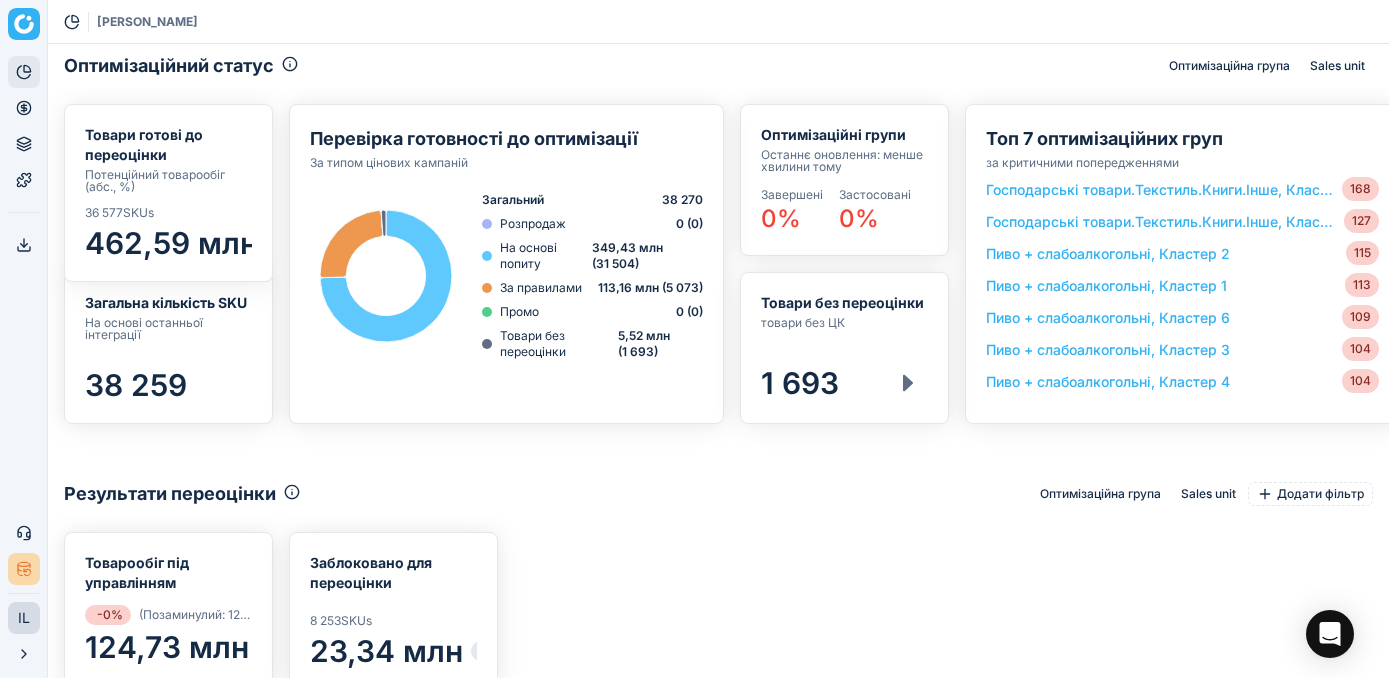 scroll, scrollTop: 0, scrollLeft: 0, axis: both 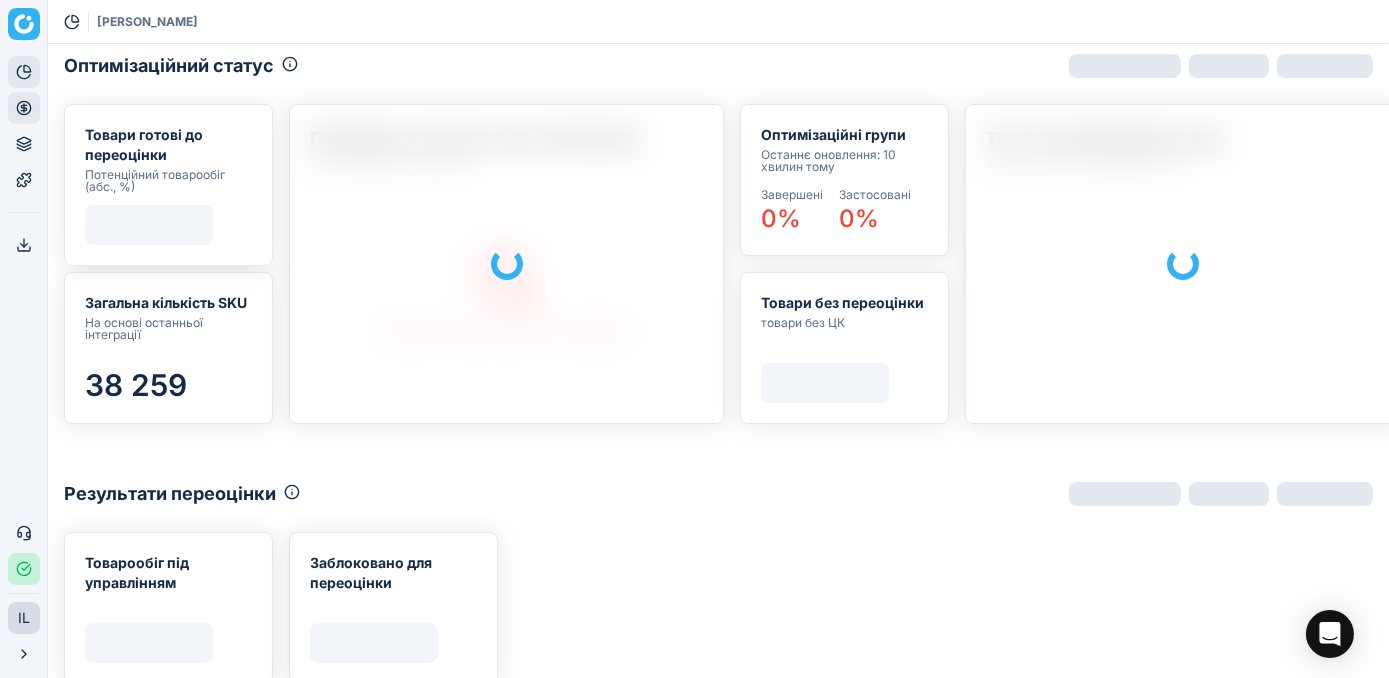 click 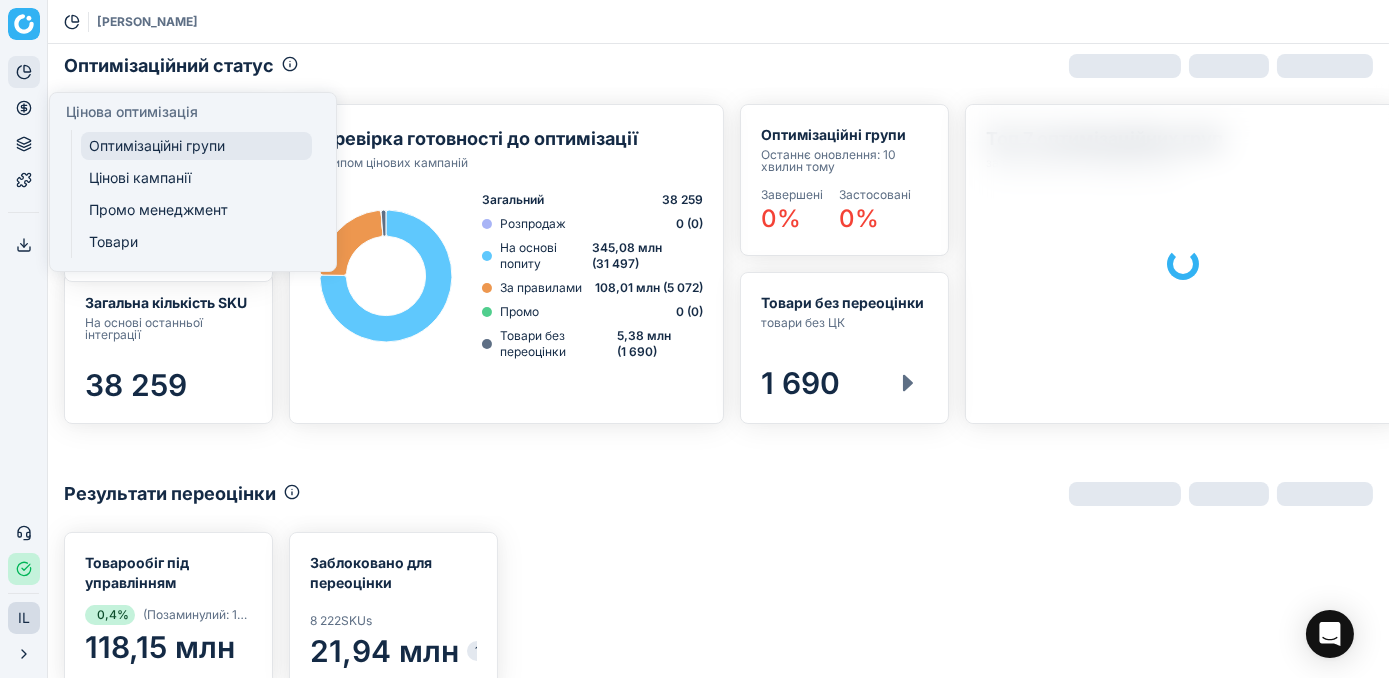 scroll, scrollTop: 2, scrollLeft: 2, axis: both 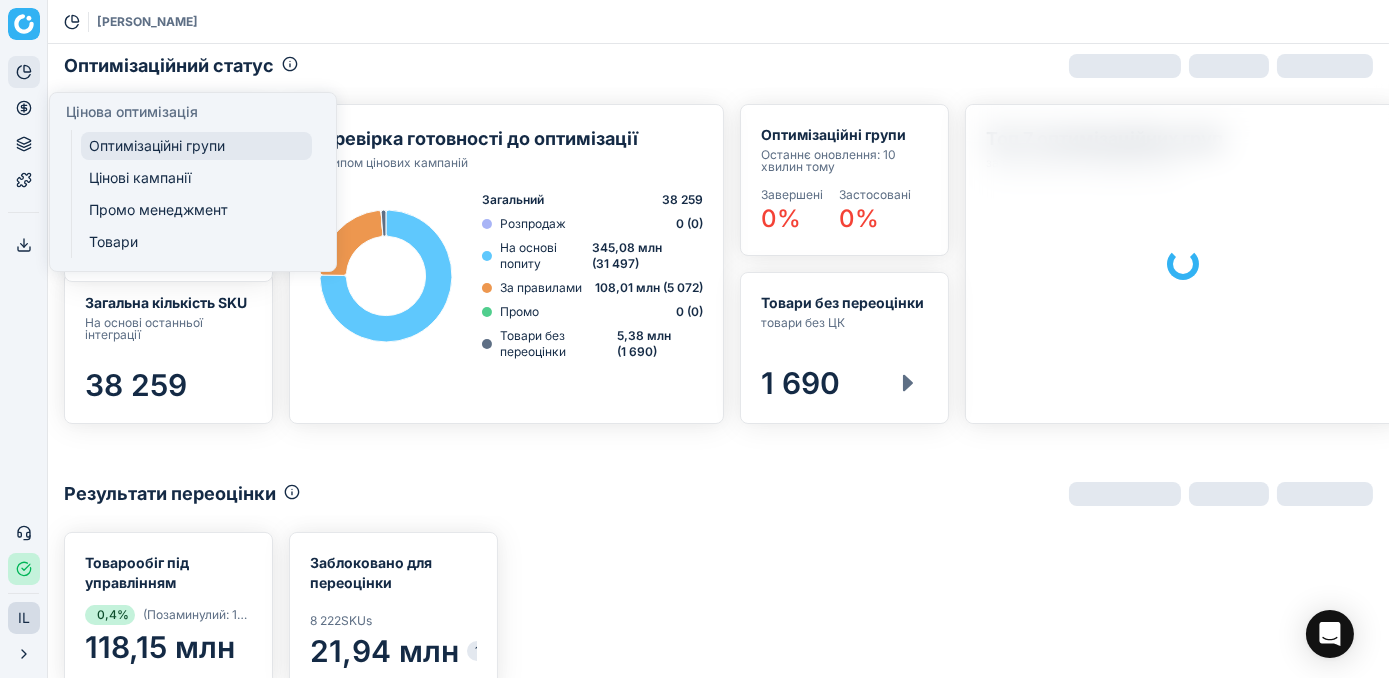 click on "Оптимізаційні групи" at bounding box center (196, 146) 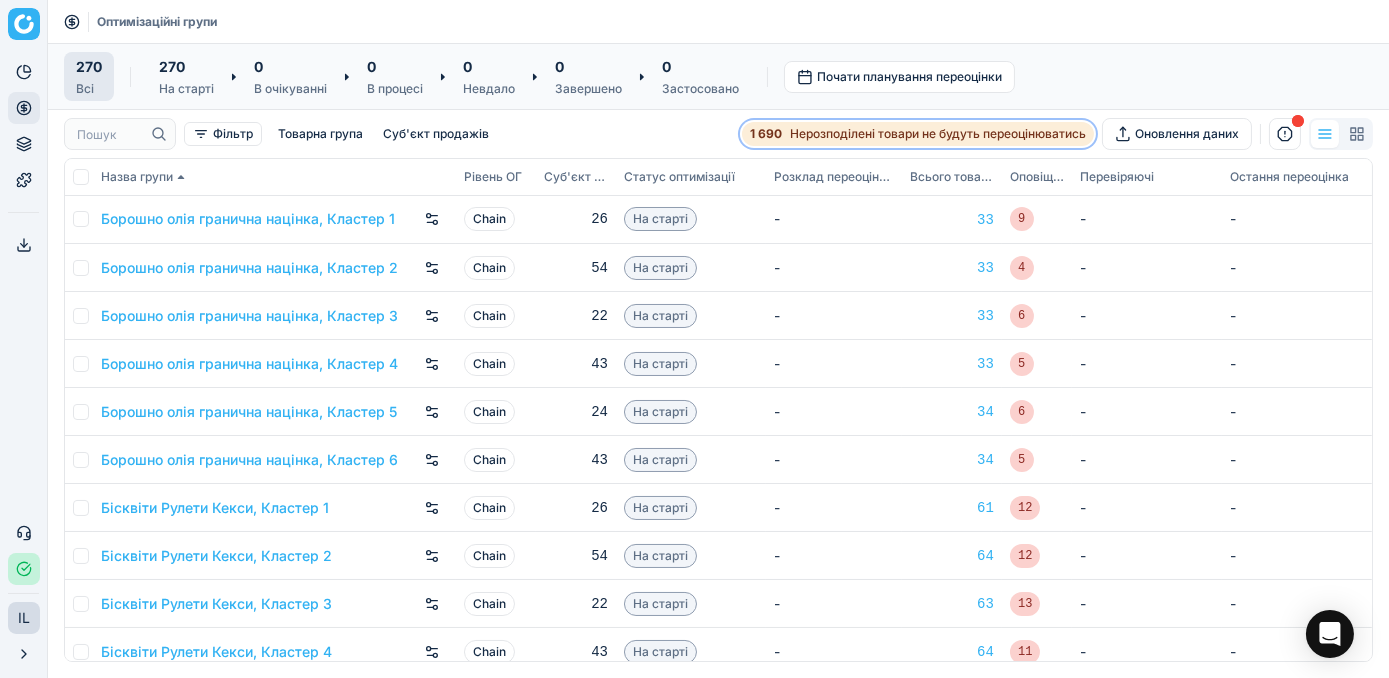 click on "1 690 Нерозподілені товари не будуть переоцінюватись" at bounding box center (918, 134) 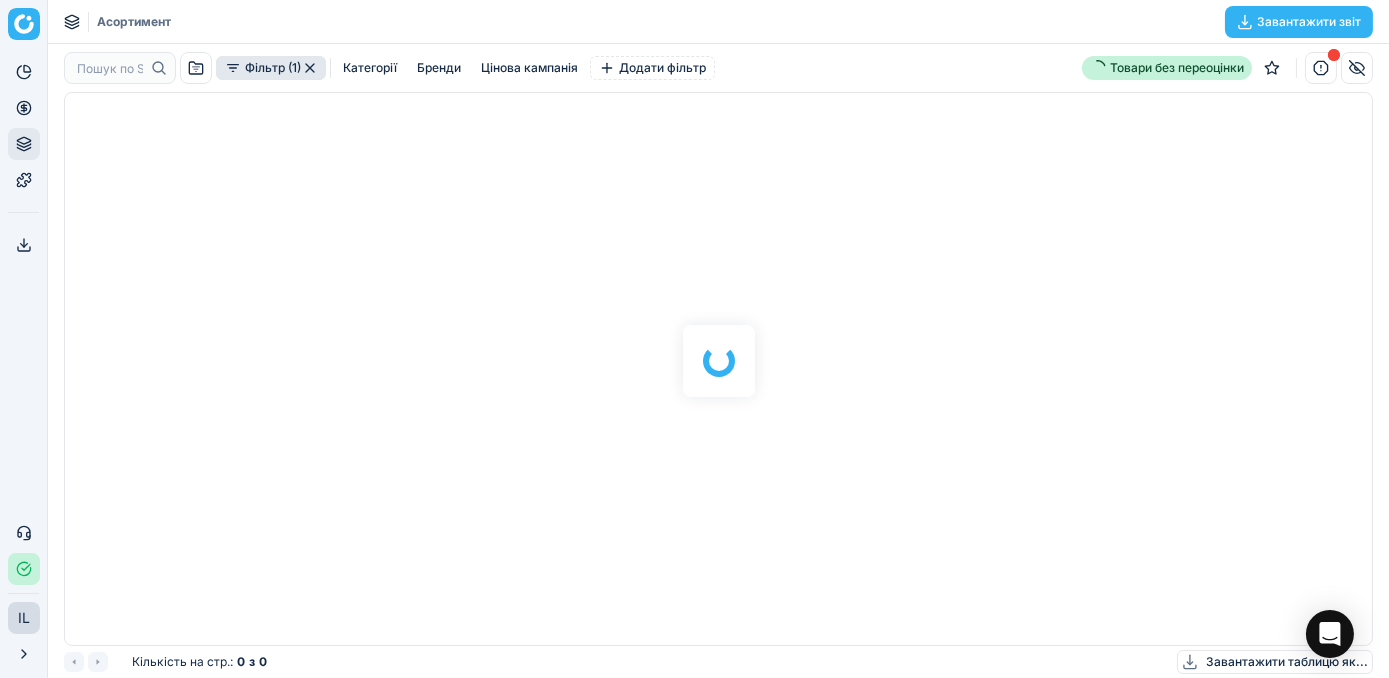 scroll, scrollTop: 2, scrollLeft: 2, axis: both 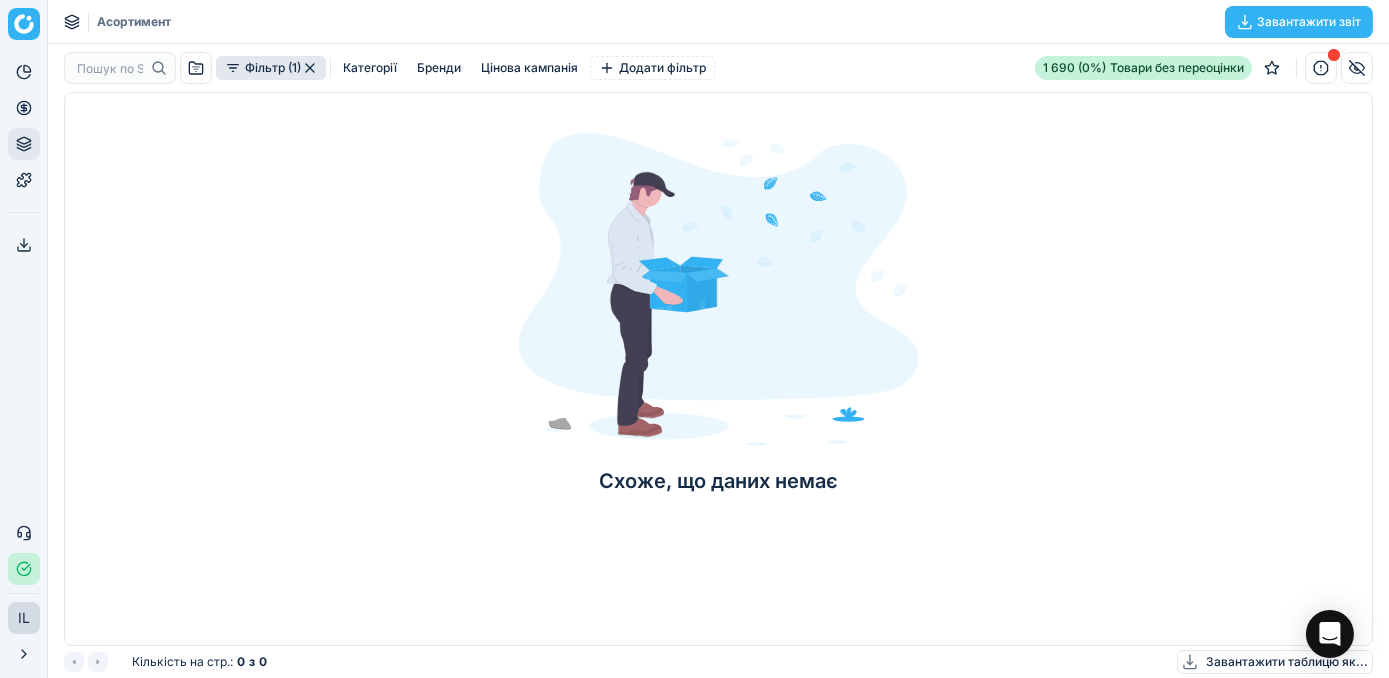 click on "Схоже, що даних немає" at bounding box center [919, 294] 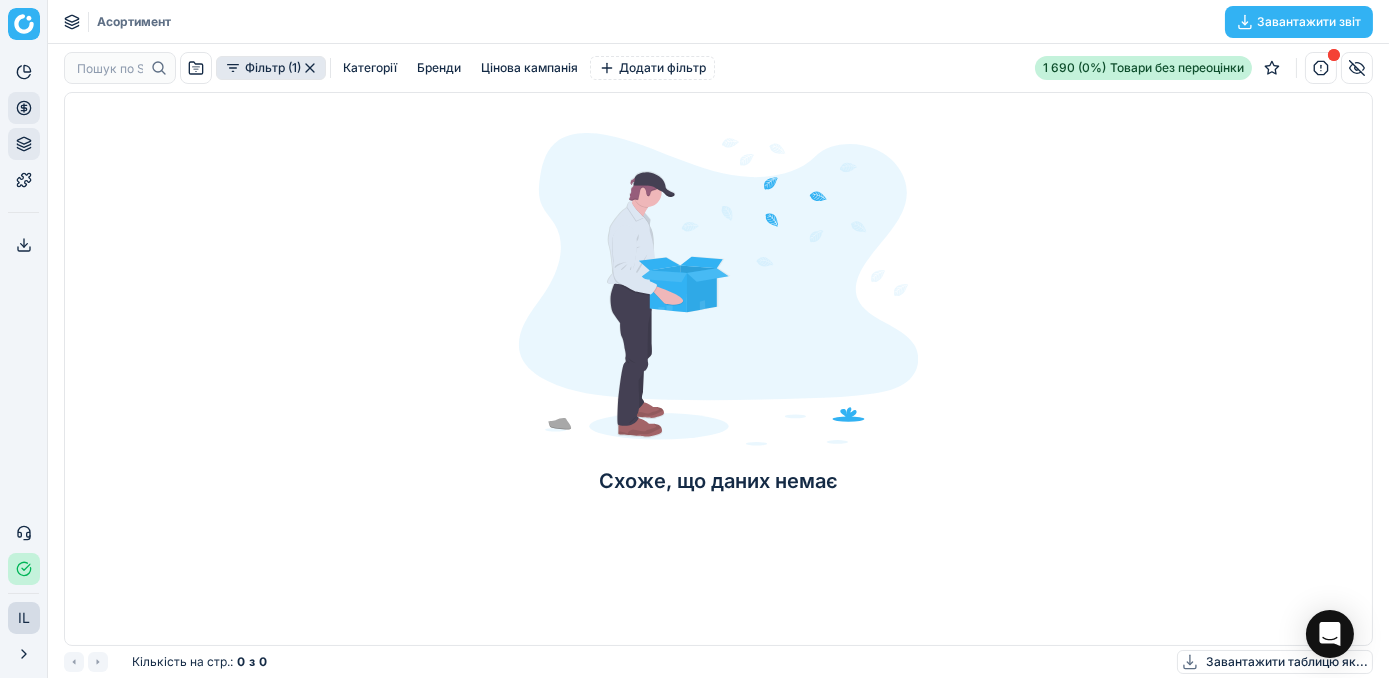 click on "Цінова оптимізація" at bounding box center (24, 108) 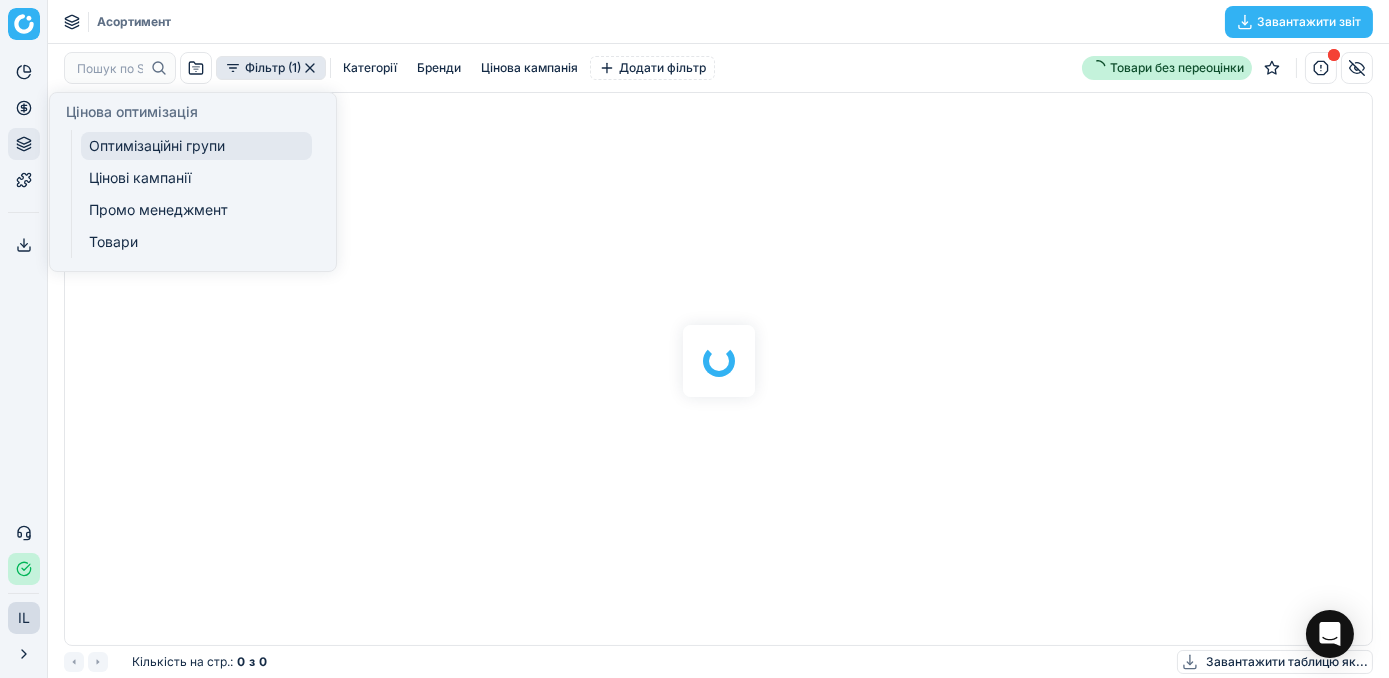 click on "Оптимізаційні групи" at bounding box center (196, 146) 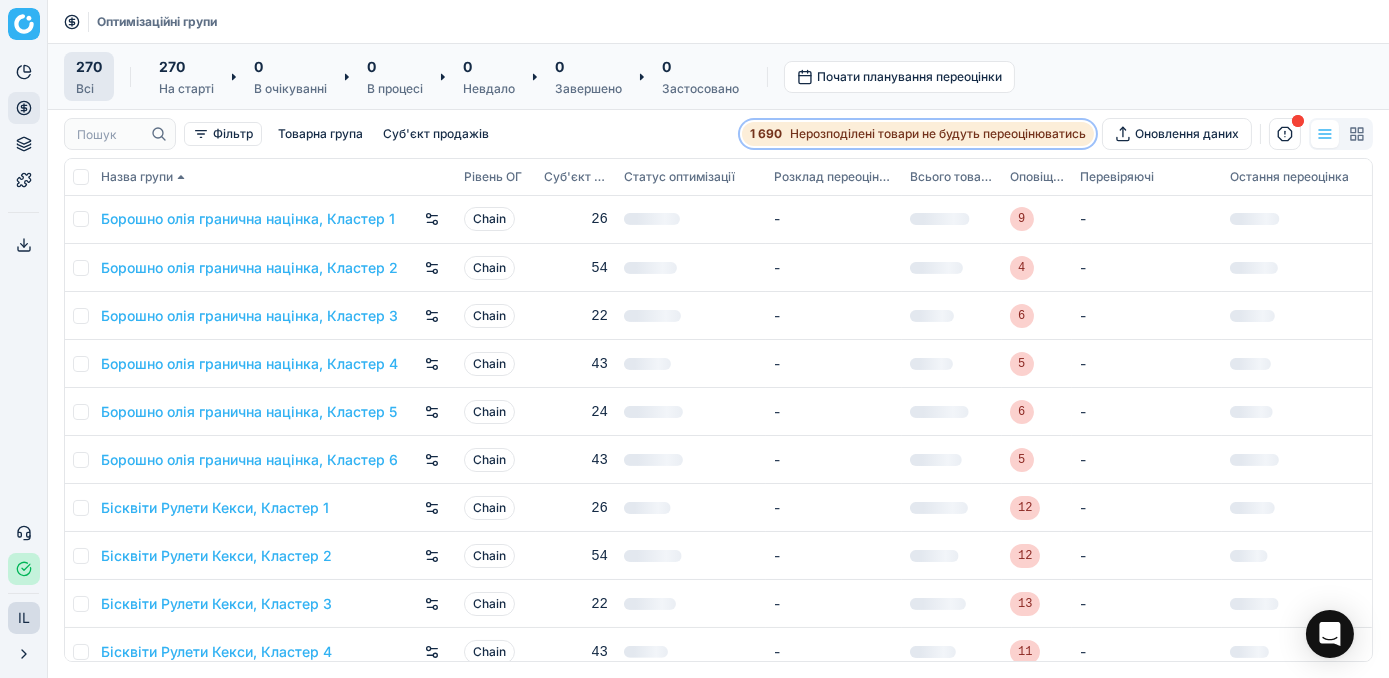 click on "1 690" at bounding box center (766, 134) 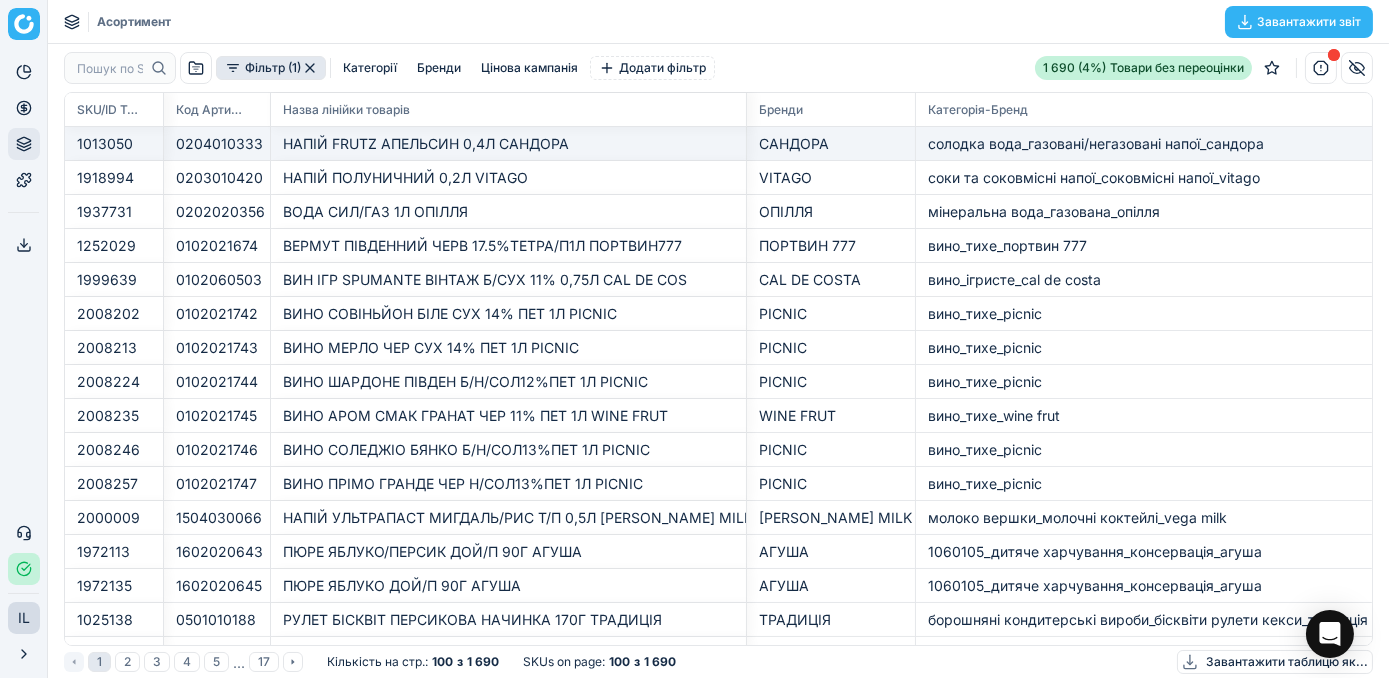 scroll, scrollTop: 2, scrollLeft: 2, axis: both 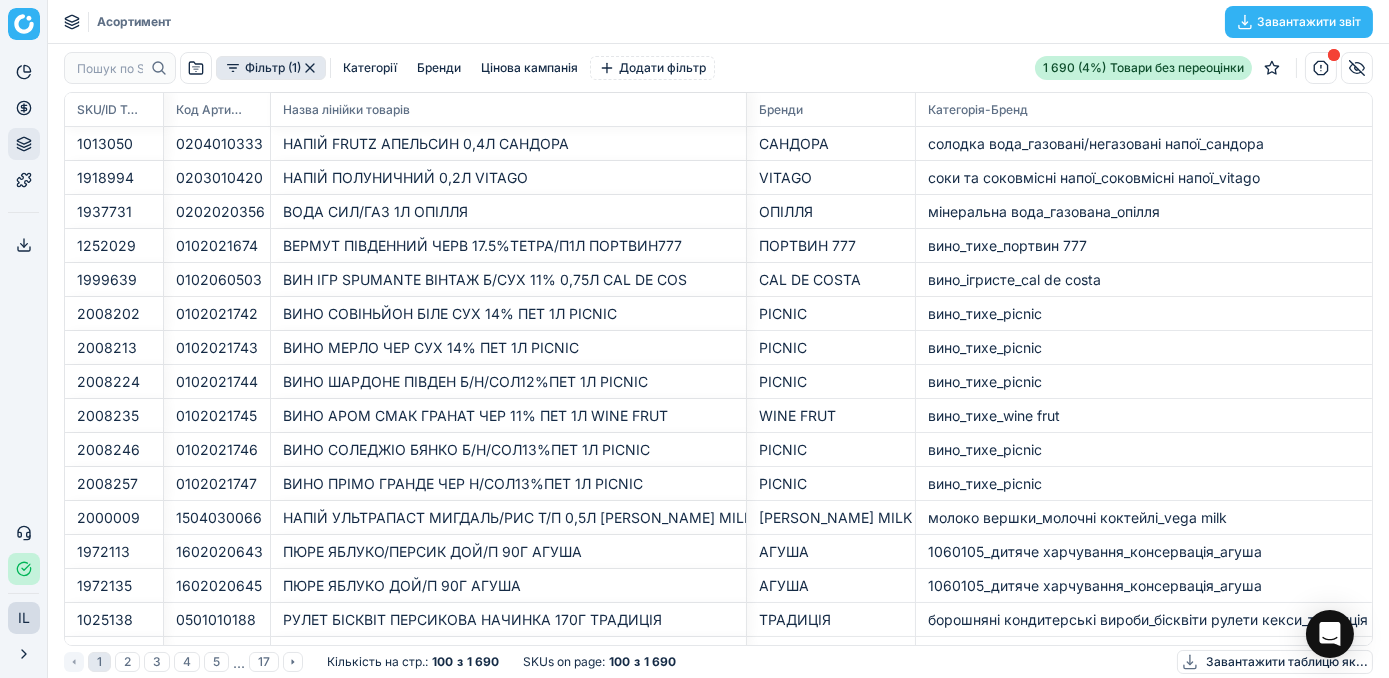 click on "Фільтр   (1)" at bounding box center [271, 68] 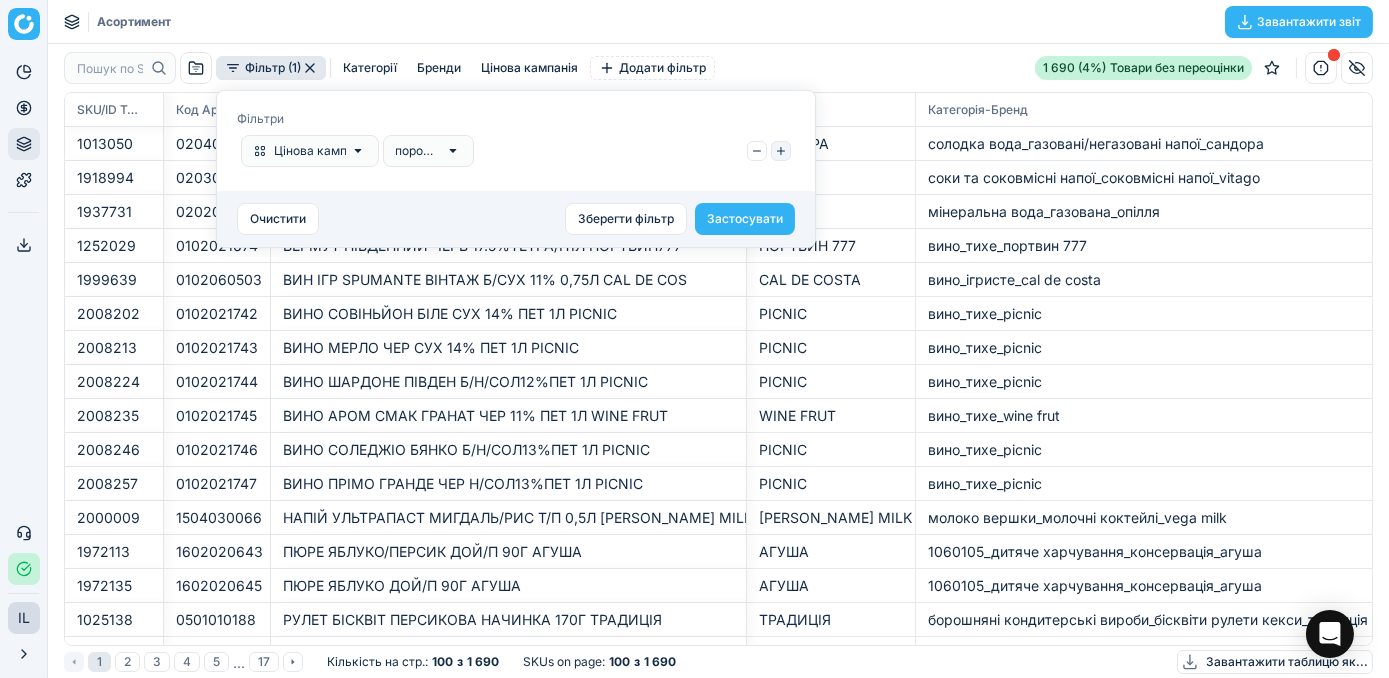 click 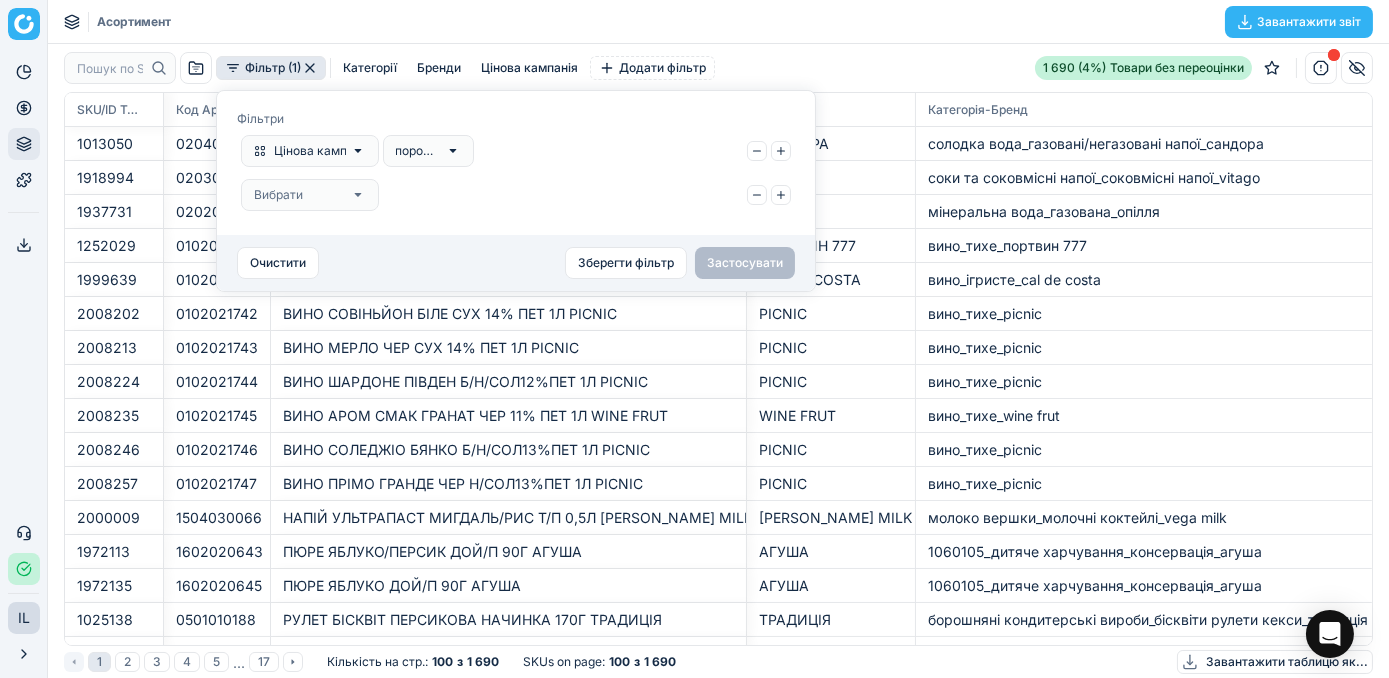 click on "Вибрати" at bounding box center (310, 195) 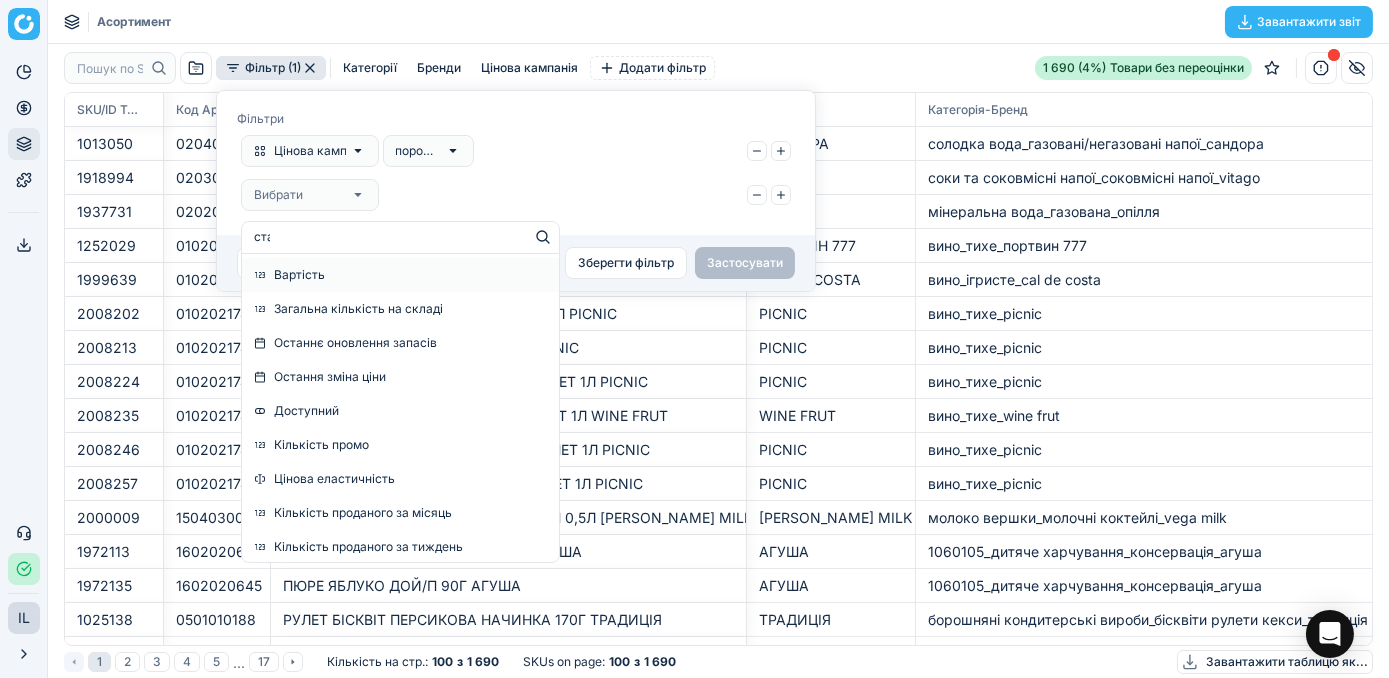 type on "стат" 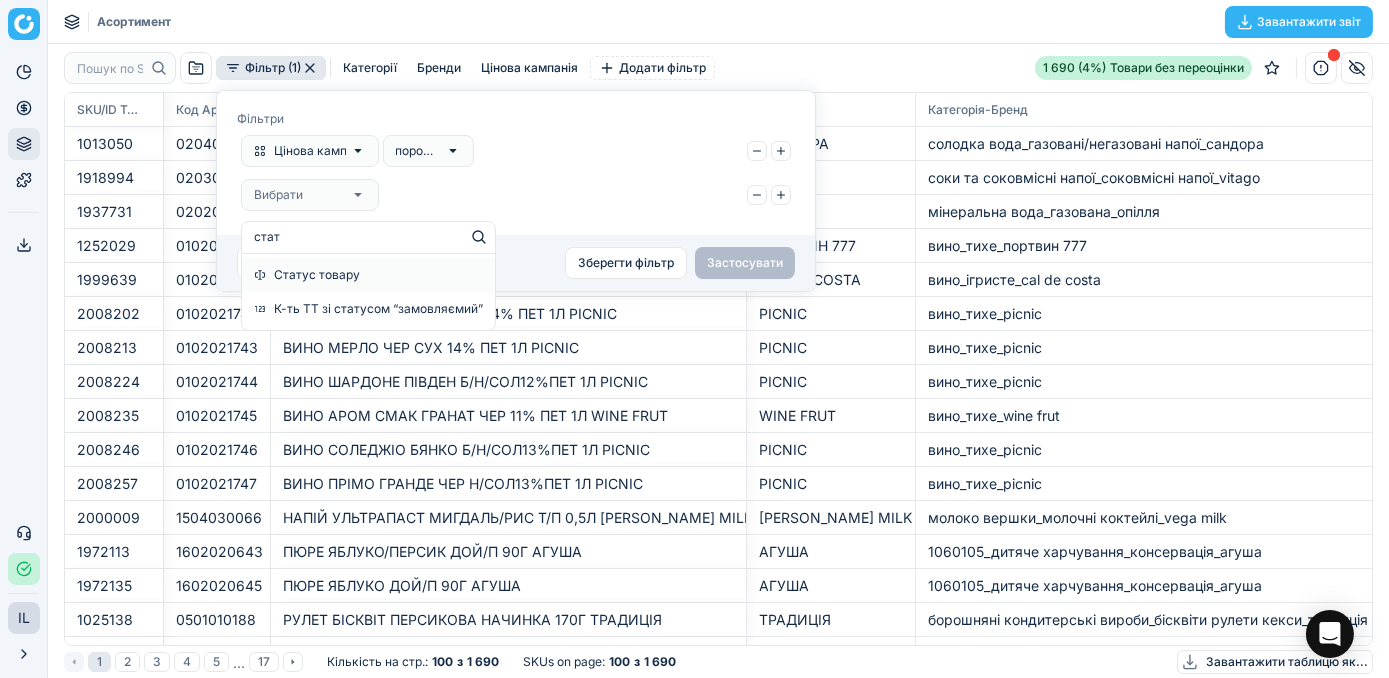 click on "Статус товару" at bounding box center [368, 275] 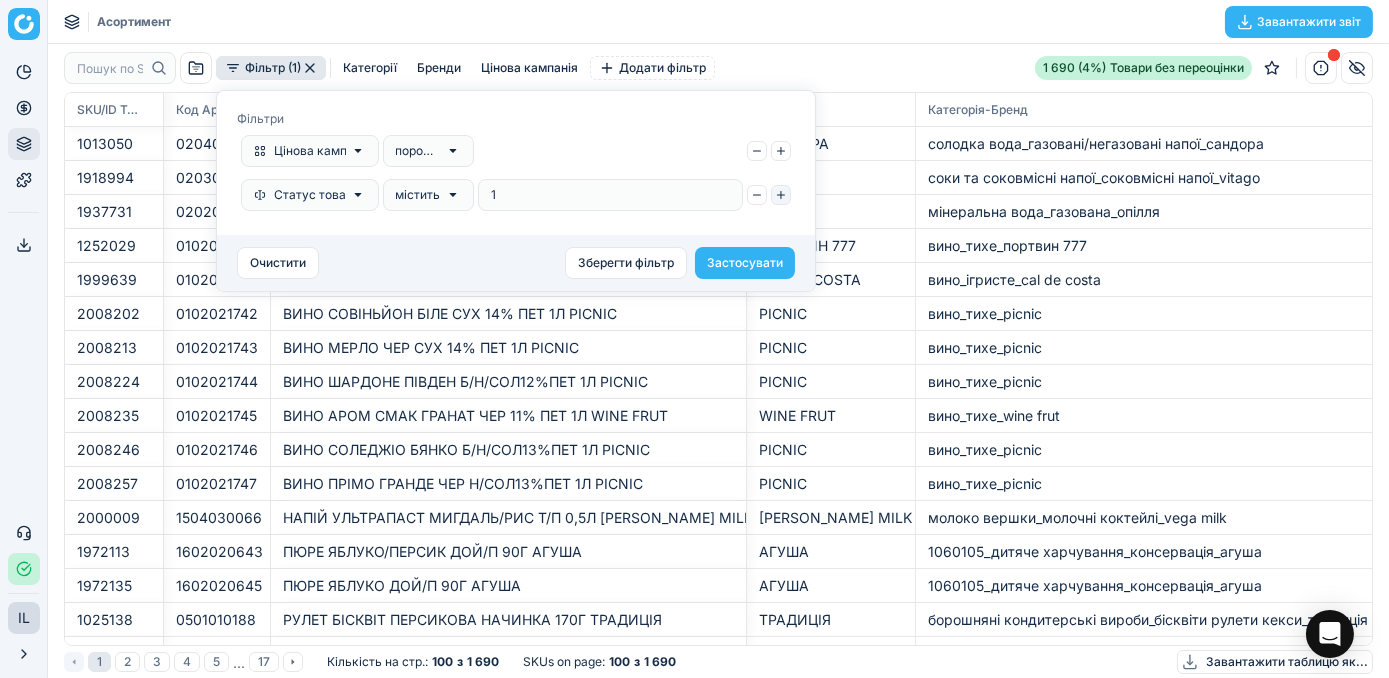 type on "1" 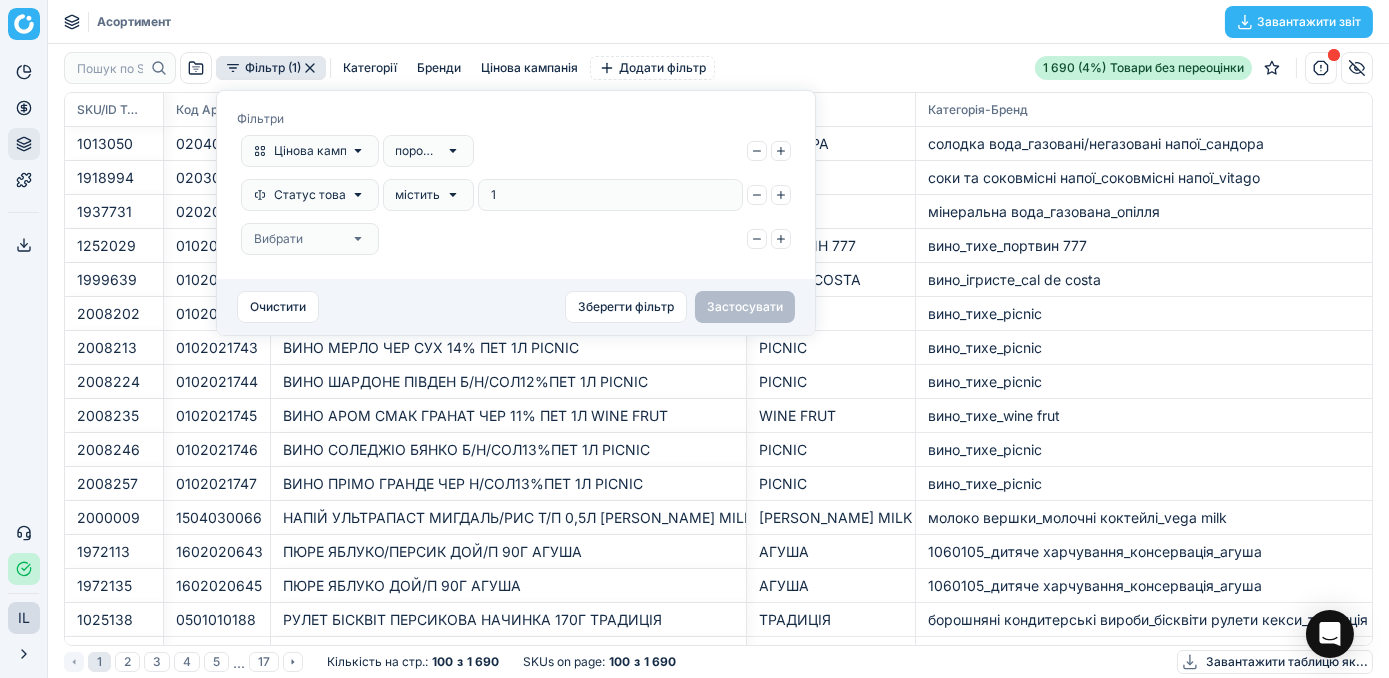 click 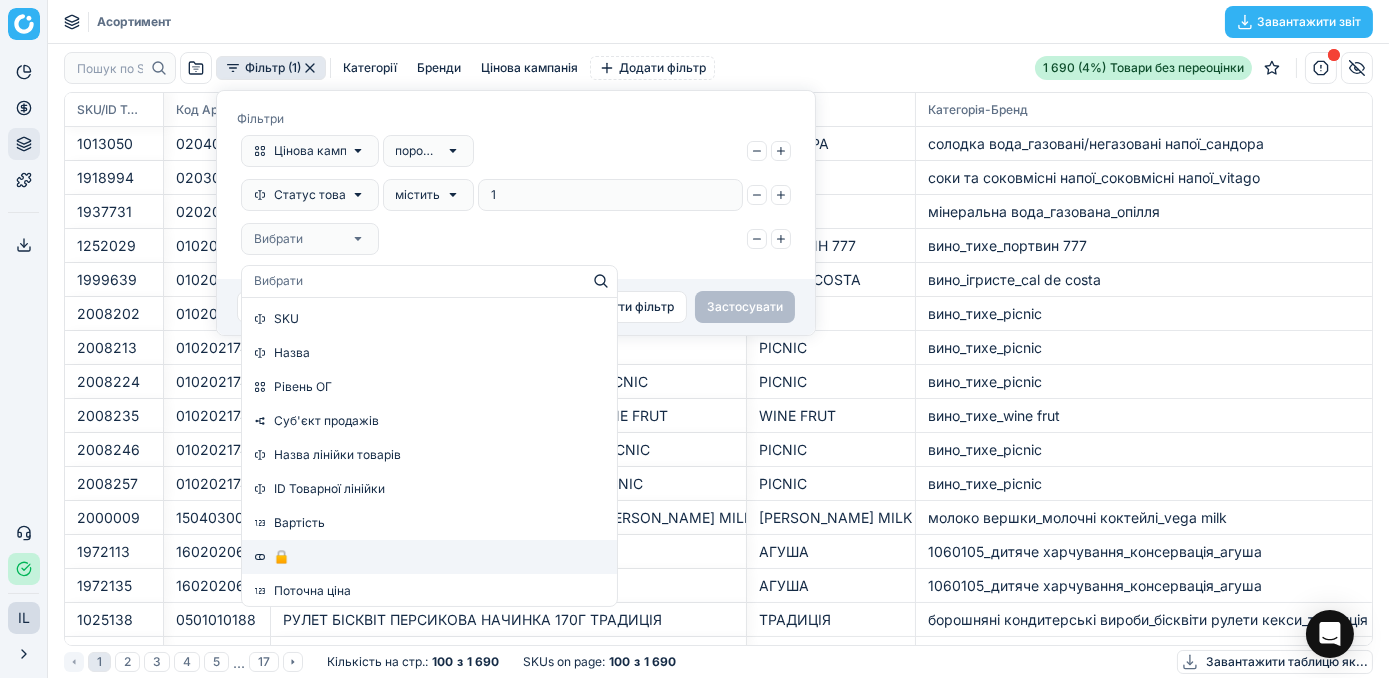 click on "🔒" at bounding box center [429, 557] 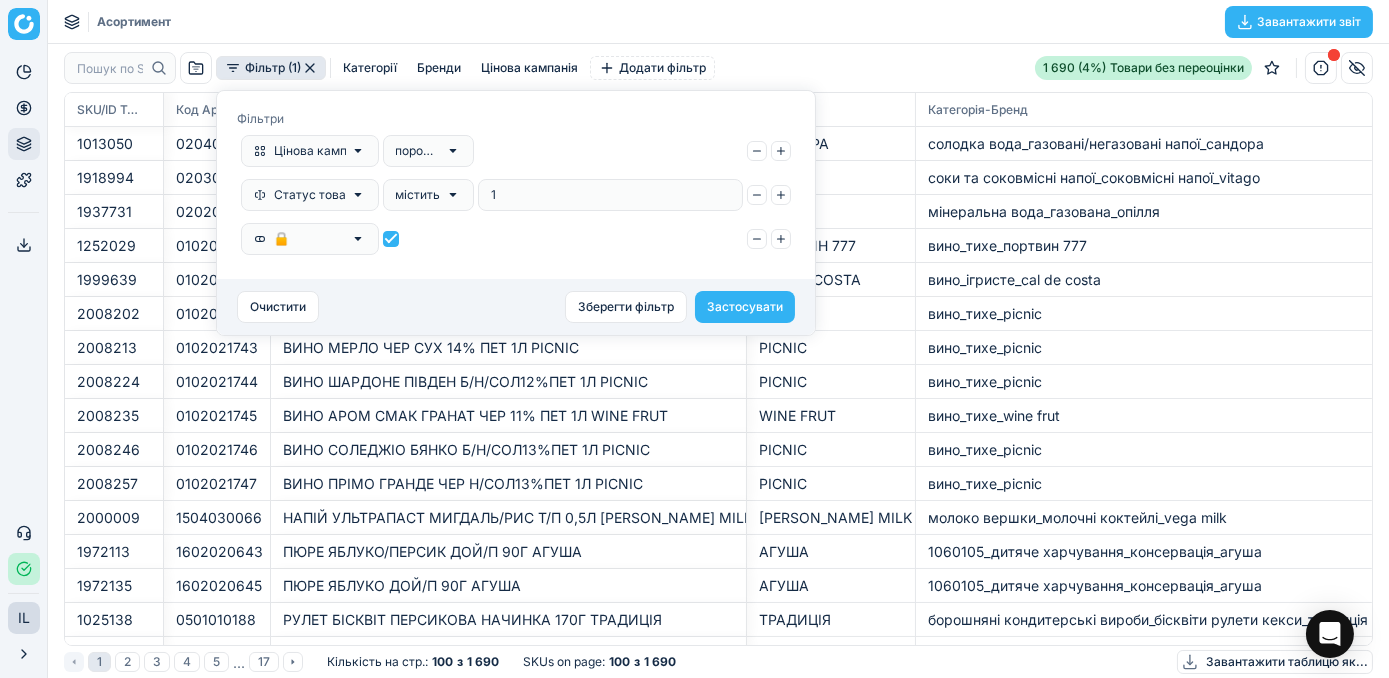 click at bounding box center (391, 239) 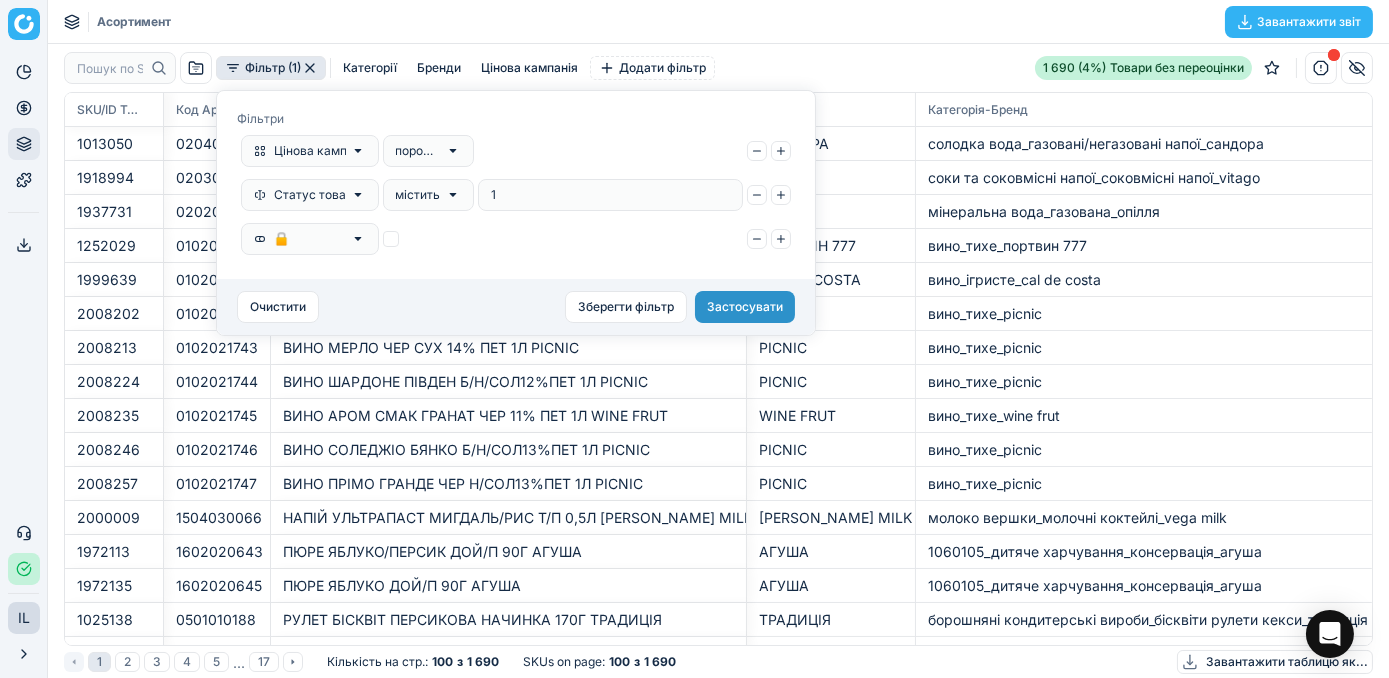 click on "Застосувати" at bounding box center (745, 307) 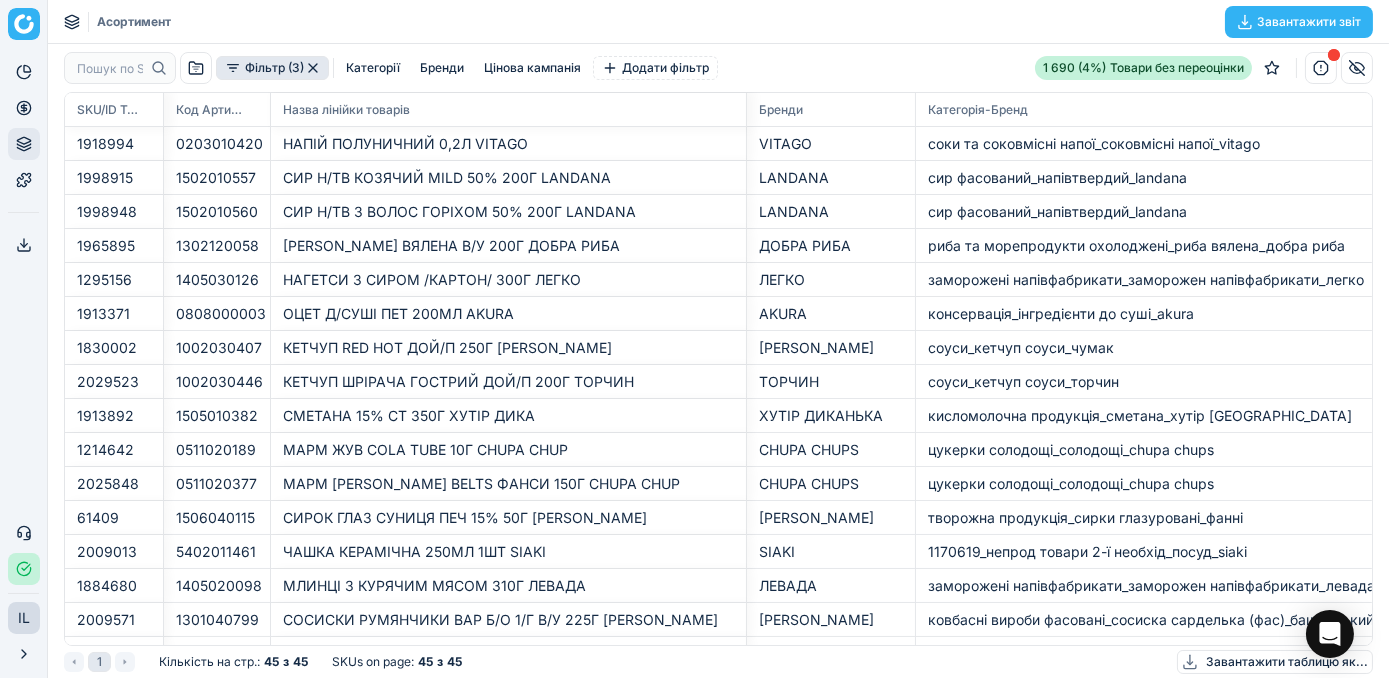 click 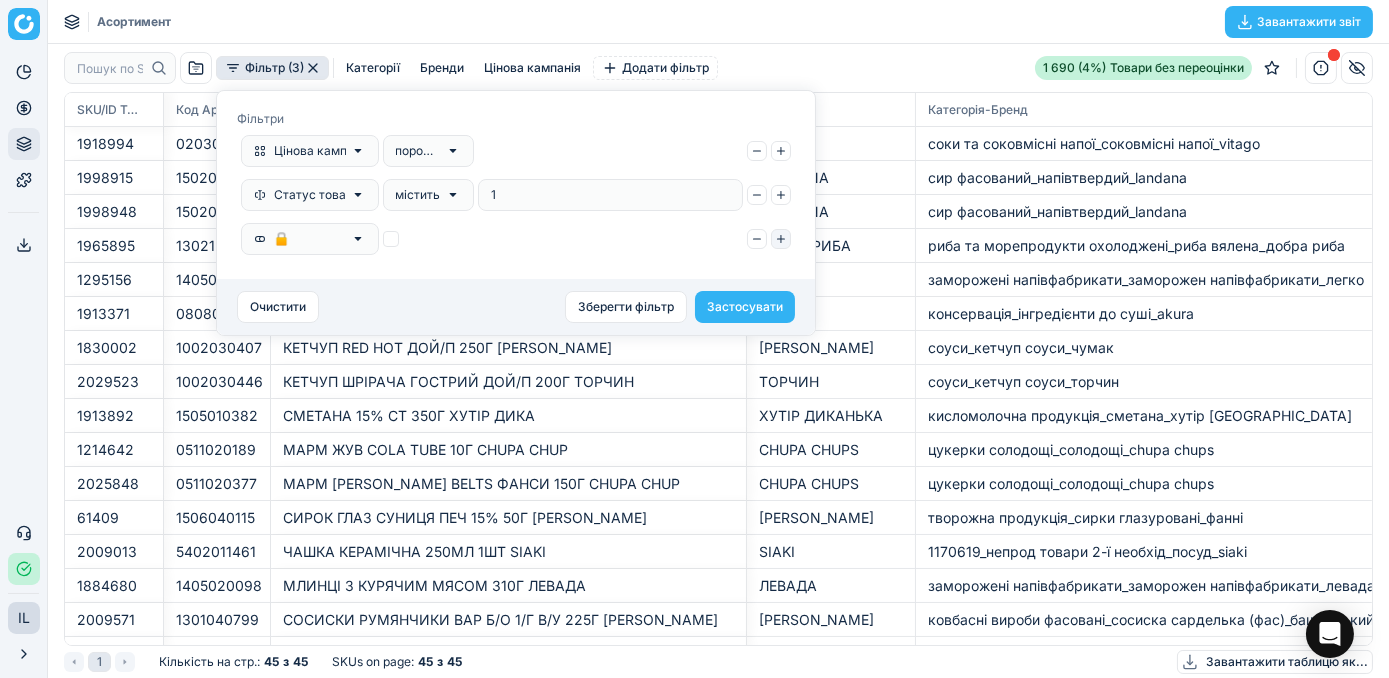 click 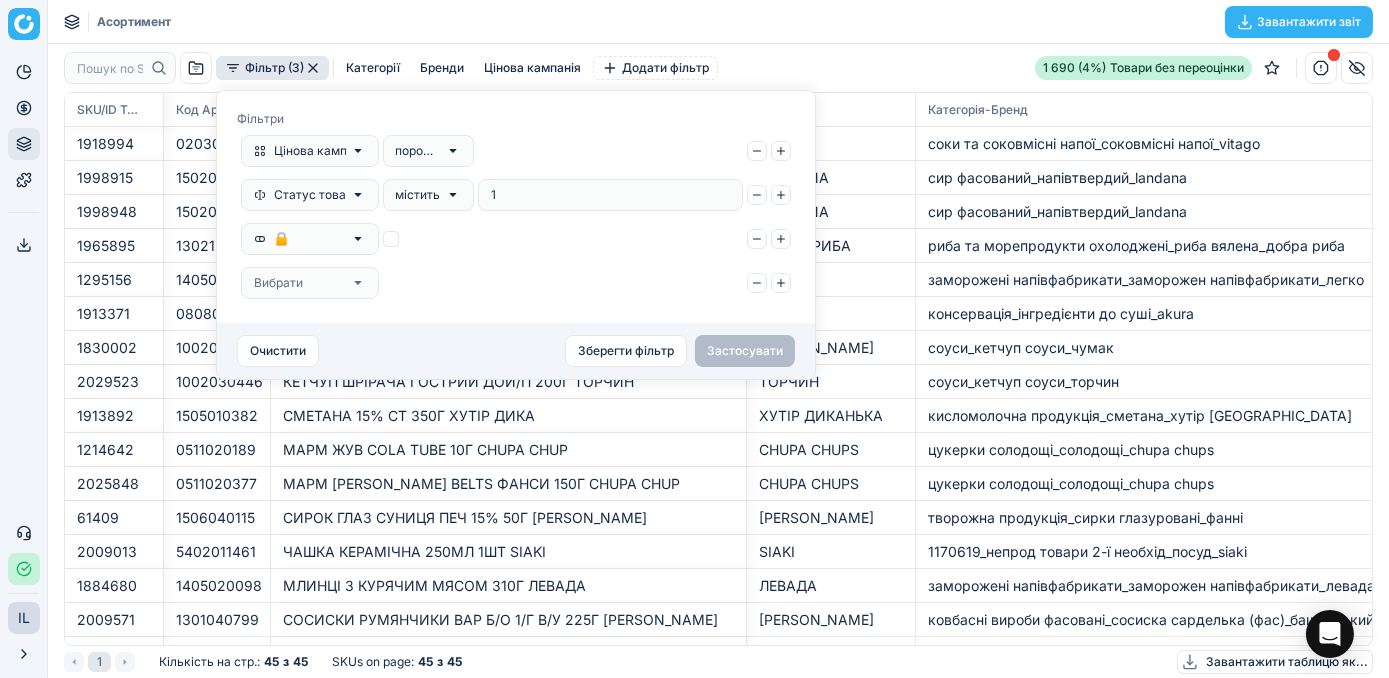 click 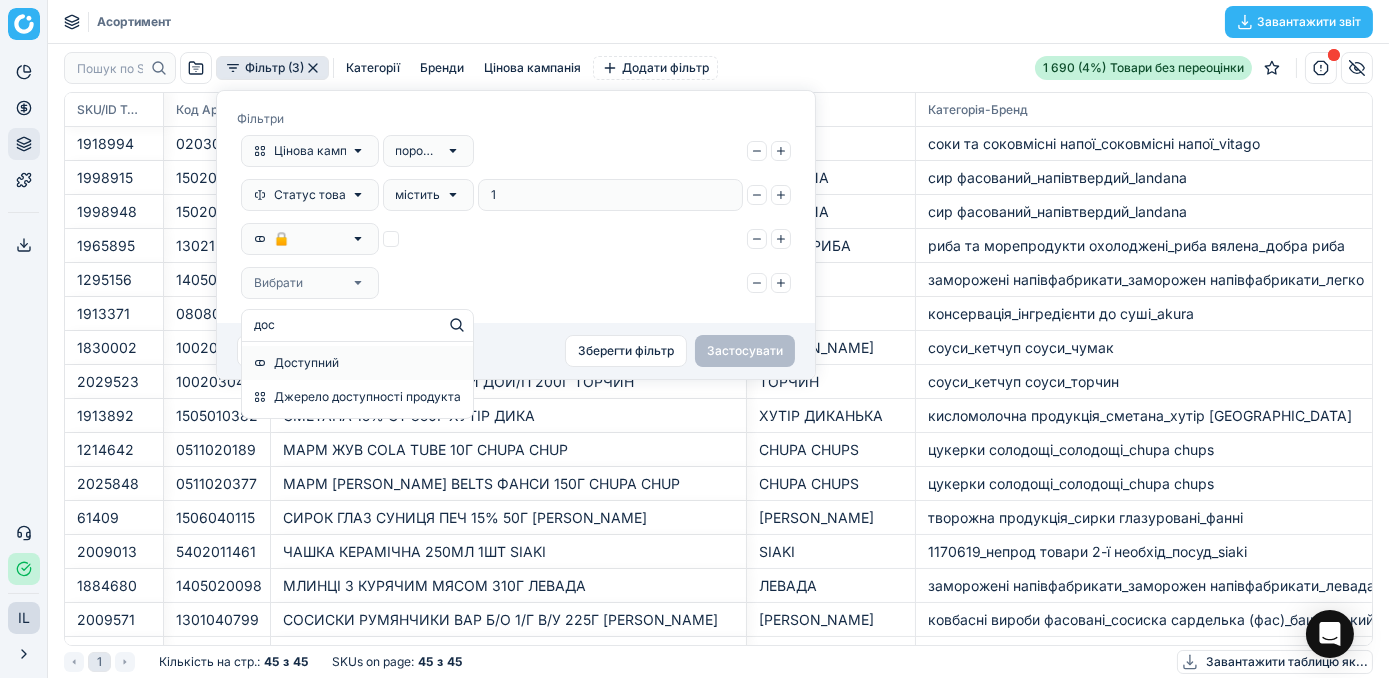 type on "дост" 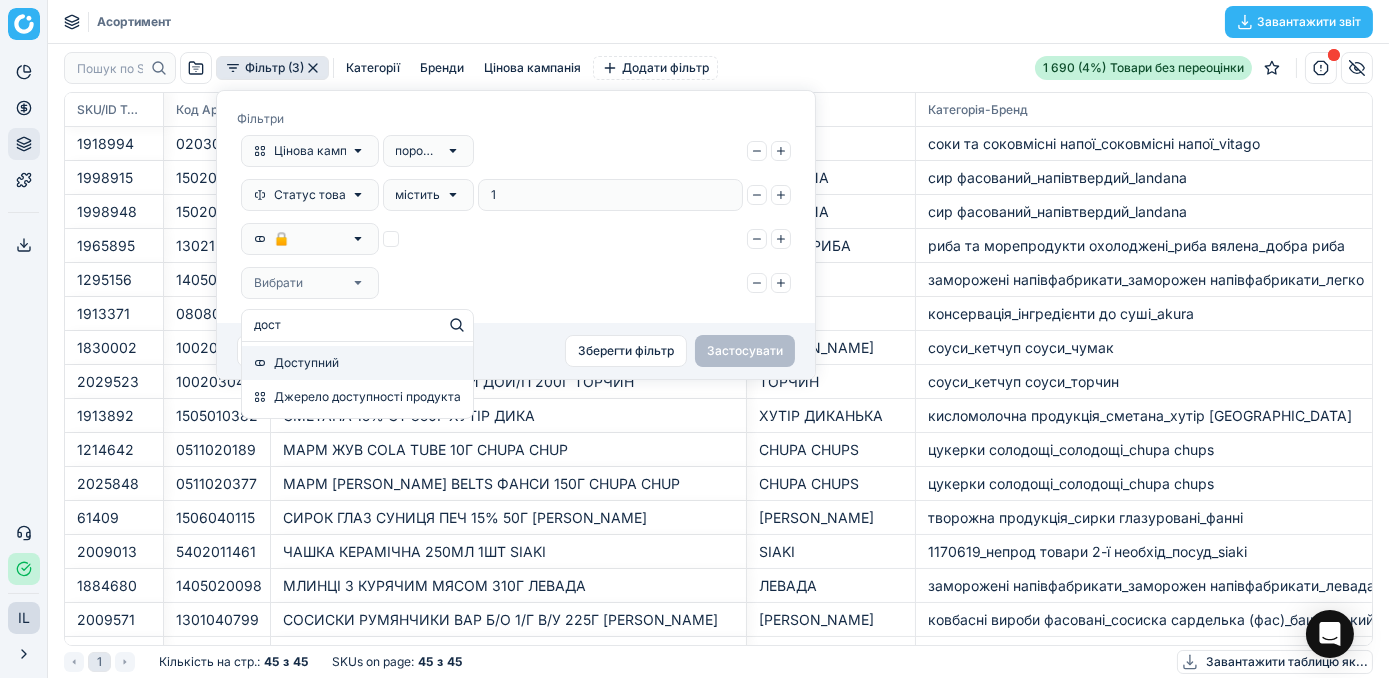 click on "Доступний" at bounding box center [306, 363] 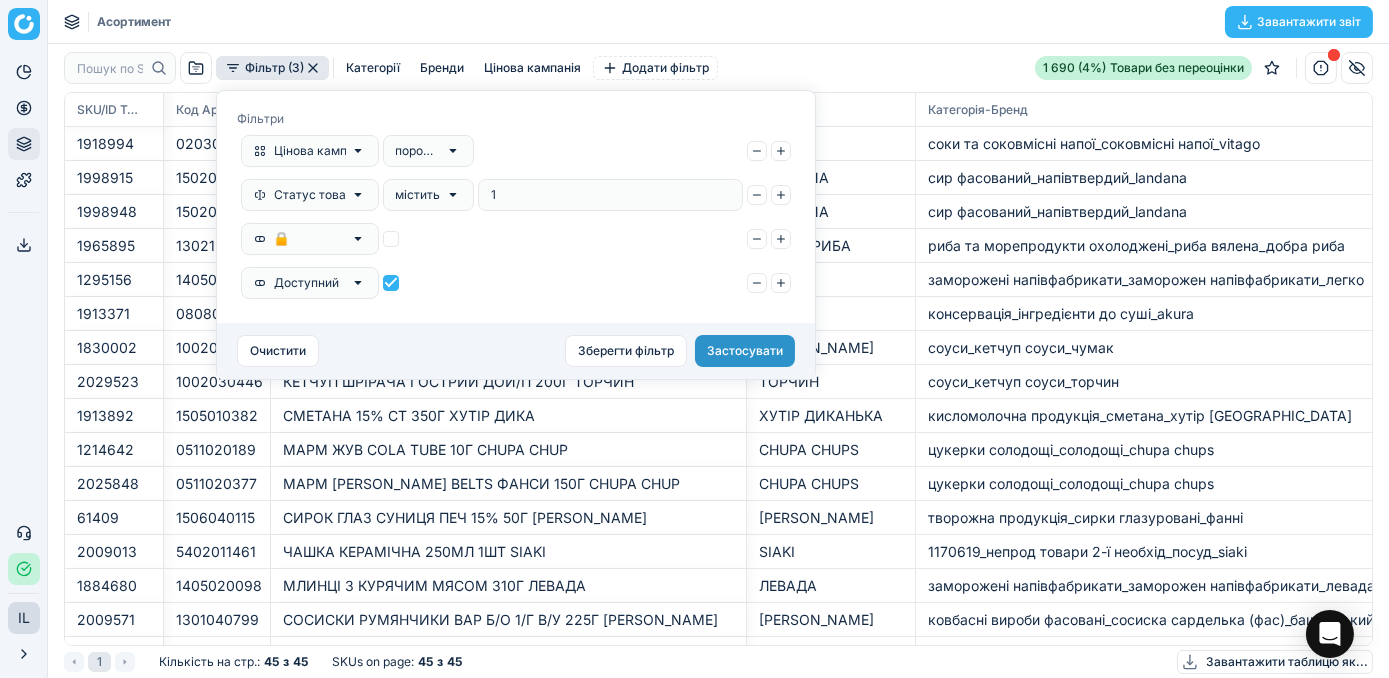 click on "Застосувати" at bounding box center [745, 351] 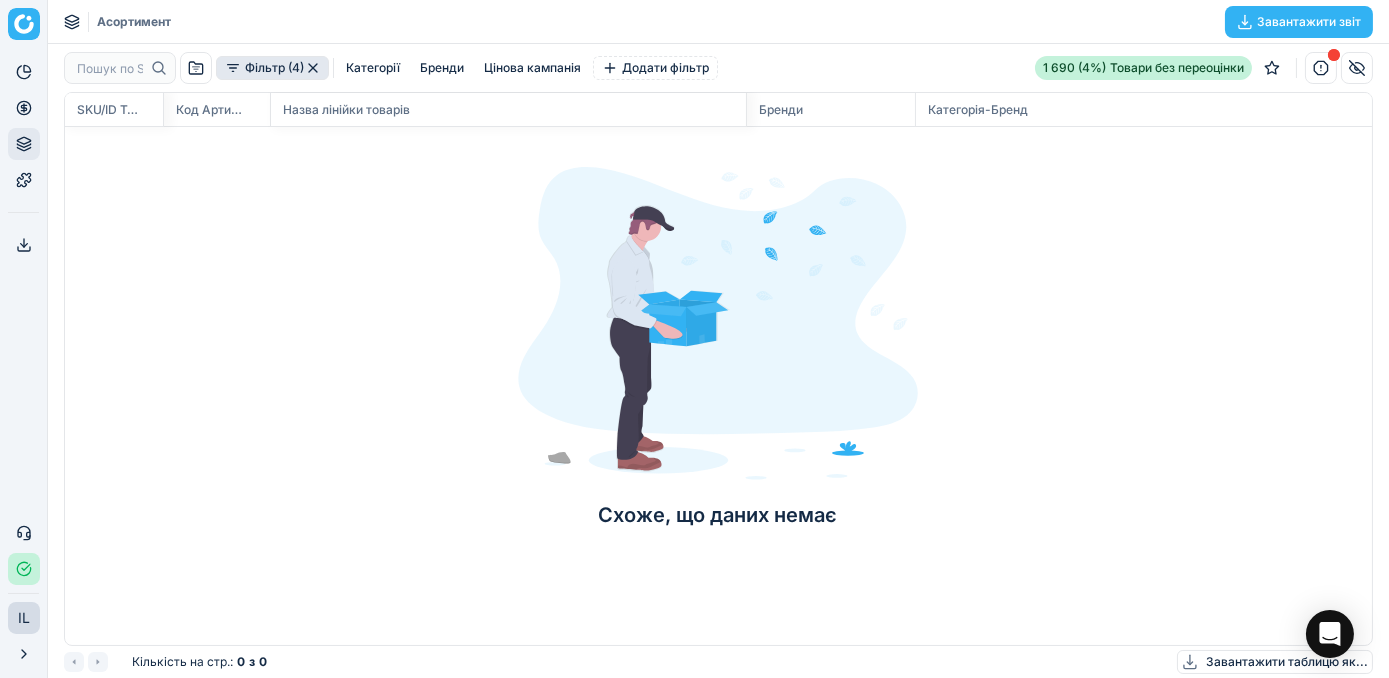 click 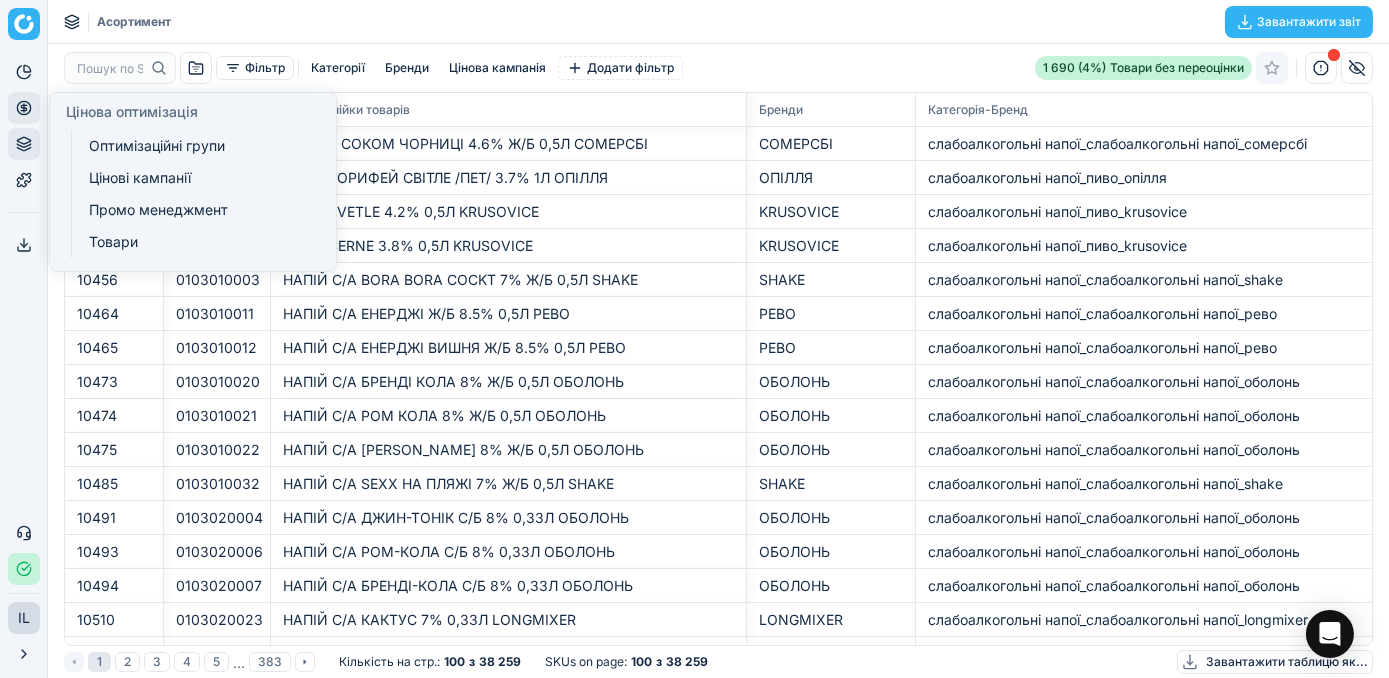 click 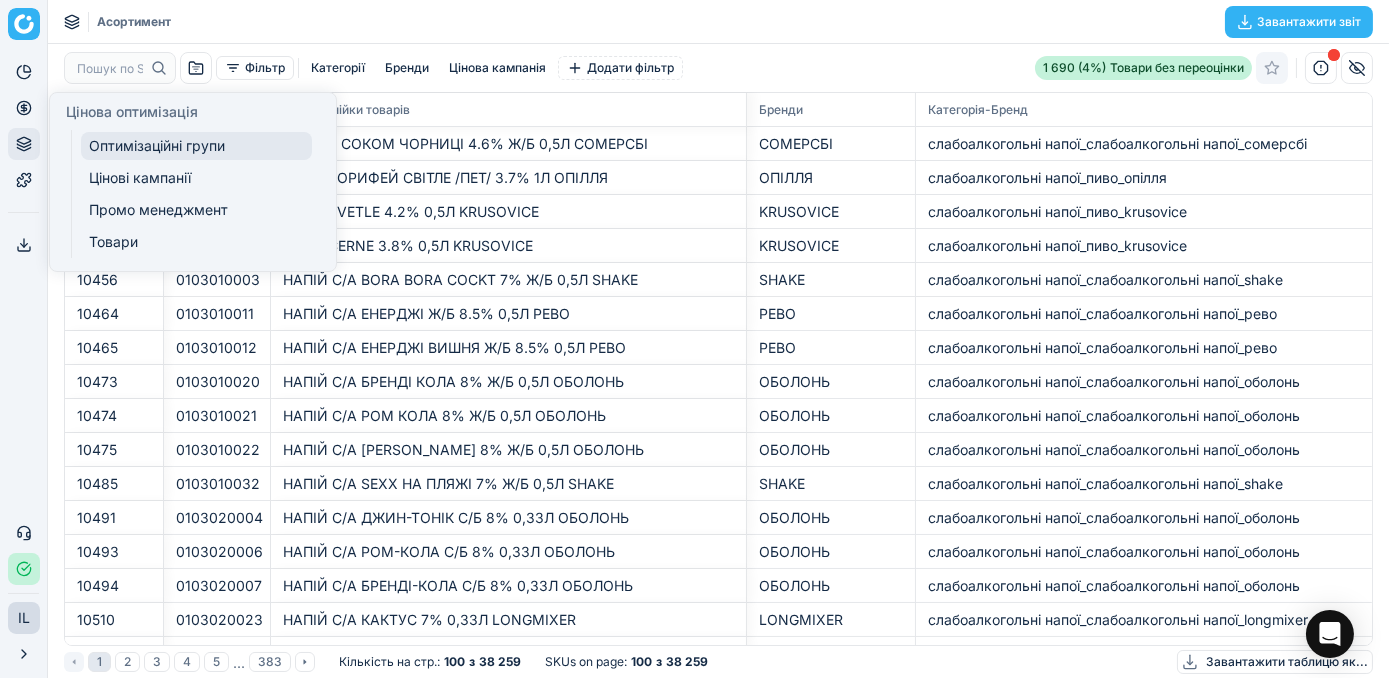 click on "Оптимізаційні групи" at bounding box center [196, 146] 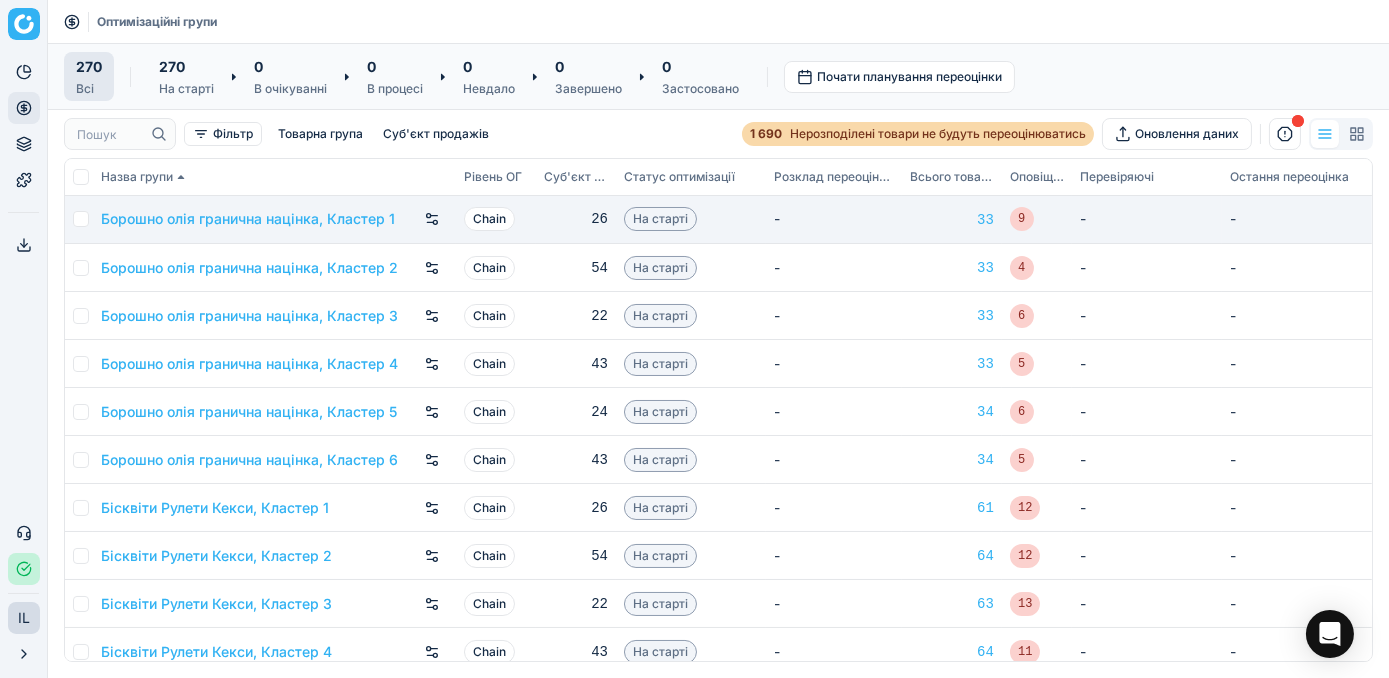 click at bounding box center [79, 220] 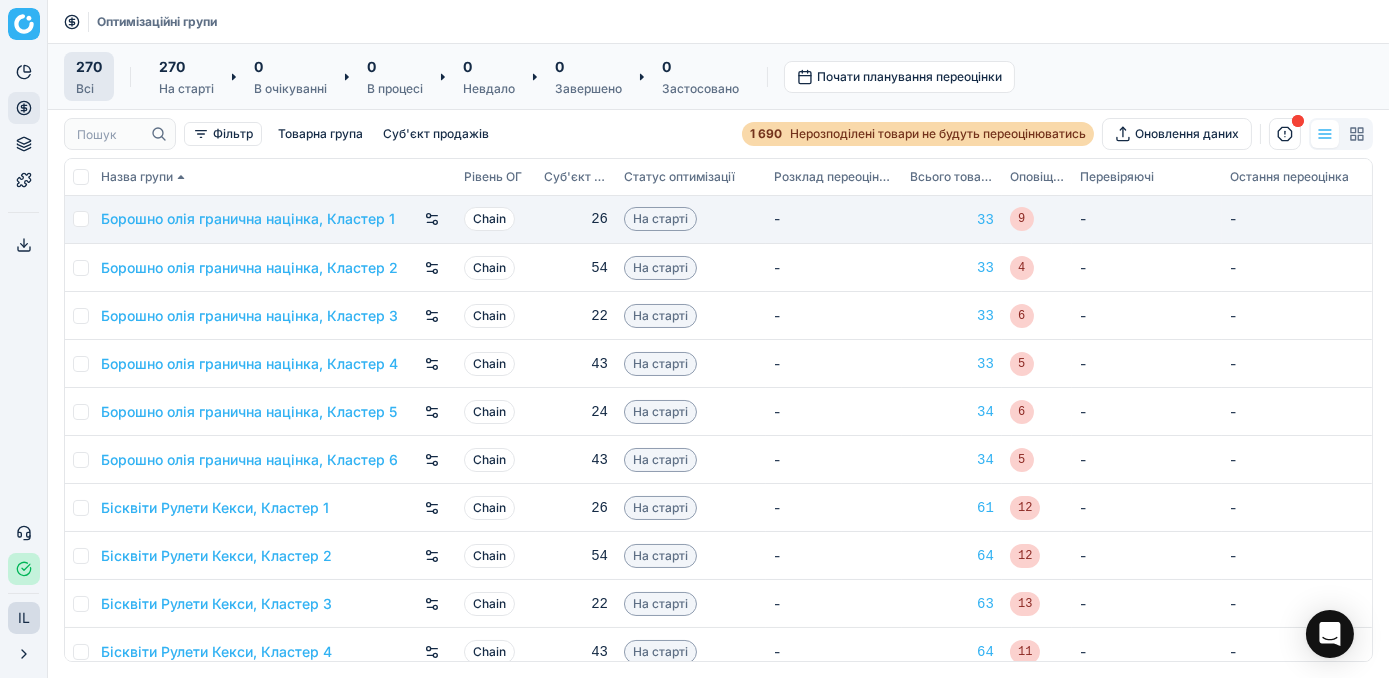 click at bounding box center (81, 219) 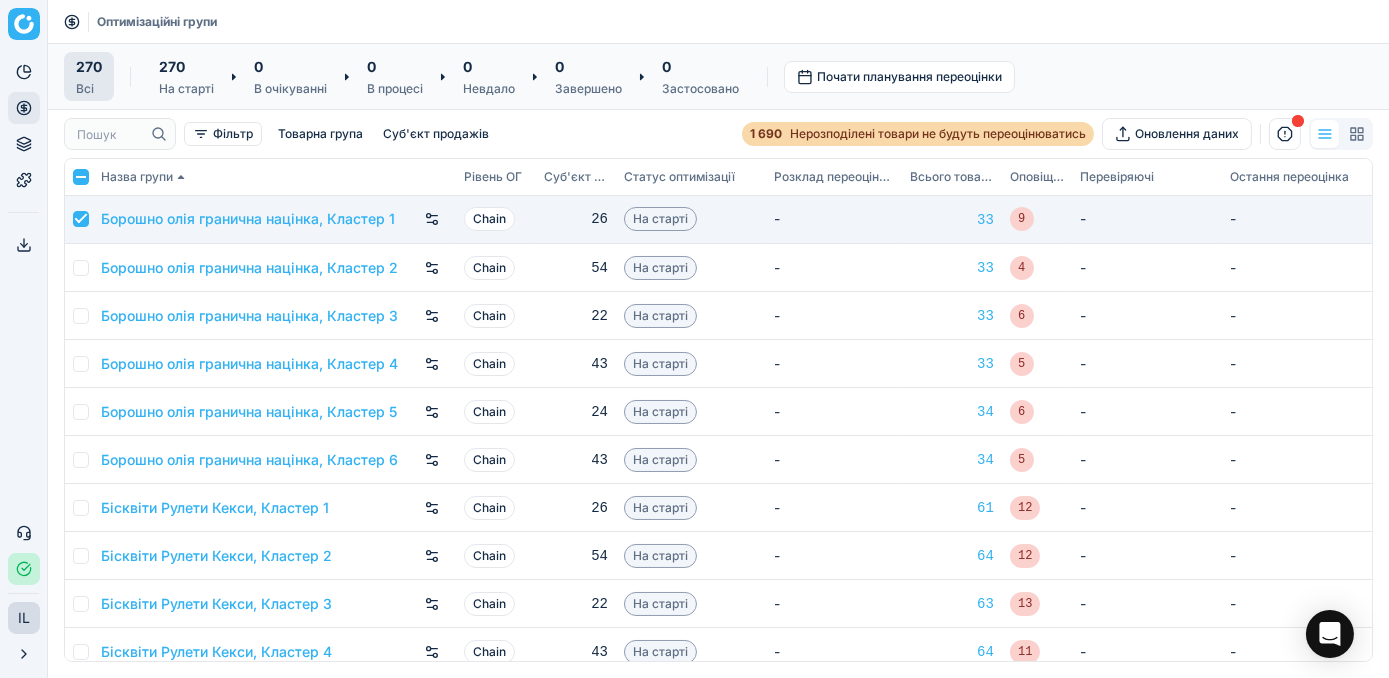checkbox on "true" 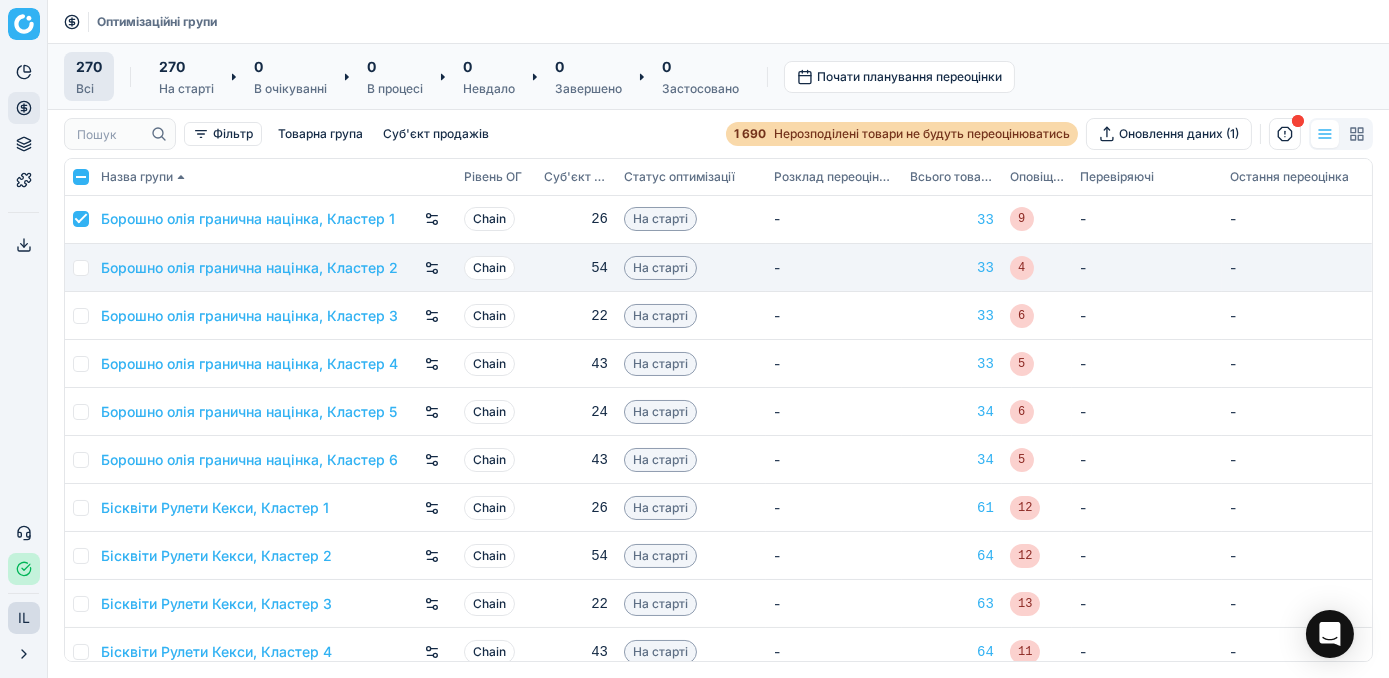 click at bounding box center (81, 268) 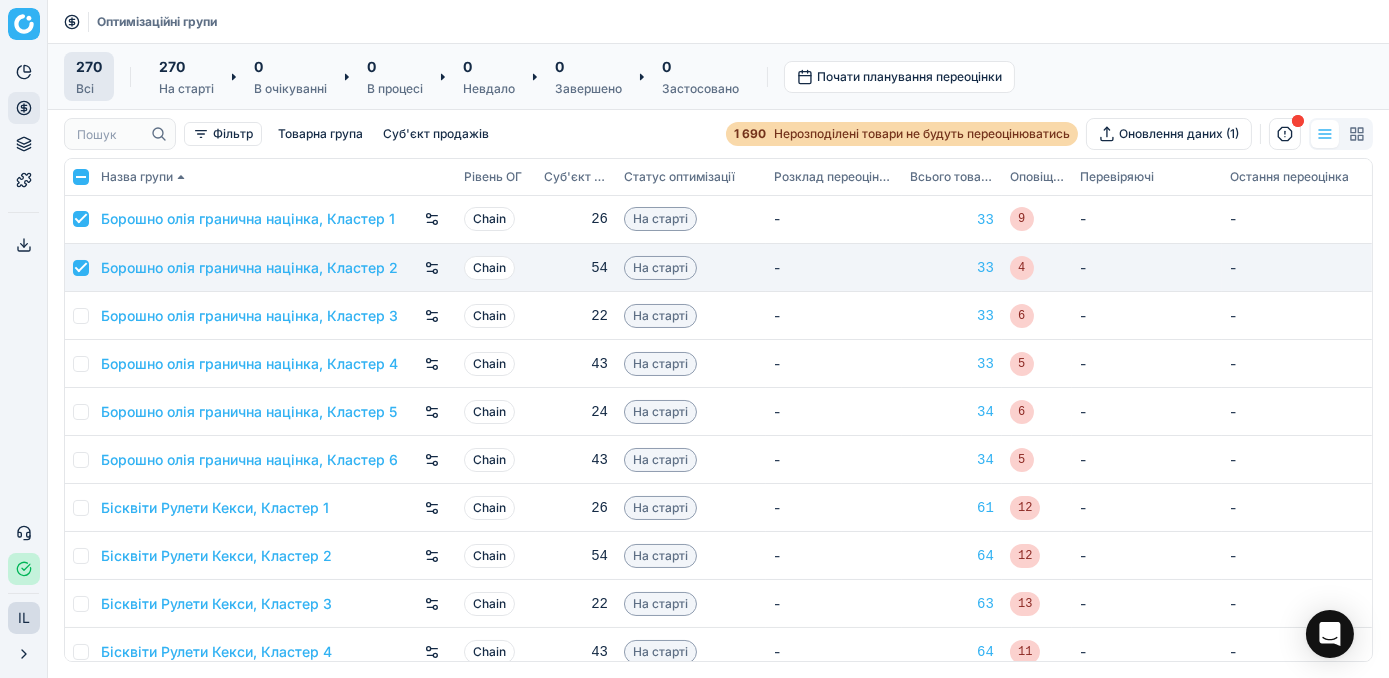checkbox on "true" 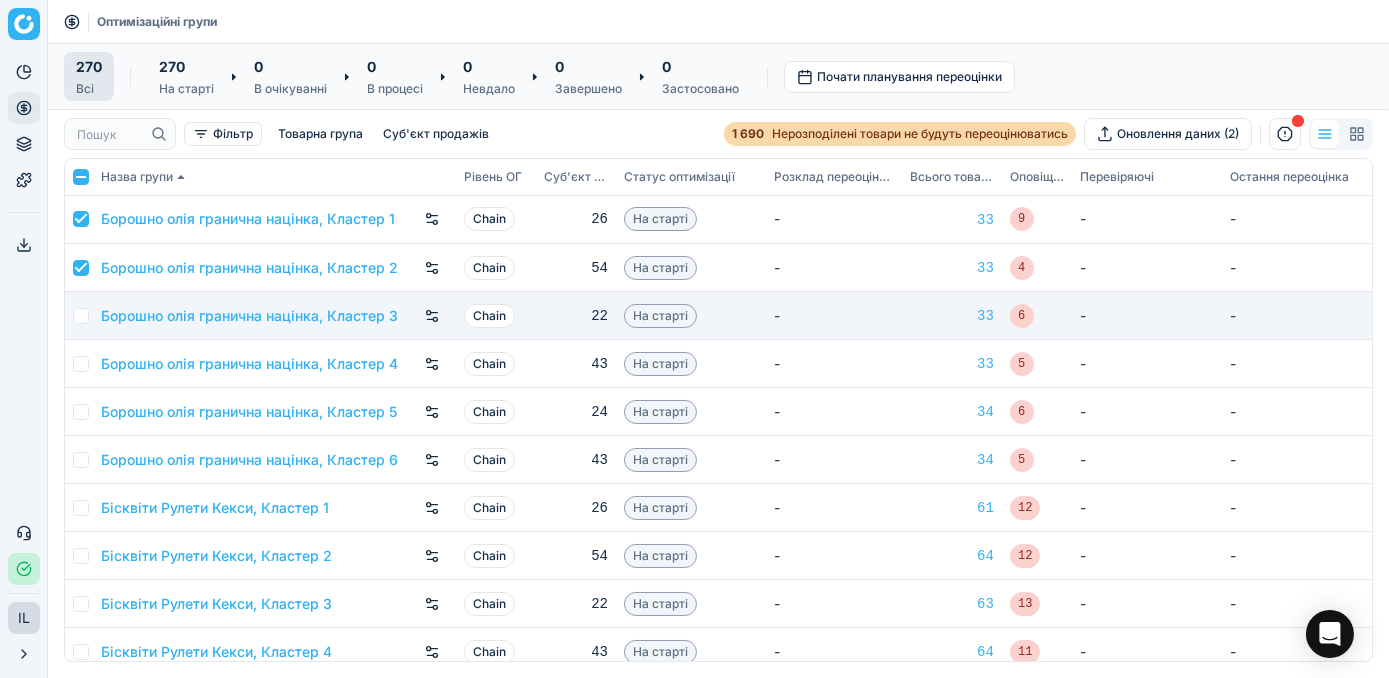 click at bounding box center (81, 316) 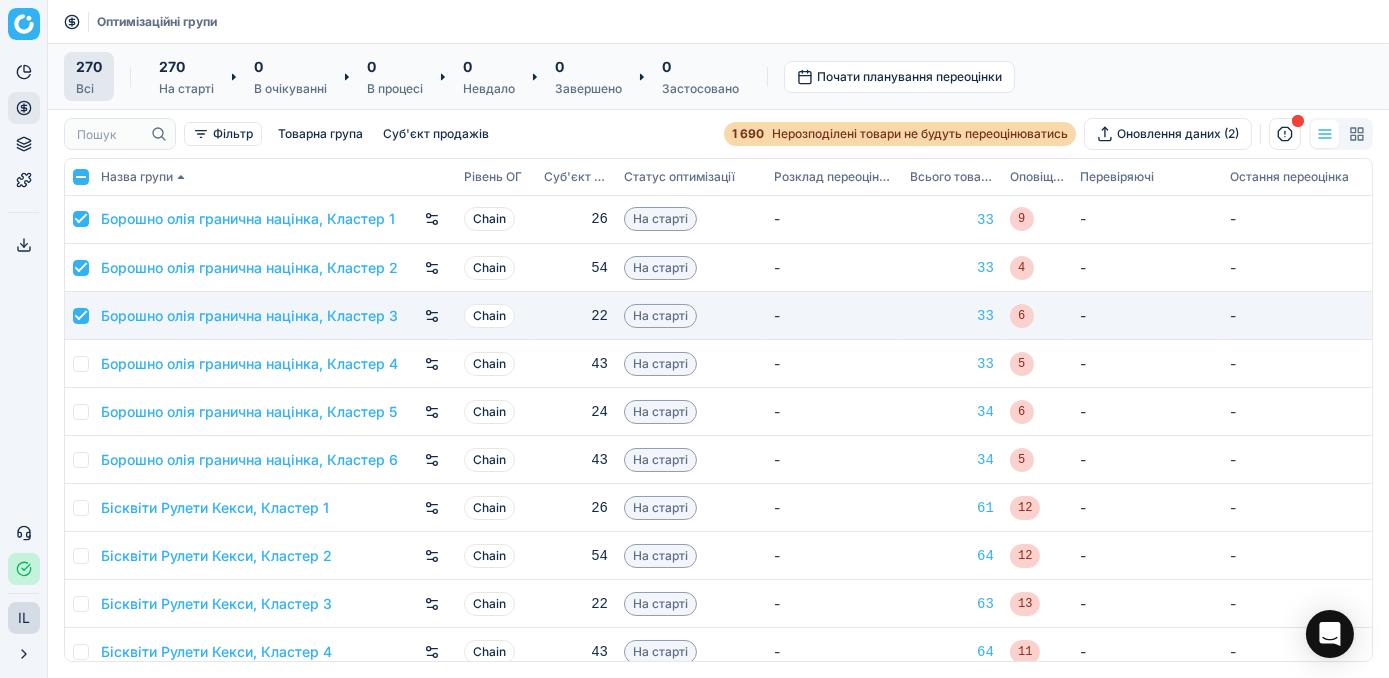 checkbox on "true" 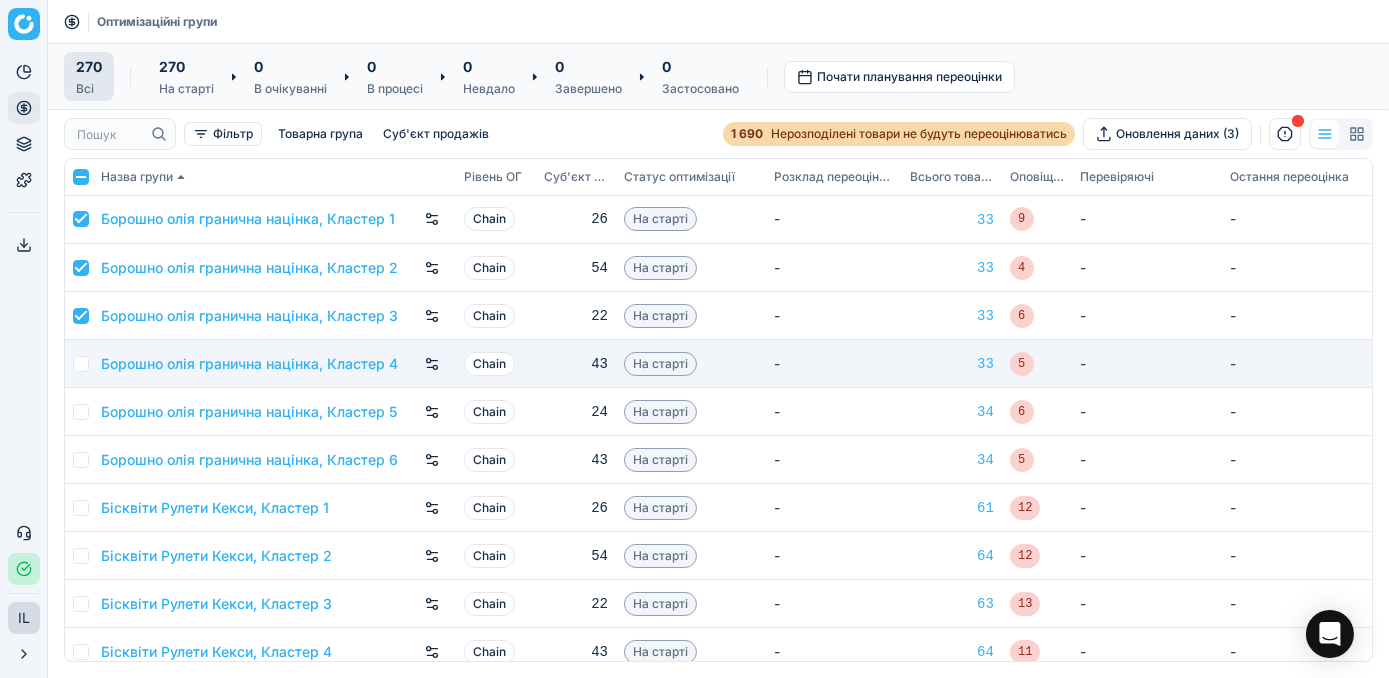 click at bounding box center (81, 364) 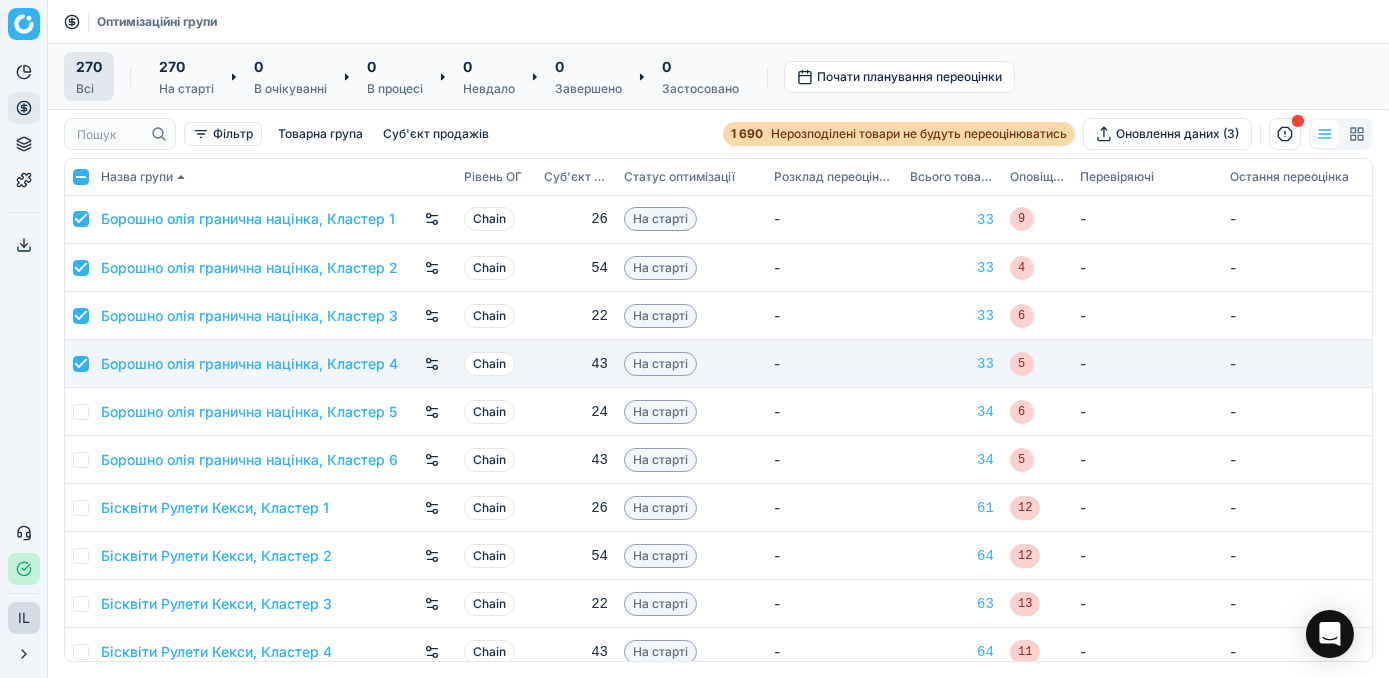 checkbox on "true" 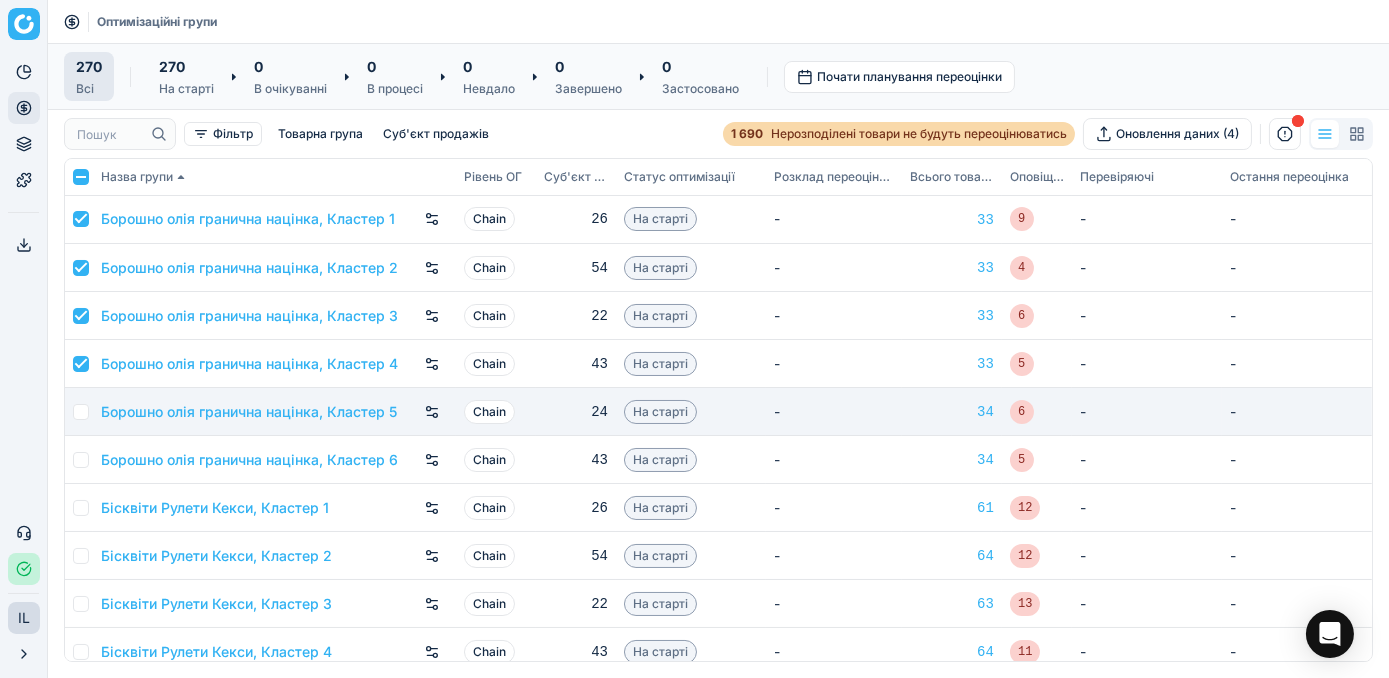 click at bounding box center [79, 412] 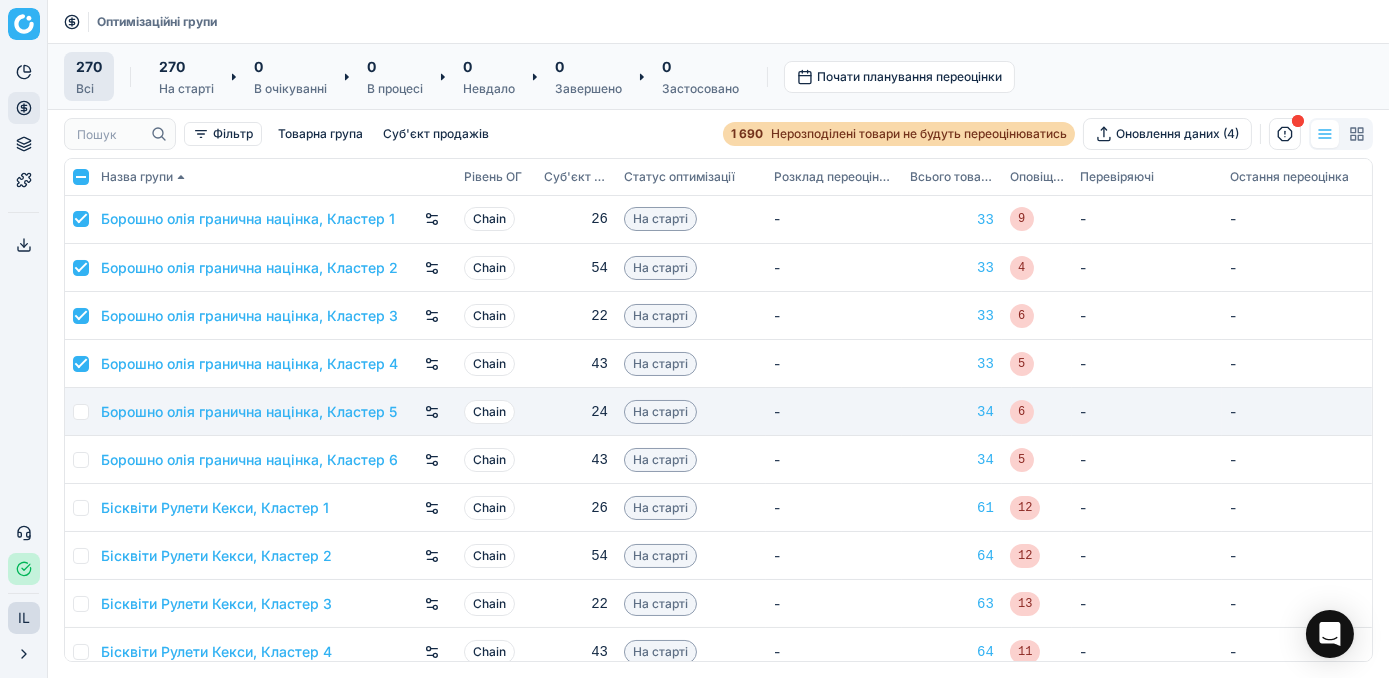 drag, startPoint x: 85, startPoint y: 409, endPoint x: 80, endPoint y: 425, distance: 16.763054 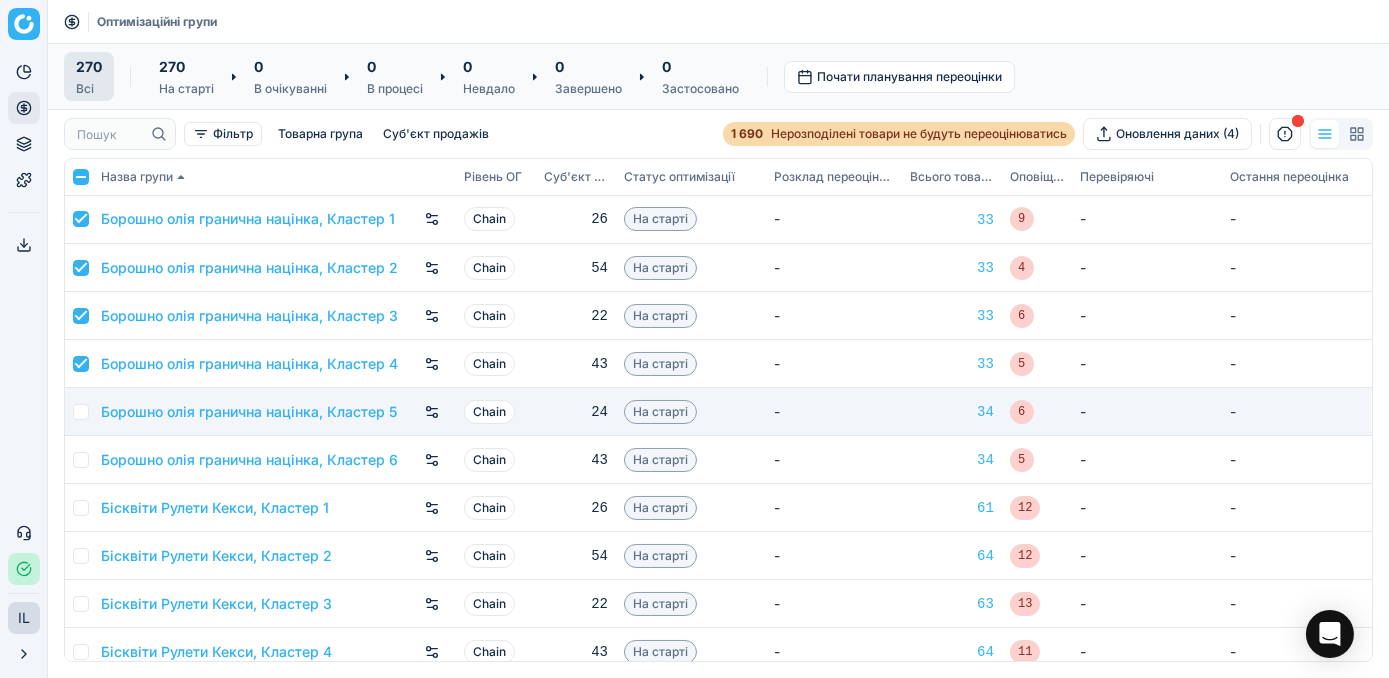 click at bounding box center (81, 412) 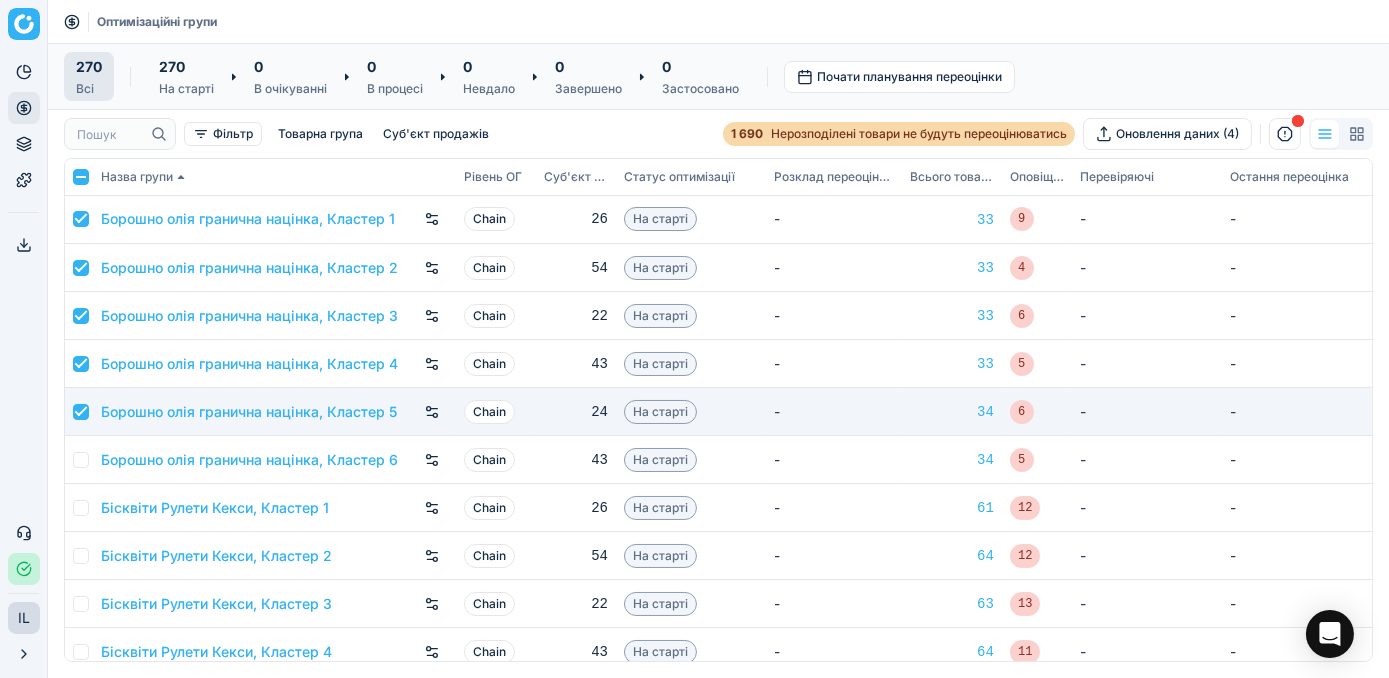 checkbox on "true" 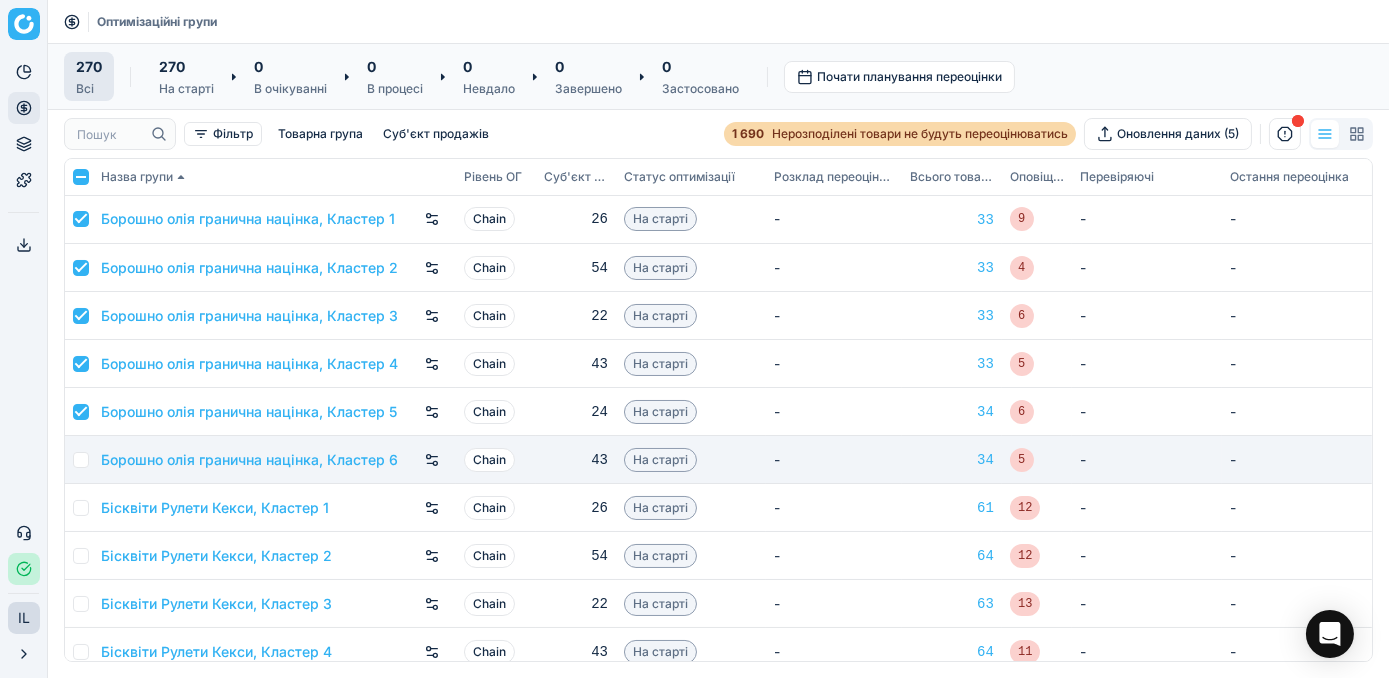 click at bounding box center [81, 460] 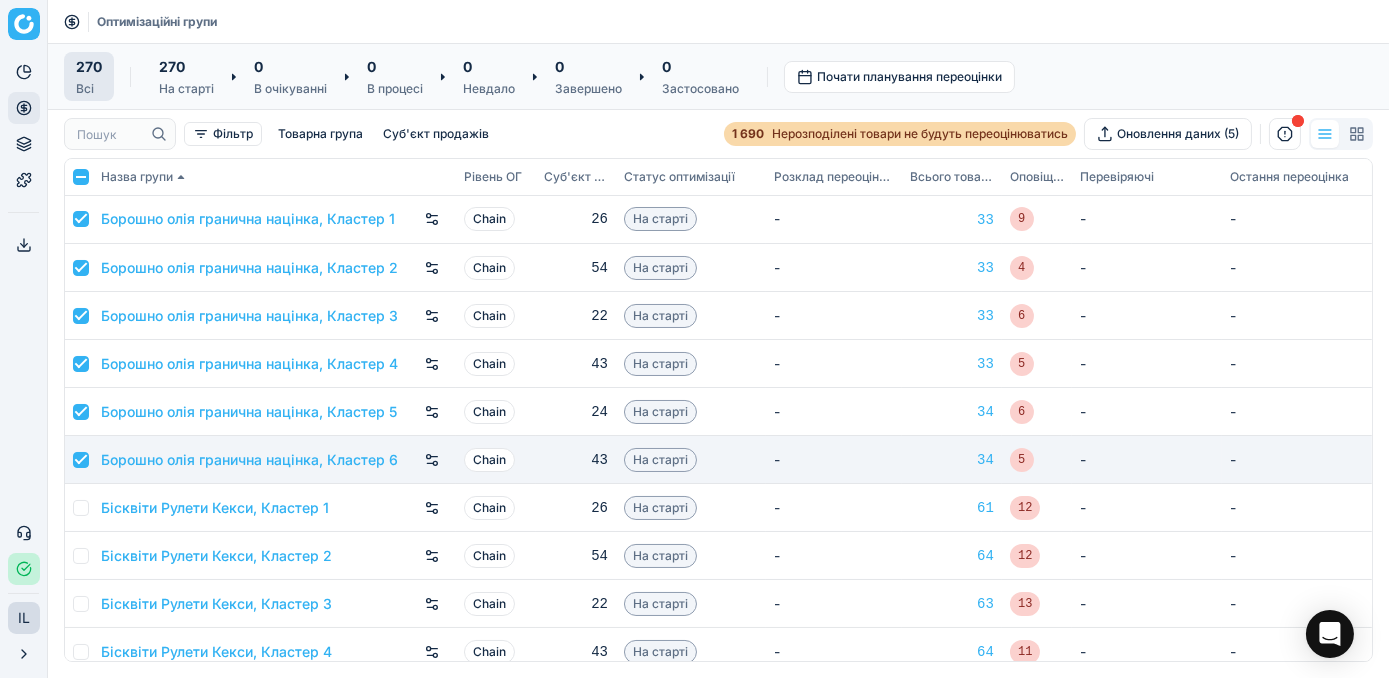 checkbox on "true" 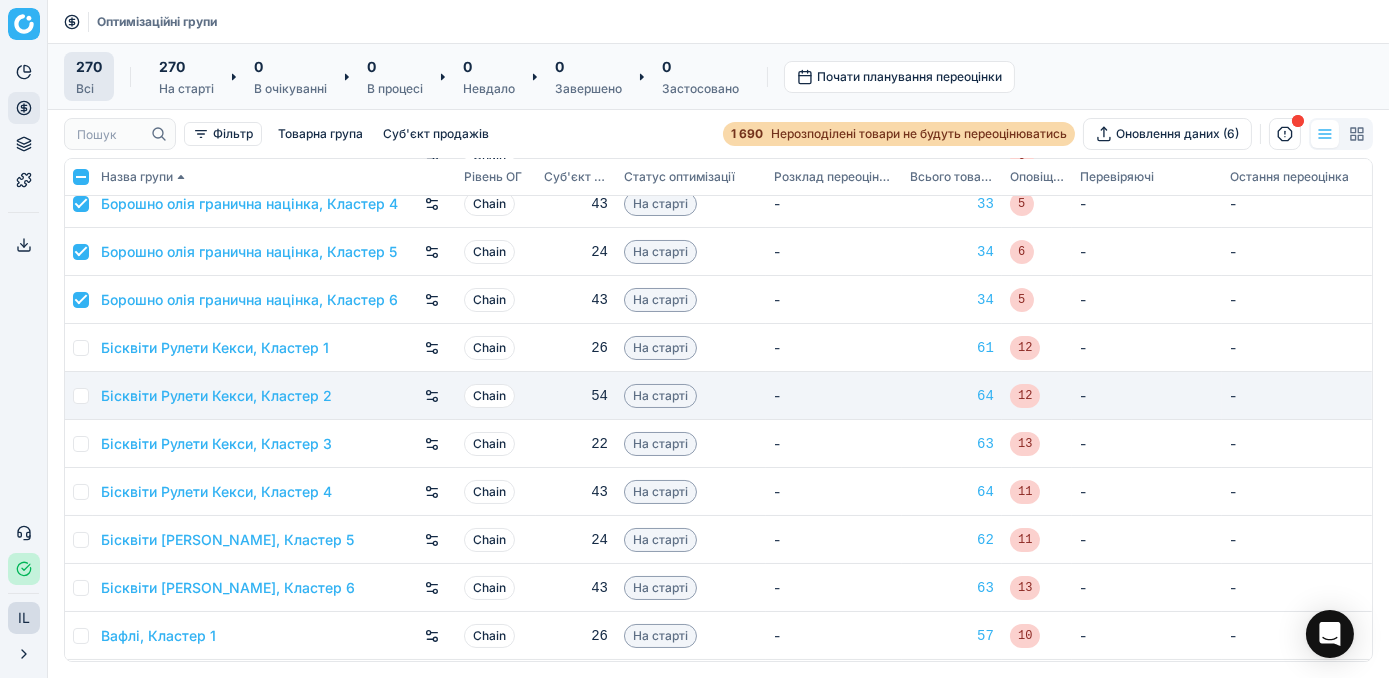 scroll, scrollTop: 181, scrollLeft: 0, axis: vertical 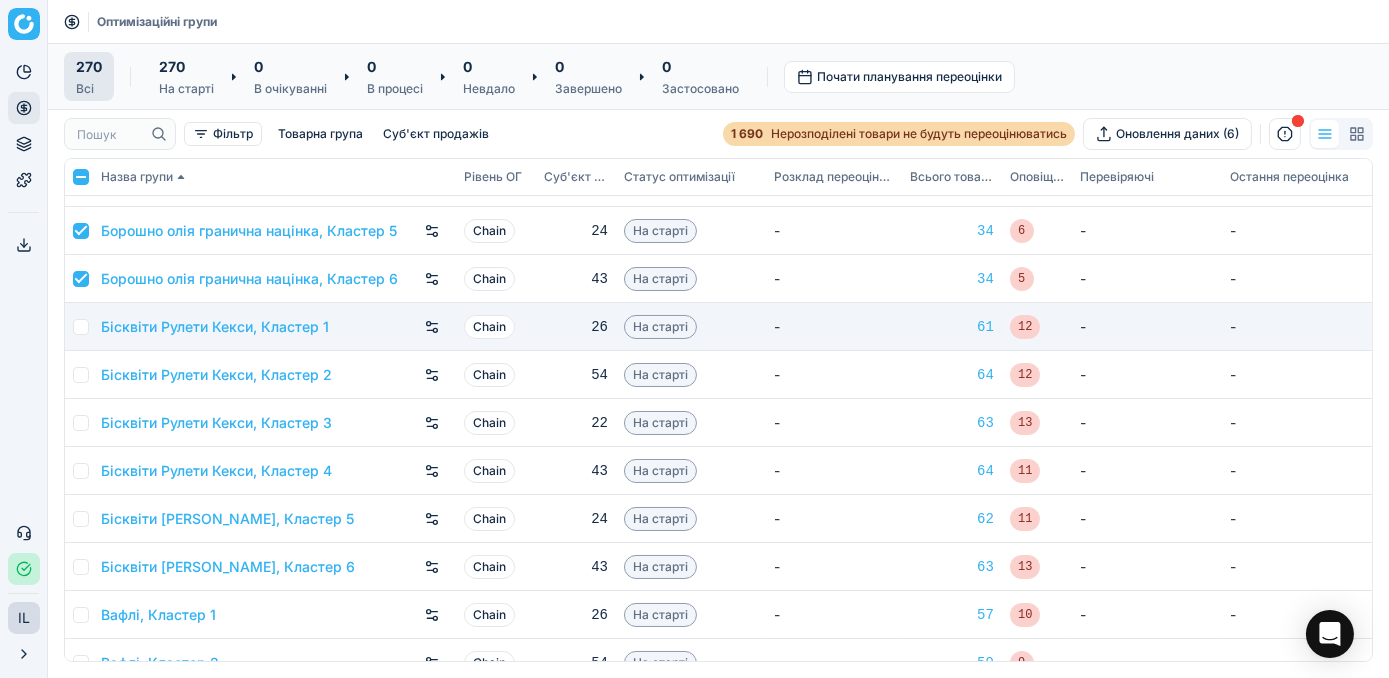 drag, startPoint x: 78, startPoint y: 320, endPoint x: 81, endPoint y: 338, distance: 18.248287 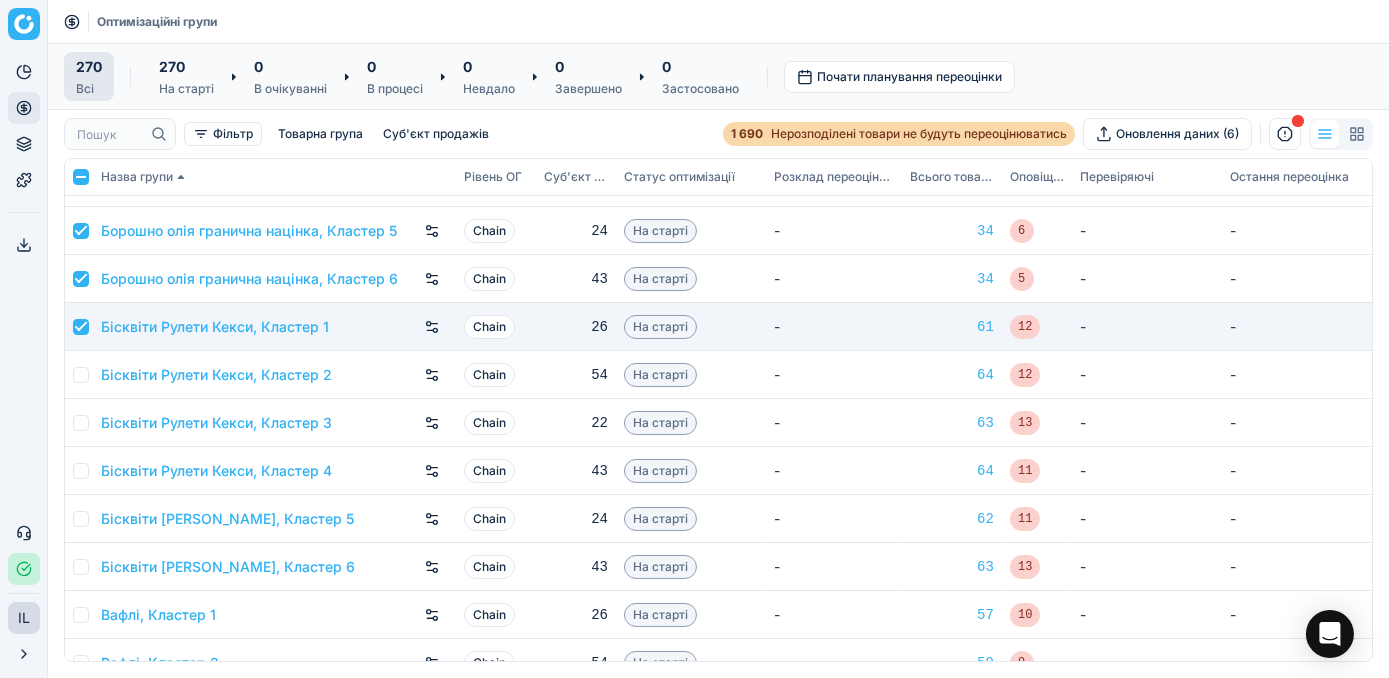 checkbox on "true" 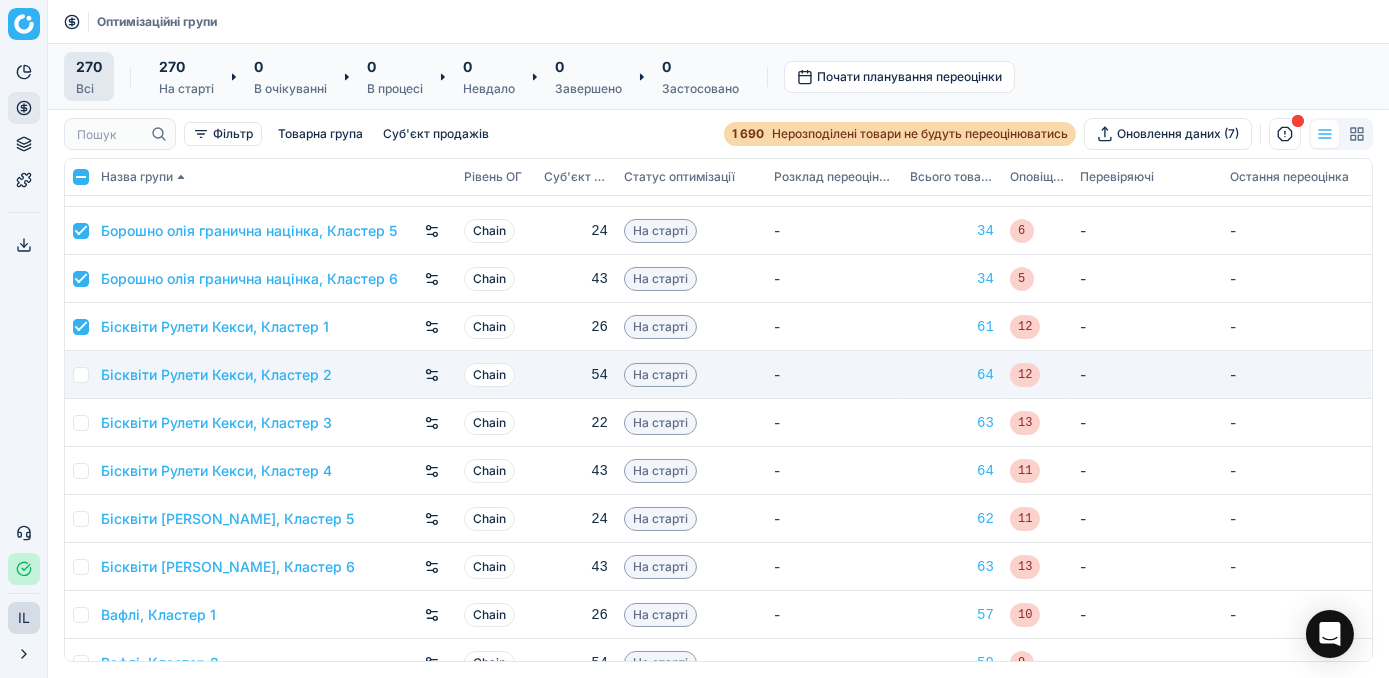 click at bounding box center [81, 375] 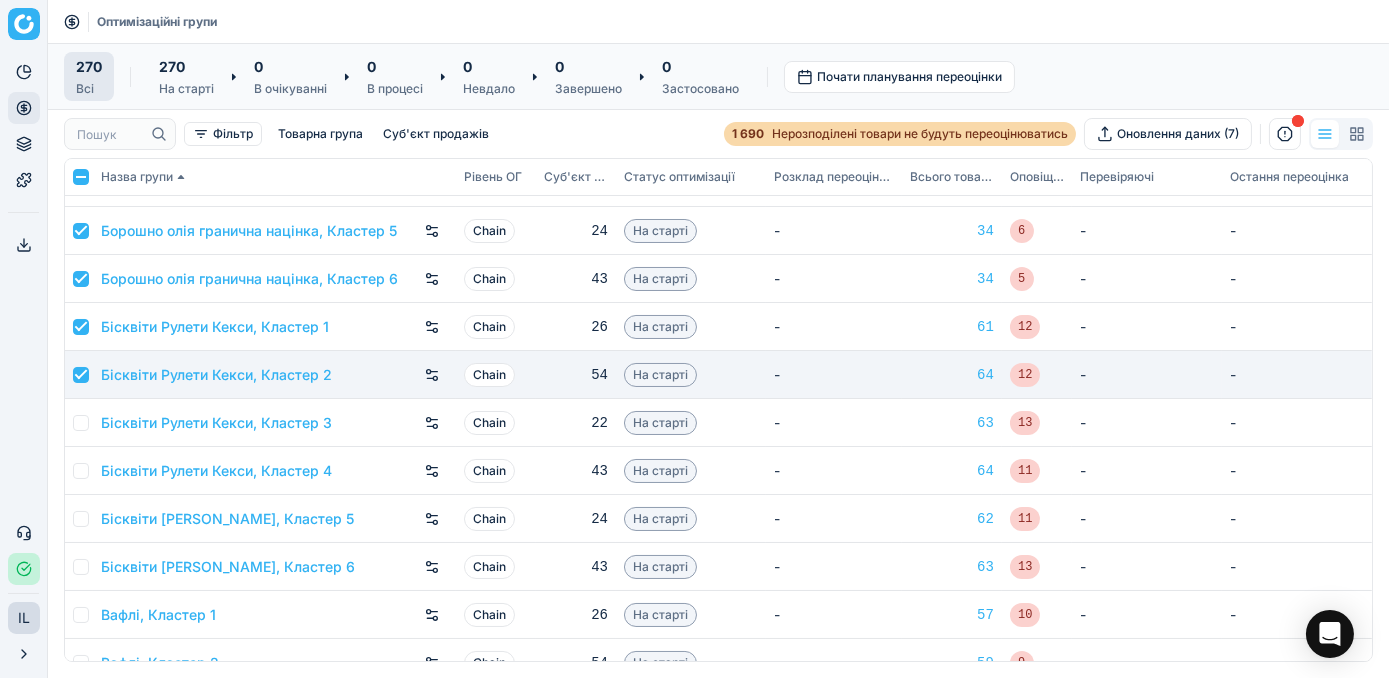 checkbox on "true" 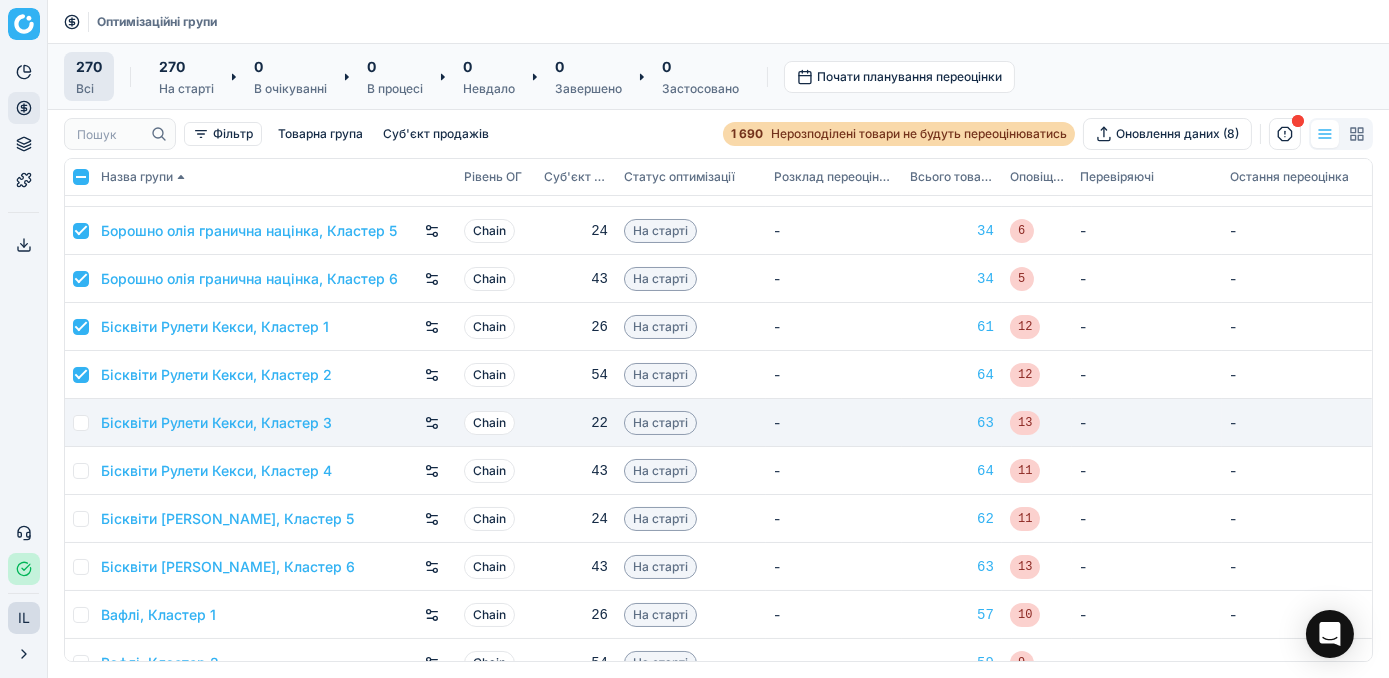 click at bounding box center (81, 423) 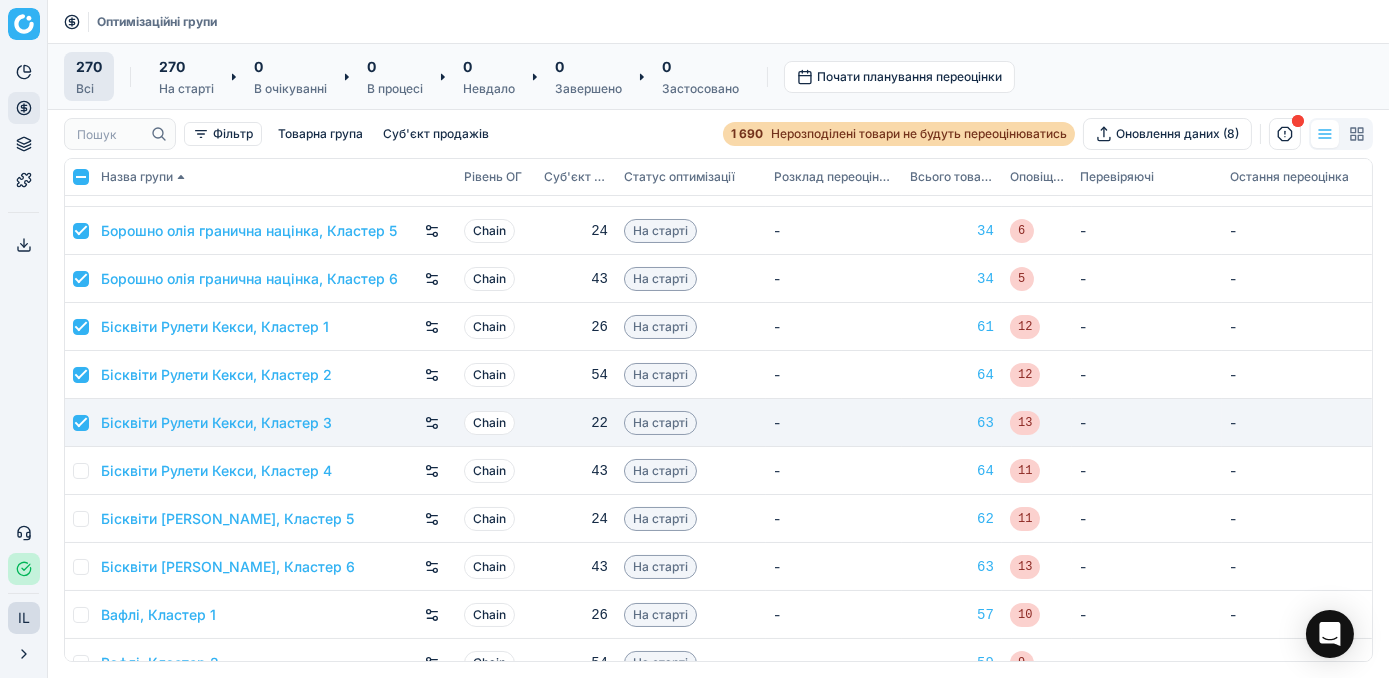 checkbox on "true" 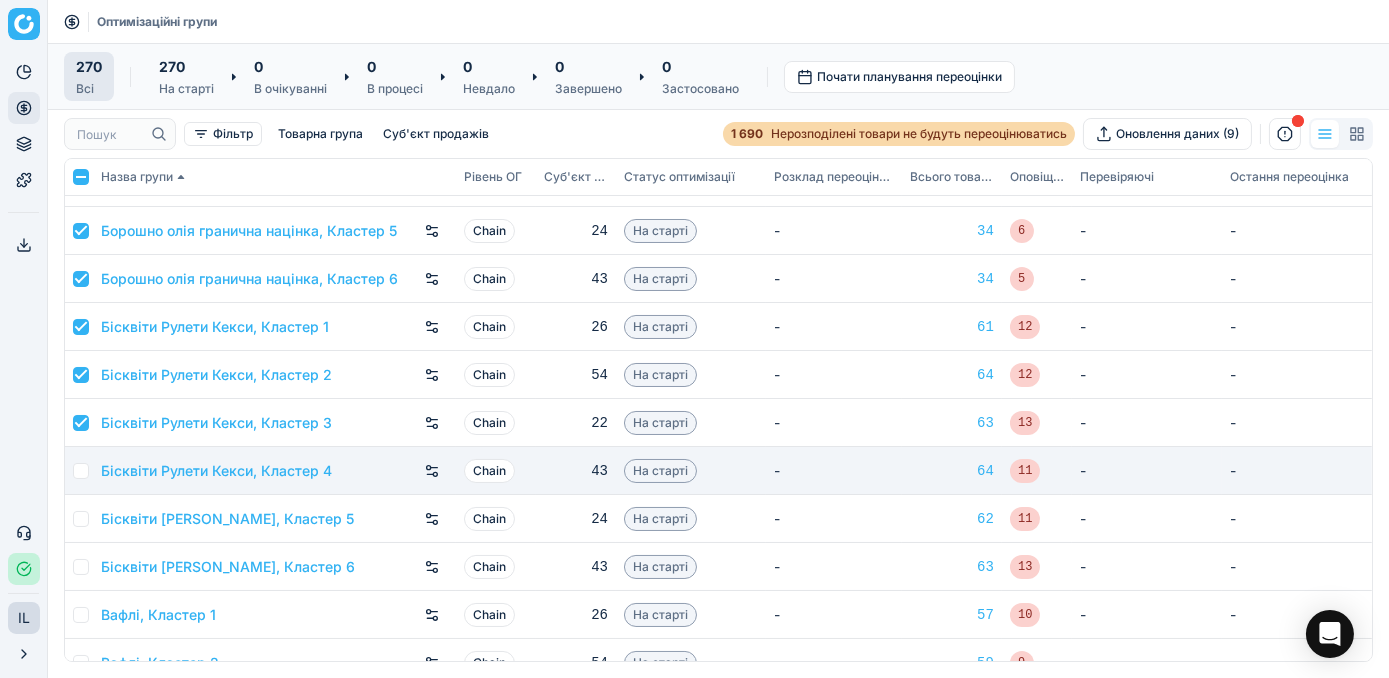 click at bounding box center [79, 471] 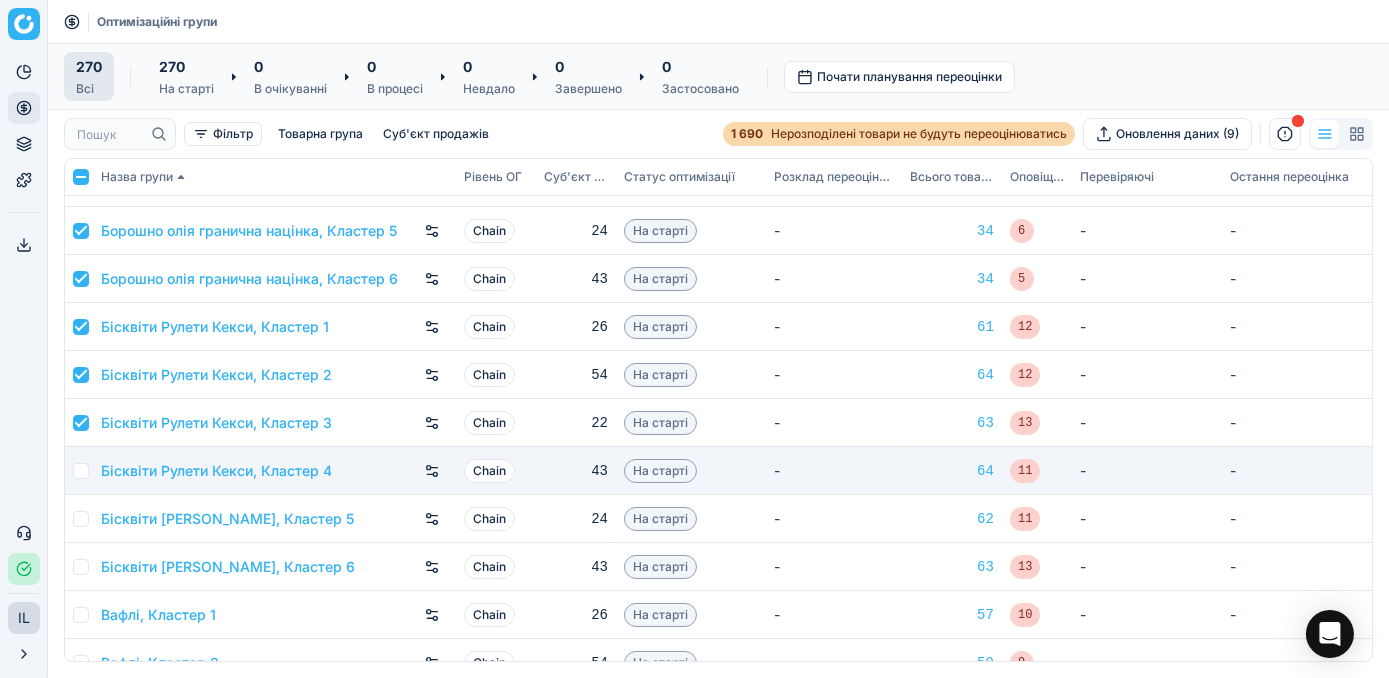click at bounding box center [81, 471] 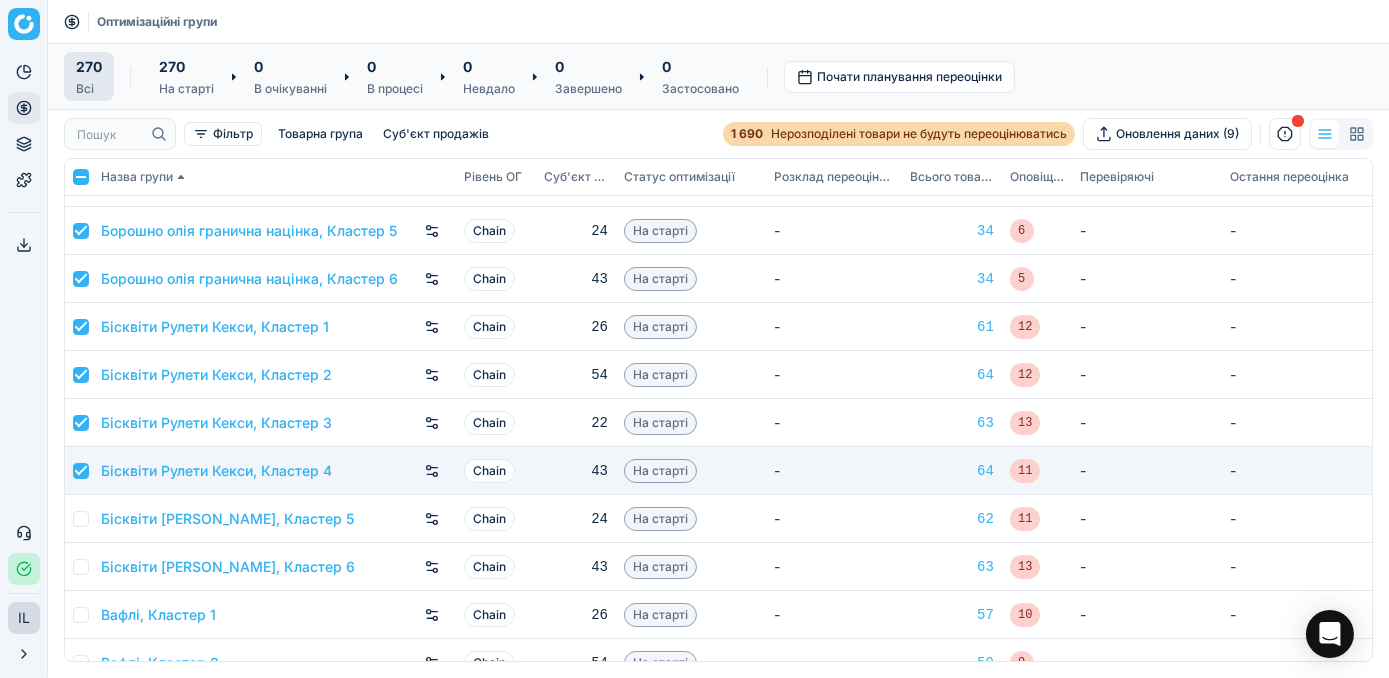 checkbox on "true" 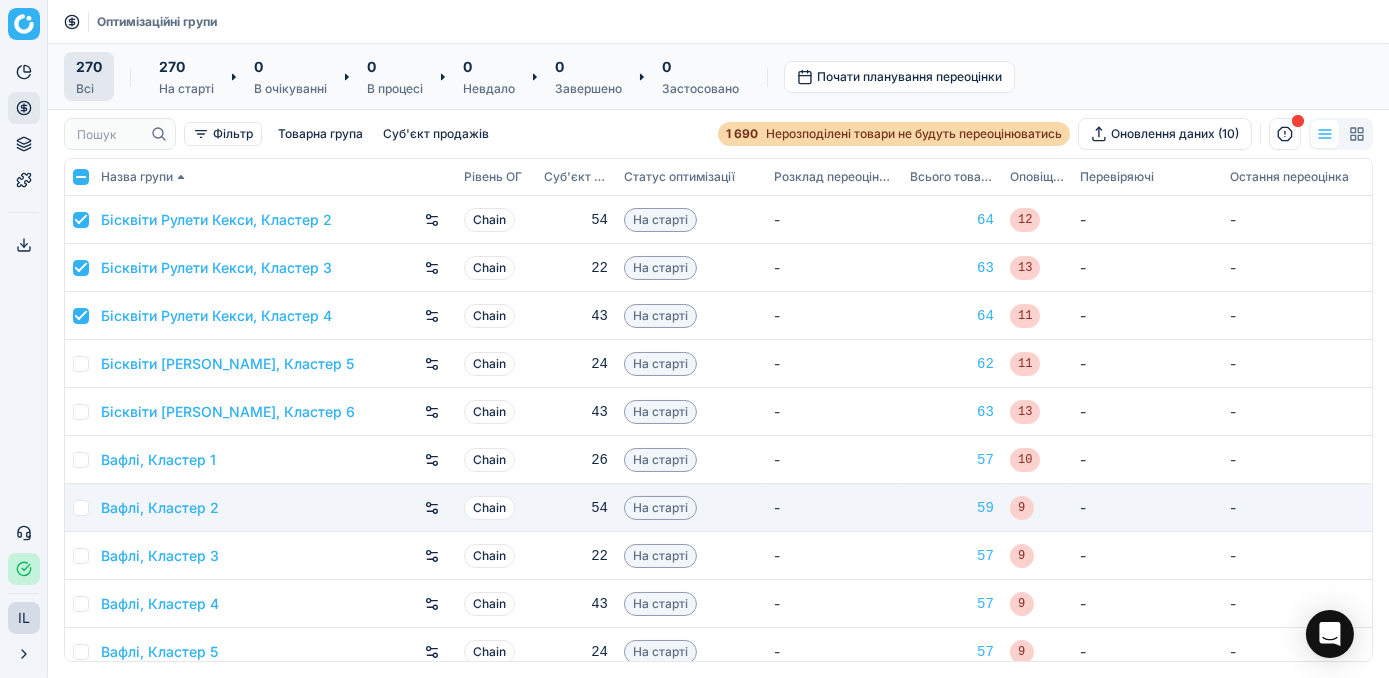 scroll, scrollTop: 363, scrollLeft: 0, axis: vertical 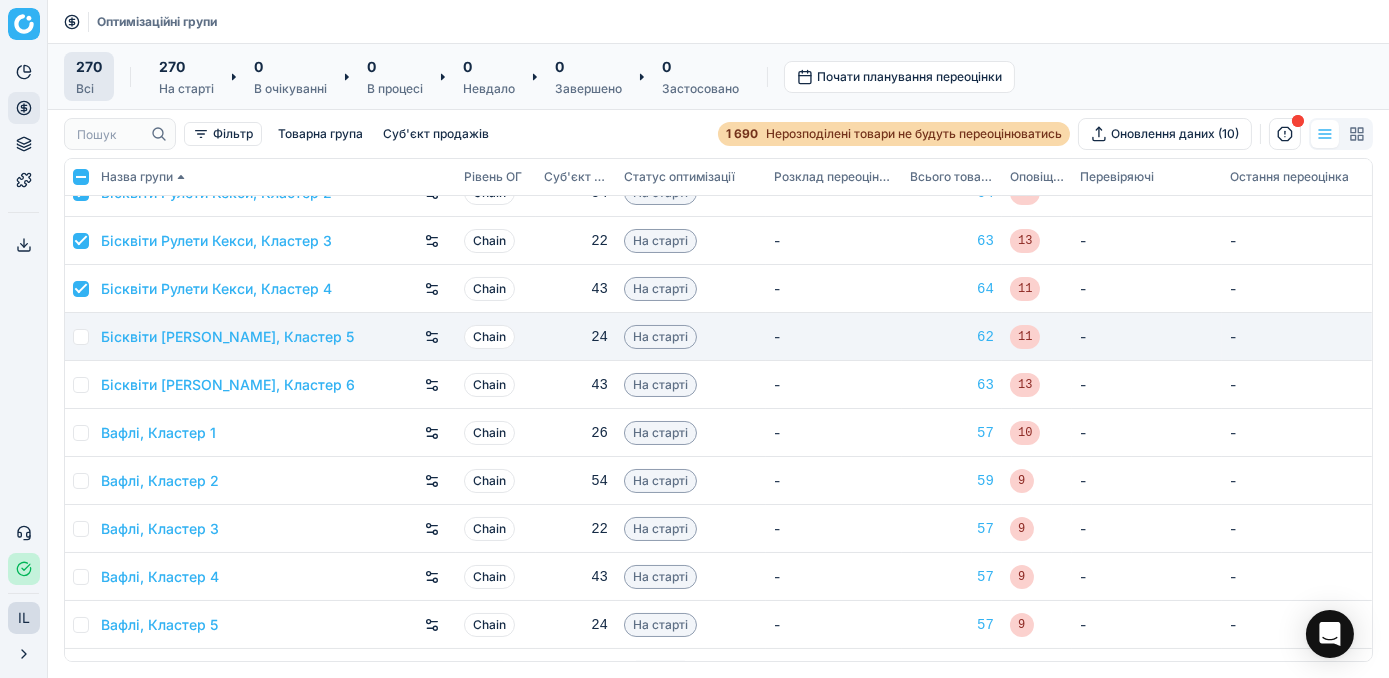 click at bounding box center [81, 337] 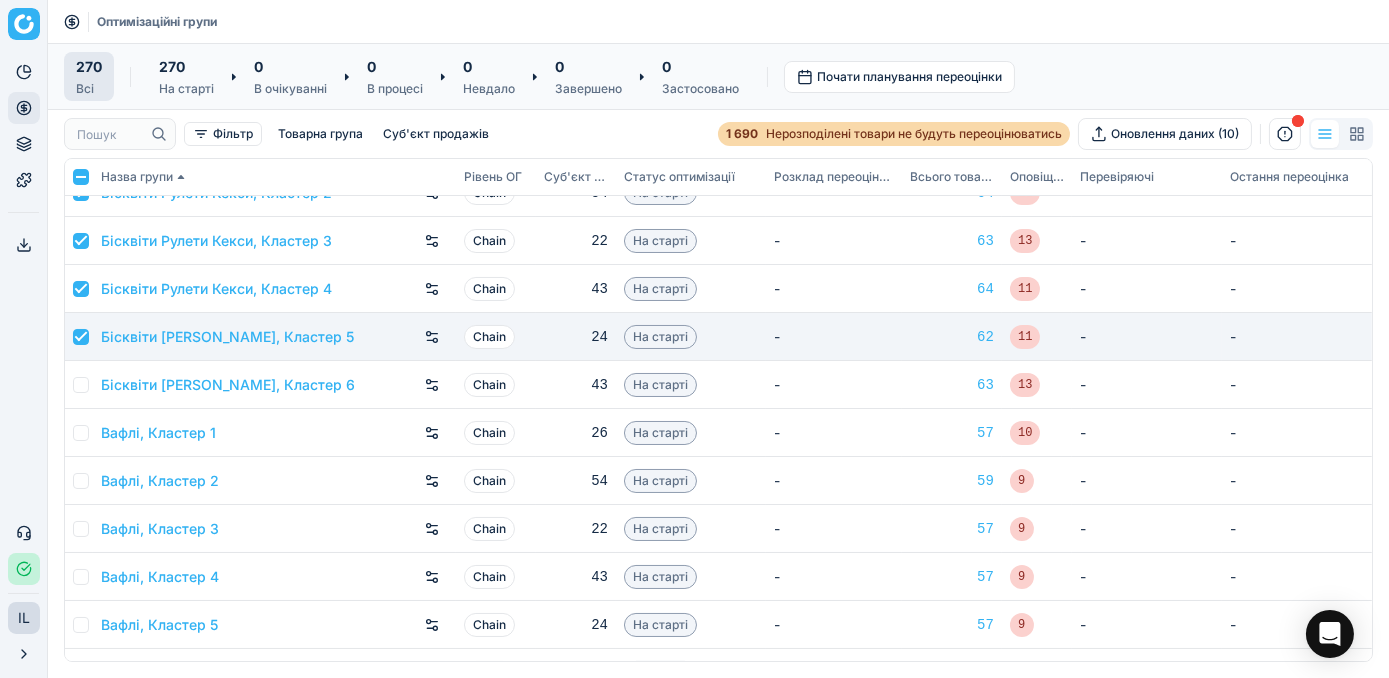 checkbox on "true" 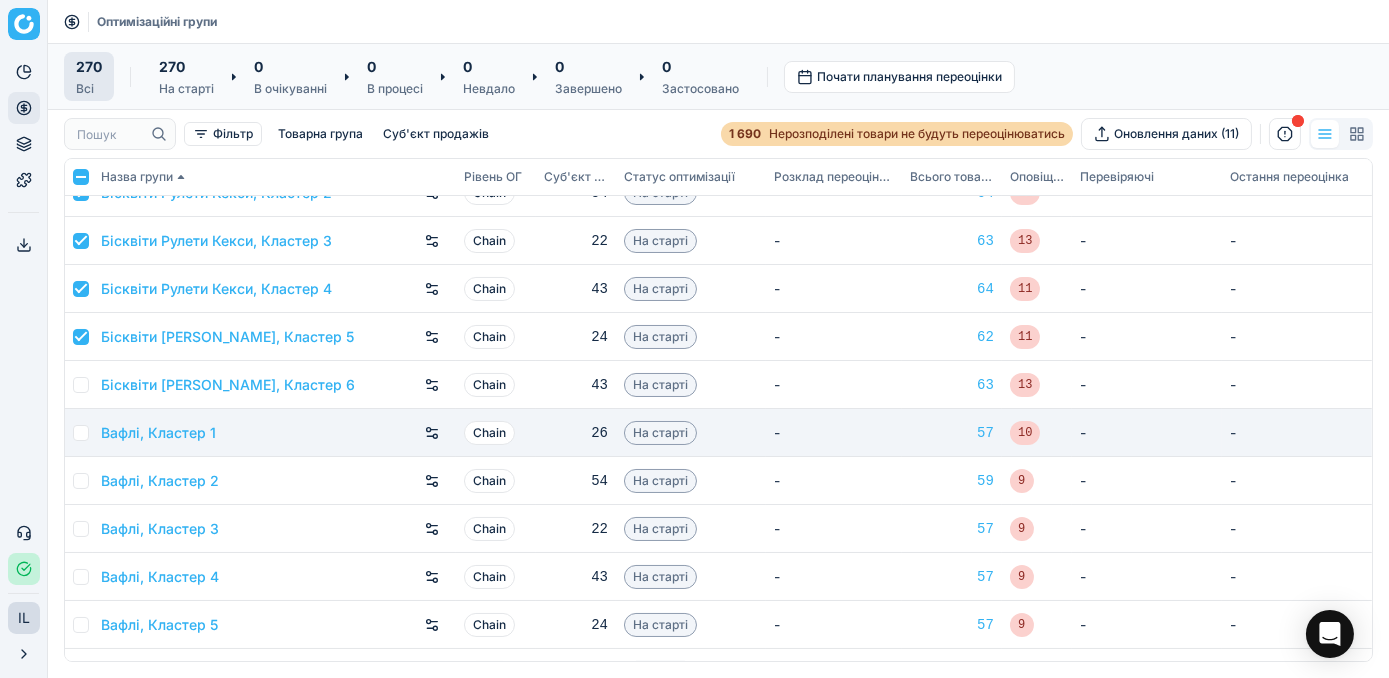 drag, startPoint x: 80, startPoint y: 385, endPoint x: 77, endPoint y: 412, distance: 27.166155 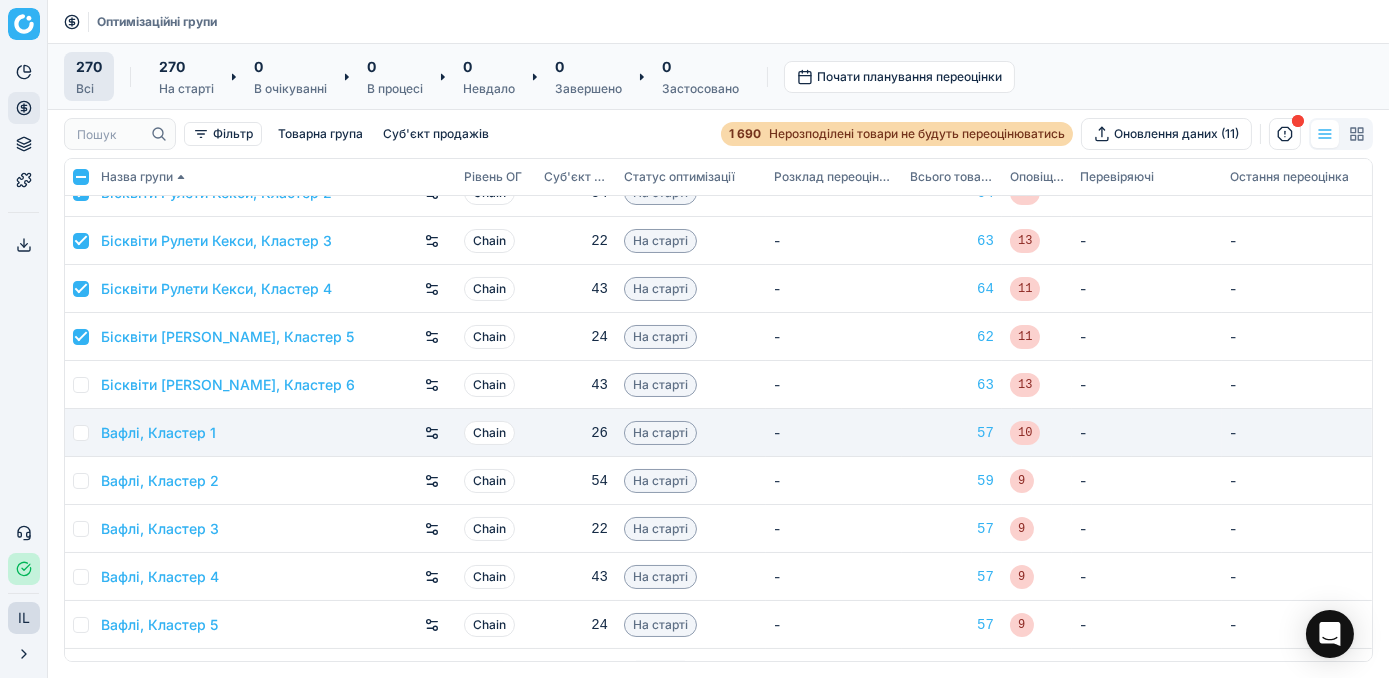 click at bounding box center [81, 385] 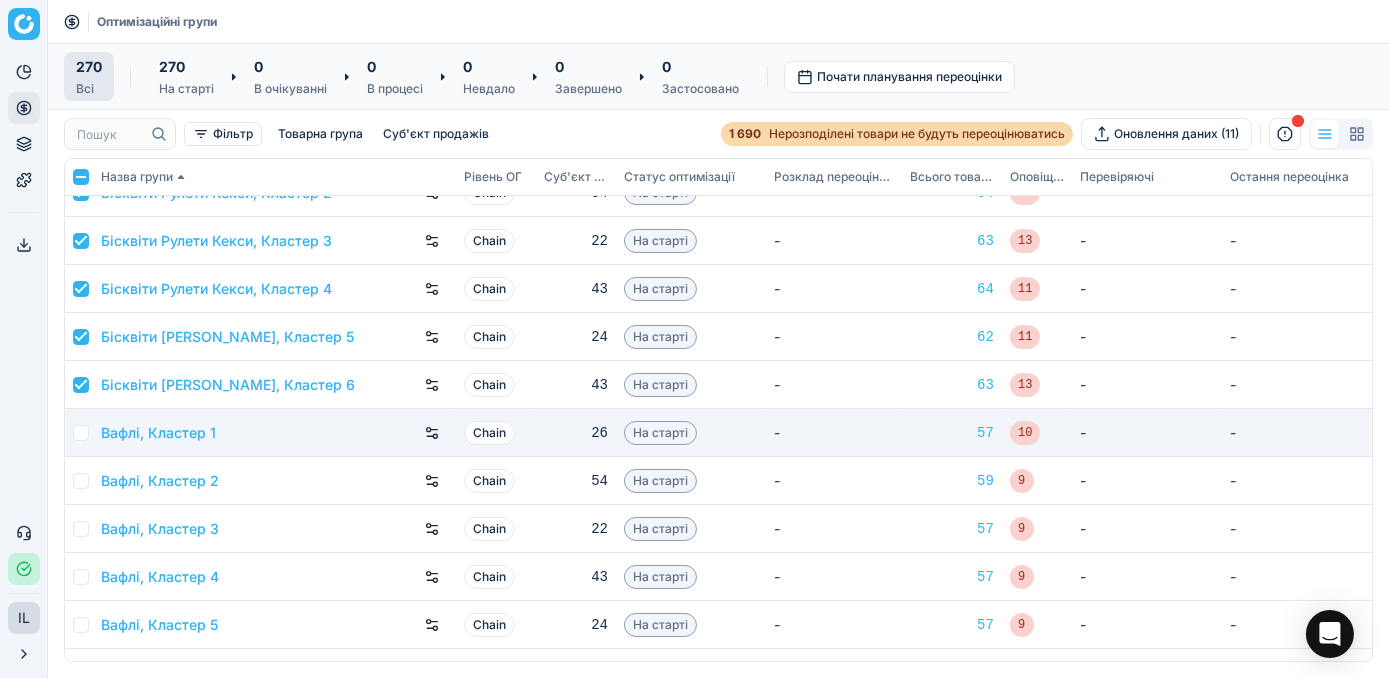 checkbox on "true" 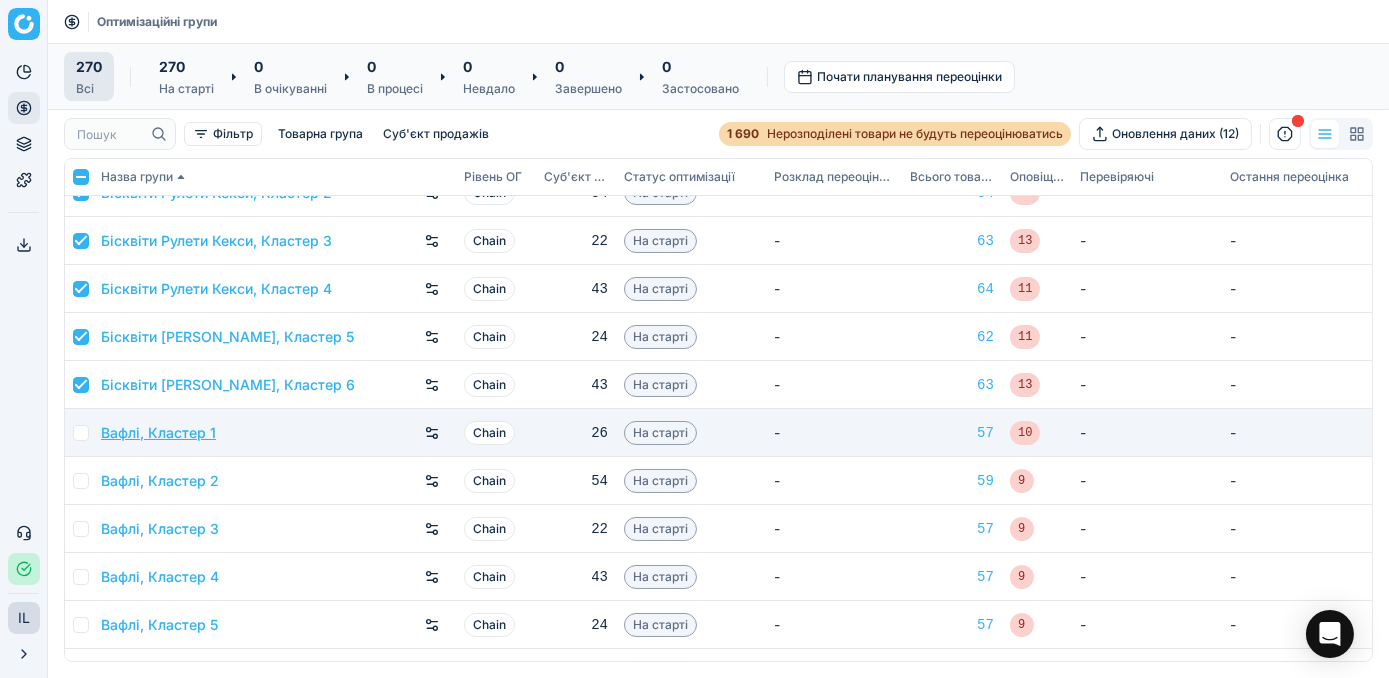 click at bounding box center [81, 433] 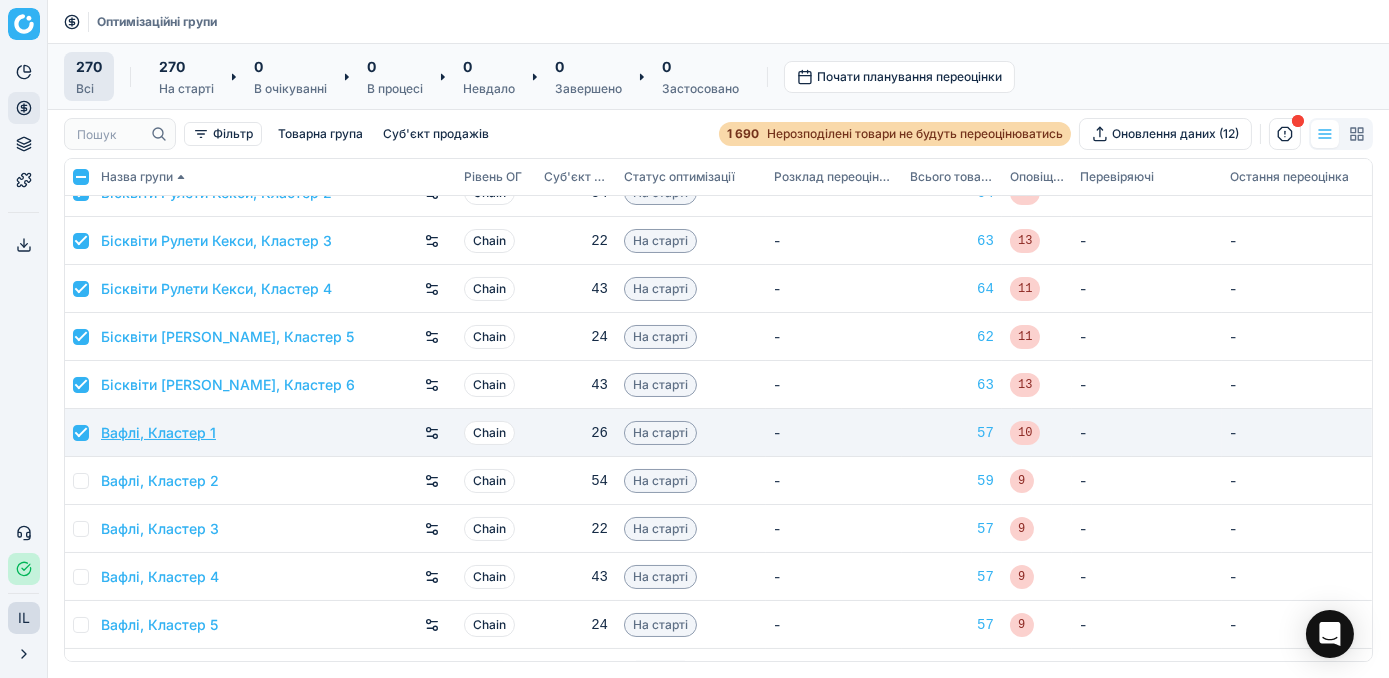 checkbox on "true" 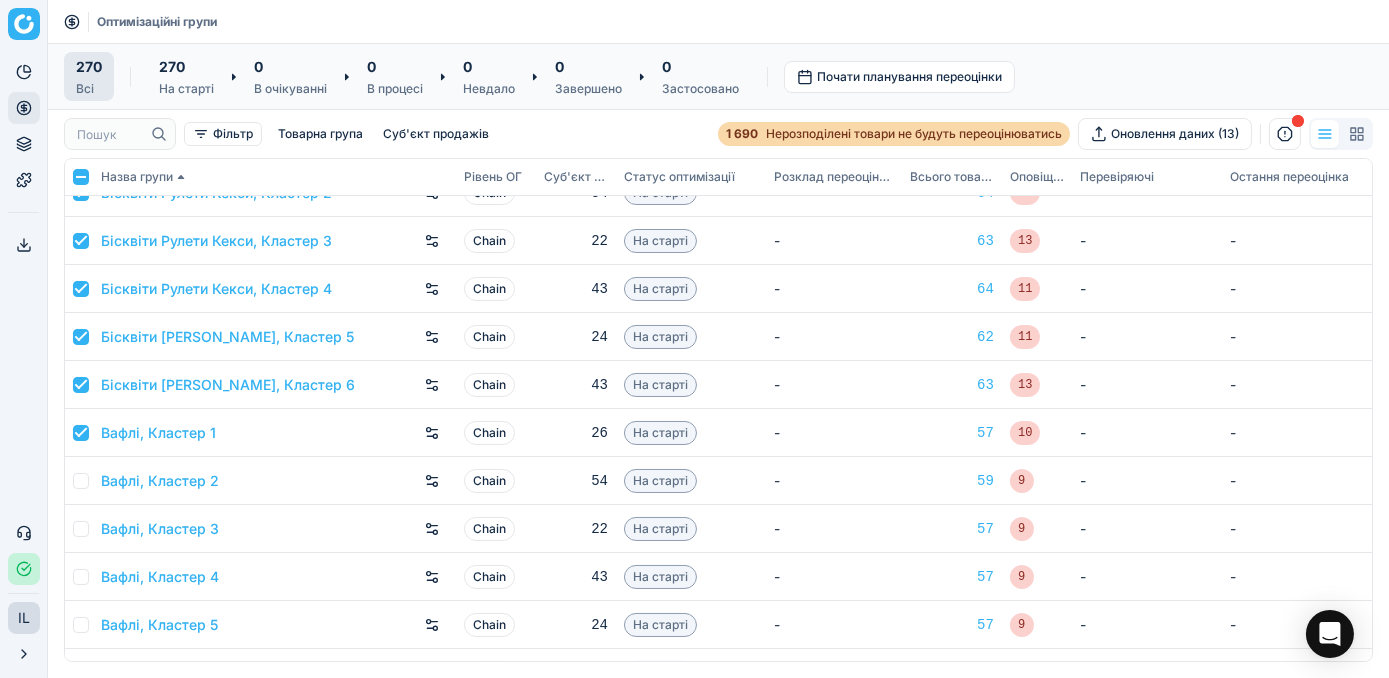scroll, scrollTop: 545, scrollLeft: 0, axis: vertical 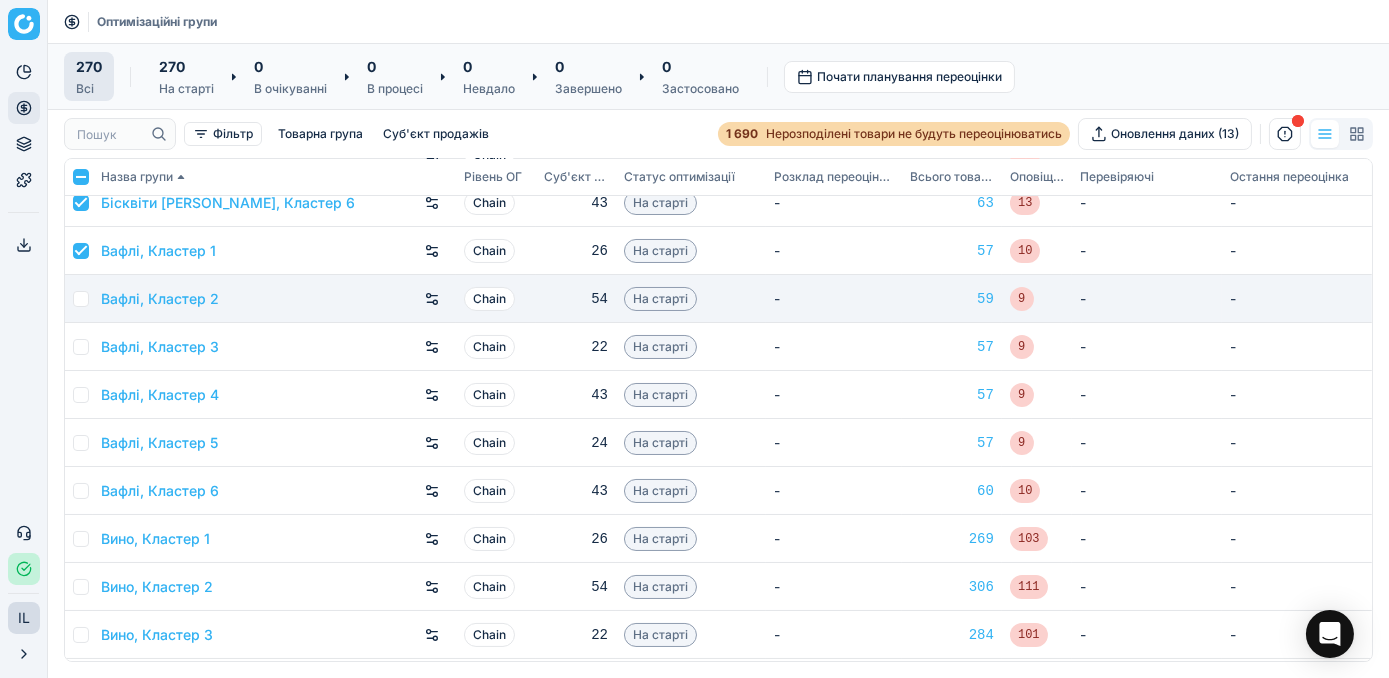 click at bounding box center (81, 299) 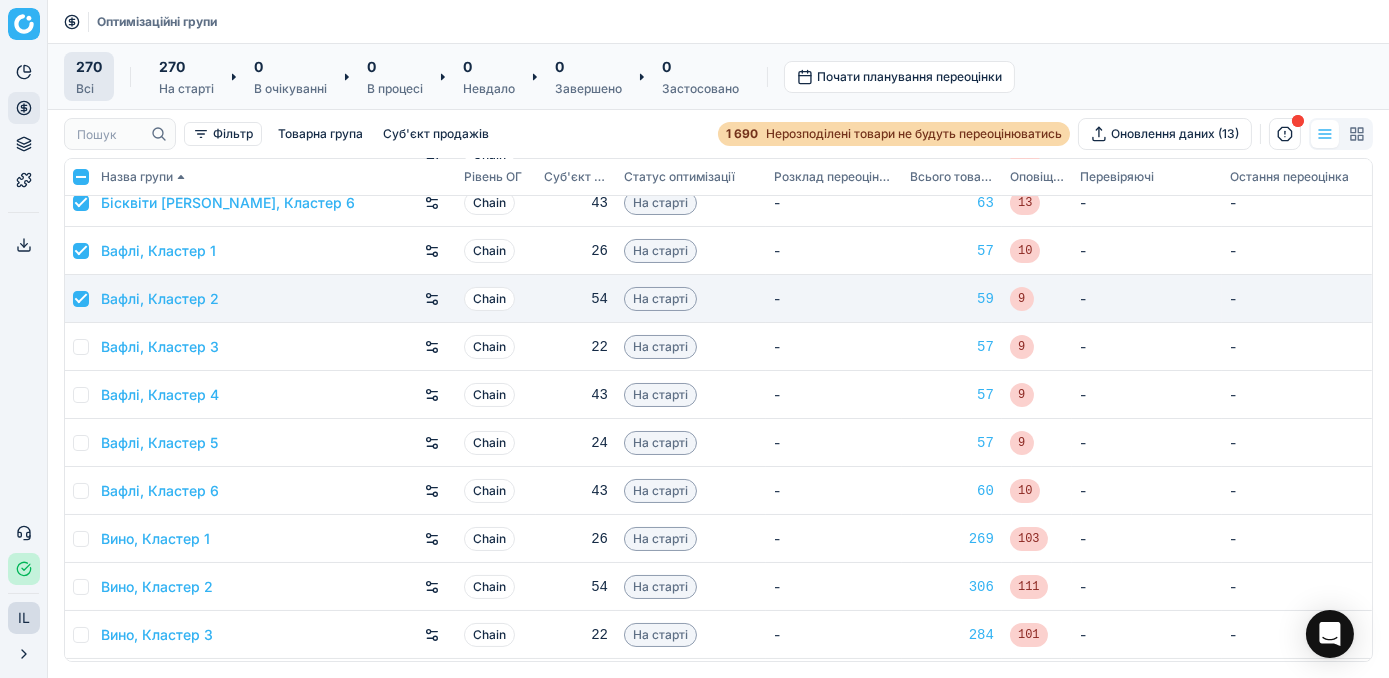 checkbox on "true" 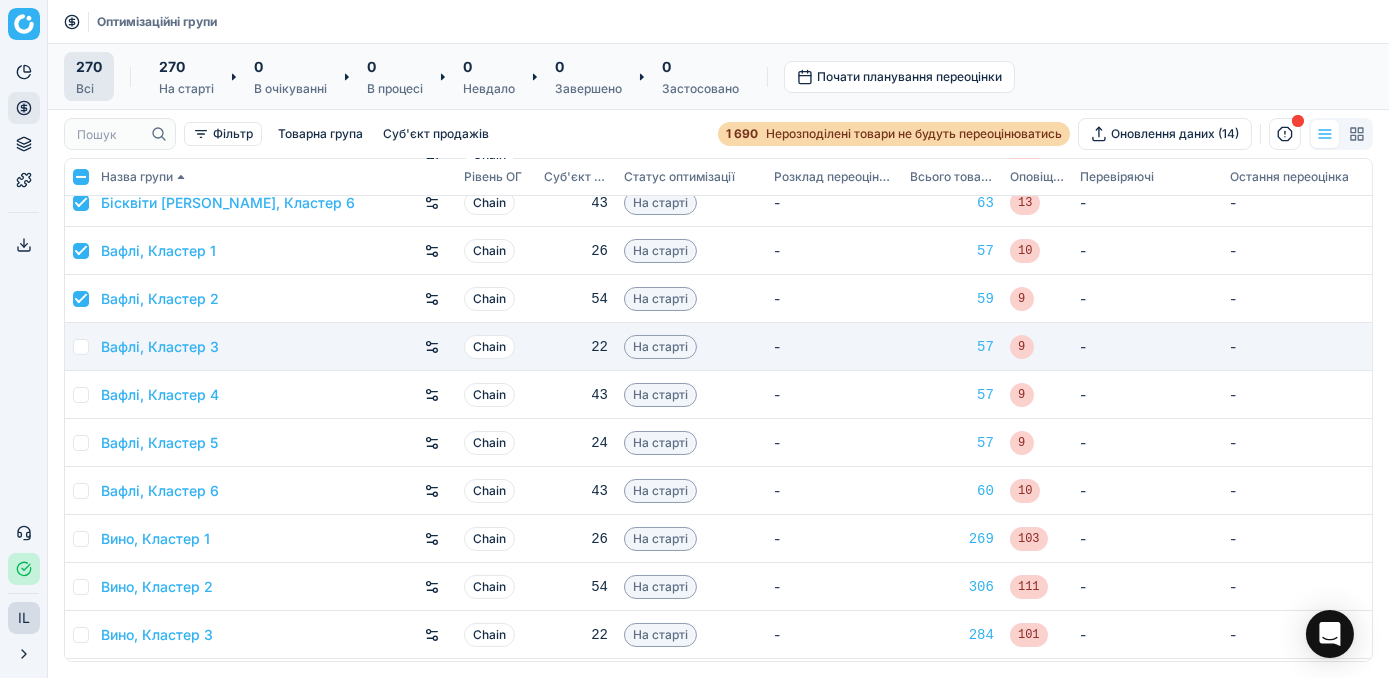 click at bounding box center [79, 347] 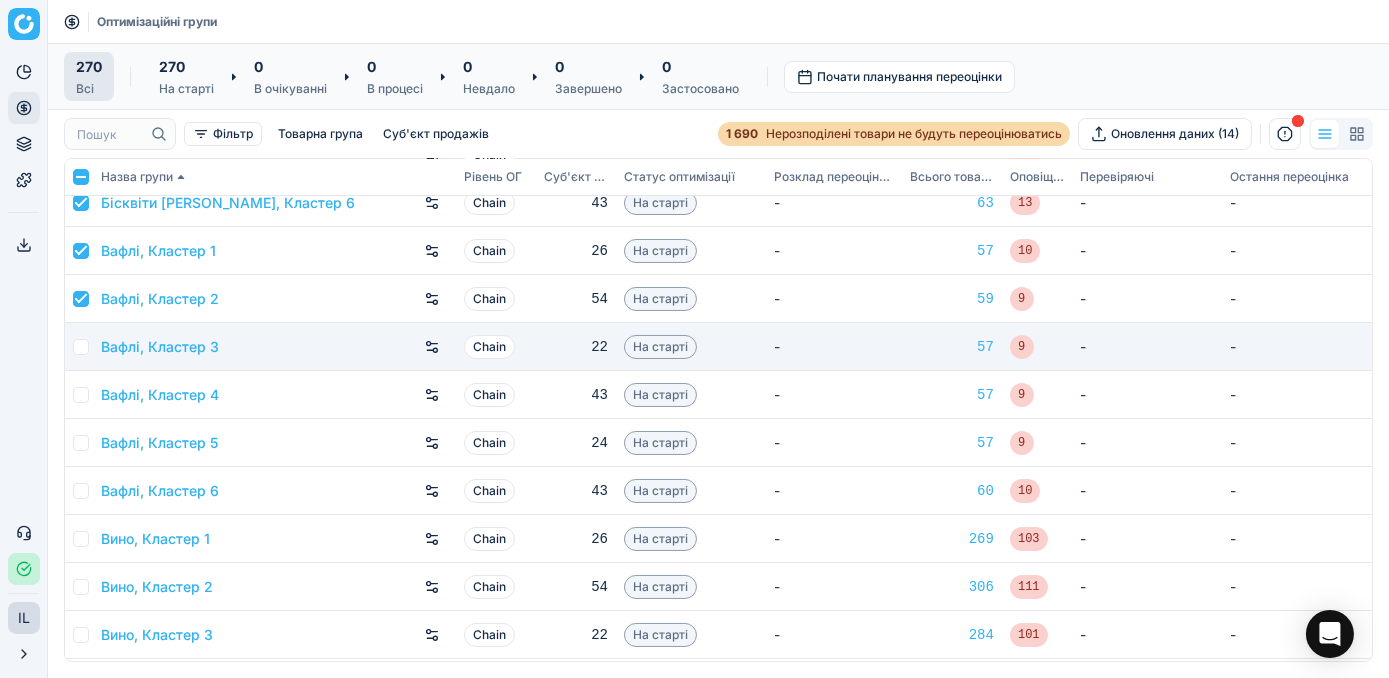 drag, startPoint x: 78, startPoint y: 345, endPoint x: 78, endPoint y: 388, distance: 43 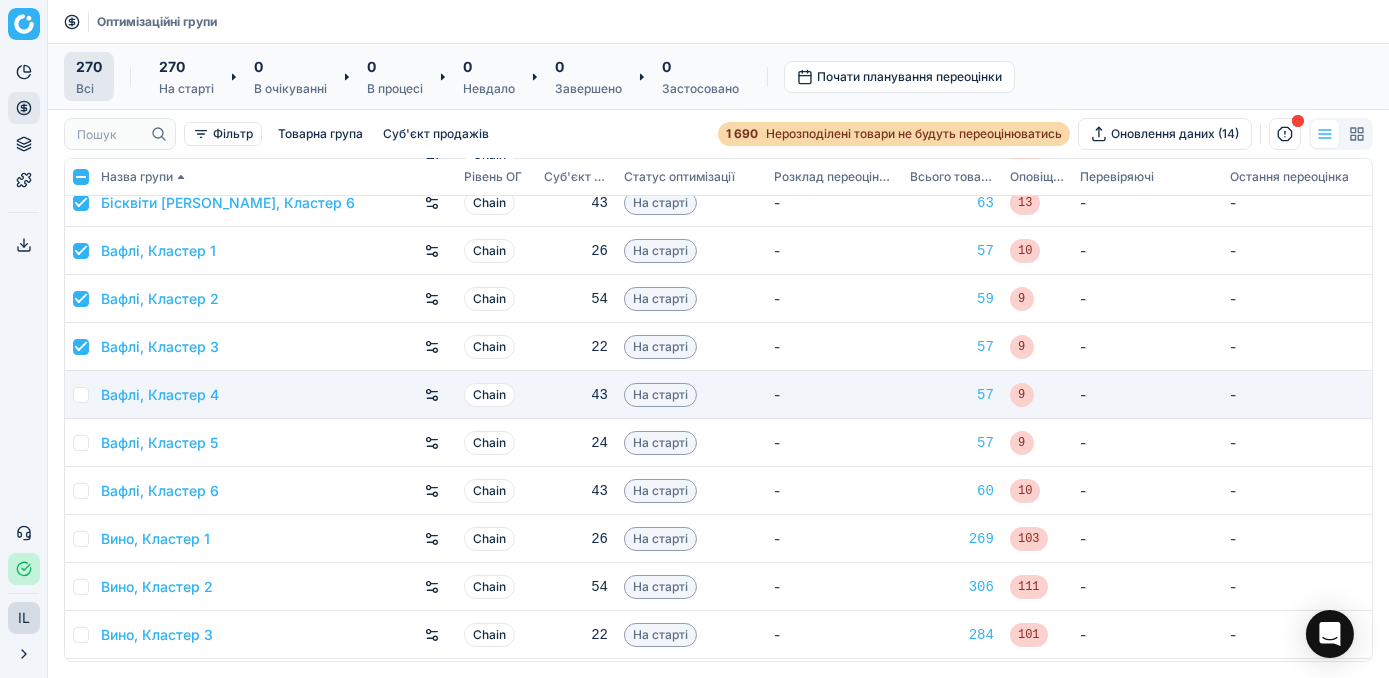 checkbox on "true" 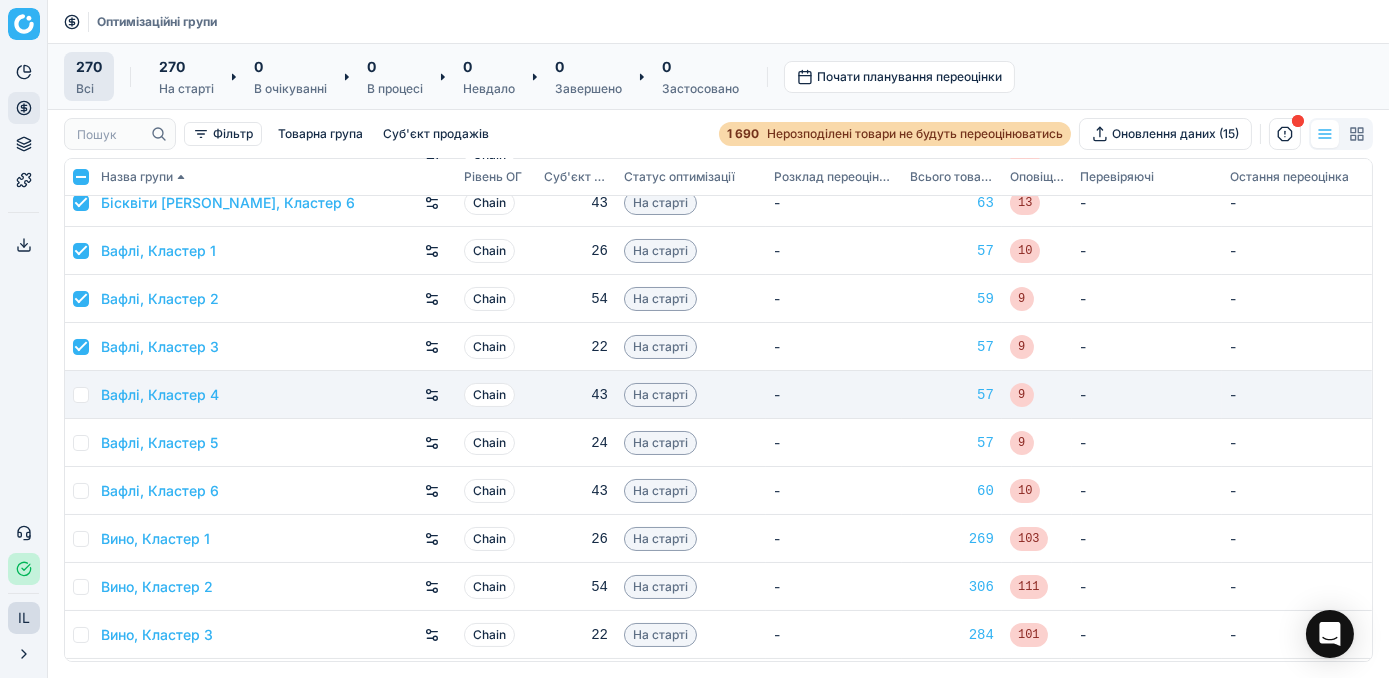 click at bounding box center (81, 395) 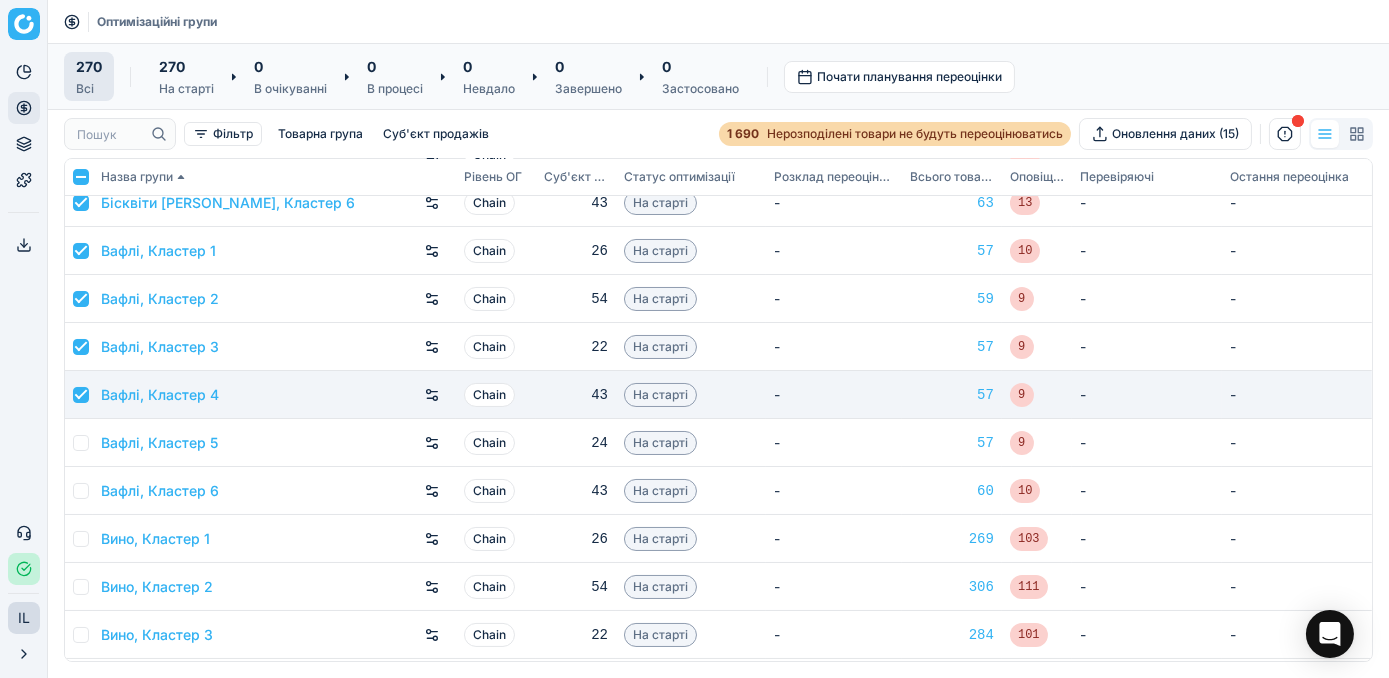 checkbox on "true" 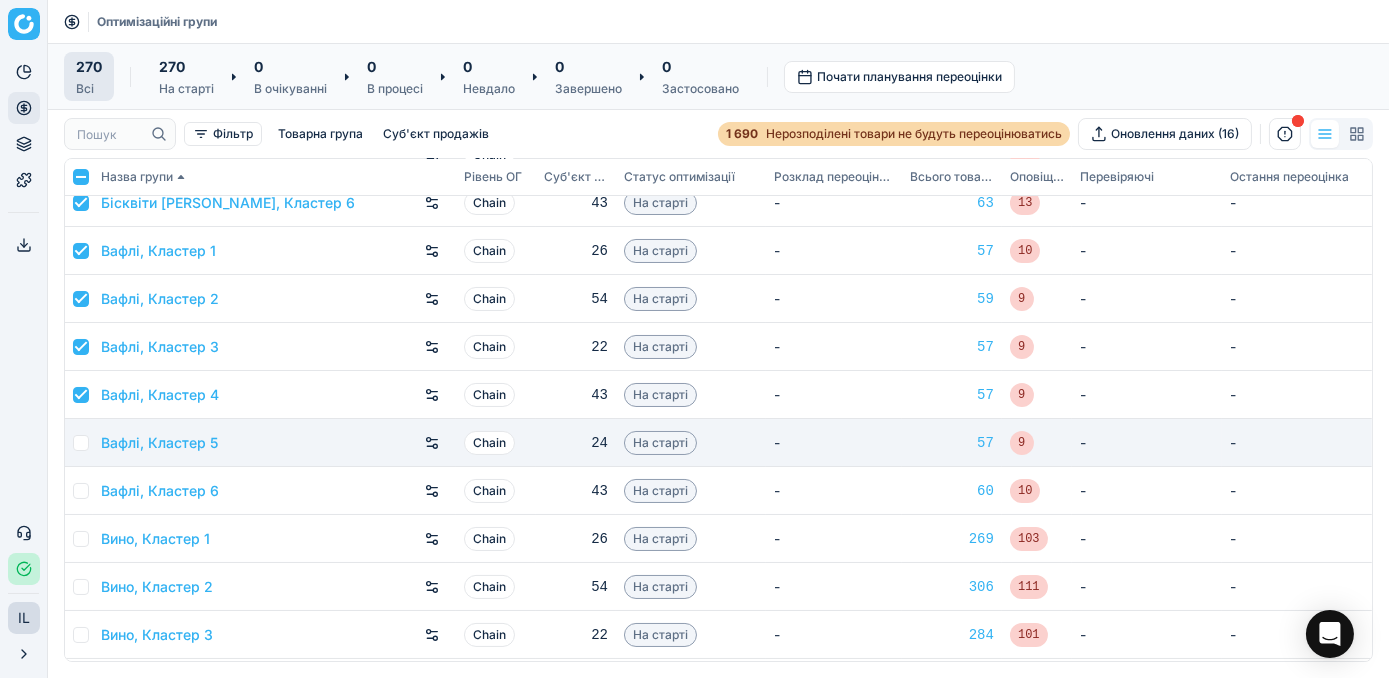 click at bounding box center (81, 443) 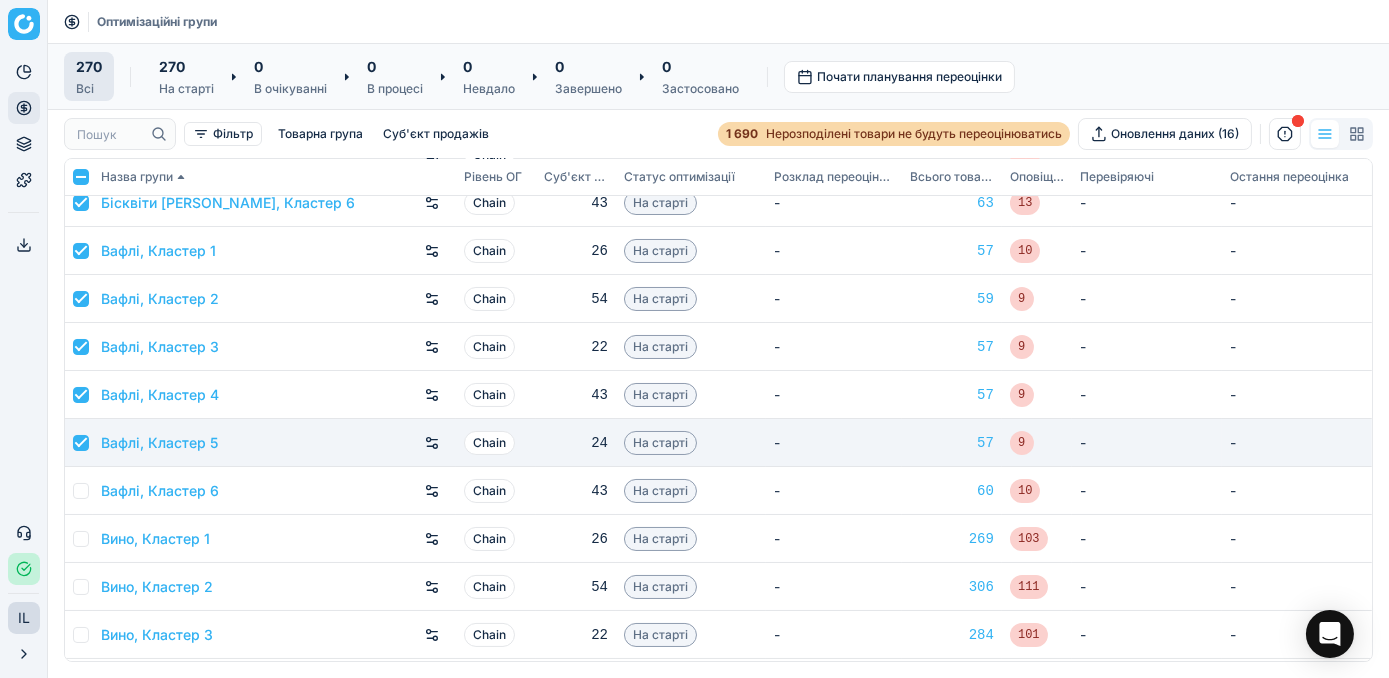 checkbox on "true" 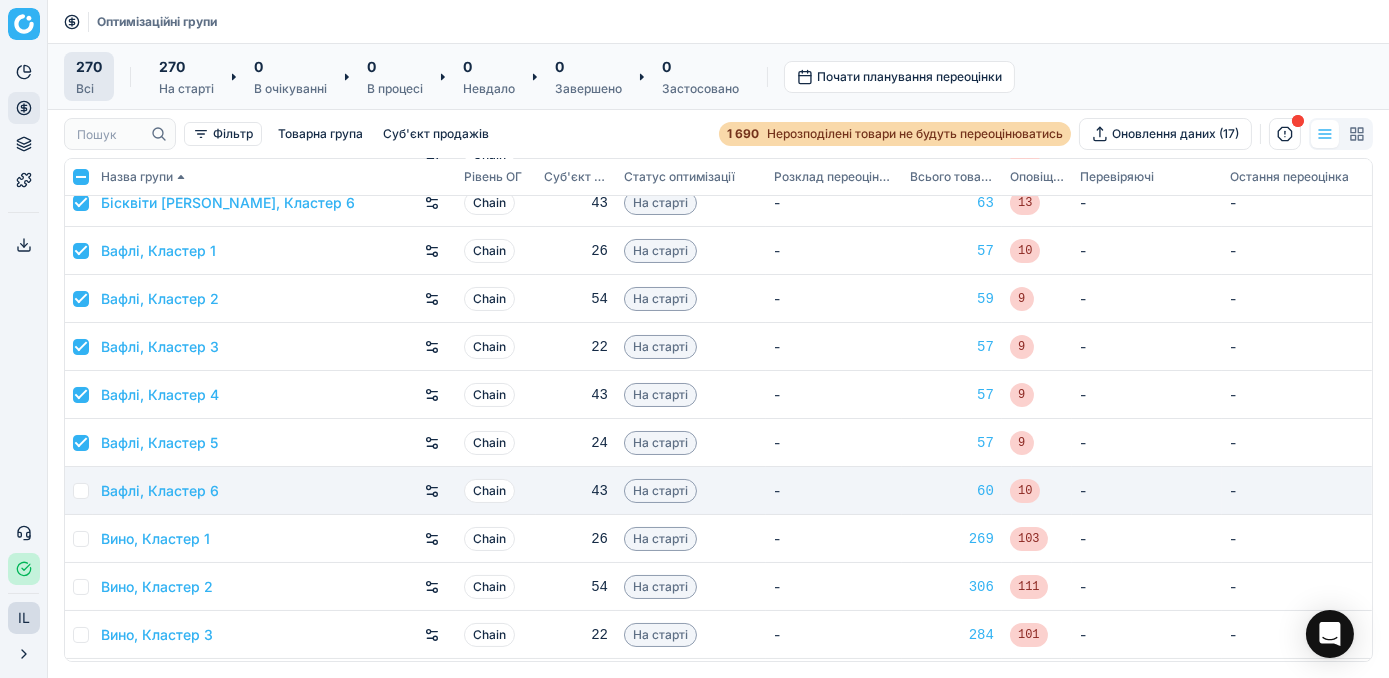 click at bounding box center [81, 491] 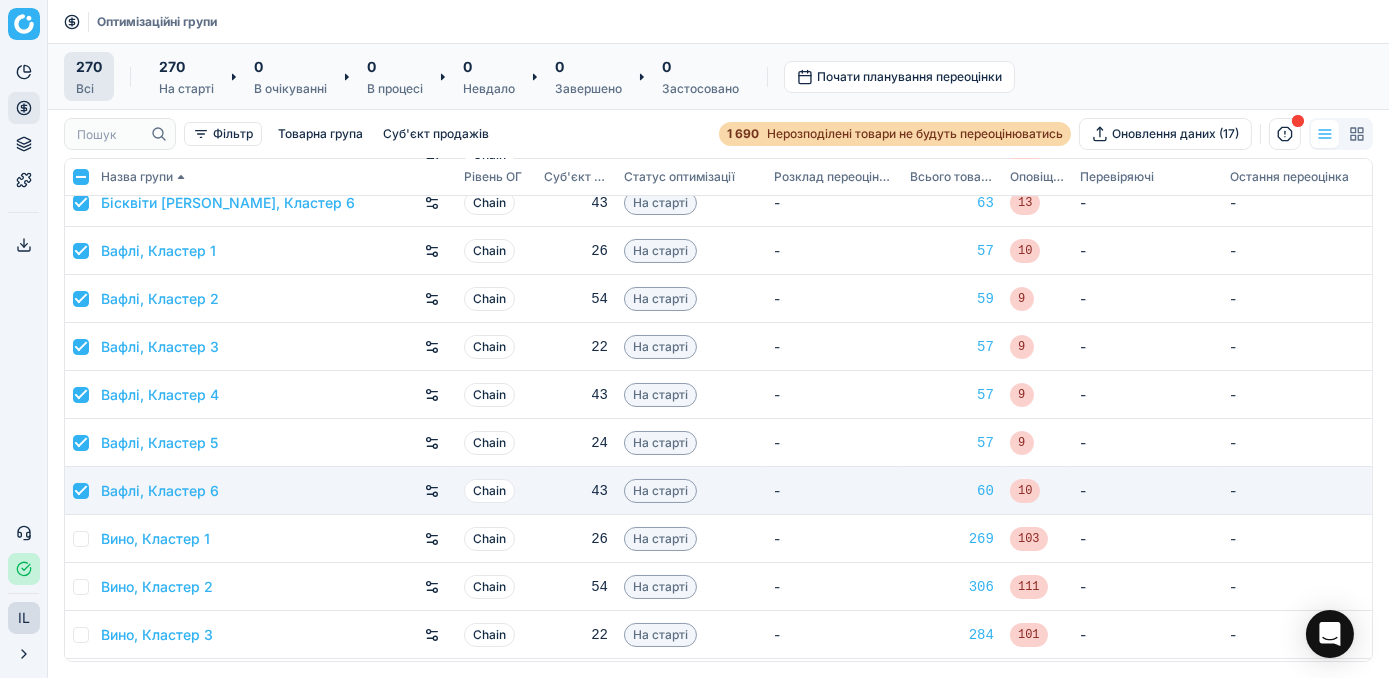 checkbox on "true" 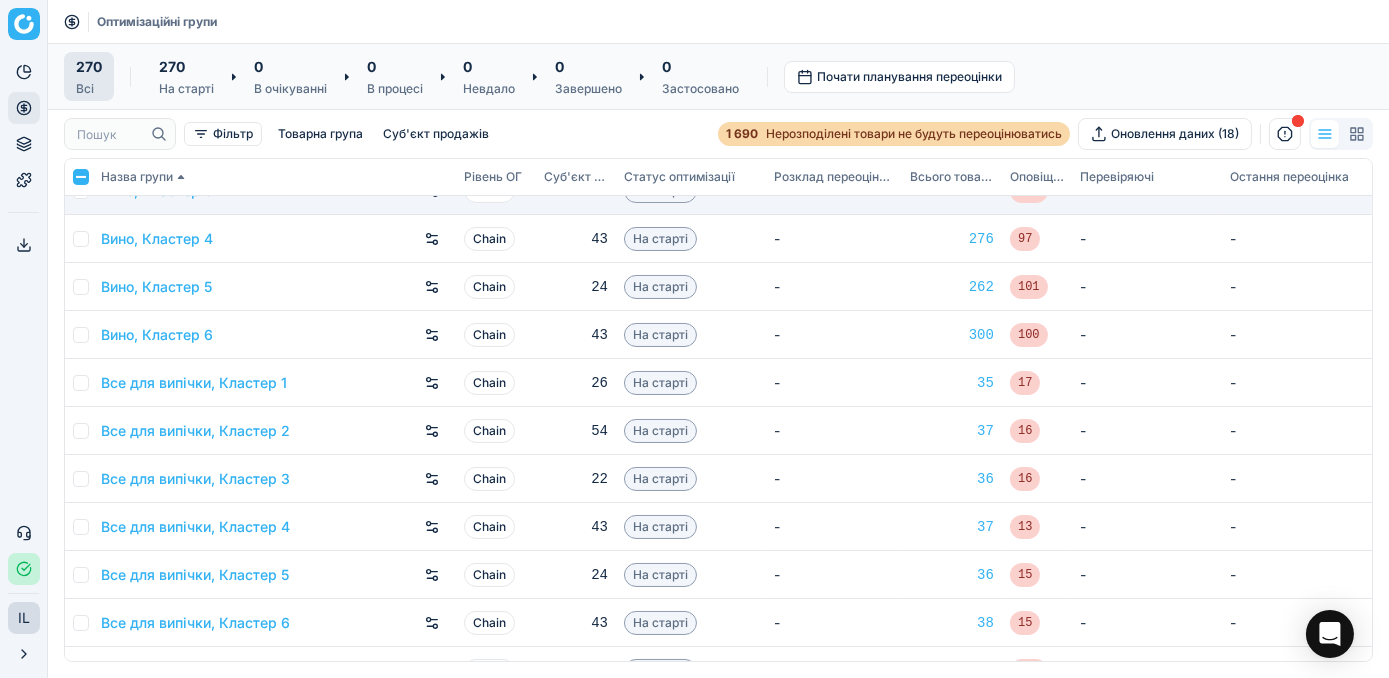 scroll, scrollTop: 1000, scrollLeft: 0, axis: vertical 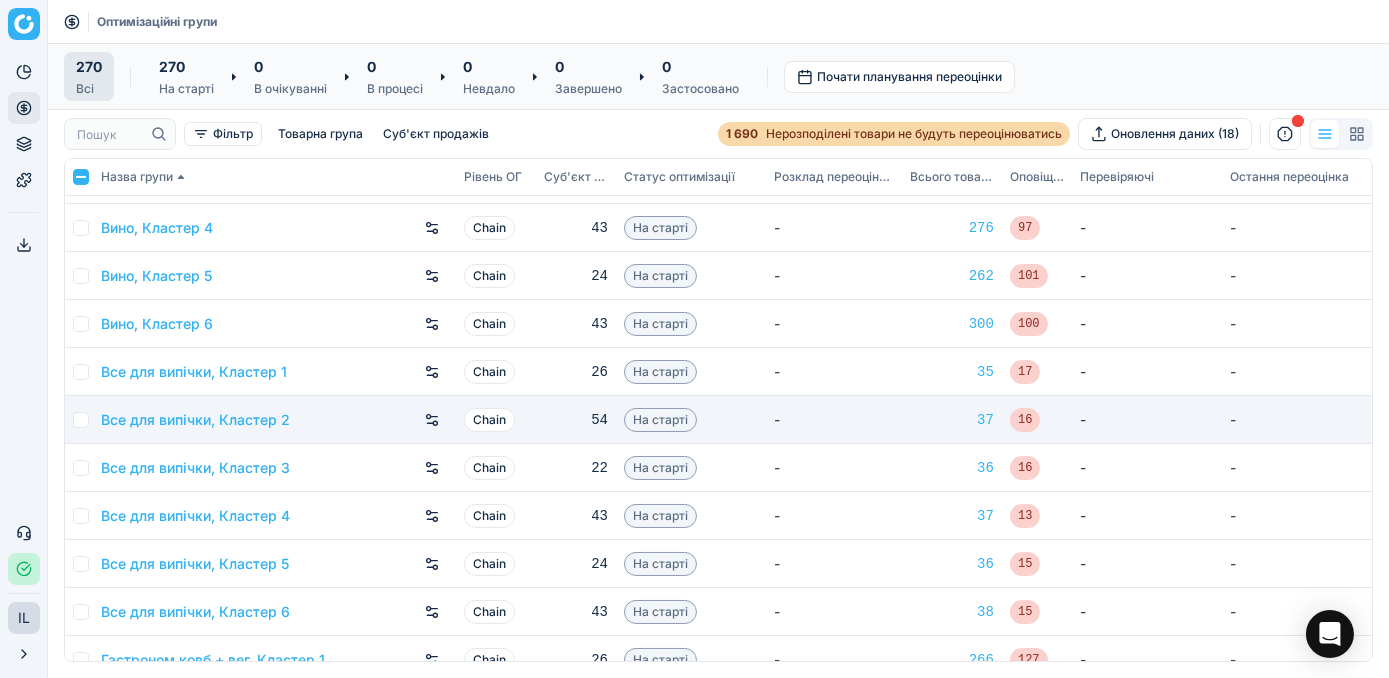 drag, startPoint x: 75, startPoint y: 375, endPoint x: 81, endPoint y: 403, distance: 28.635643 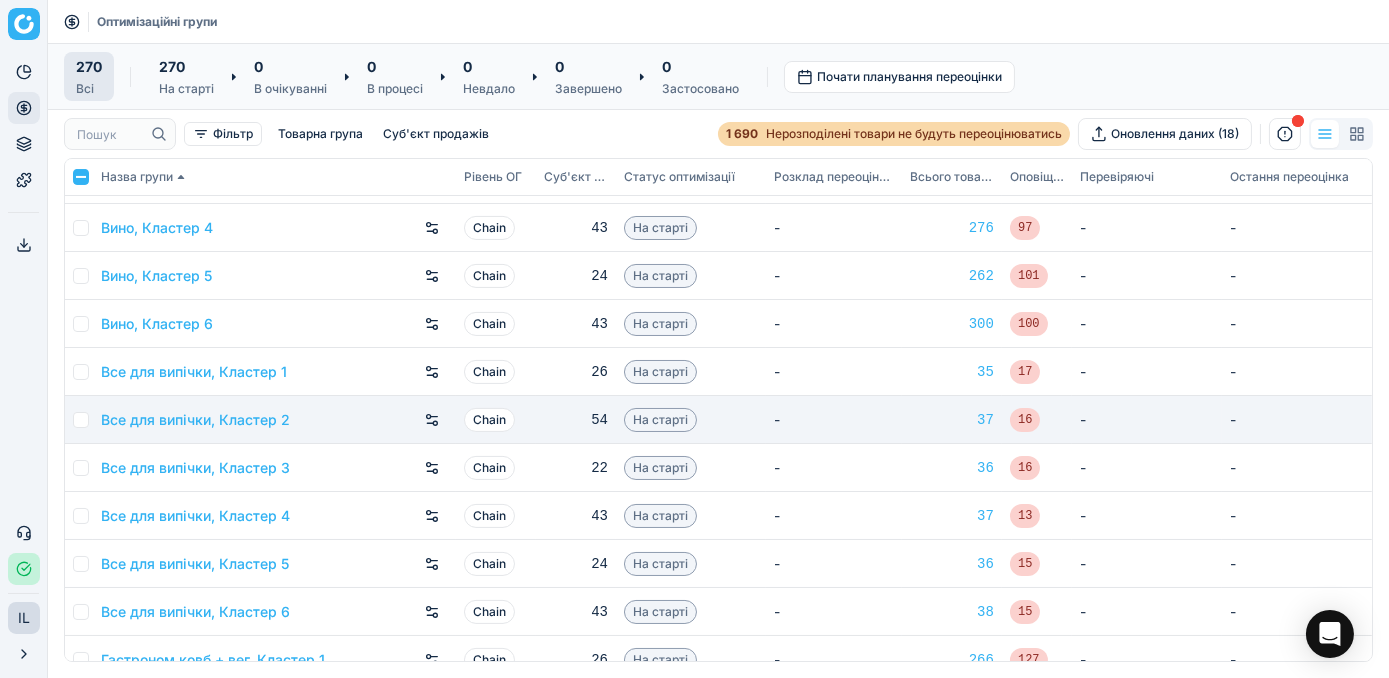 click at bounding box center (81, 372) 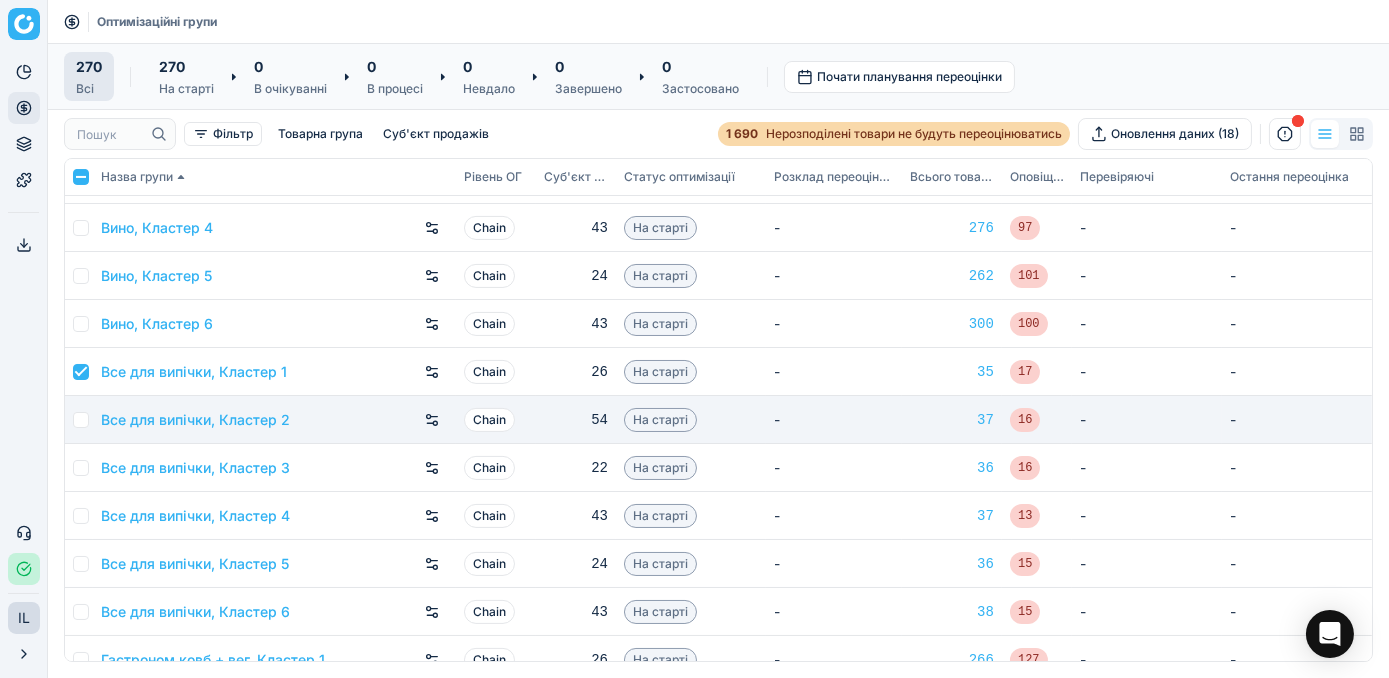 checkbox on "true" 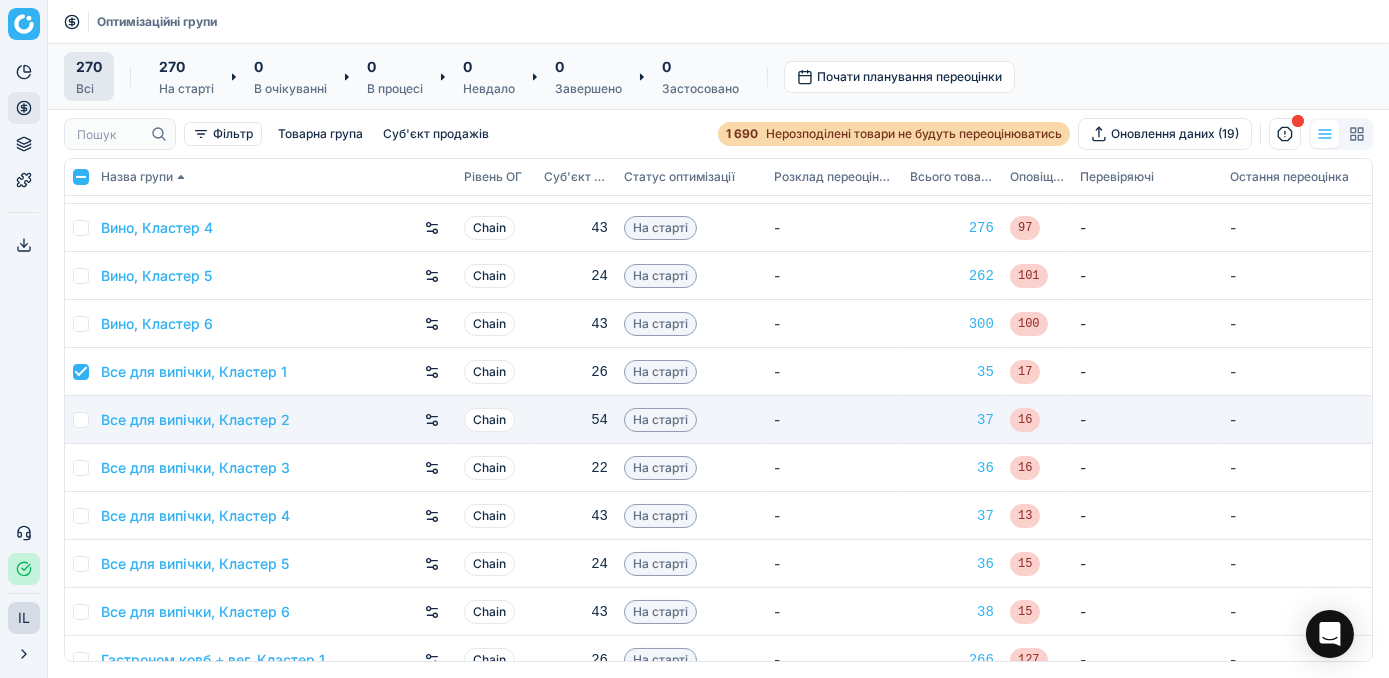 click at bounding box center (81, 420) 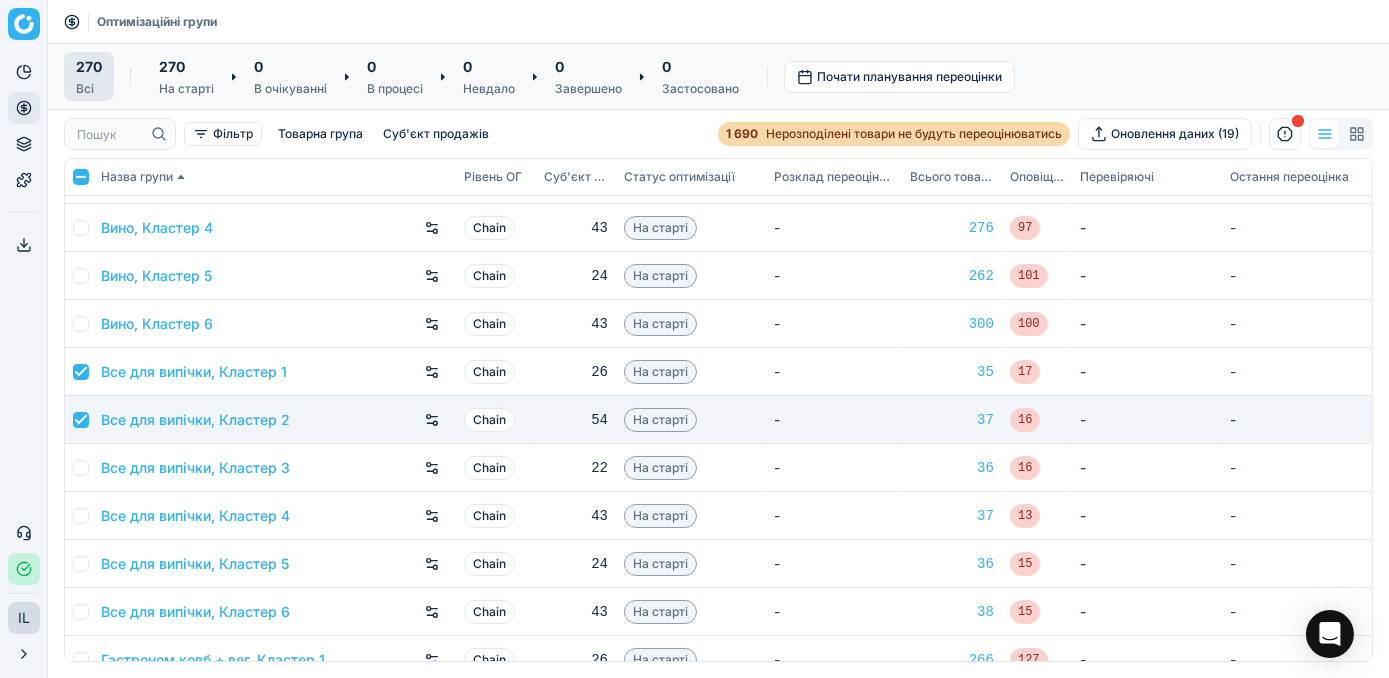 checkbox on "true" 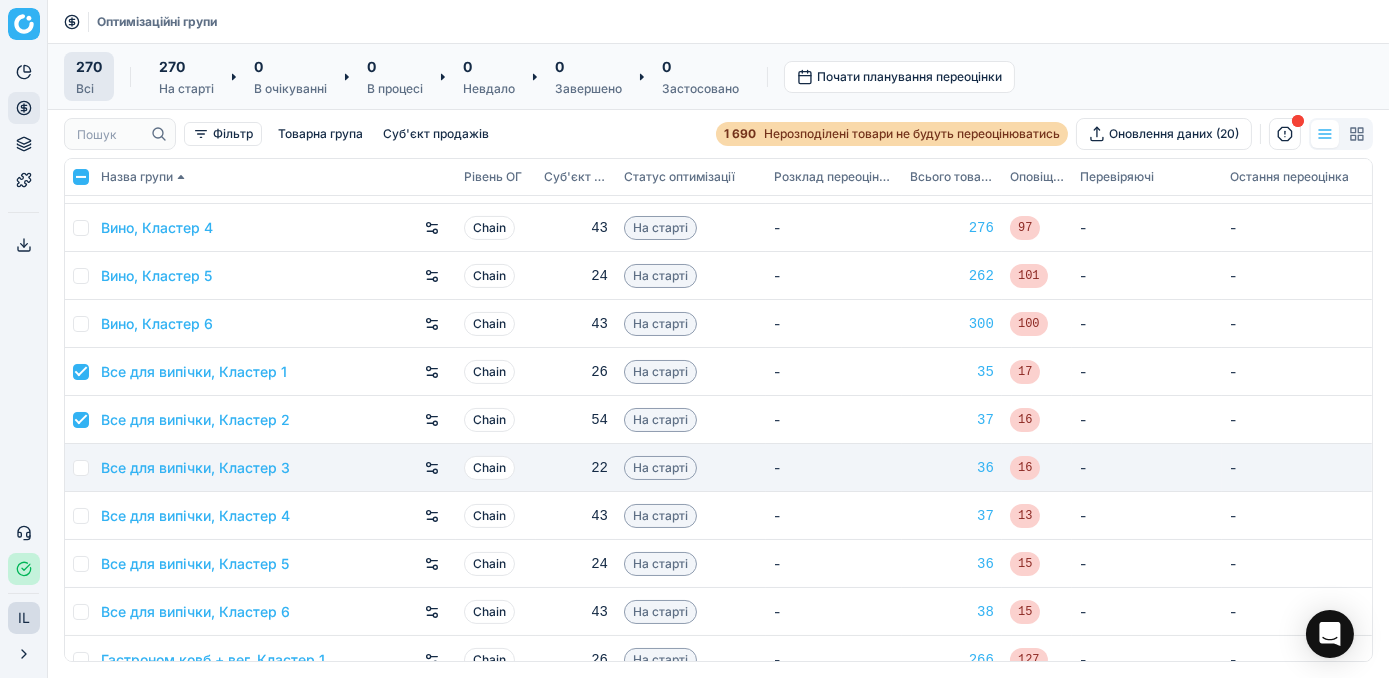 click at bounding box center [81, 468] 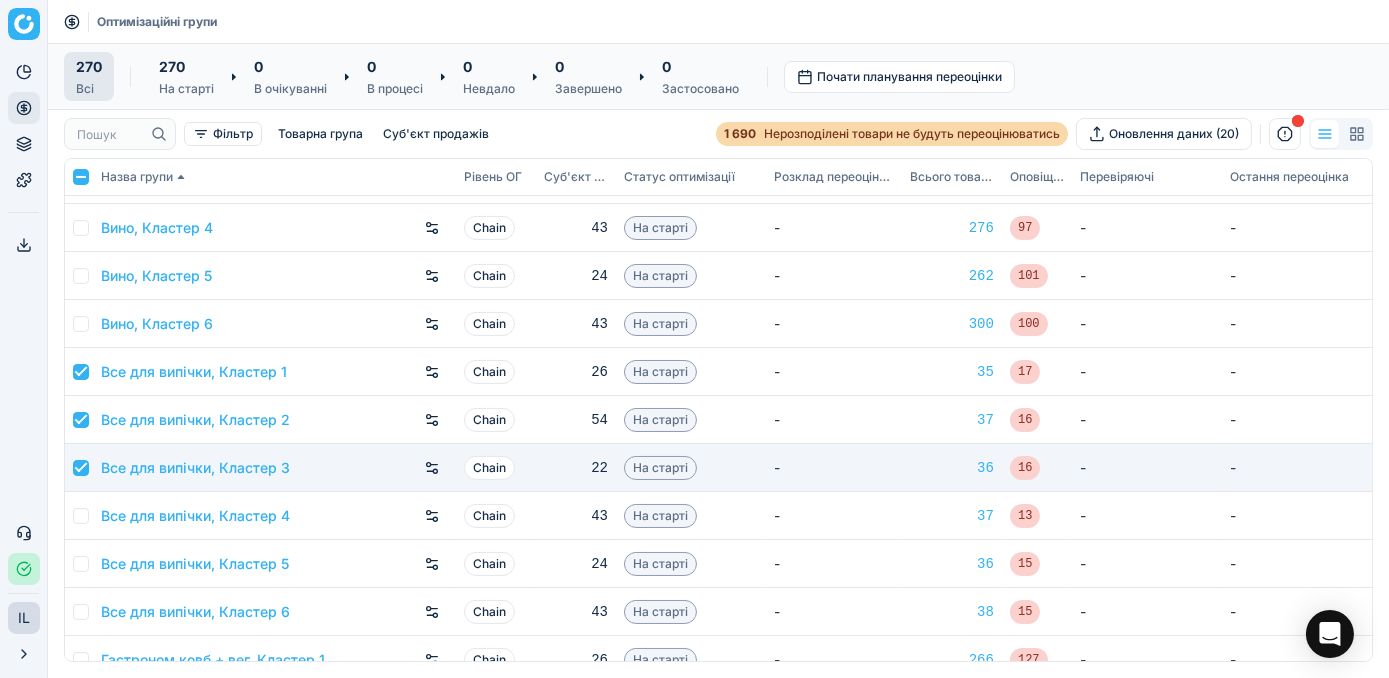 checkbox on "true" 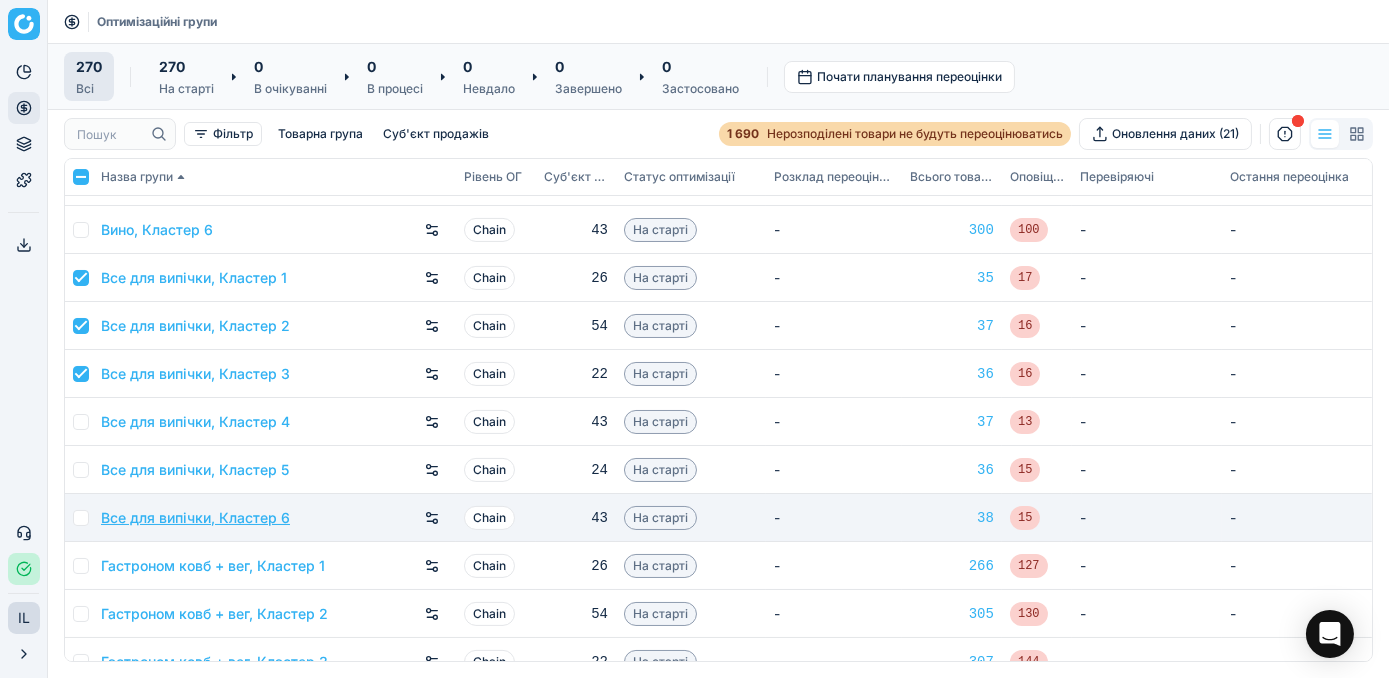scroll, scrollTop: 1181, scrollLeft: 0, axis: vertical 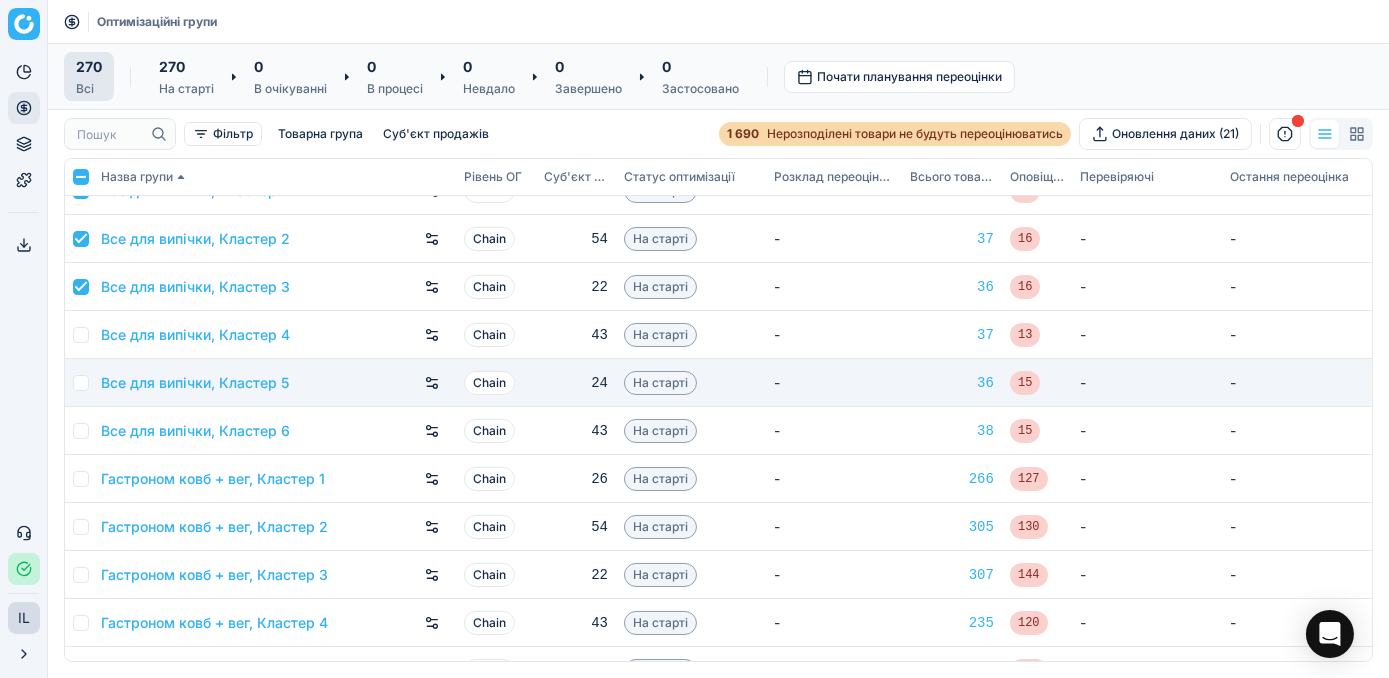drag, startPoint x: 81, startPoint y: 332, endPoint x: 80, endPoint y: 364, distance: 32.01562 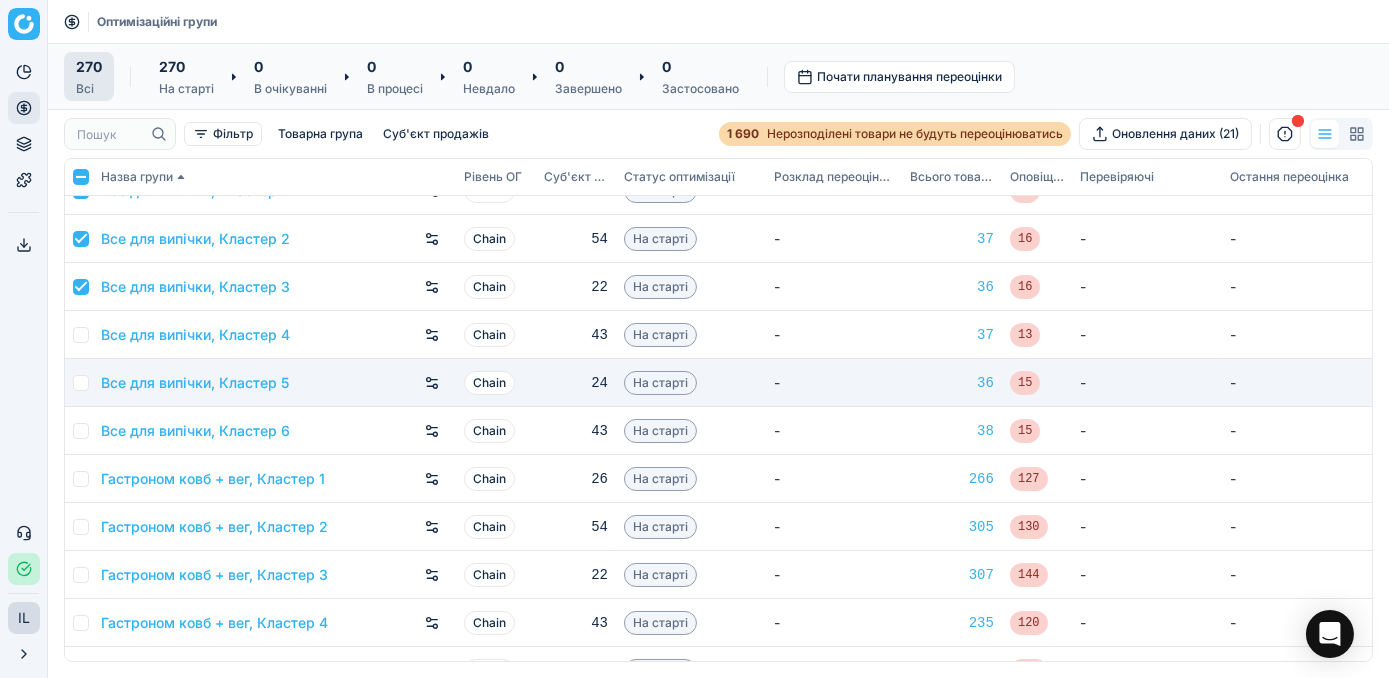 click at bounding box center (81, 335) 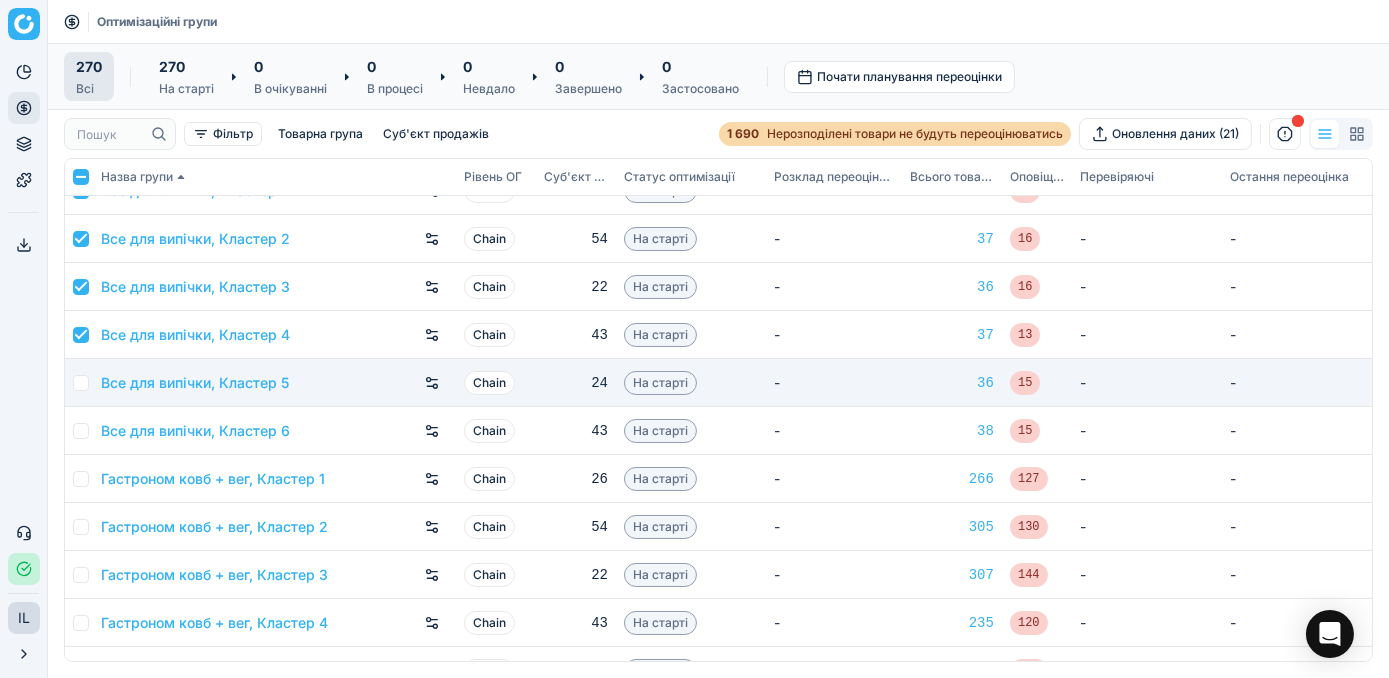 checkbox on "true" 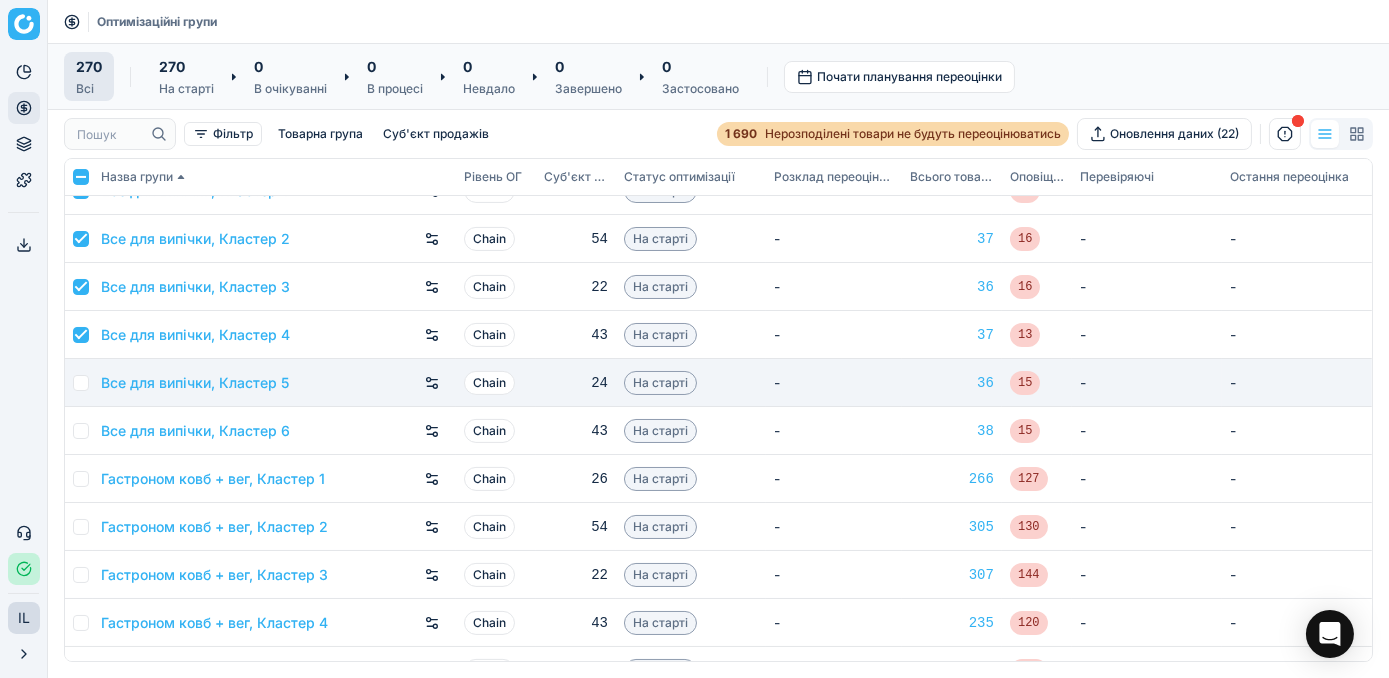 drag, startPoint x: 80, startPoint y: 385, endPoint x: 85, endPoint y: 402, distance: 17.720045 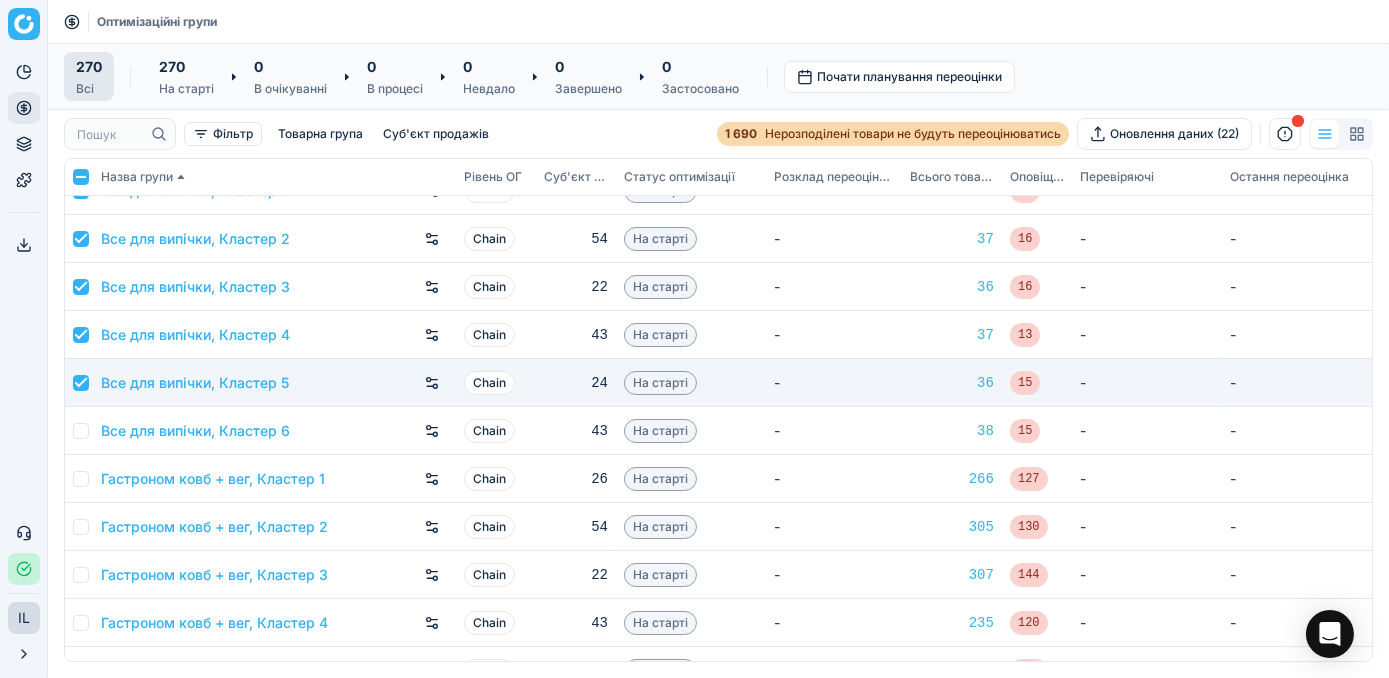 checkbox on "true" 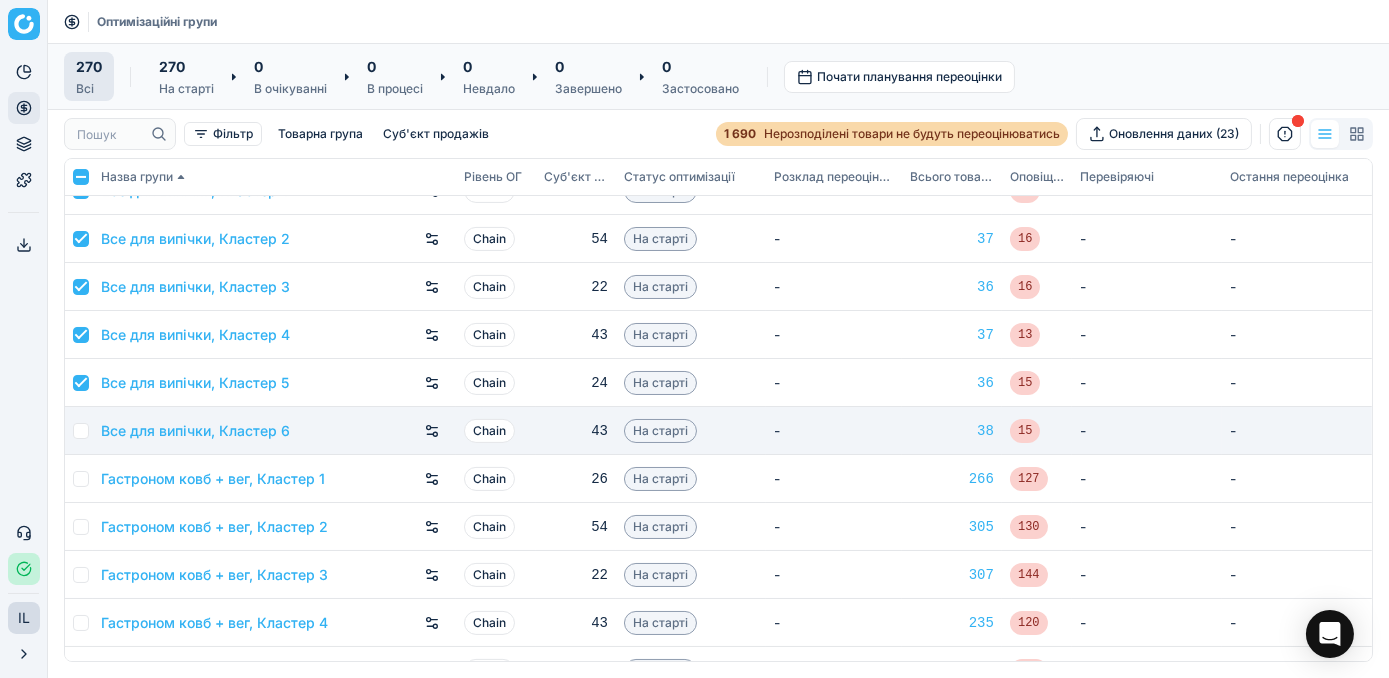 click at bounding box center [81, 431] 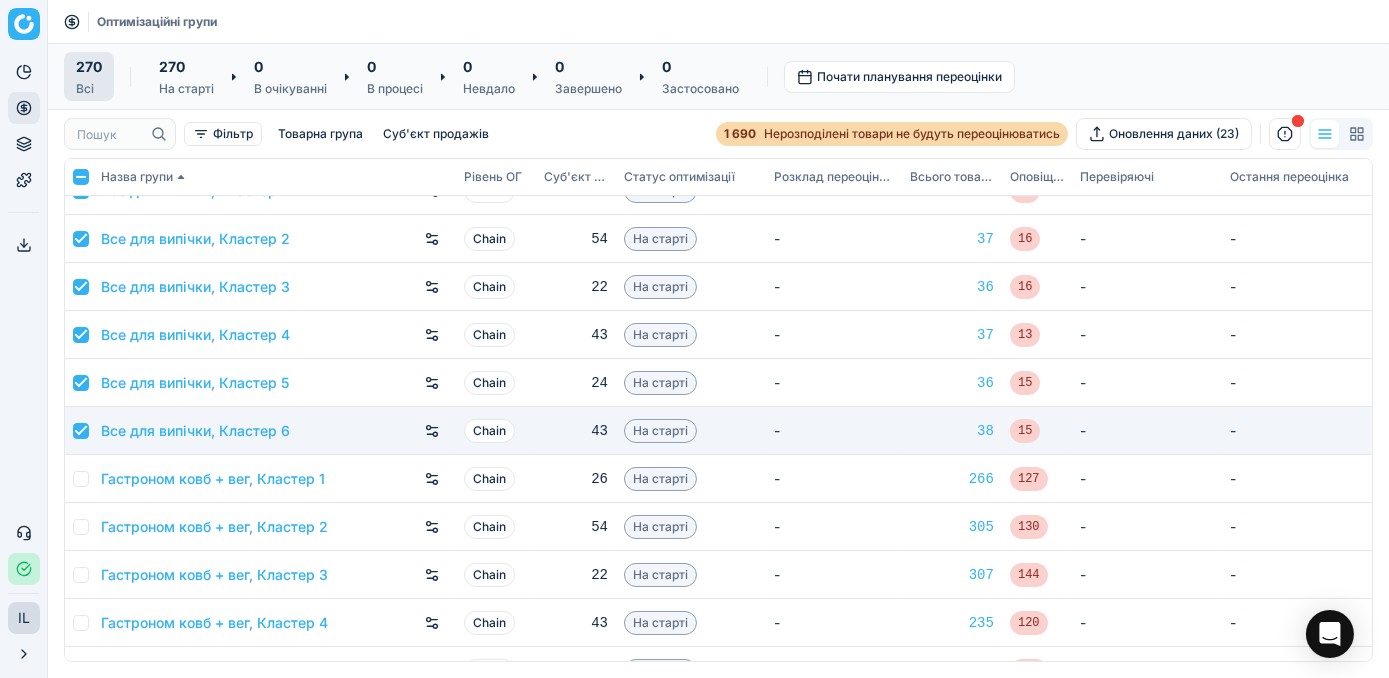checkbox on "true" 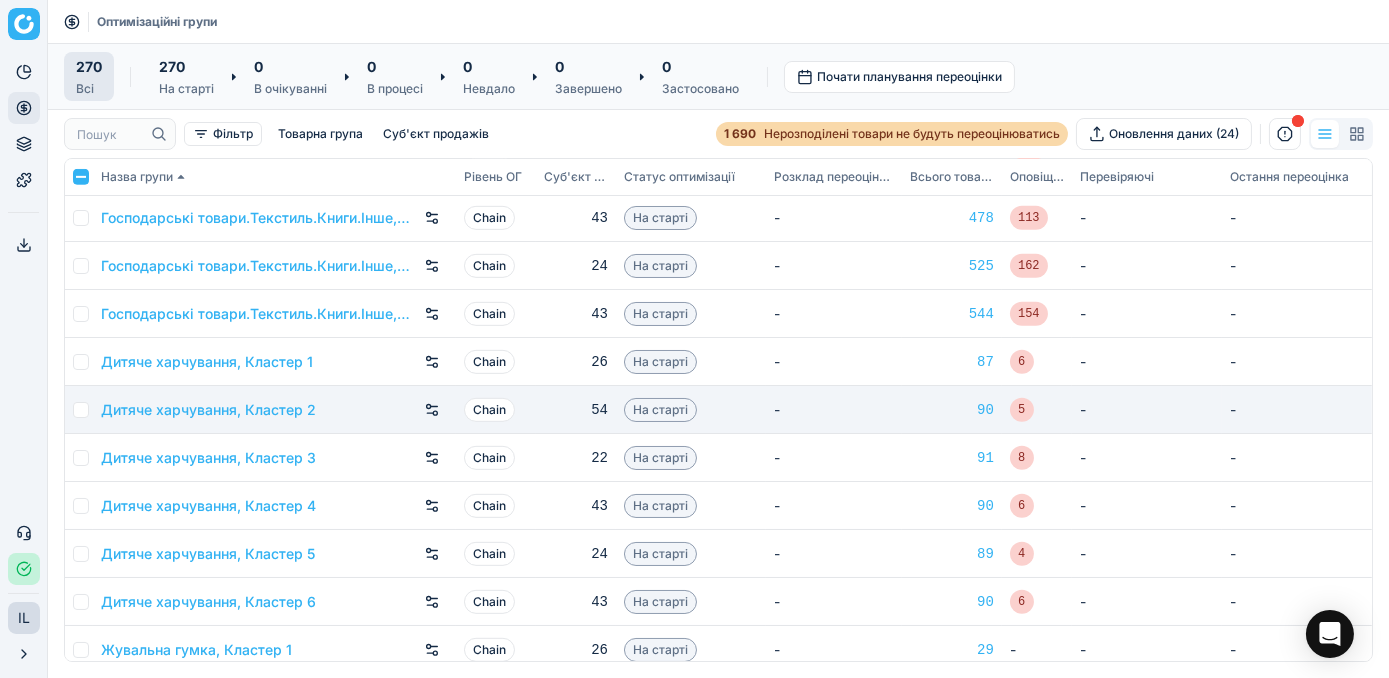 scroll, scrollTop: 2181, scrollLeft: 0, axis: vertical 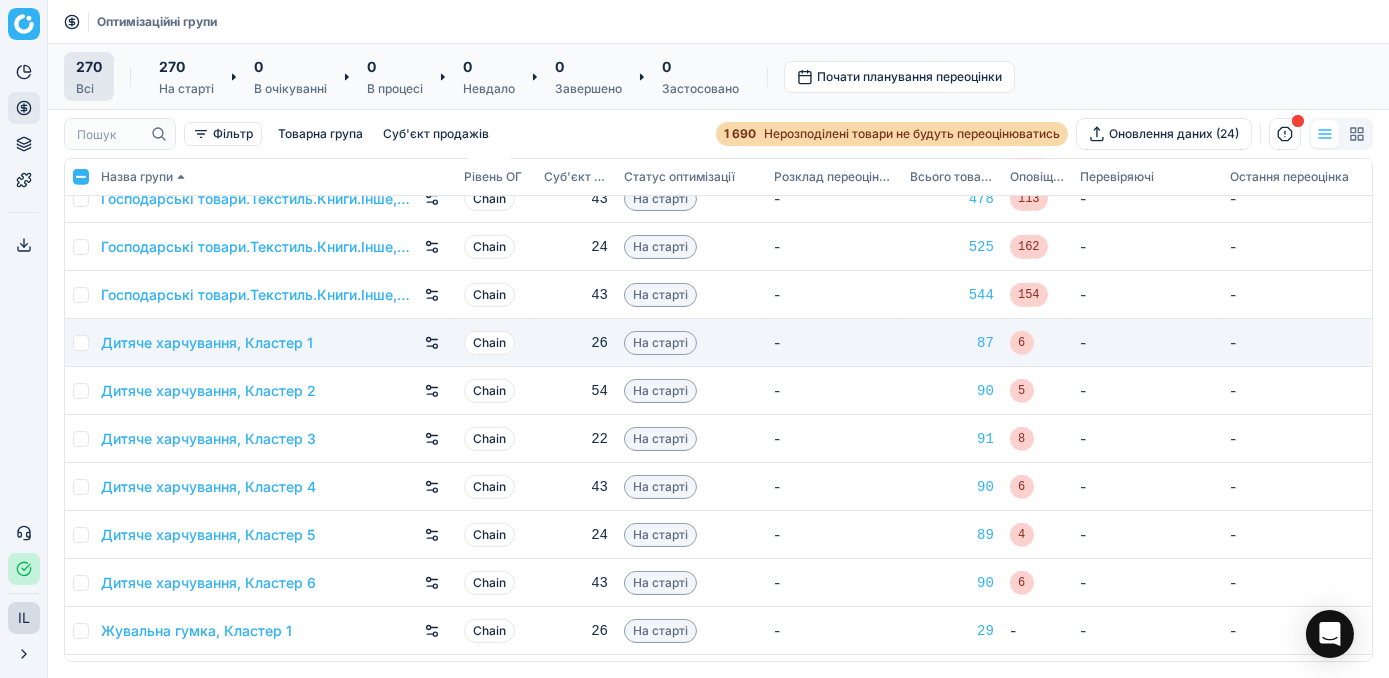 click at bounding box center (81, 343) 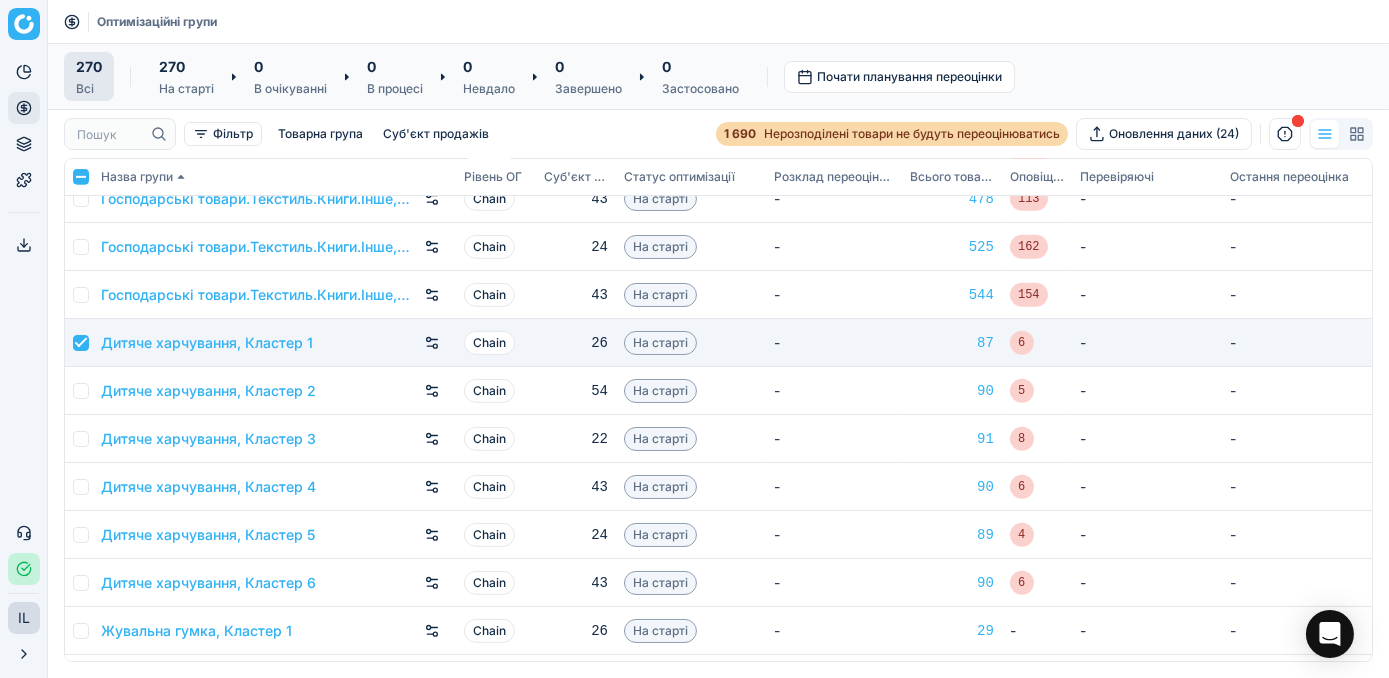 checkbox on "true" 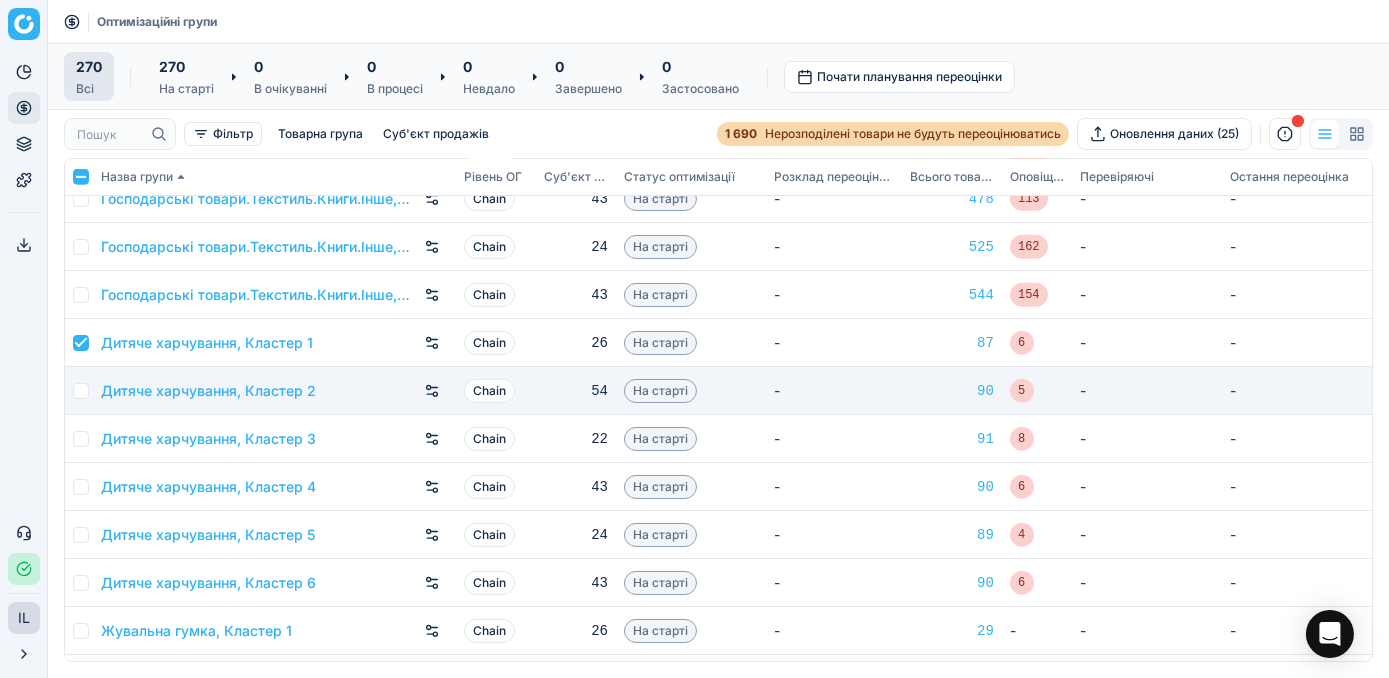 click at bounding box center (79, 391) 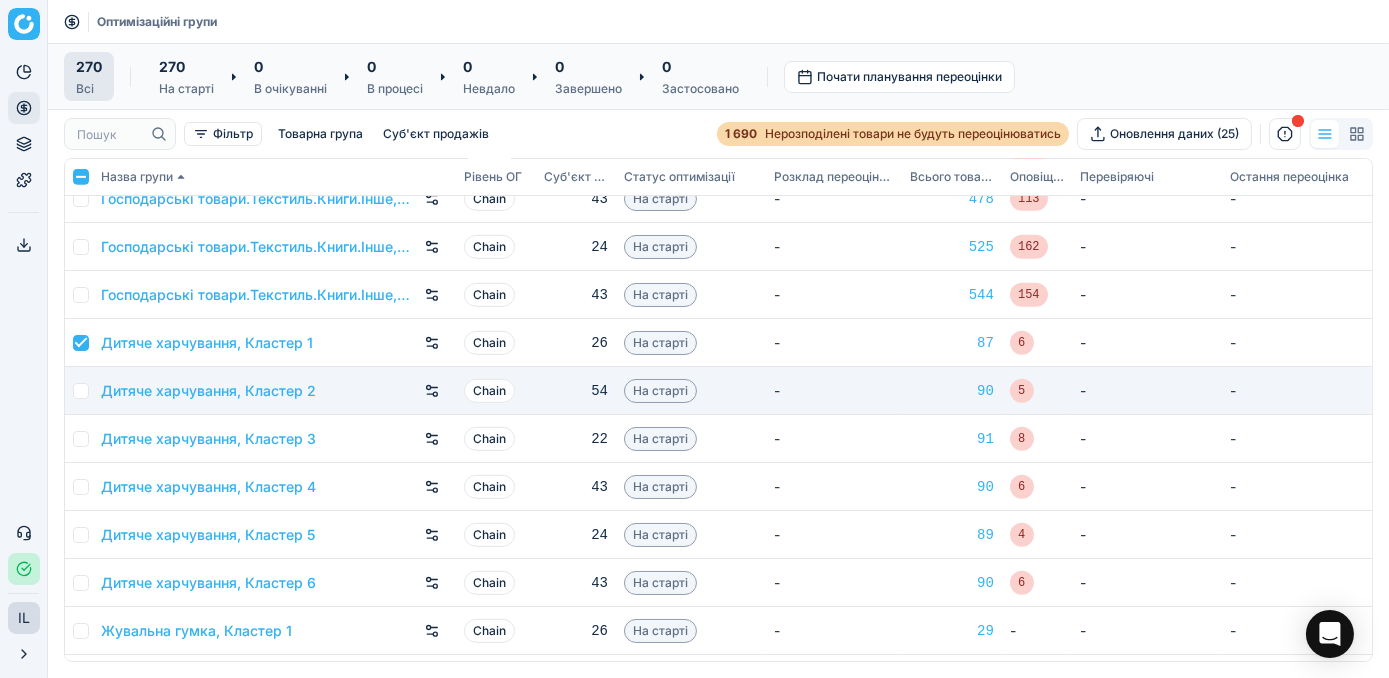 click at bounding box center (81, 391) 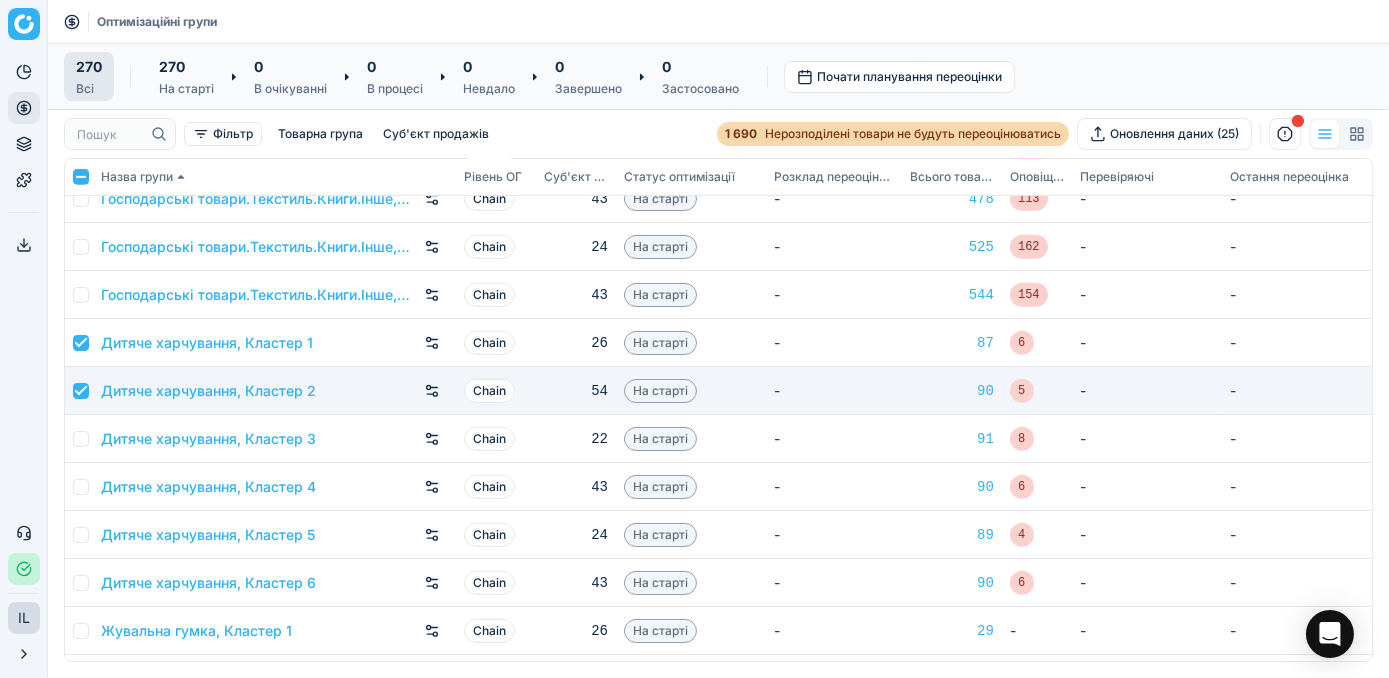 checkbox on "true" 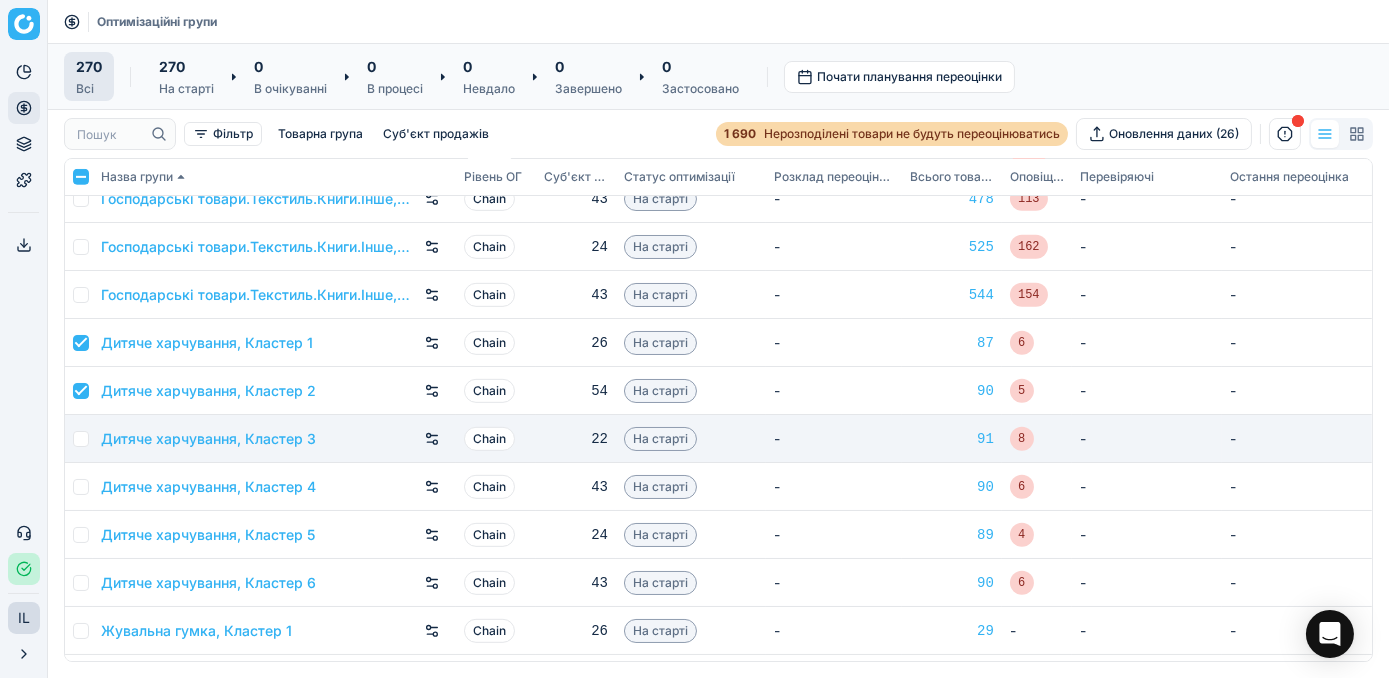 click at bounding box center [81, 439] 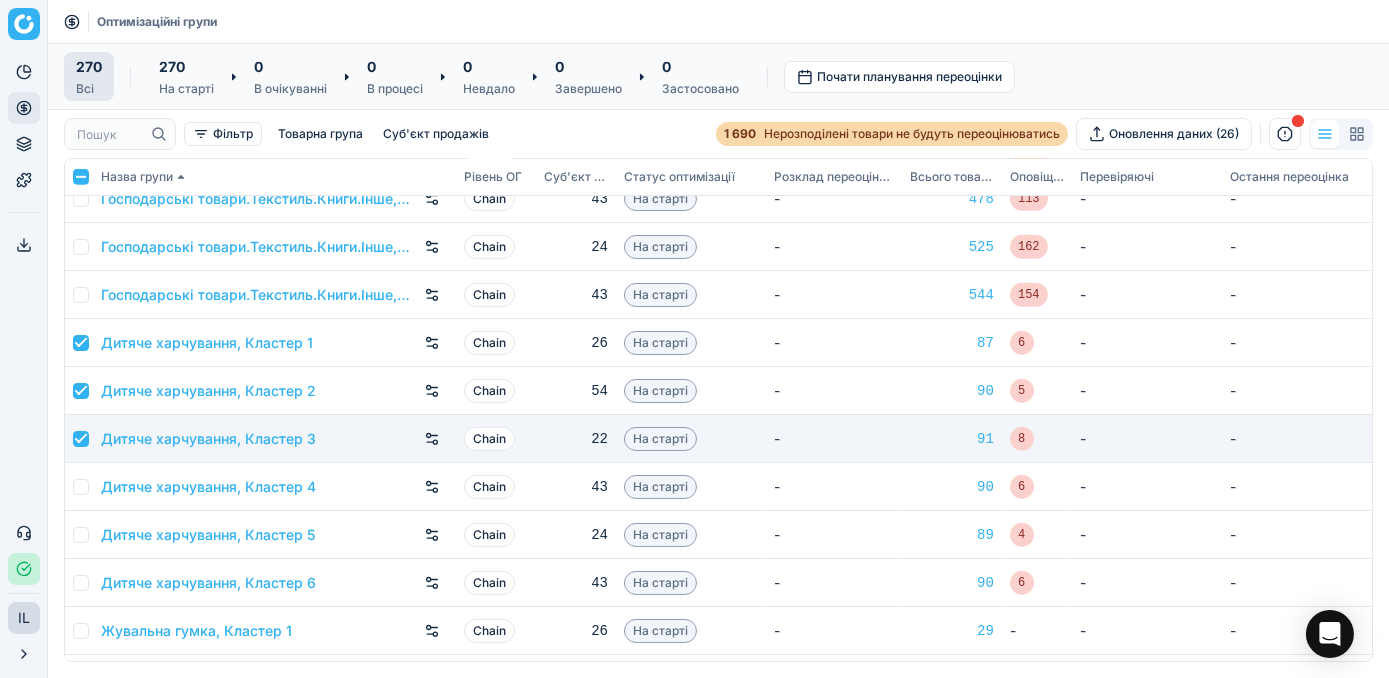 checkbox on "true" 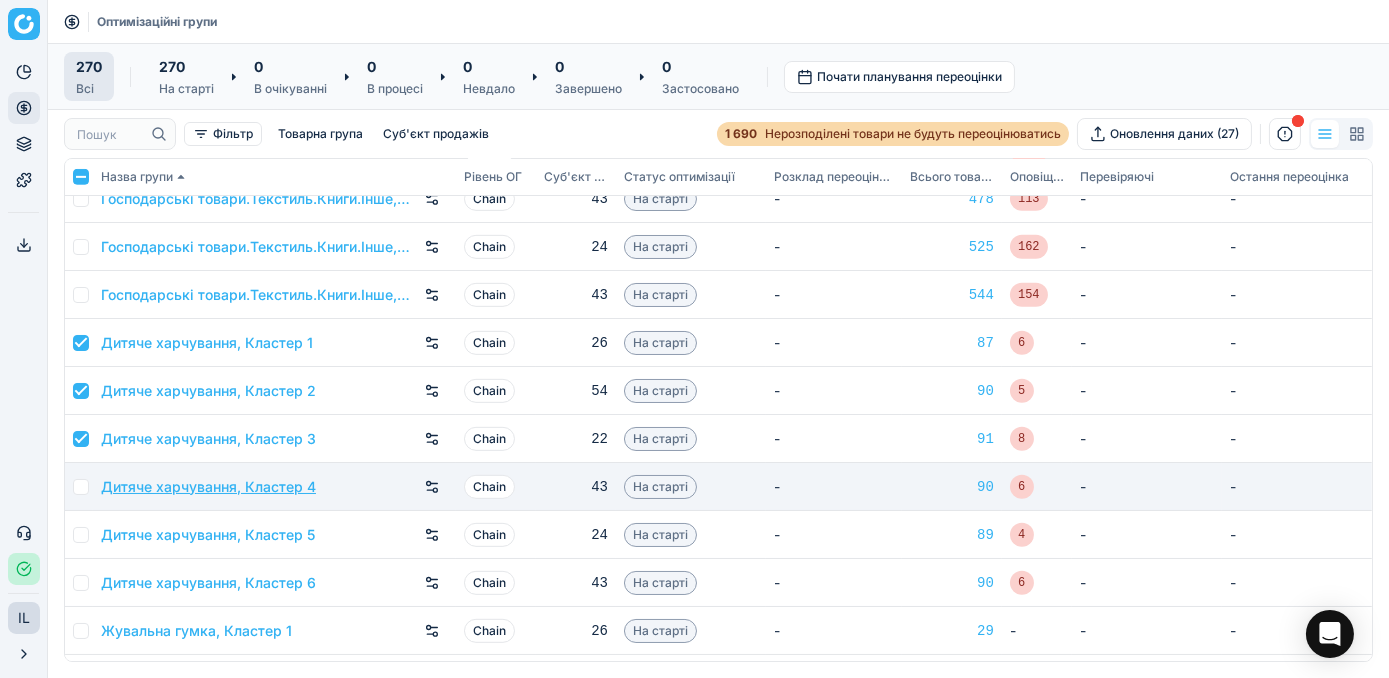click at bounding box center (81, 487) 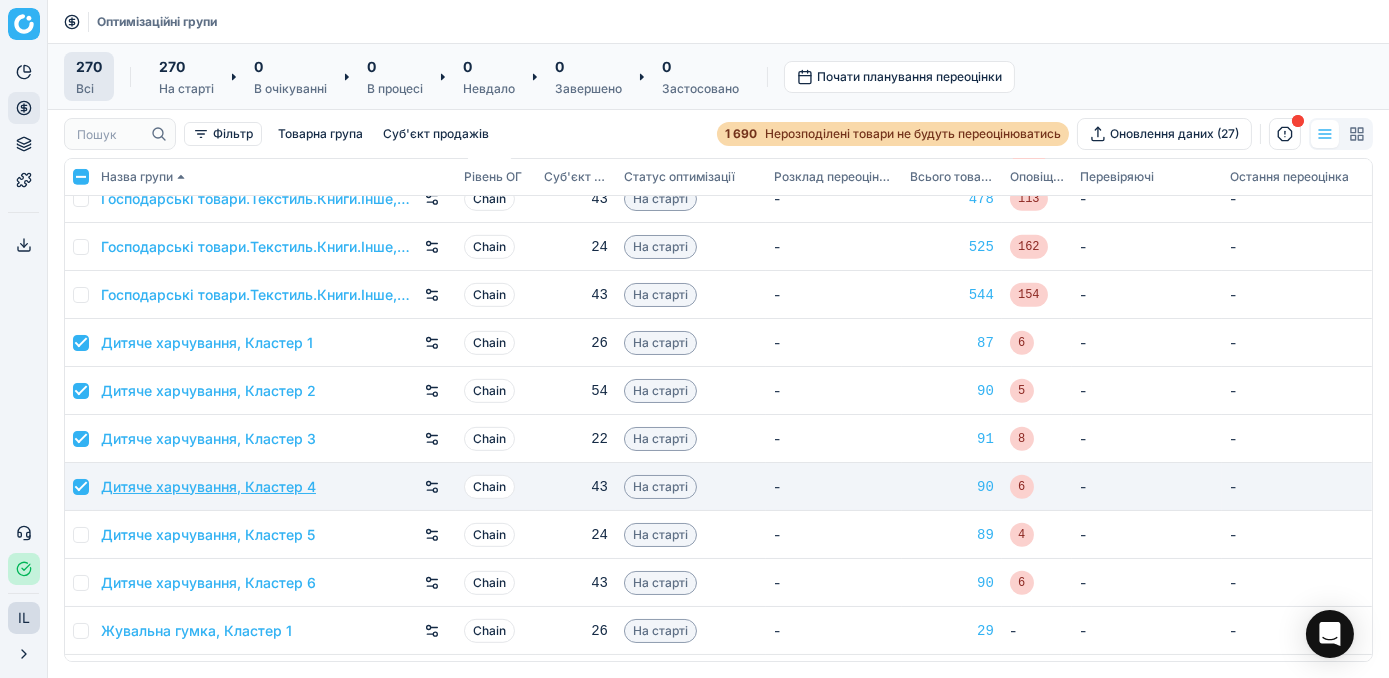 checkbox on "true" 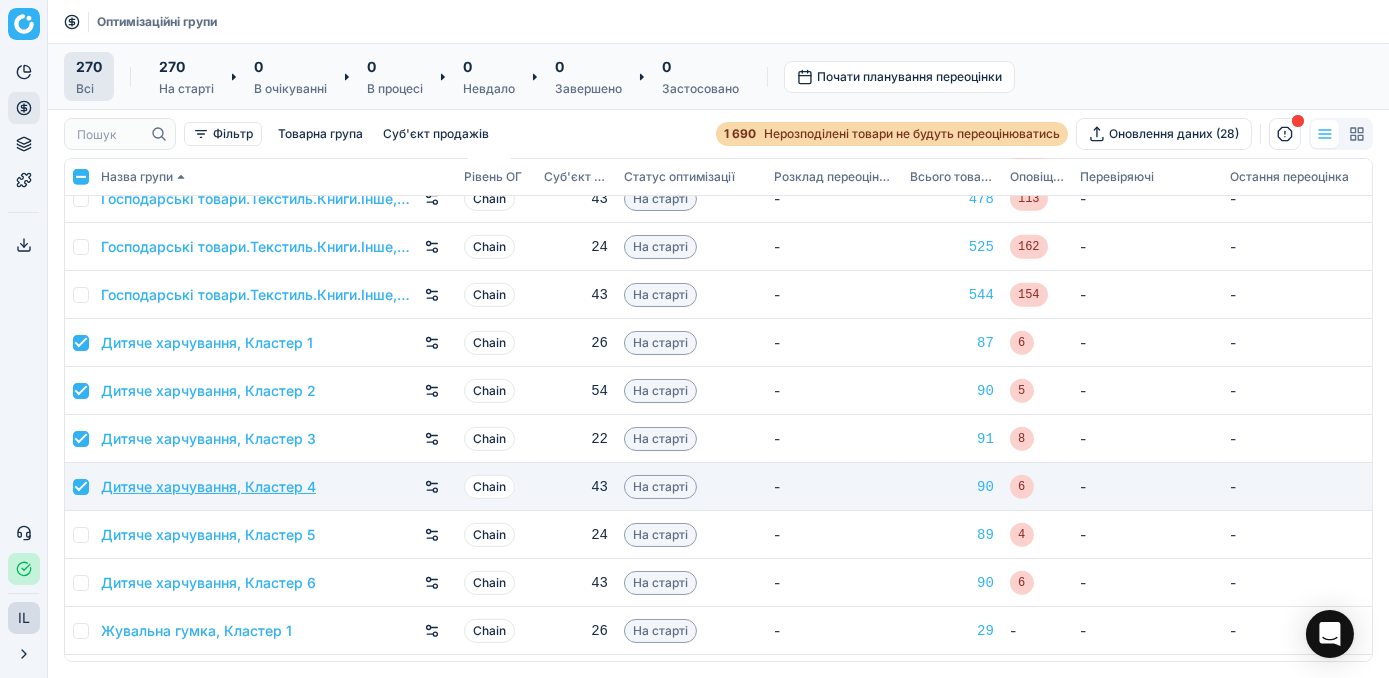 scroll, scrollTop: 2363, scrollLeft: 0, axis: vertical 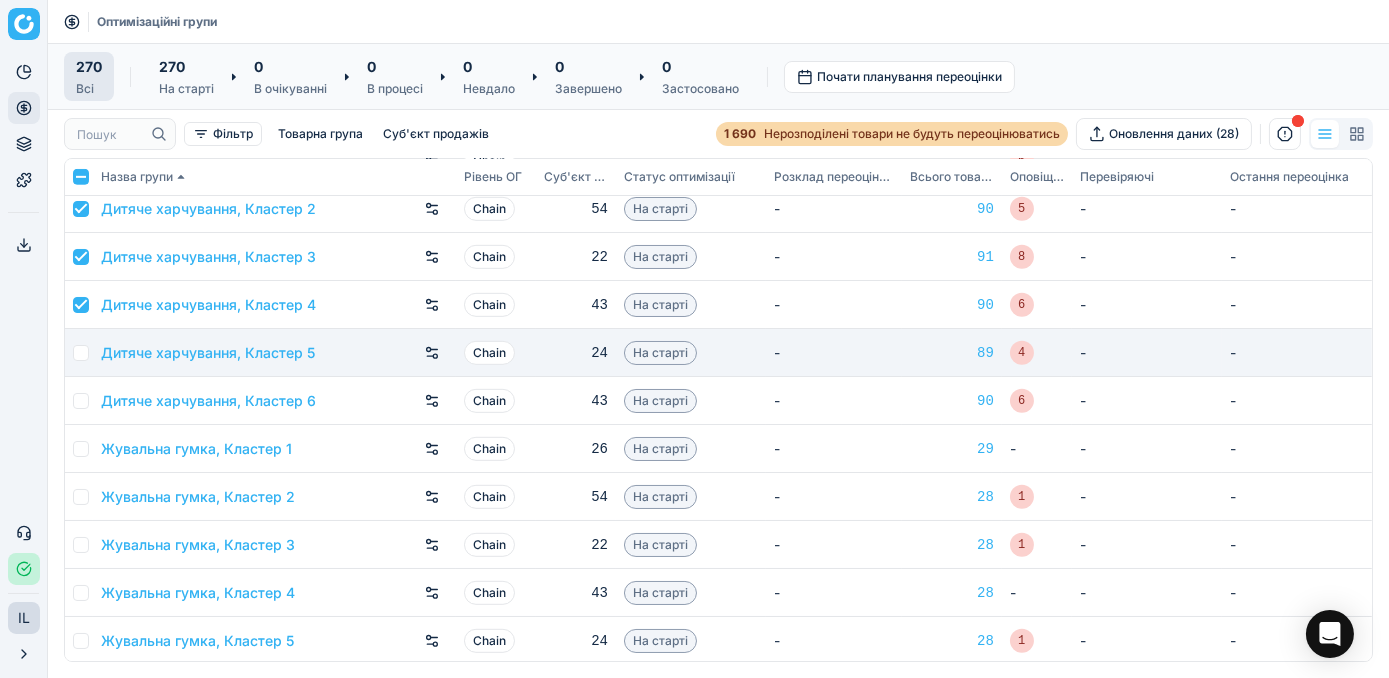click at bounding box center [81, 353] 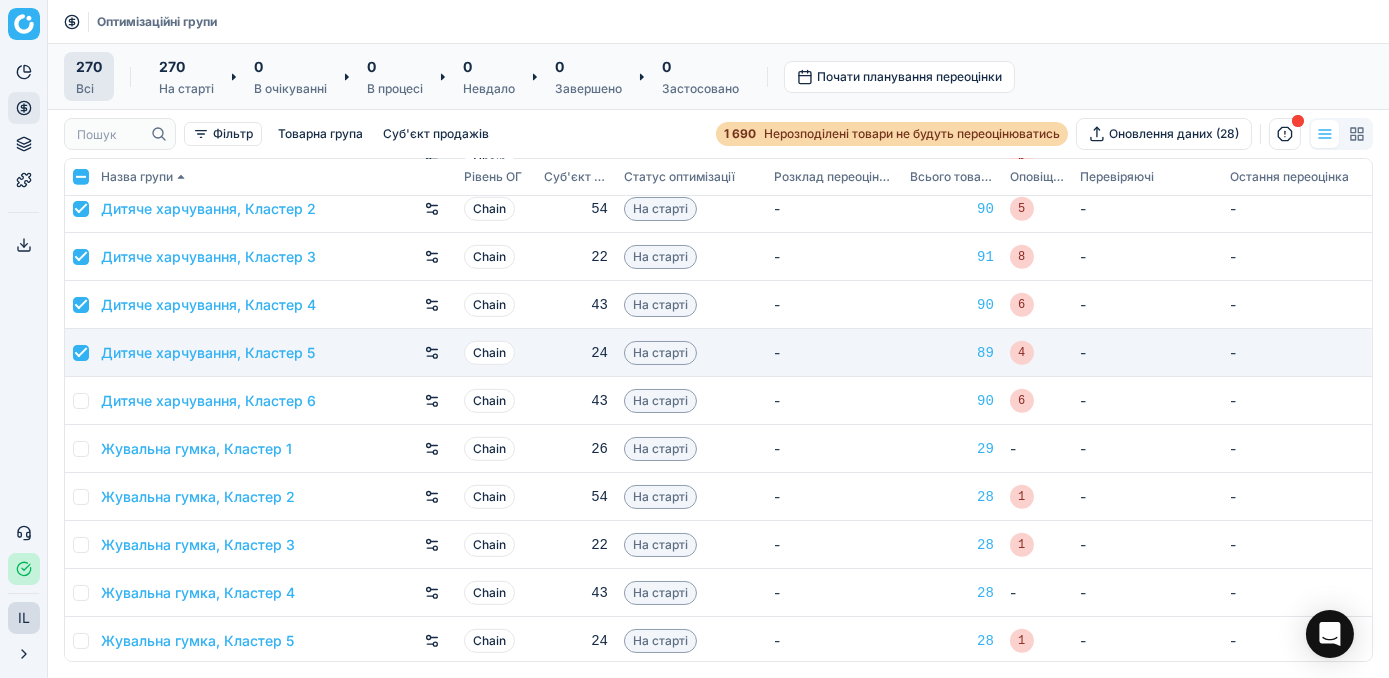 checkbox on "true" 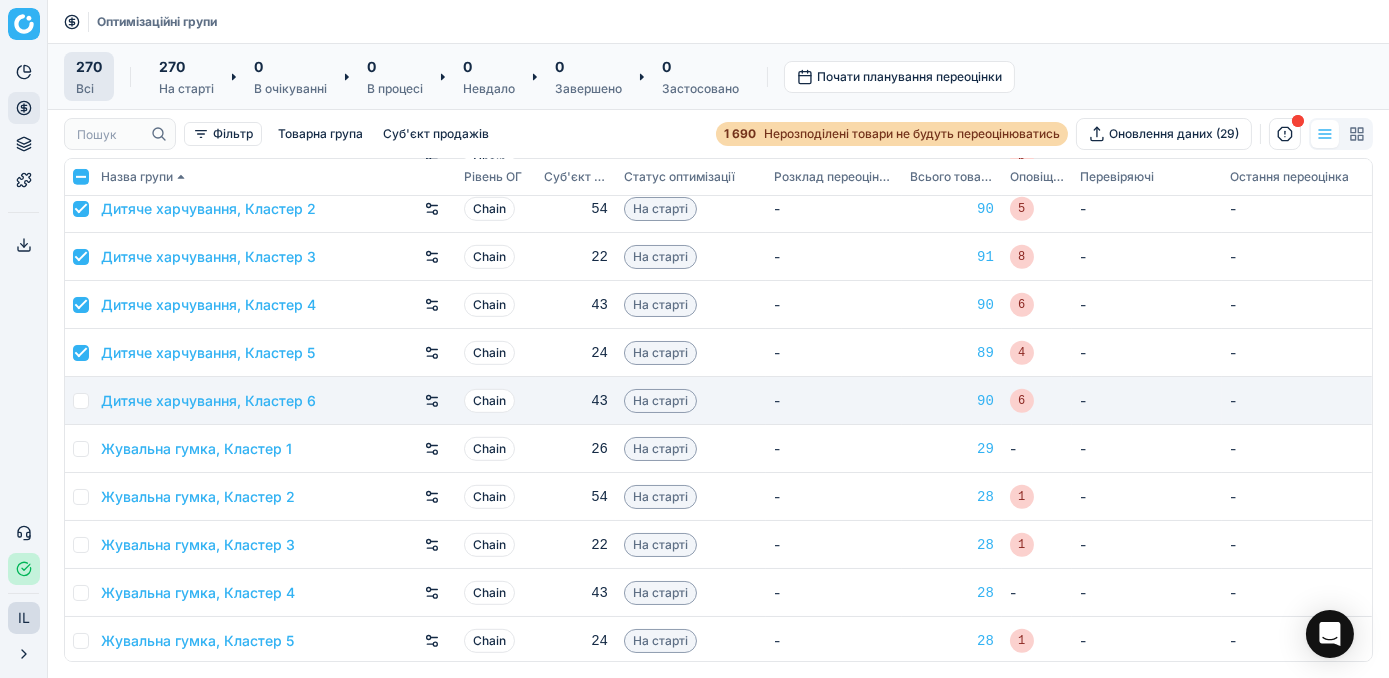 click at bounding box center [81, 401] 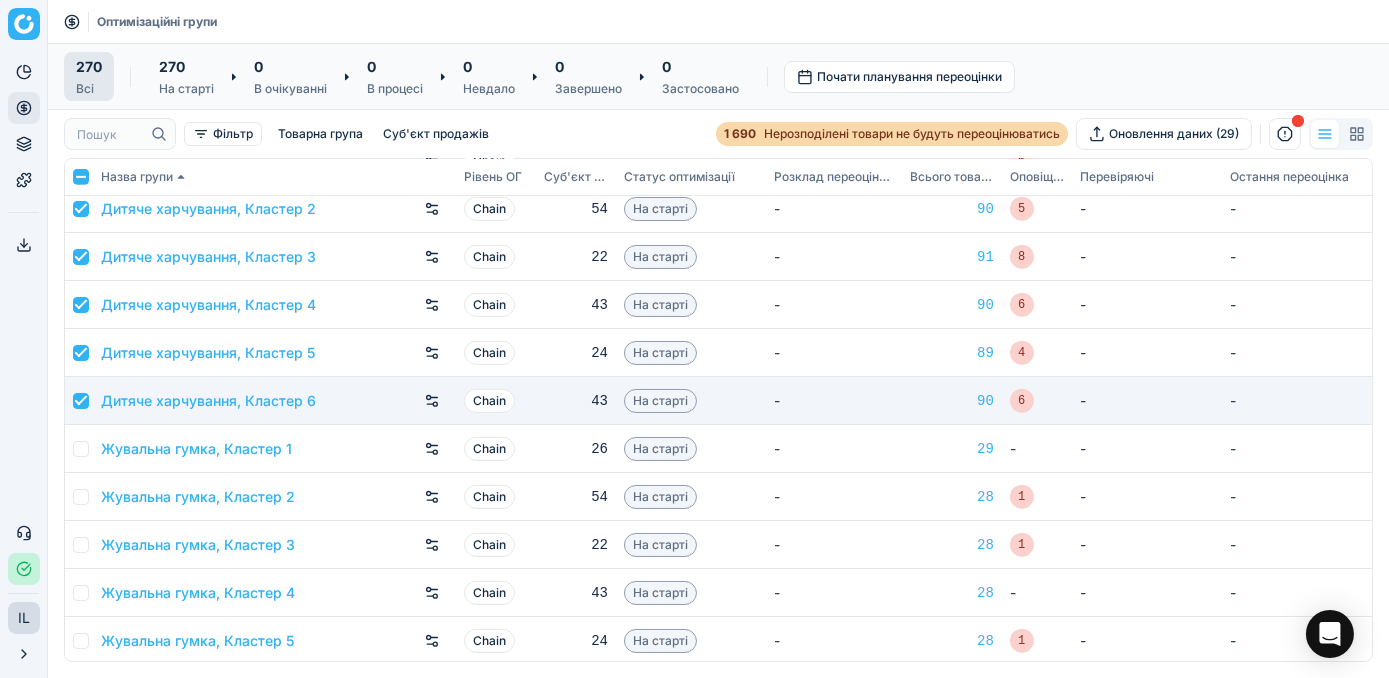 checkbox on "true" 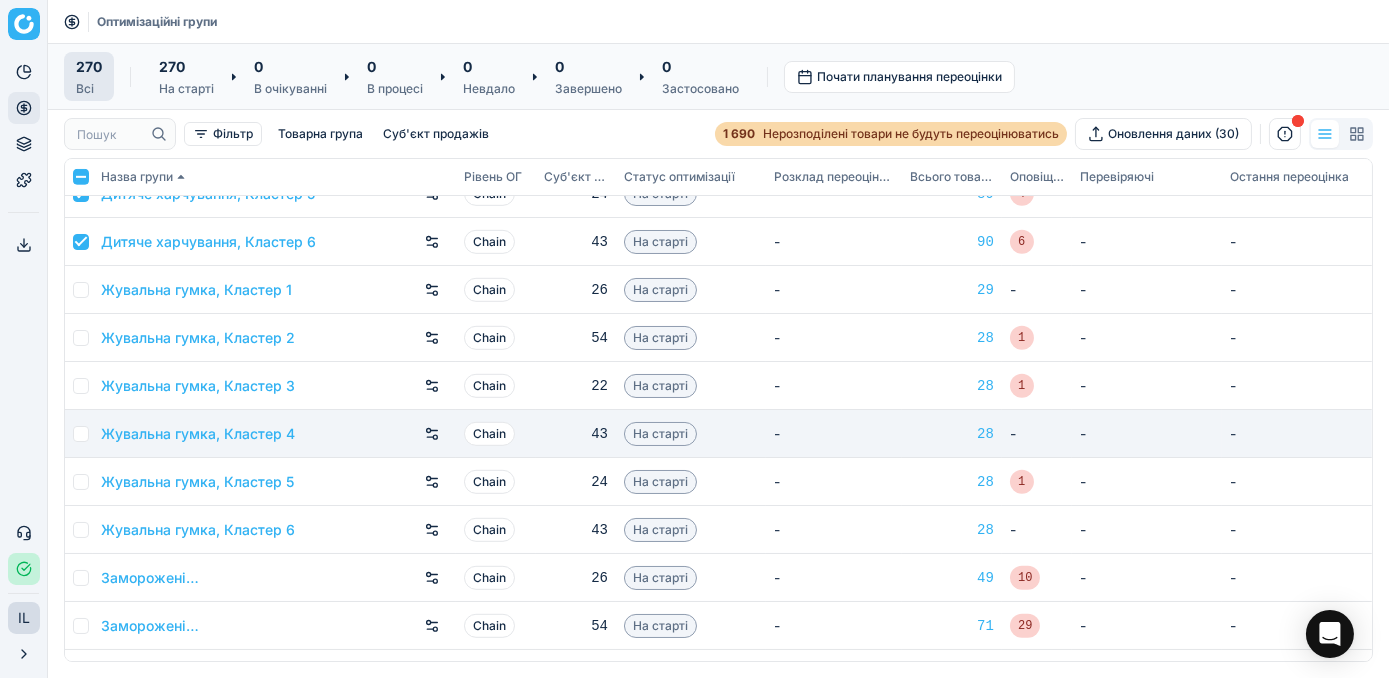 scroll, scrollTop: 2545, scrollLeft: 0, axis: vertical 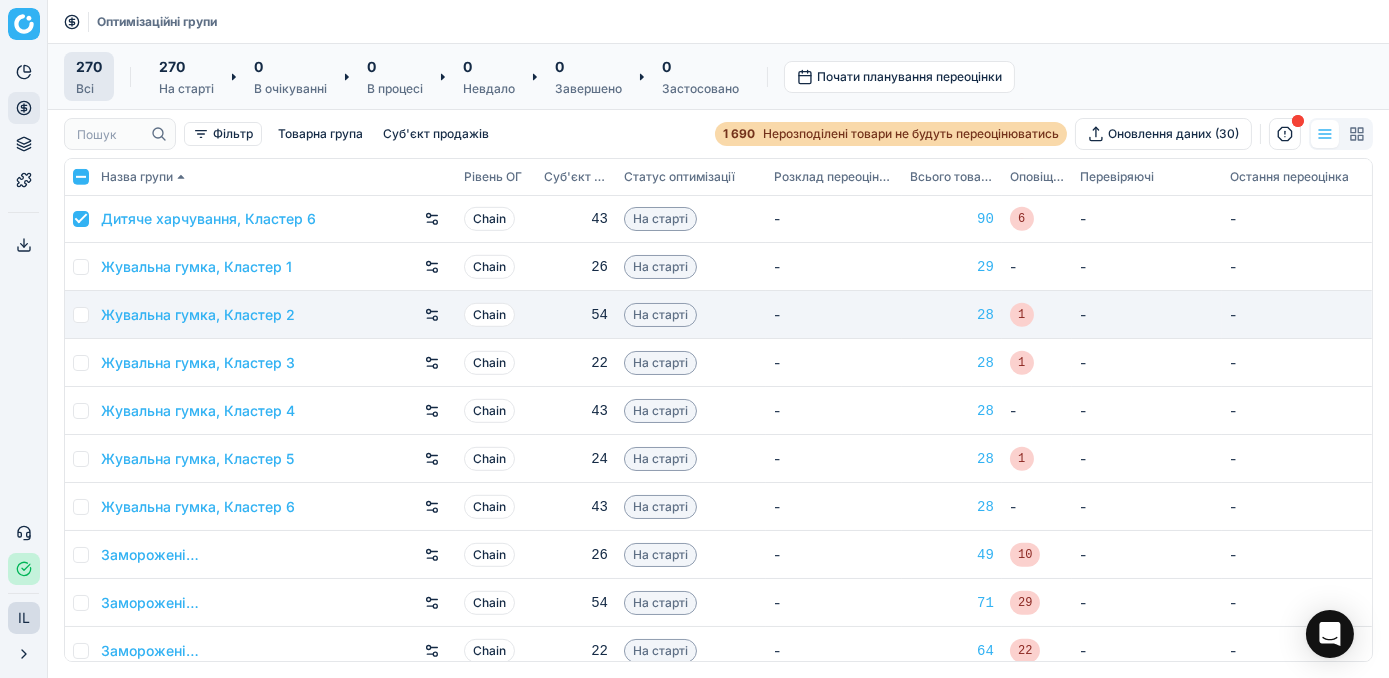 drag, startPoint x: 82, startPoint y: 268, endPoint x: 82, endPoint y: 299, distance: 31 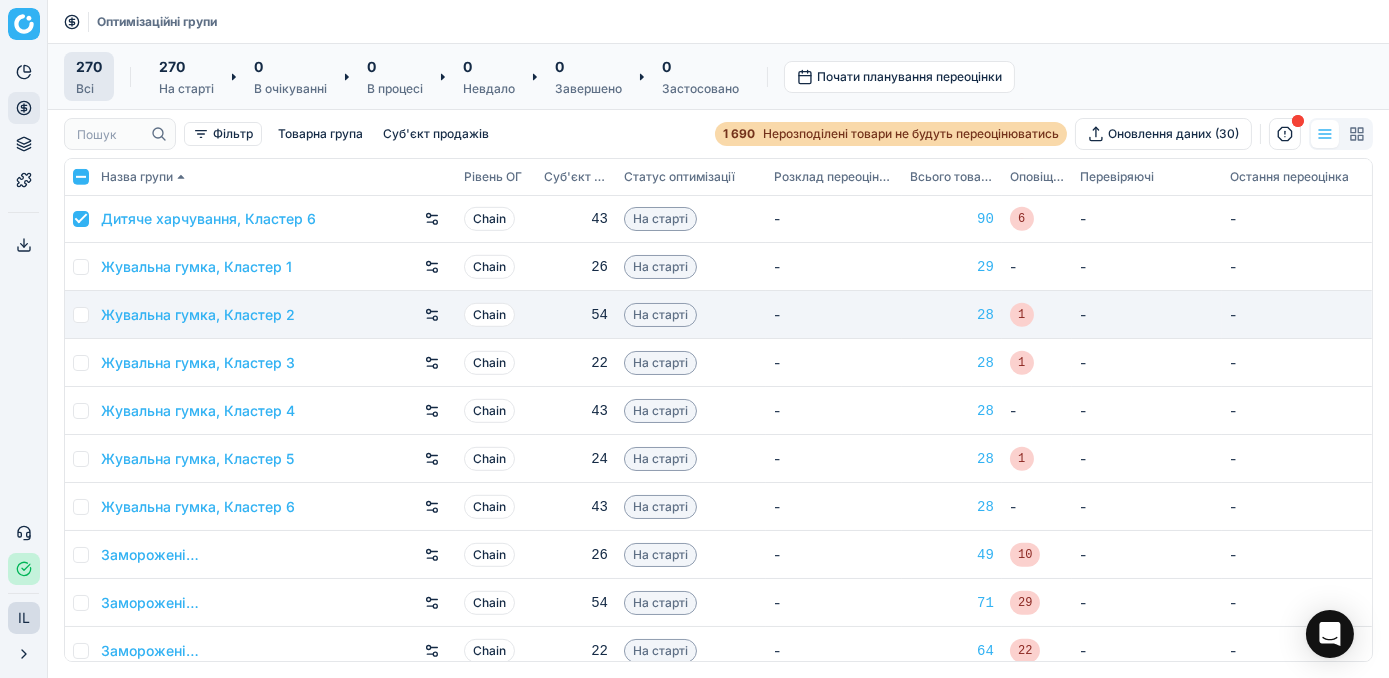 click at bounding box center [81, 267] 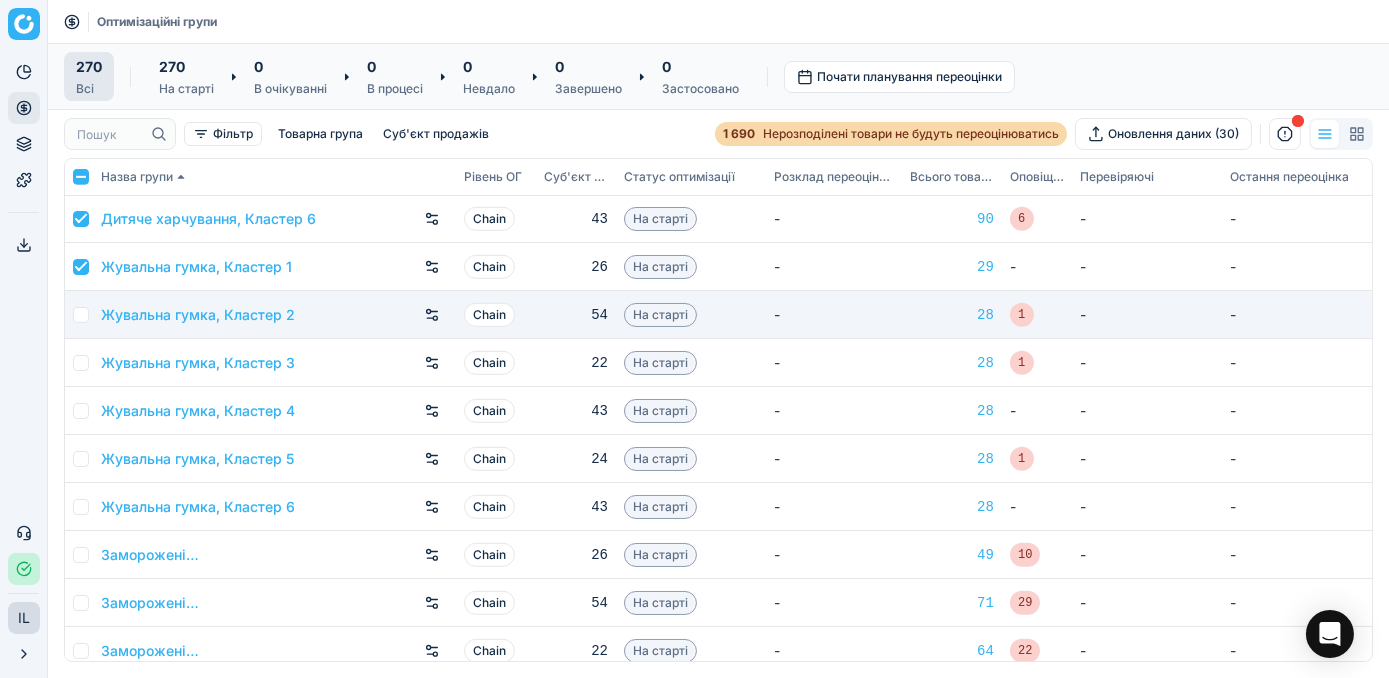 checkbox on "true" 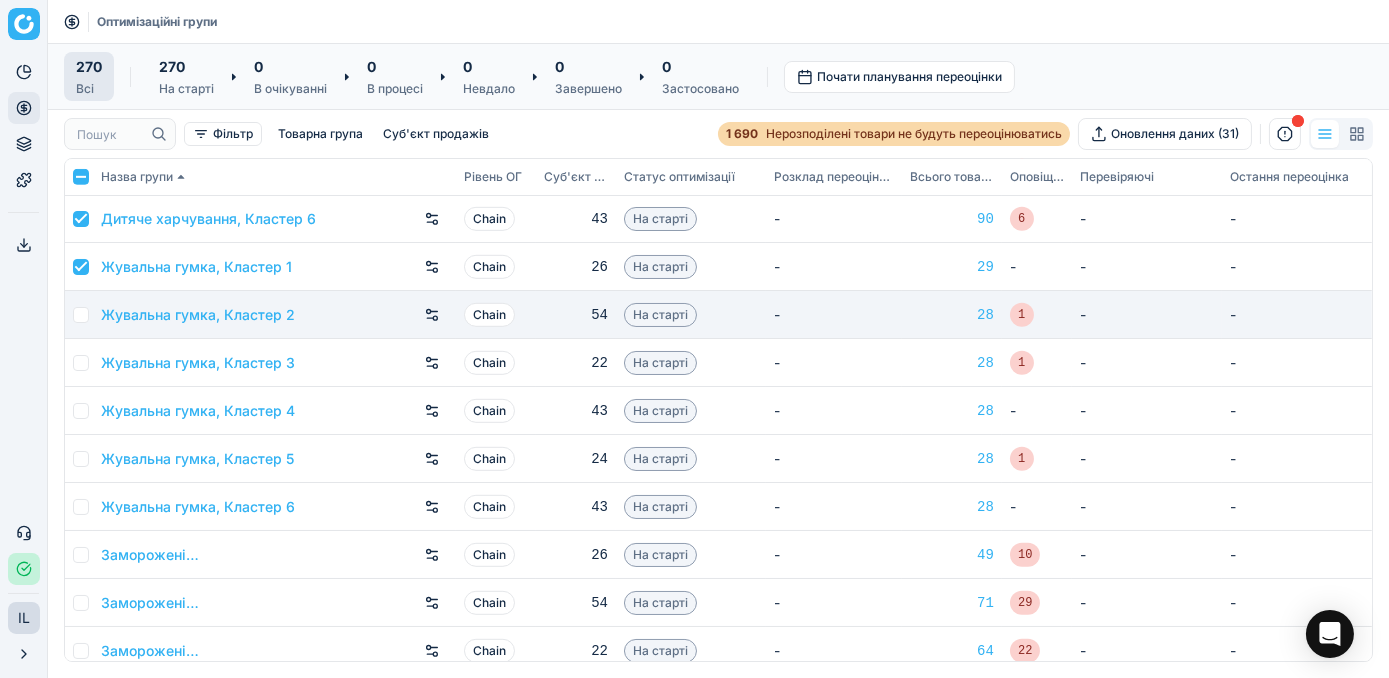 click at bounding box center [81, 315] 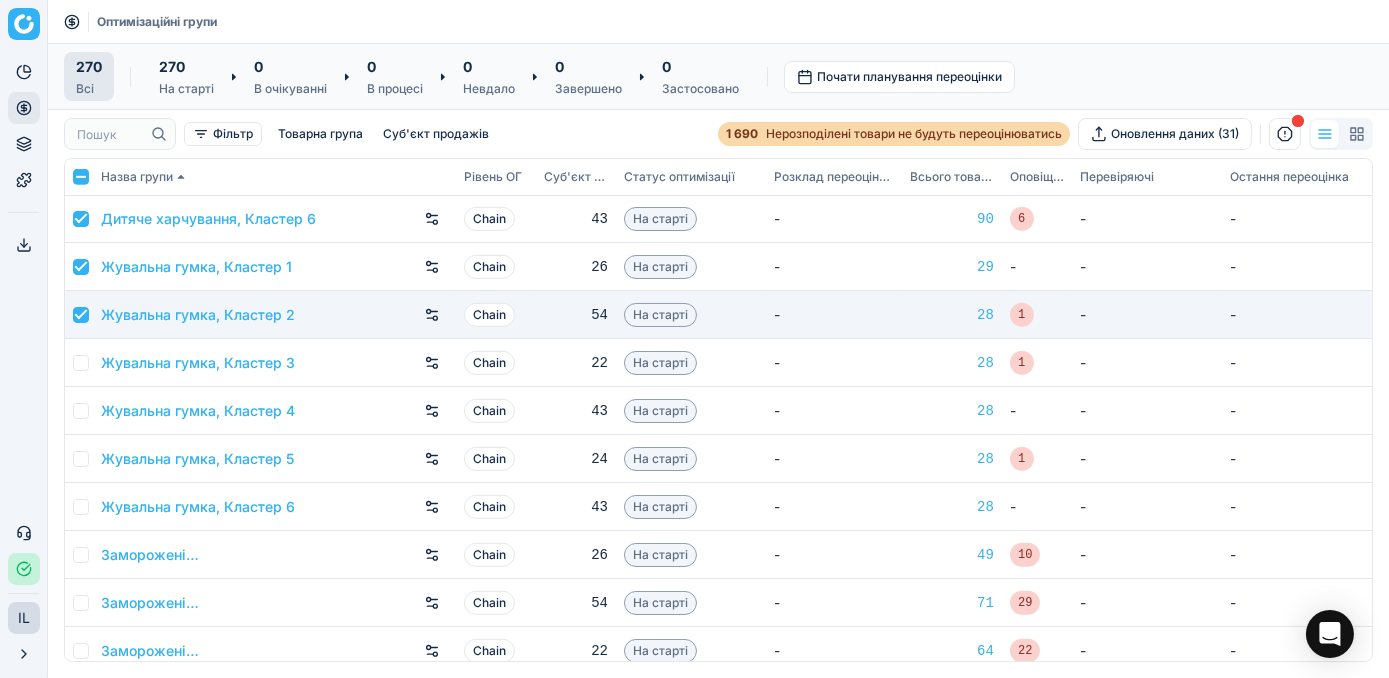 checkbox on "true" 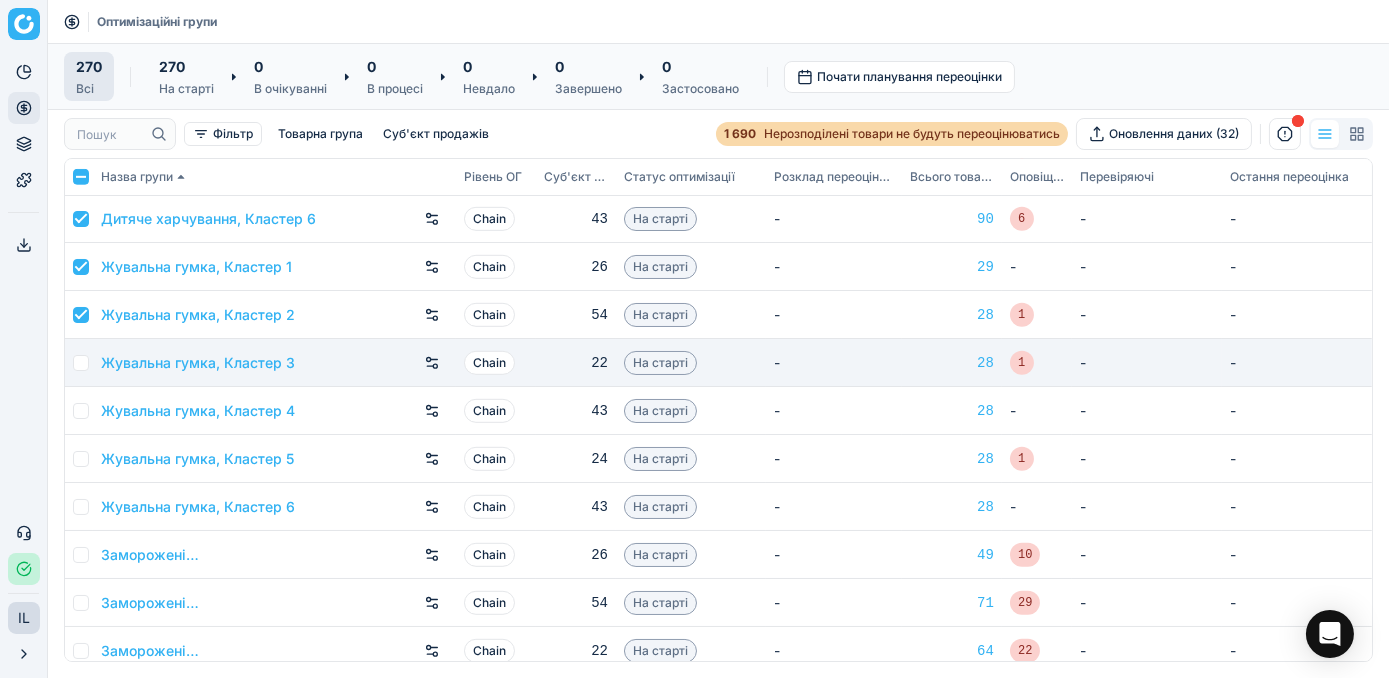 click at bounding box center [81, 363] 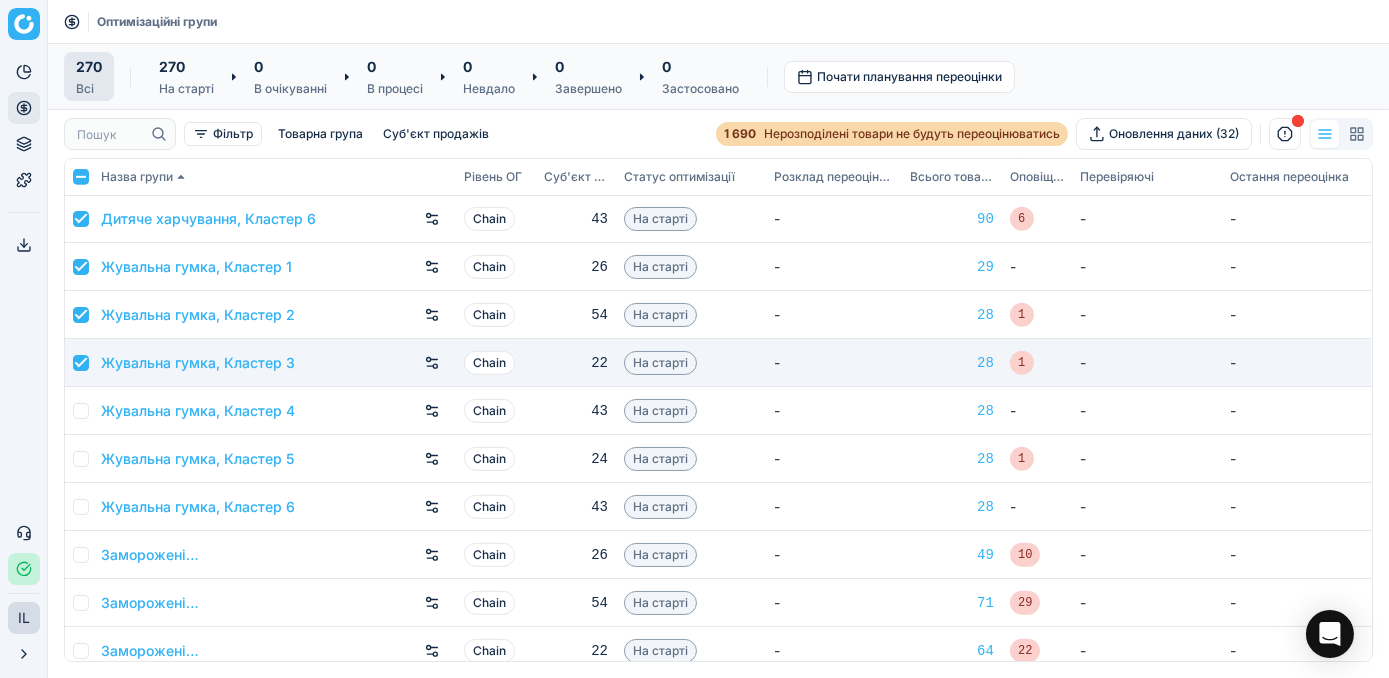 checkbox on "true" 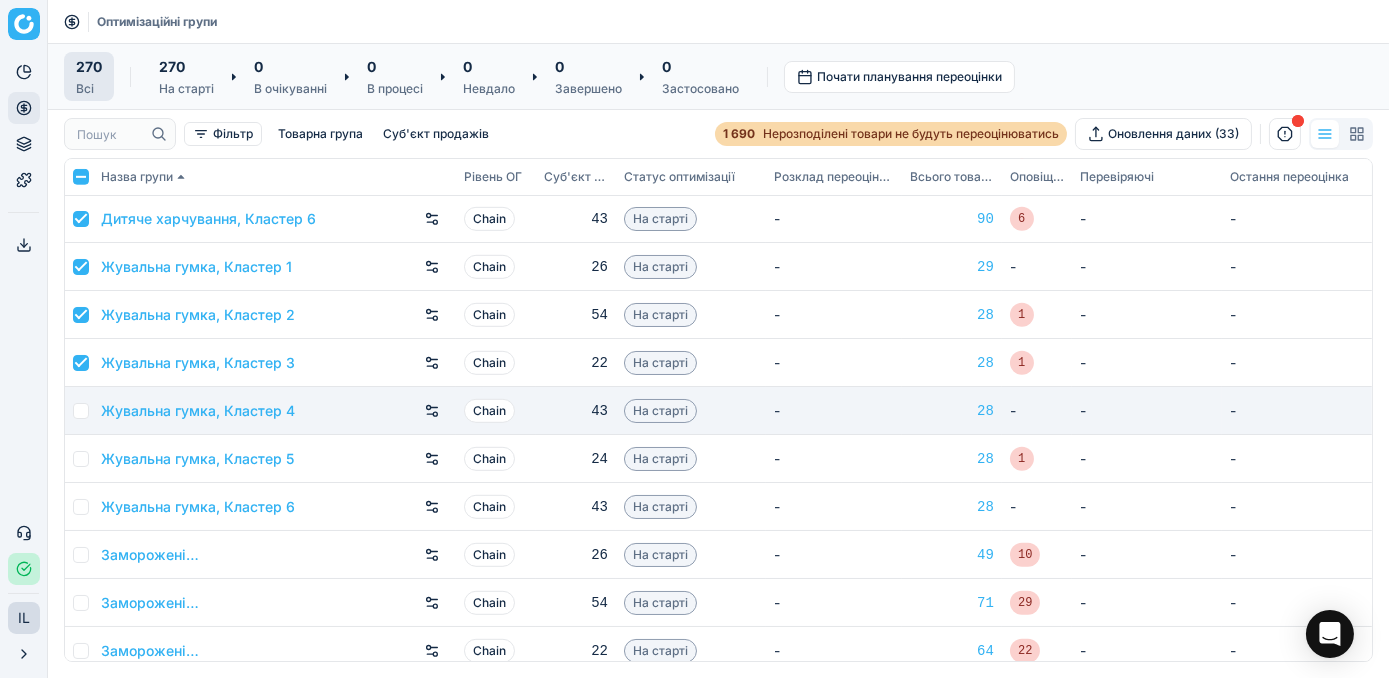click at bounding box center (81, 411) 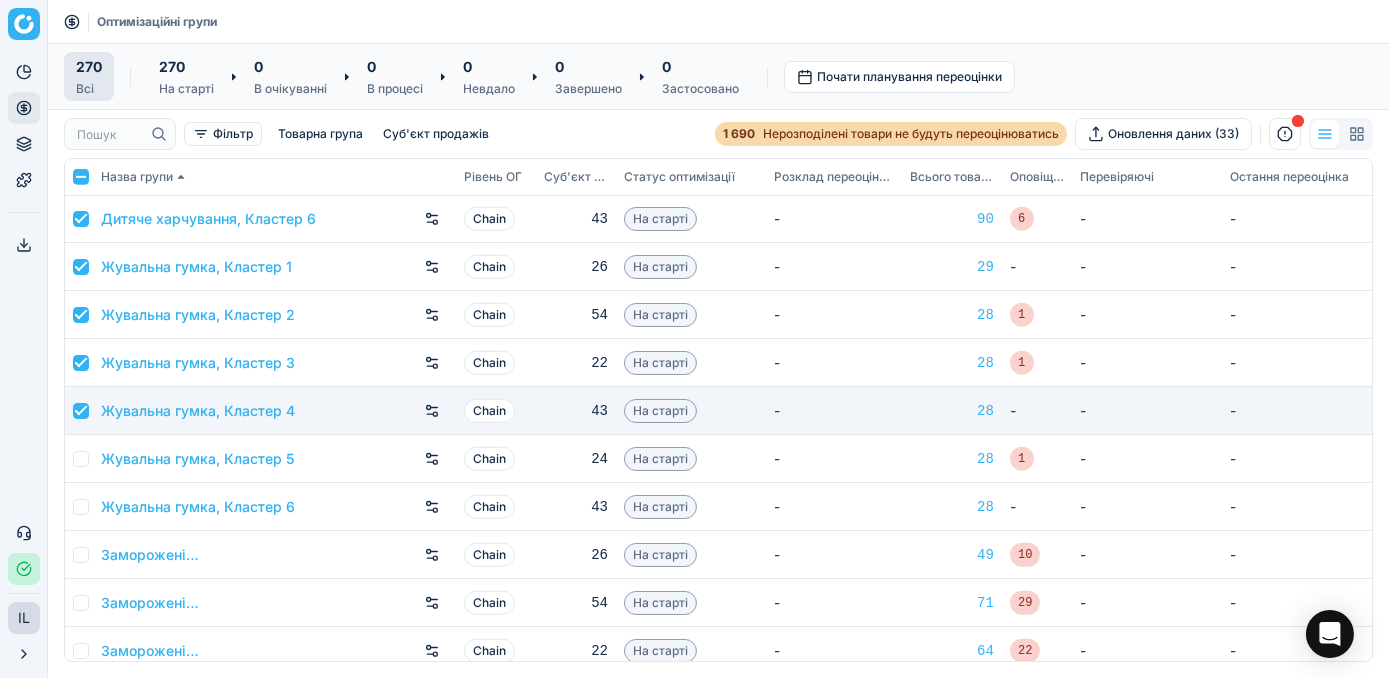checkbox on "true" 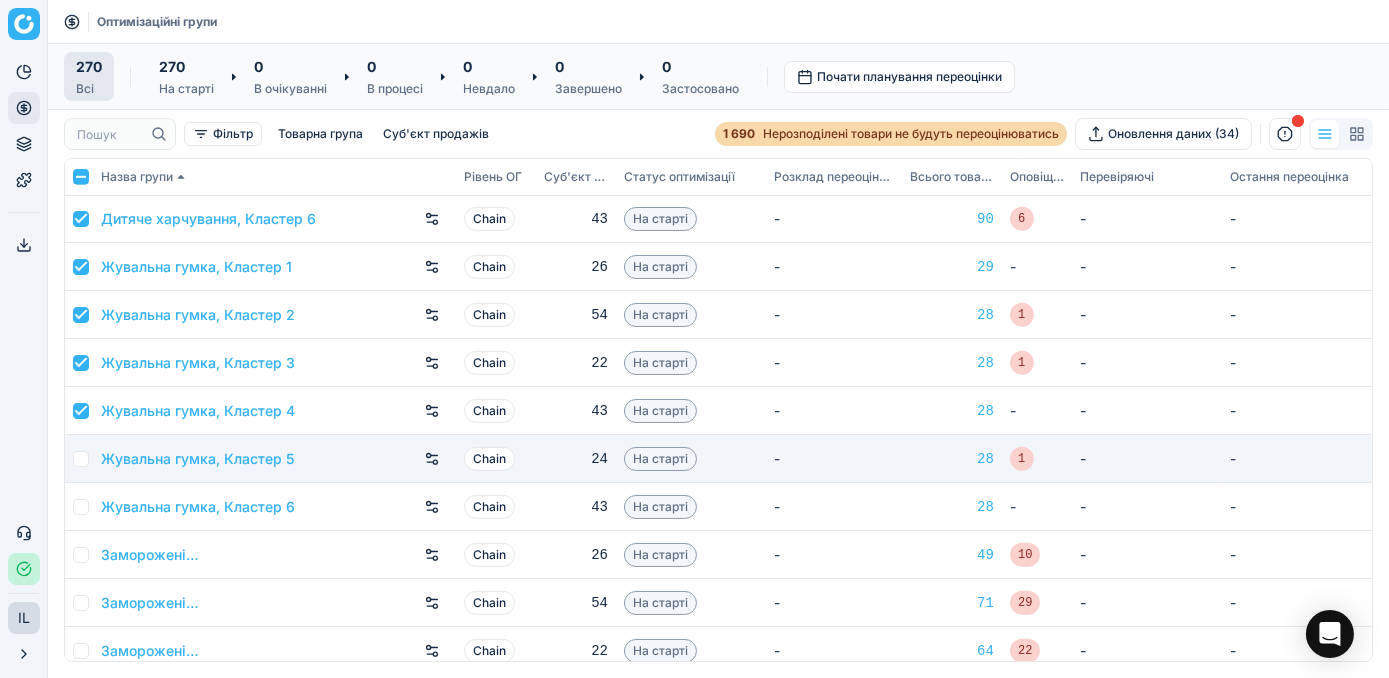 click at bounding box center [81, 459] 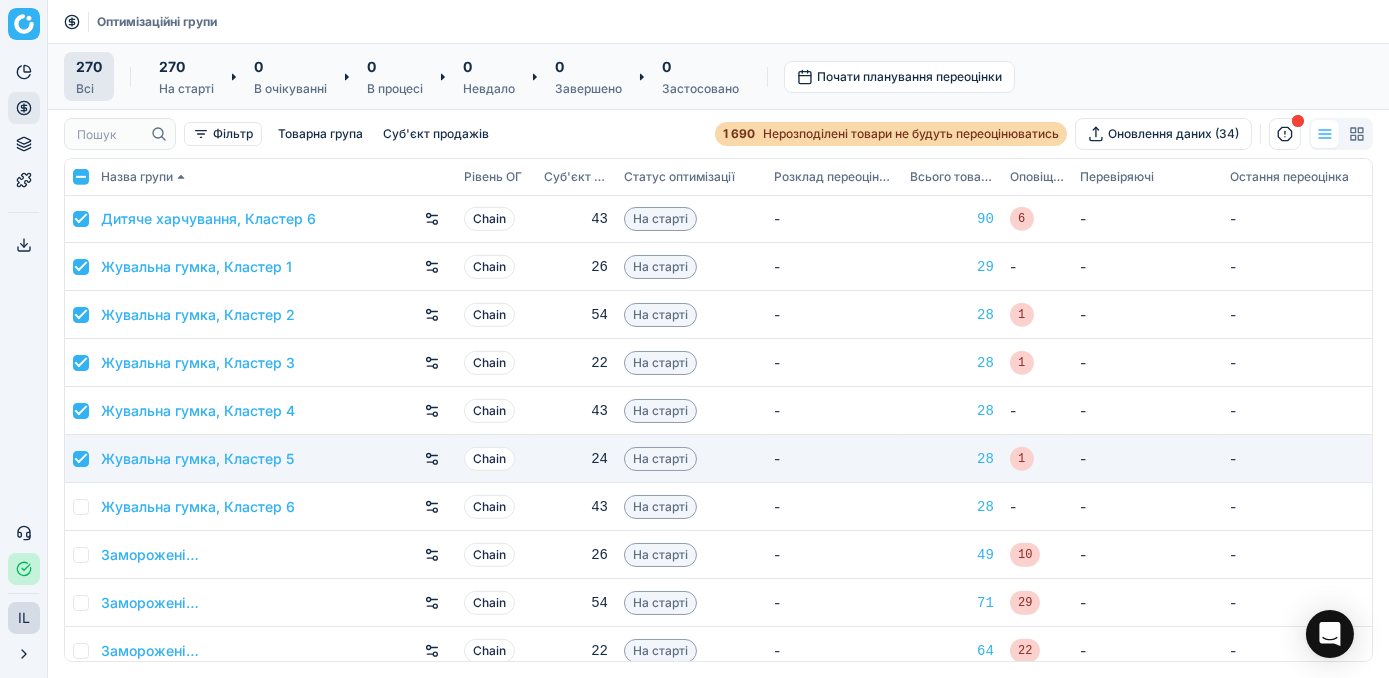 checkbox on "true" 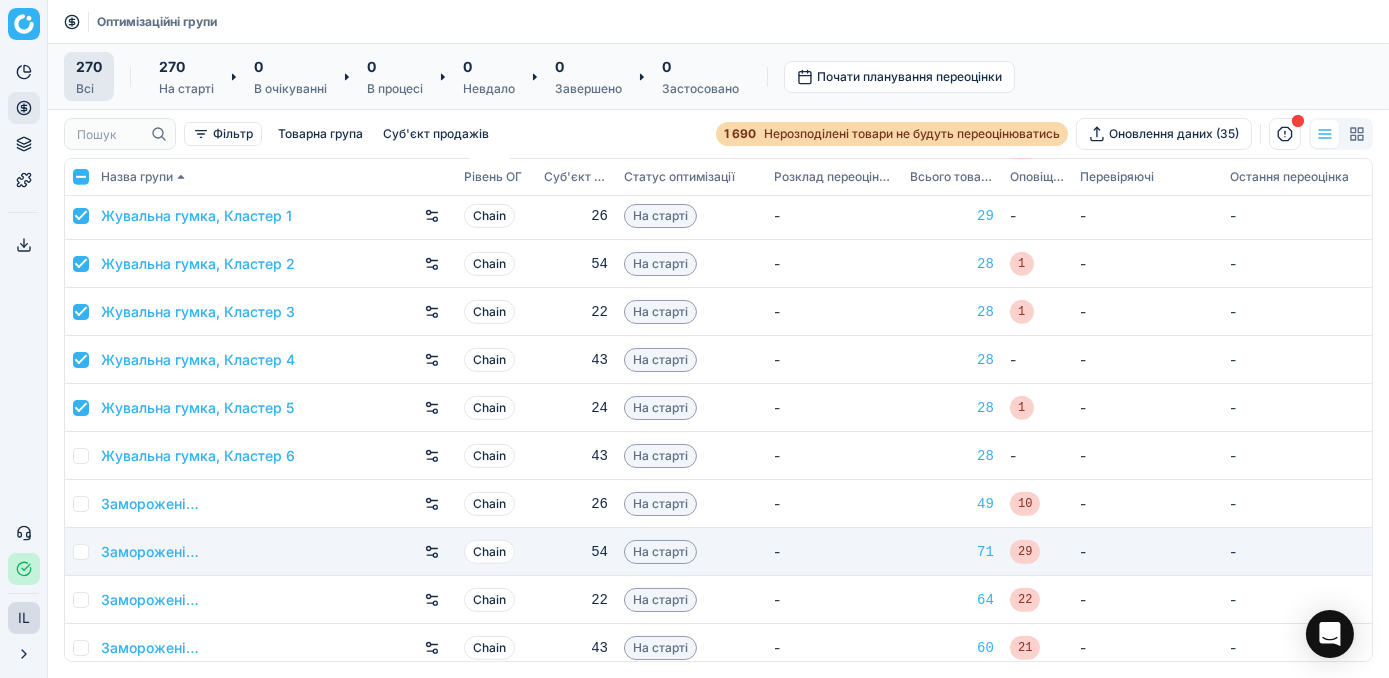 scroll, scrollTop: 2727, scrollLeft: 0, axis: vertical 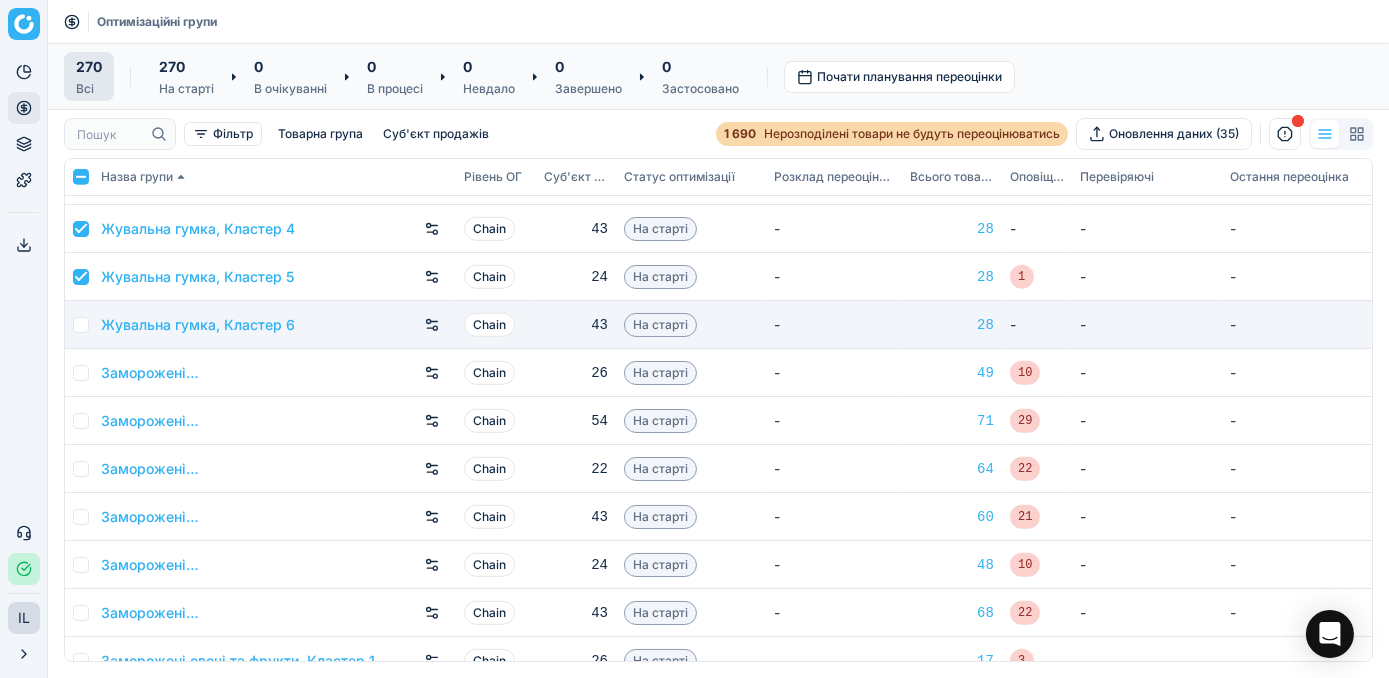 click at bounding box center (81, 325) 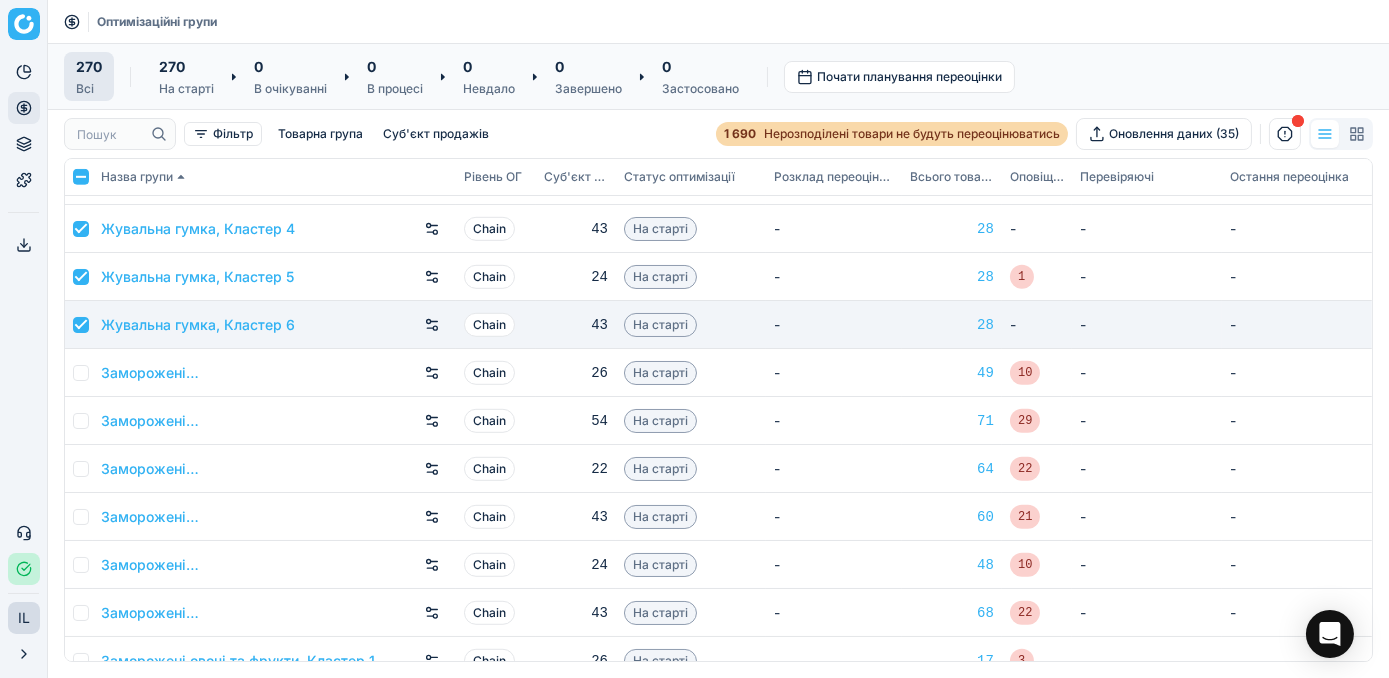 checkbox on "true" 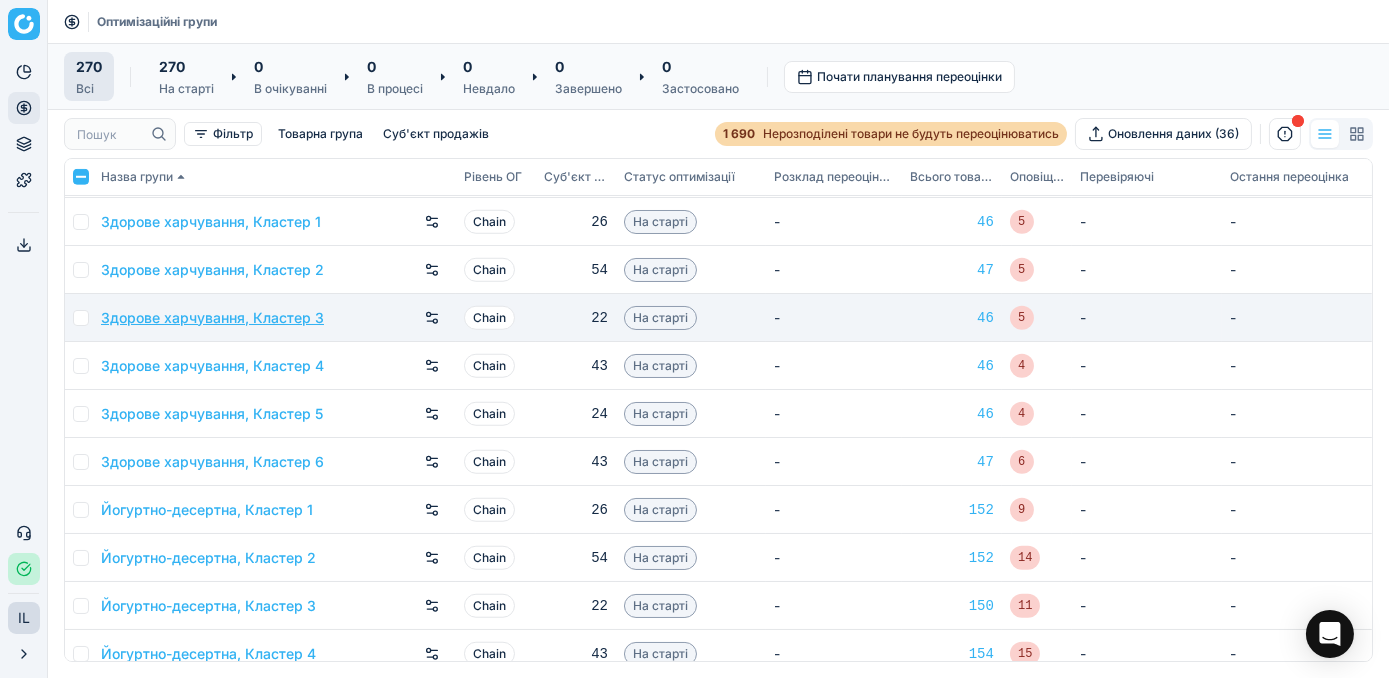 scroll, scrollTop: 3363, scrollLeft: 0, axis: vertical 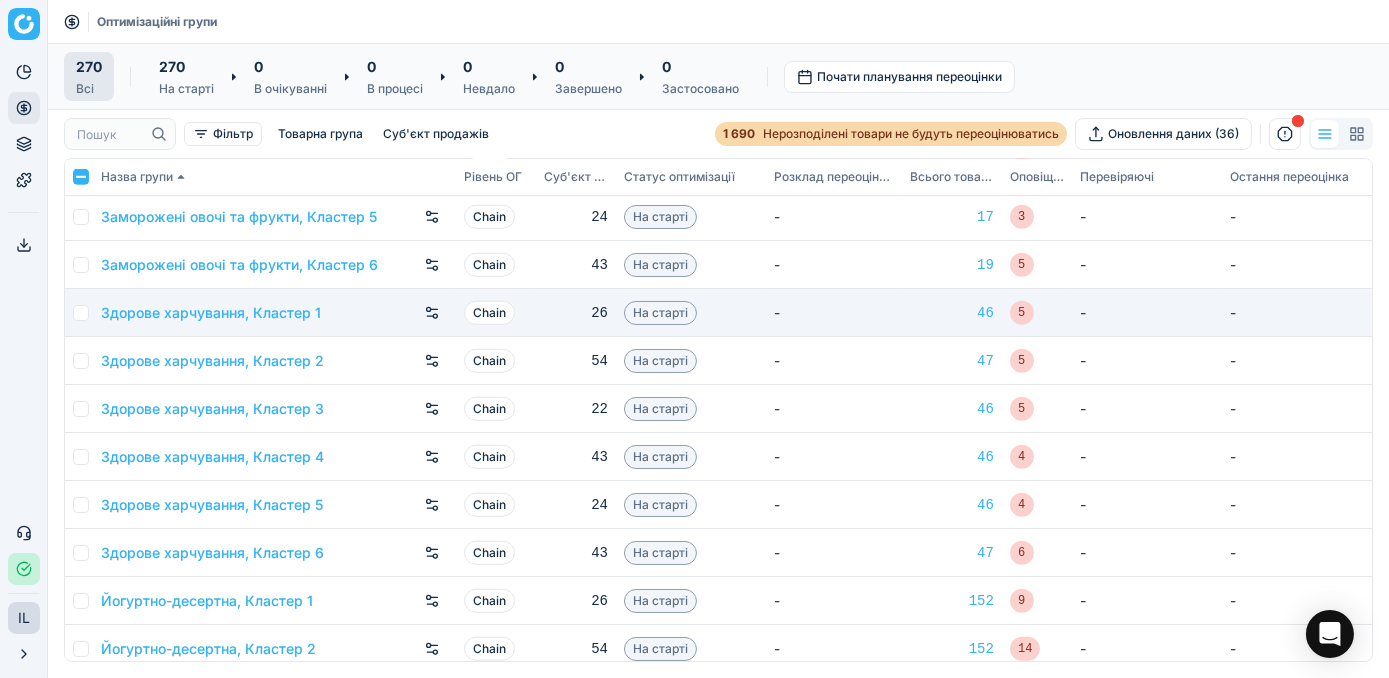 click at bounding box center [81, 313] 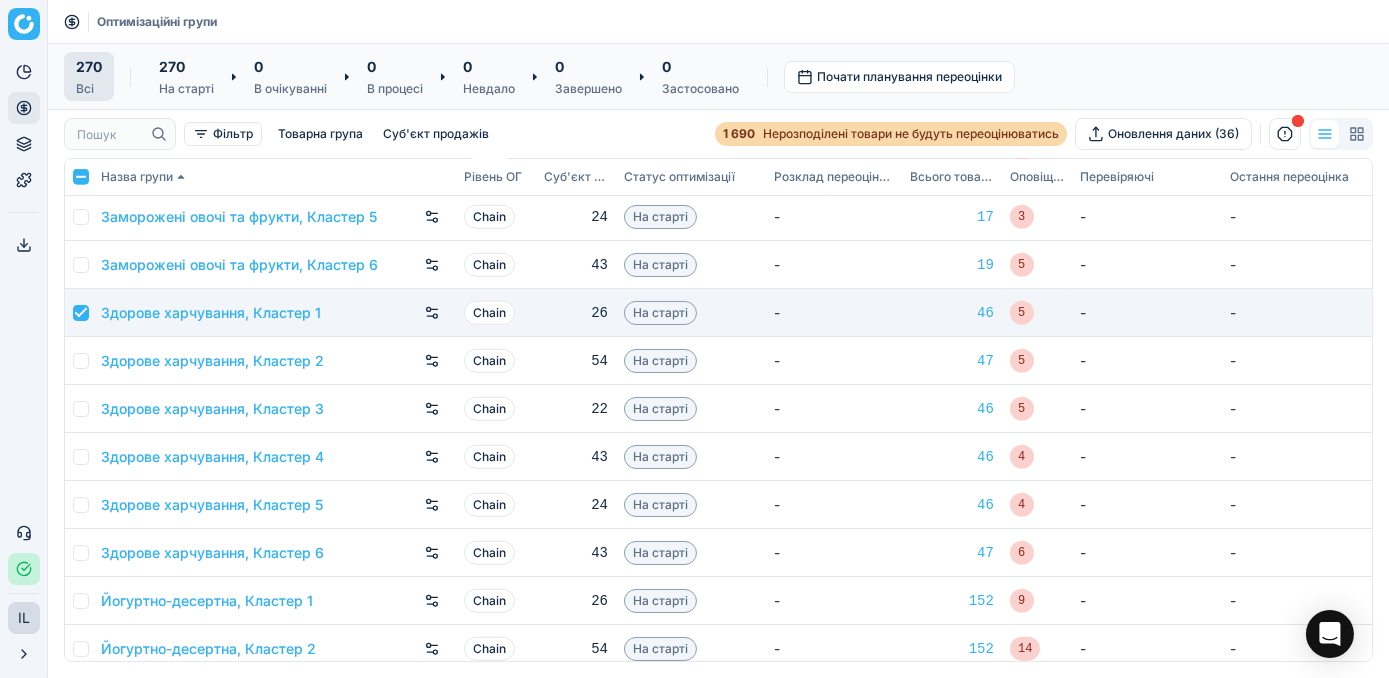 checkbox on "true" 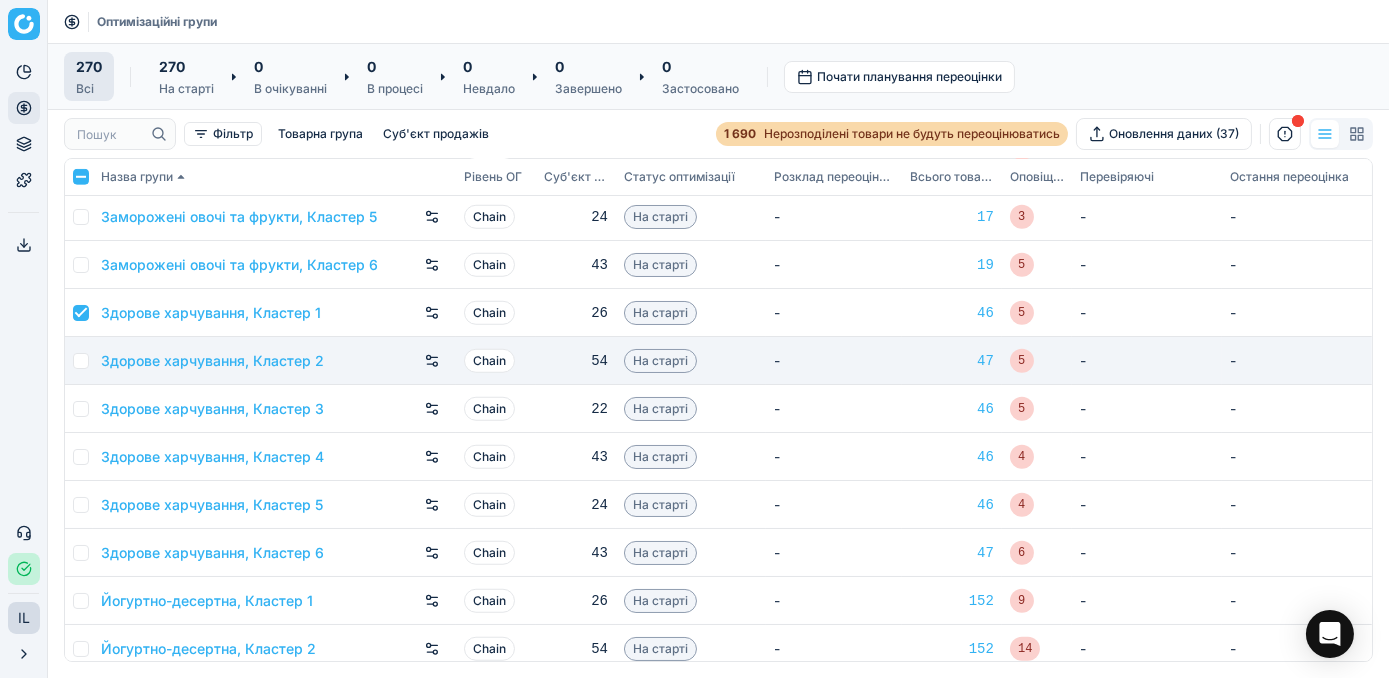 click at bounding box center [81, 361] 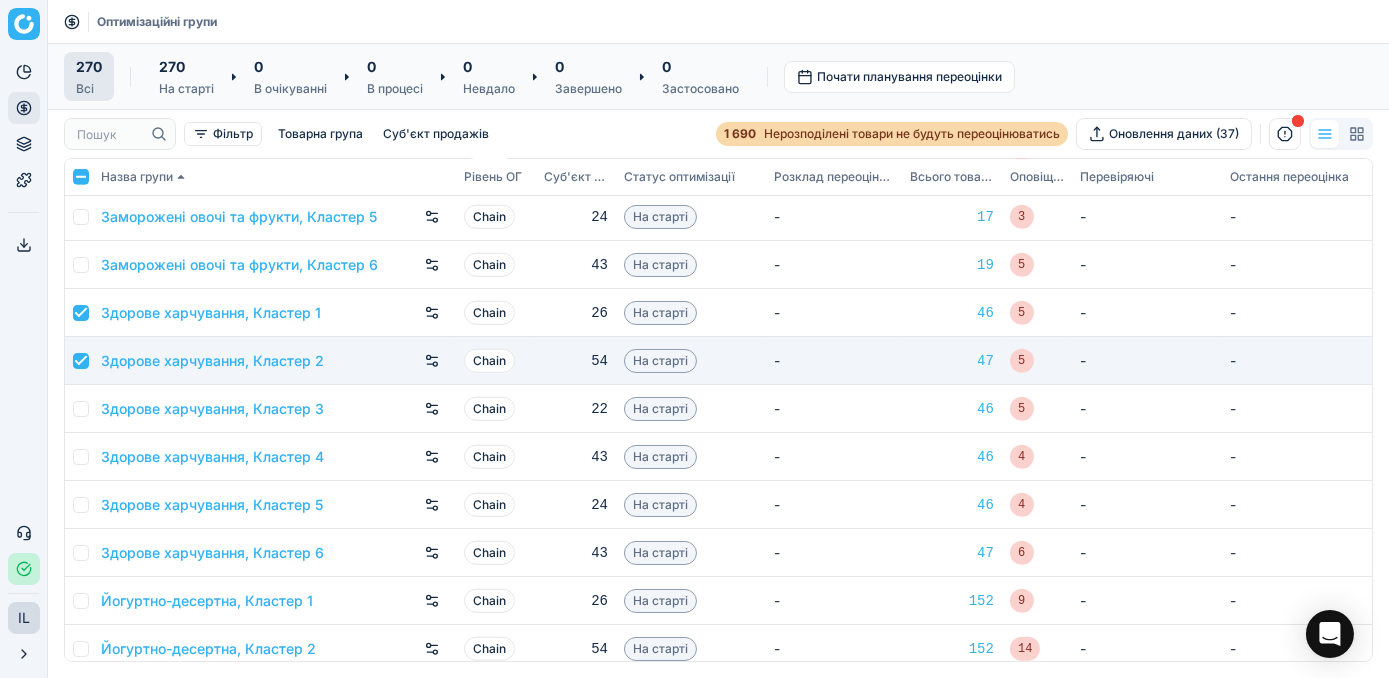 checkbox on "true" 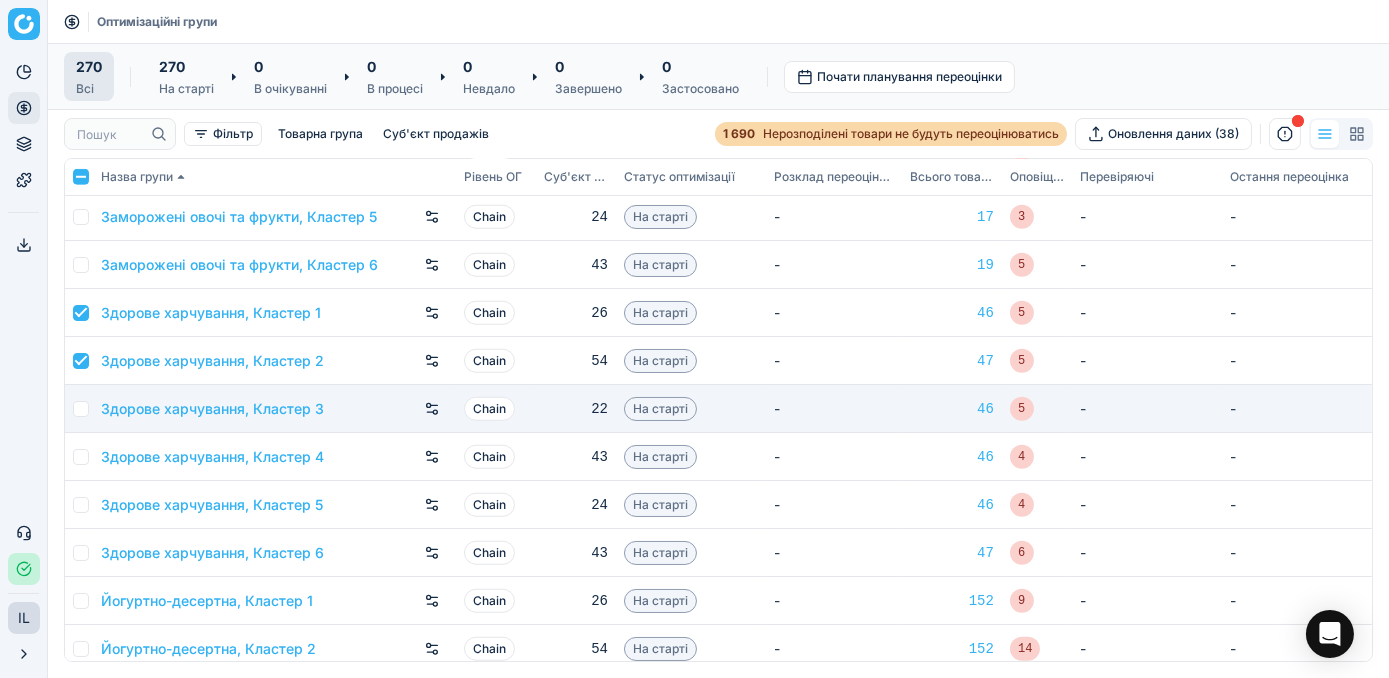 click at bounding box center (81, 409) 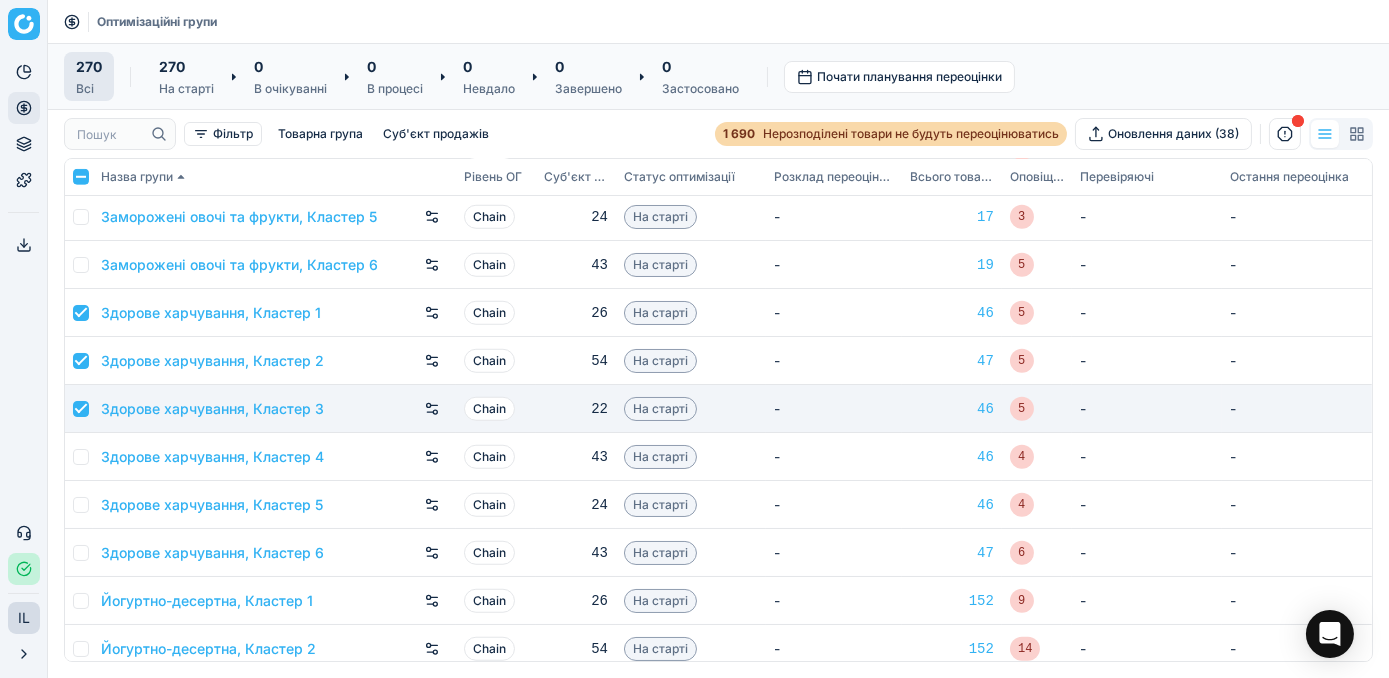 checkbox on "true" 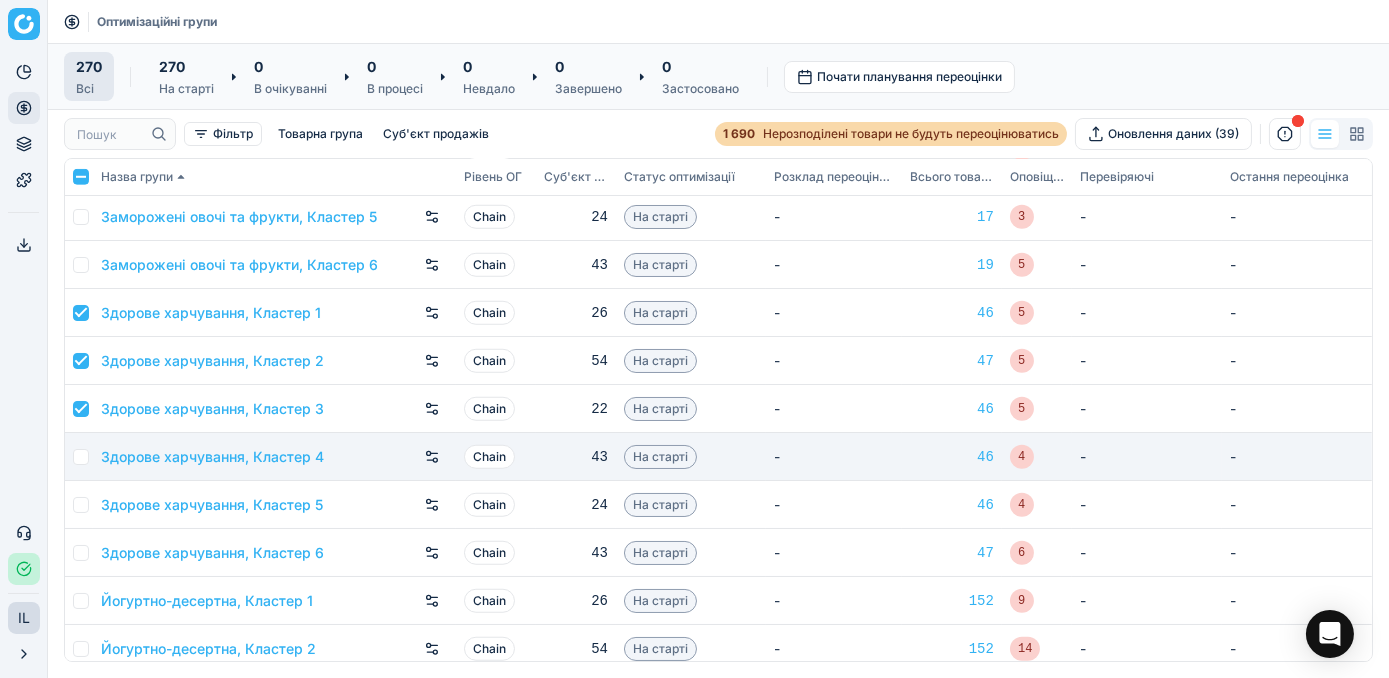 click at bounding box center [81, 457] 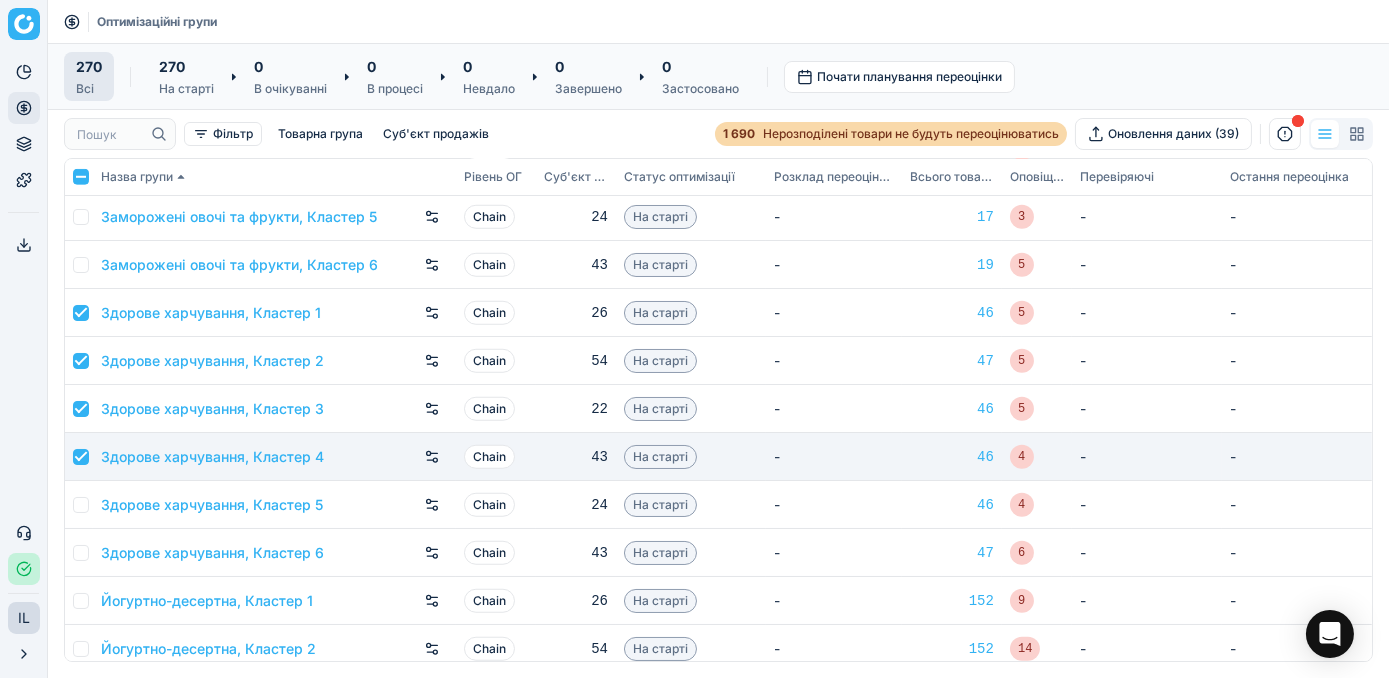 checkbox on "true" 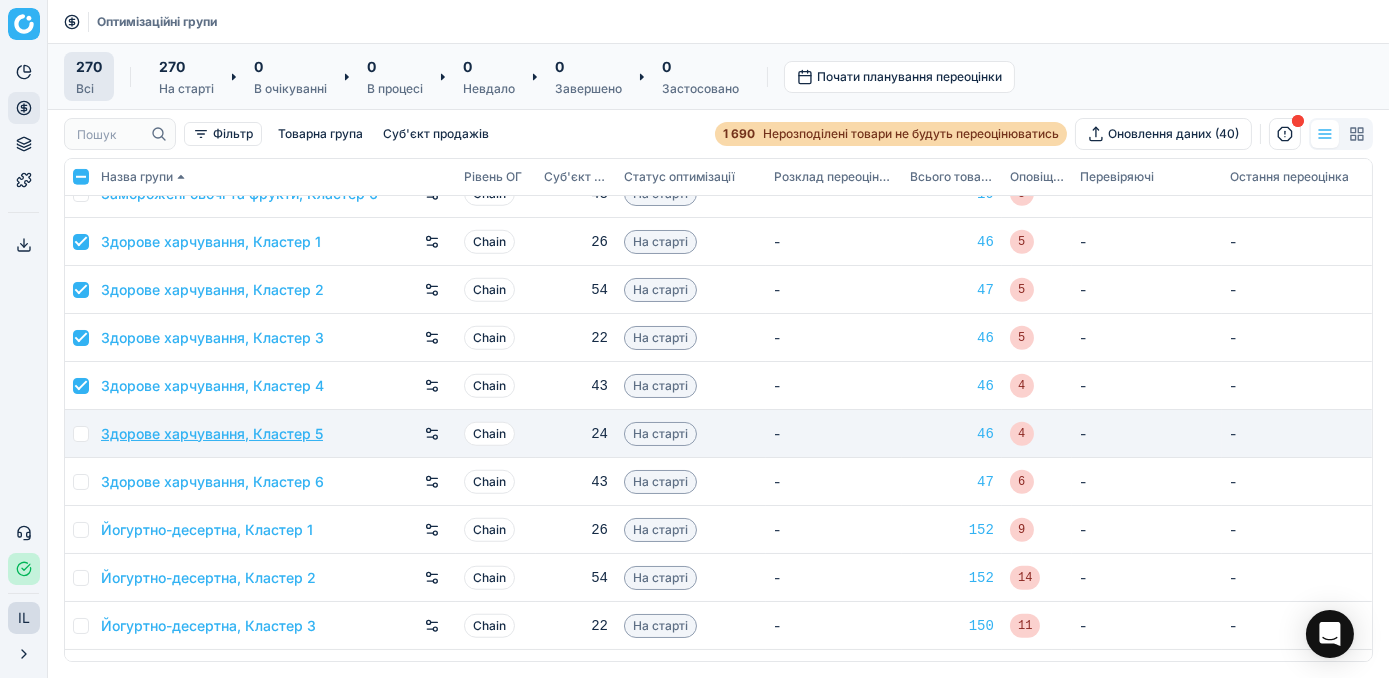 scroll, scrollTop: 3454, scrollLeft: 0, axis: vertical 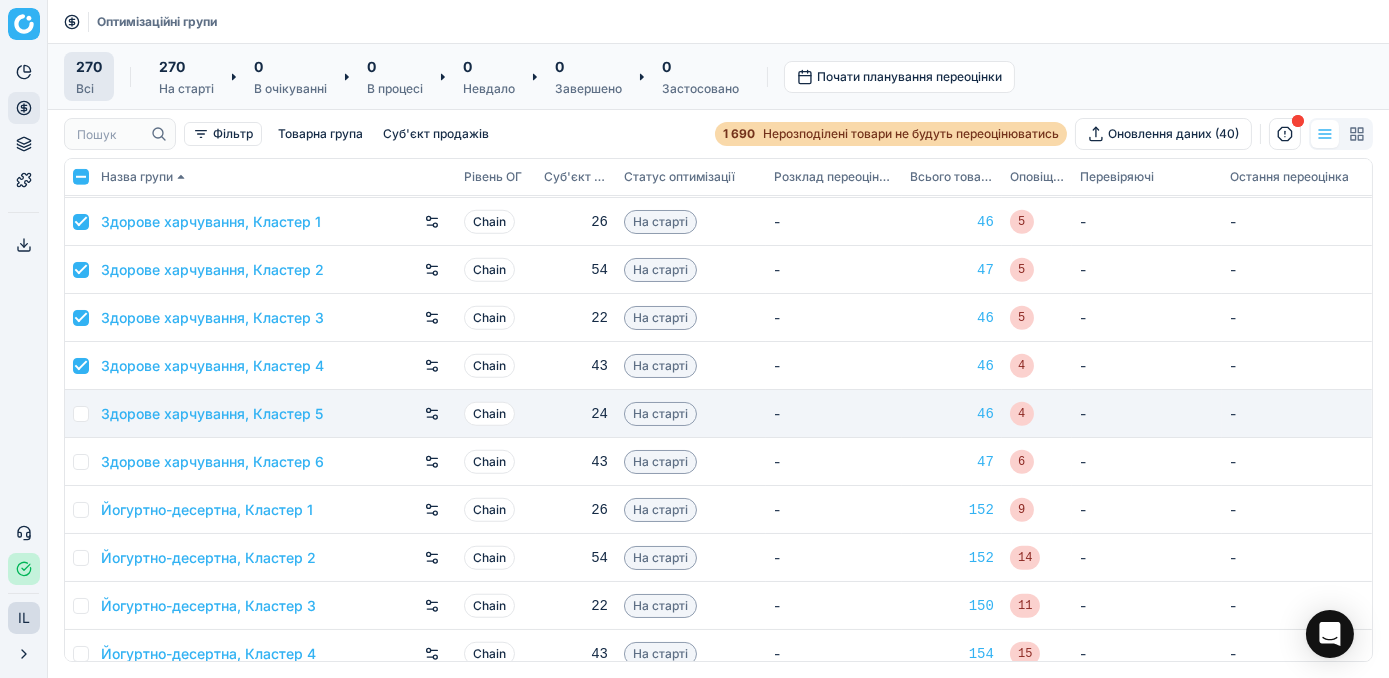 click at bounding box center (81, 414) 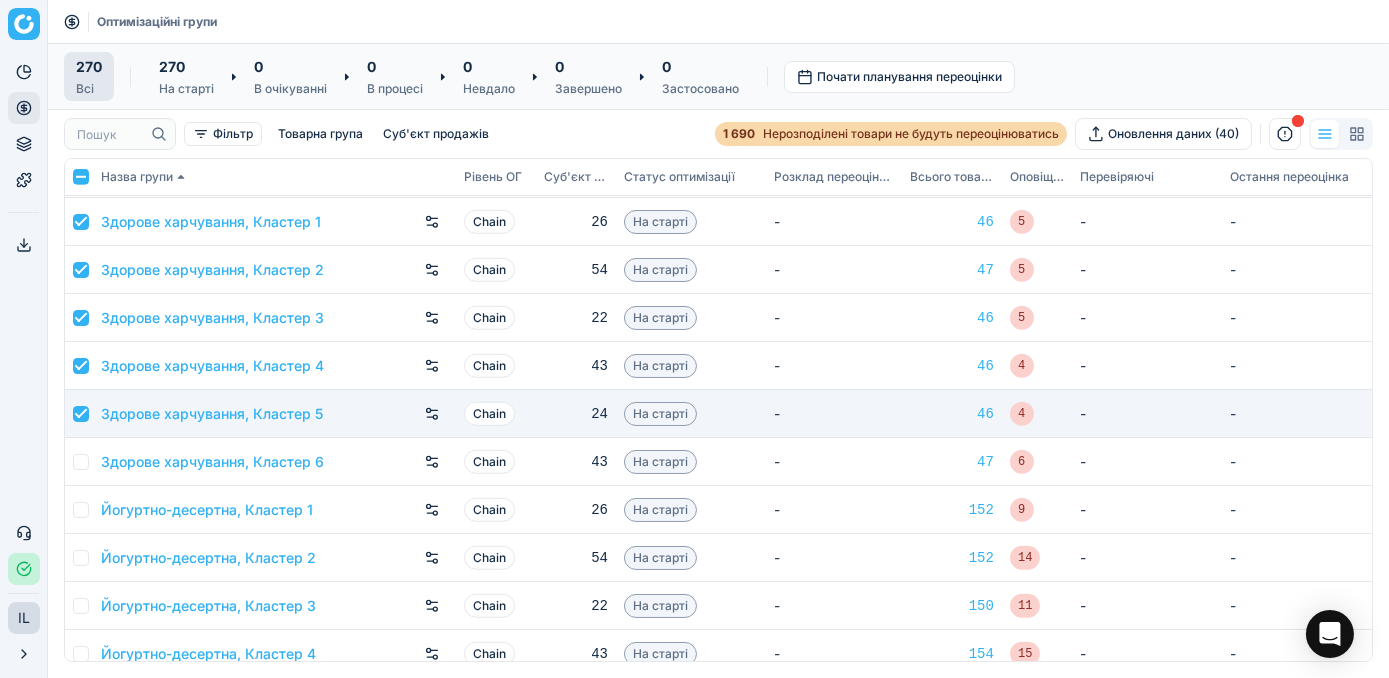 checkbox on "true" 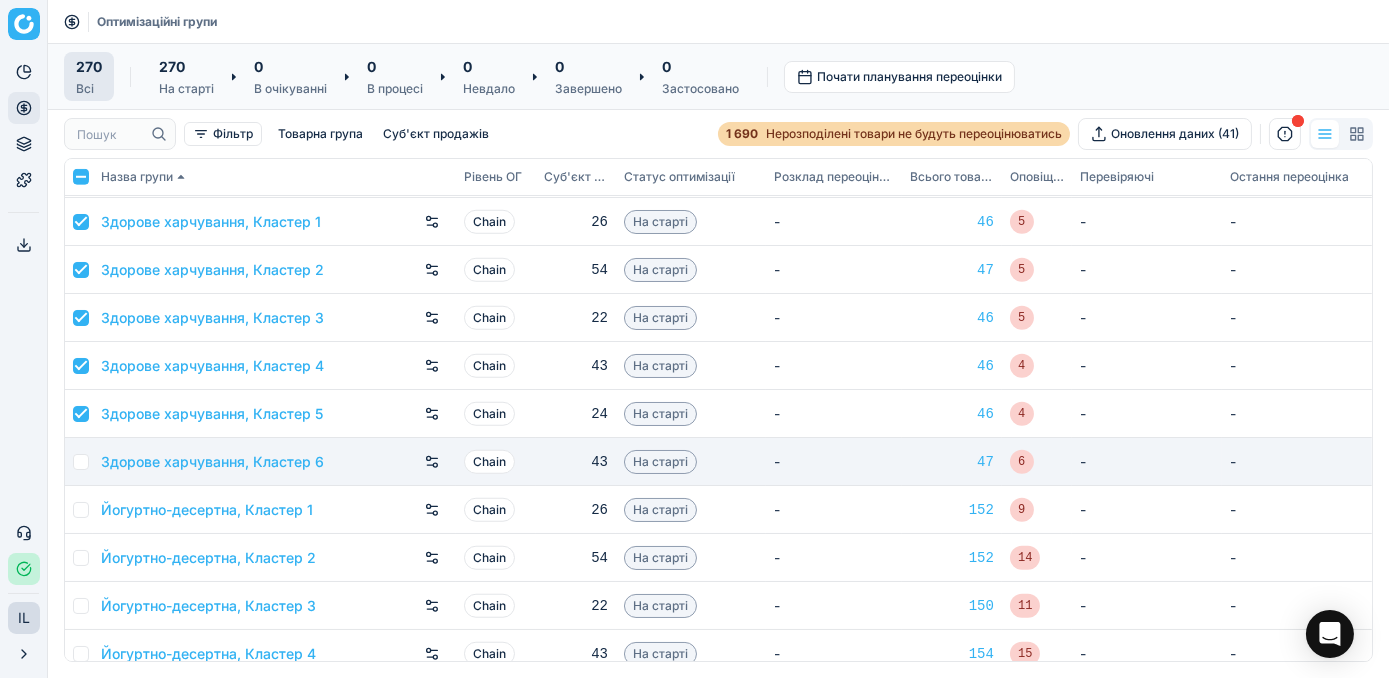 click at bounding box center (81, 462) 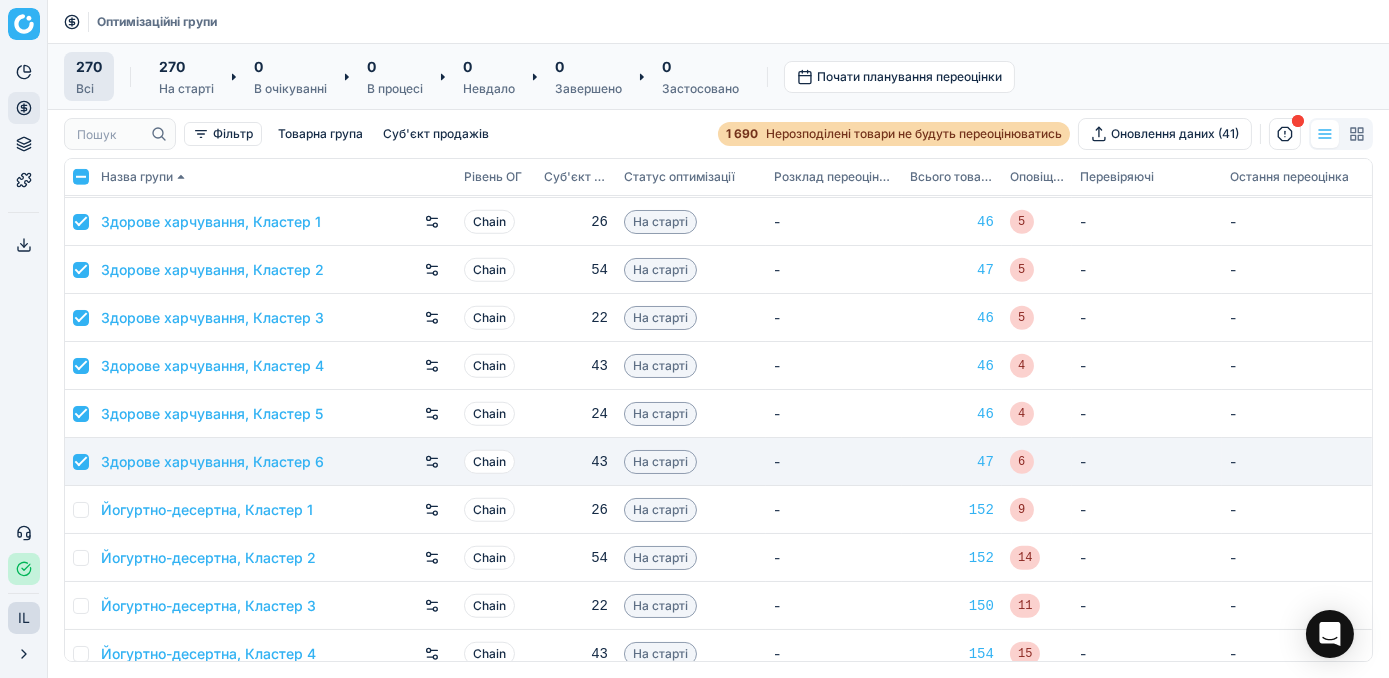 checkbox on "true" 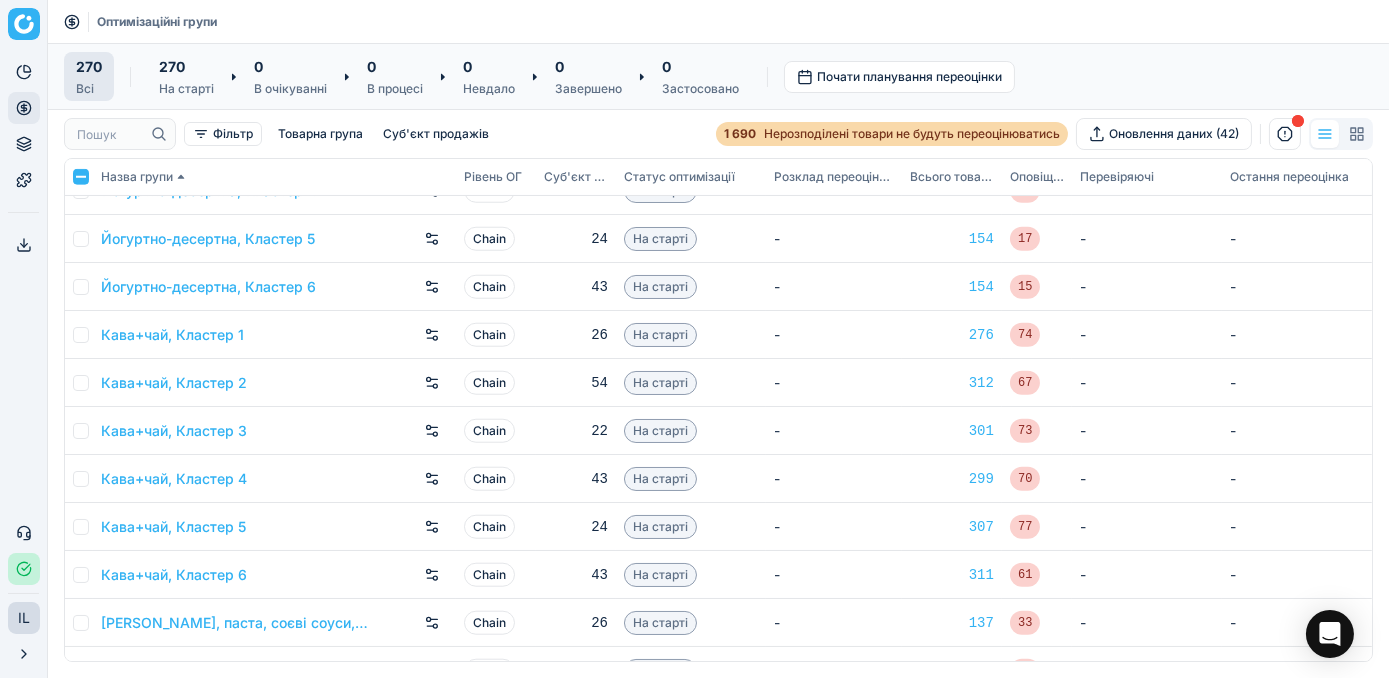 scroll, scrollTop: 4000, scrollLeft: 0, axis: vertical 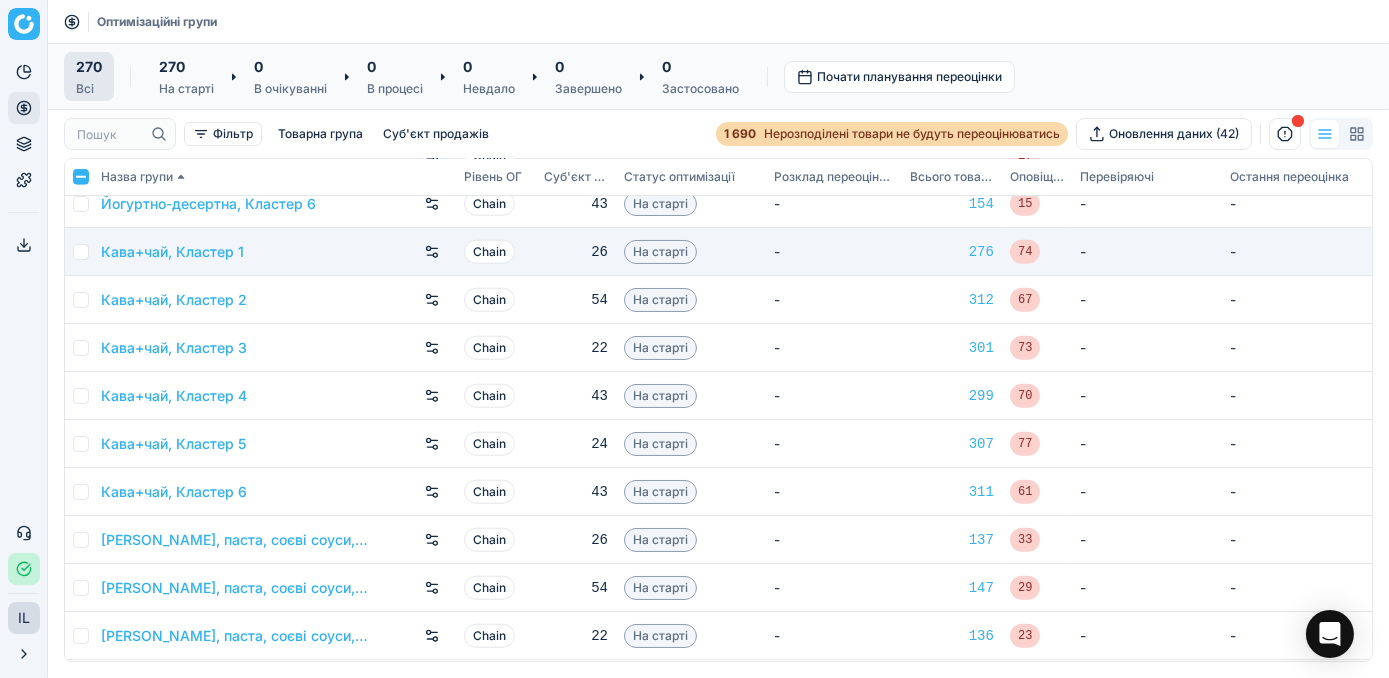 click at bounding box center [81, 252] 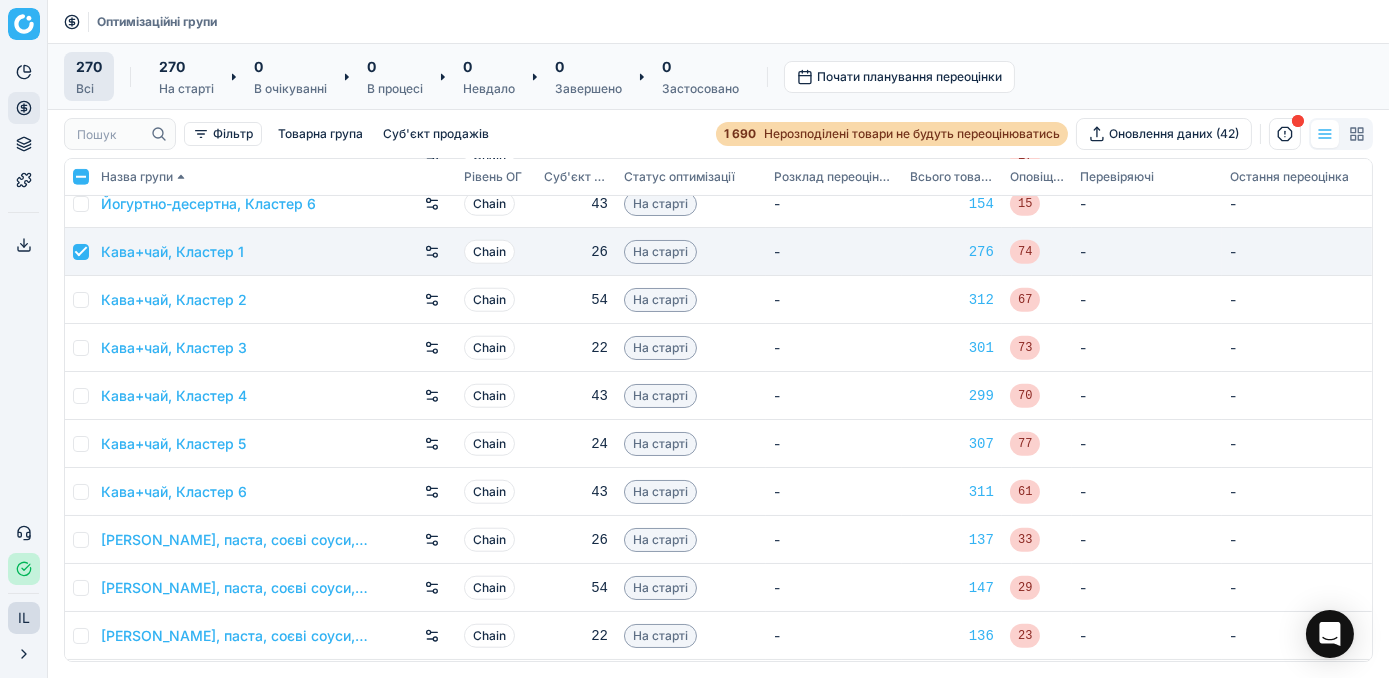 checkbox on "true" 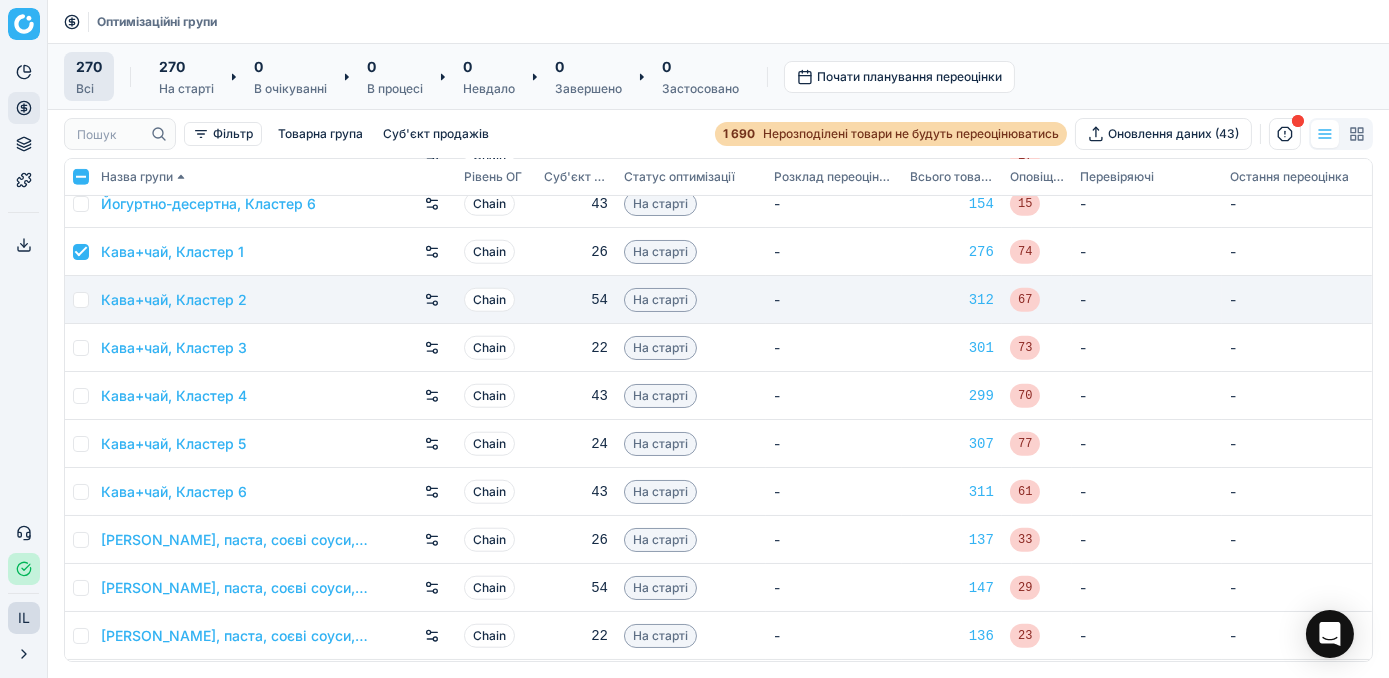 click at bounding box center (81, 300) 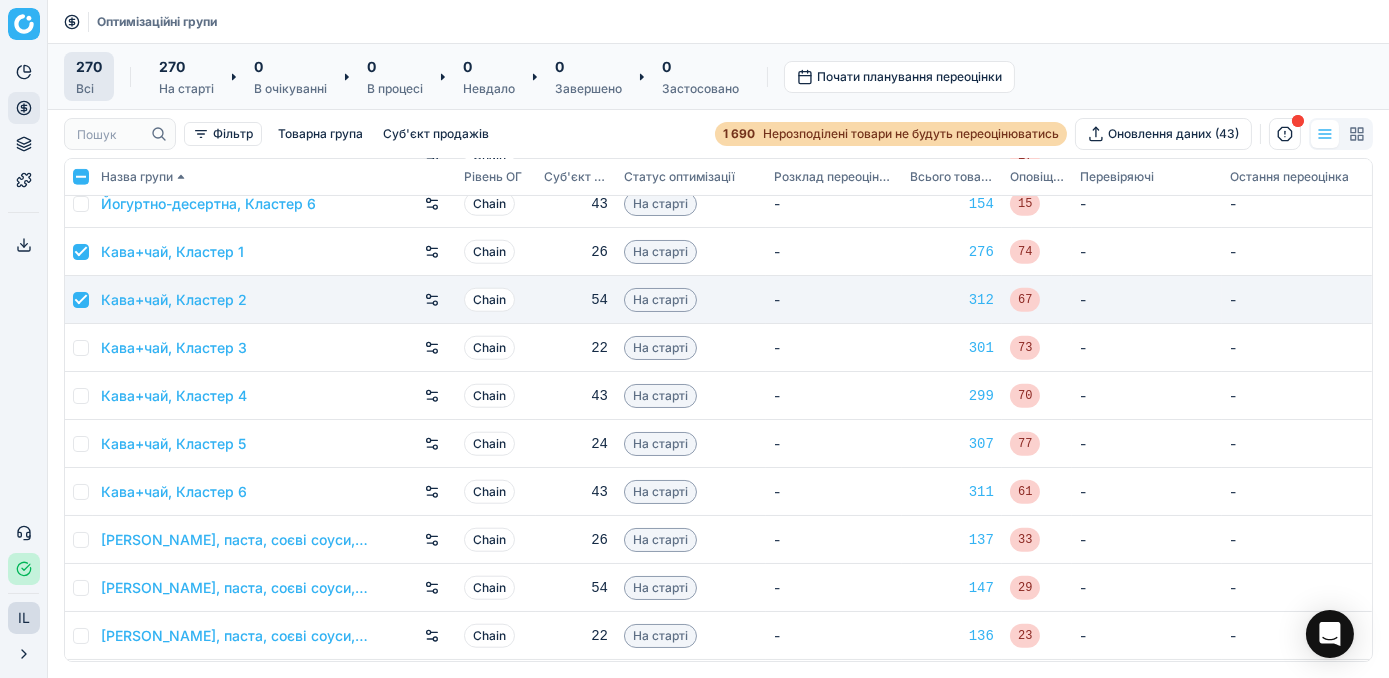 checkbox on "true" 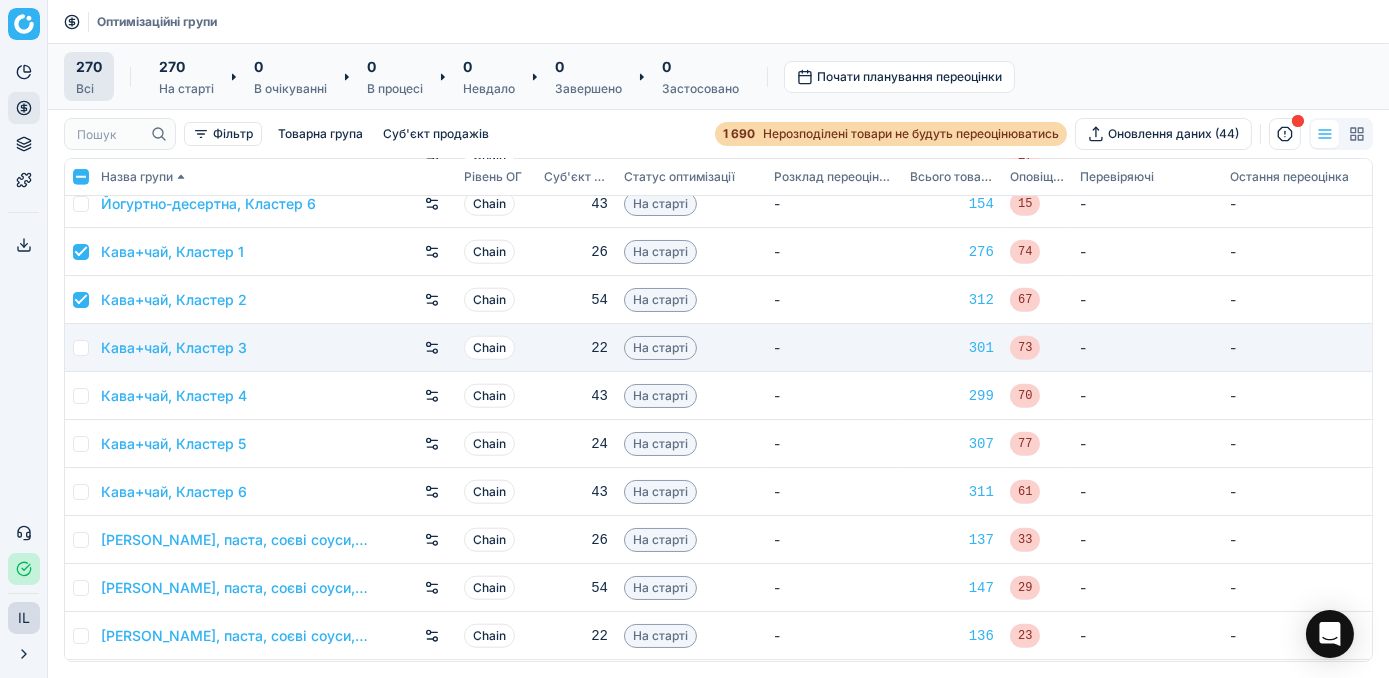 click at bounding box center (81, 348) 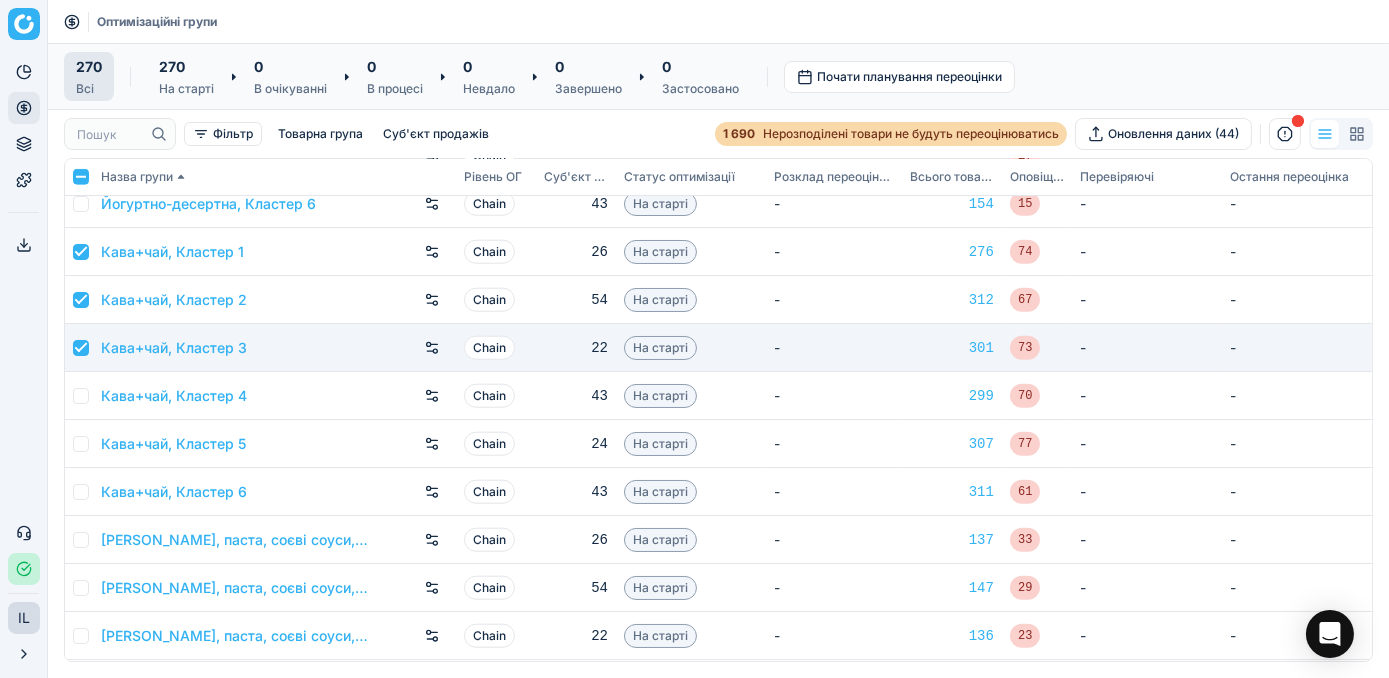 checkbox on "true" 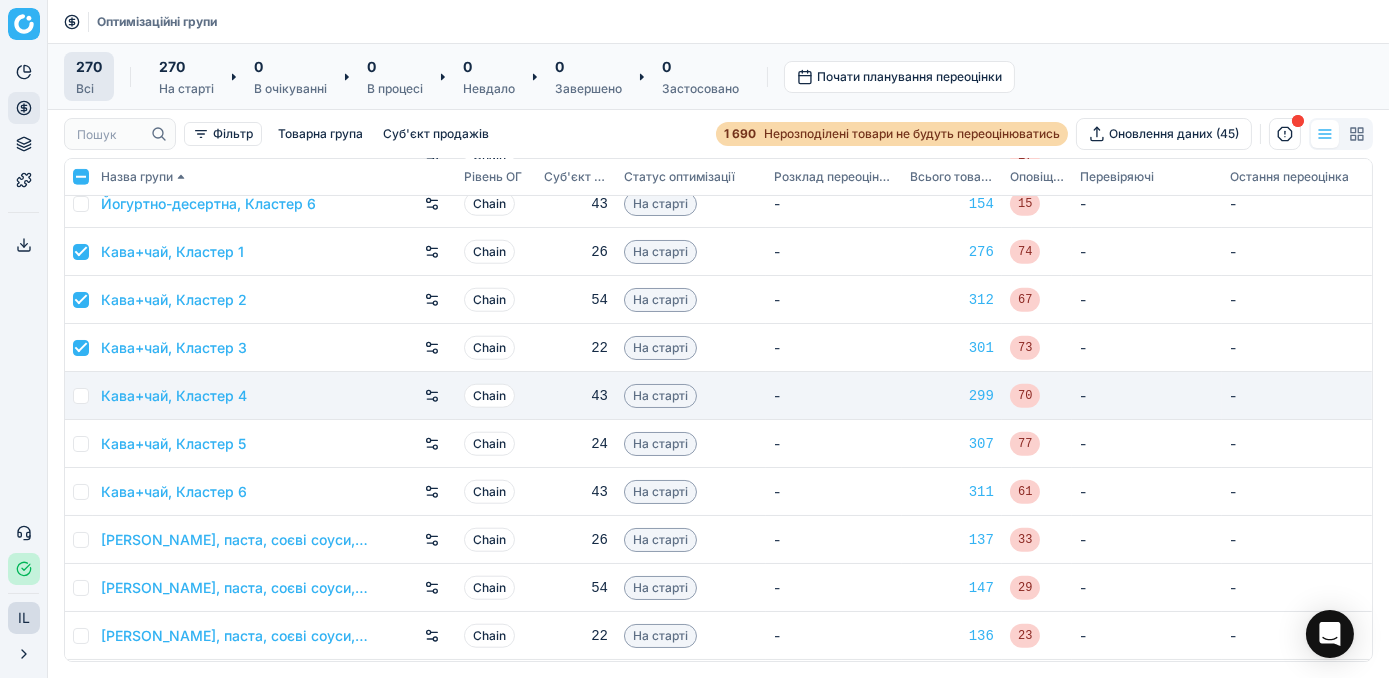 click at bounding box center [81, 396] 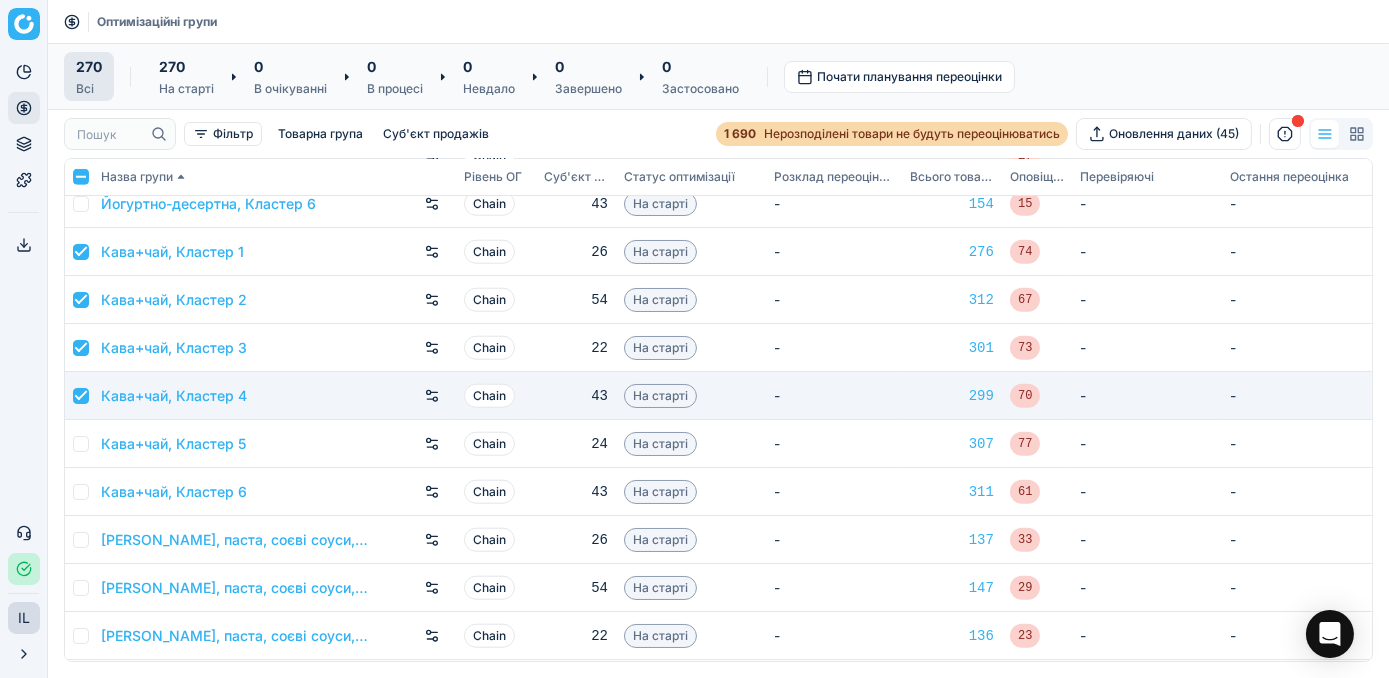 checkbox on "true" 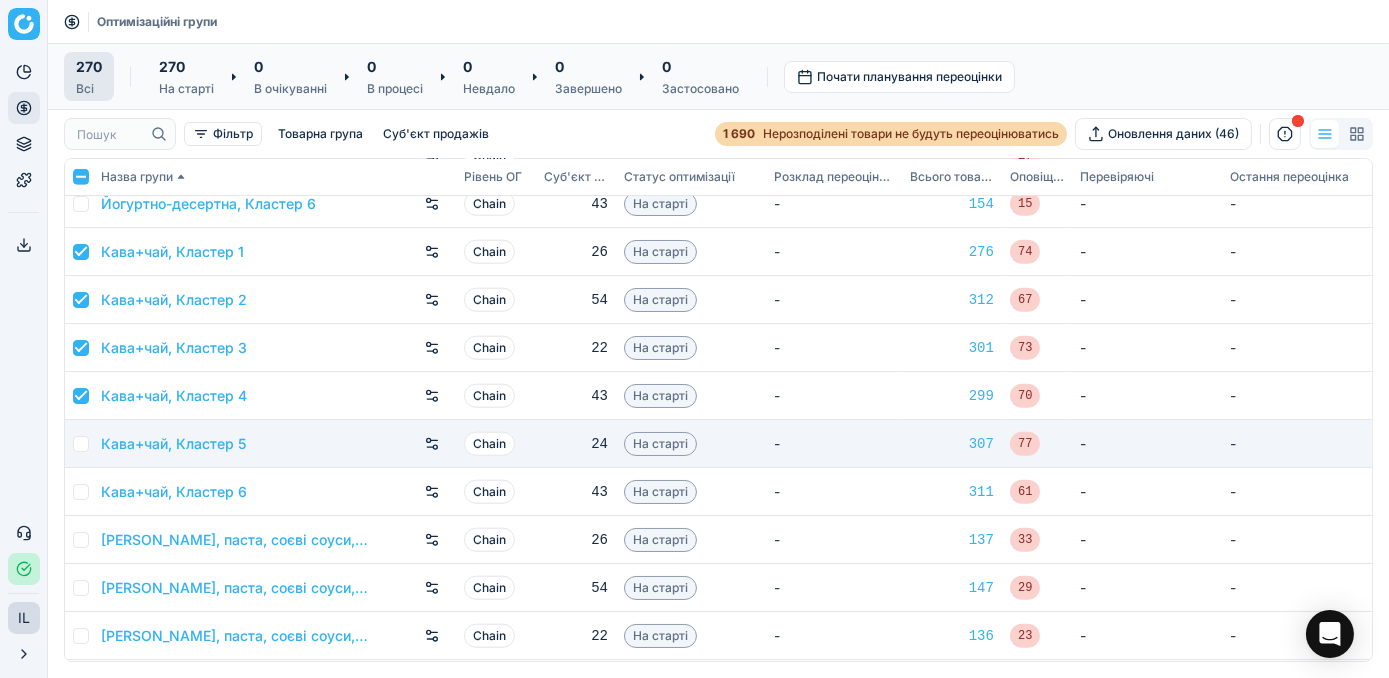 click at bounding box center (81, 444) 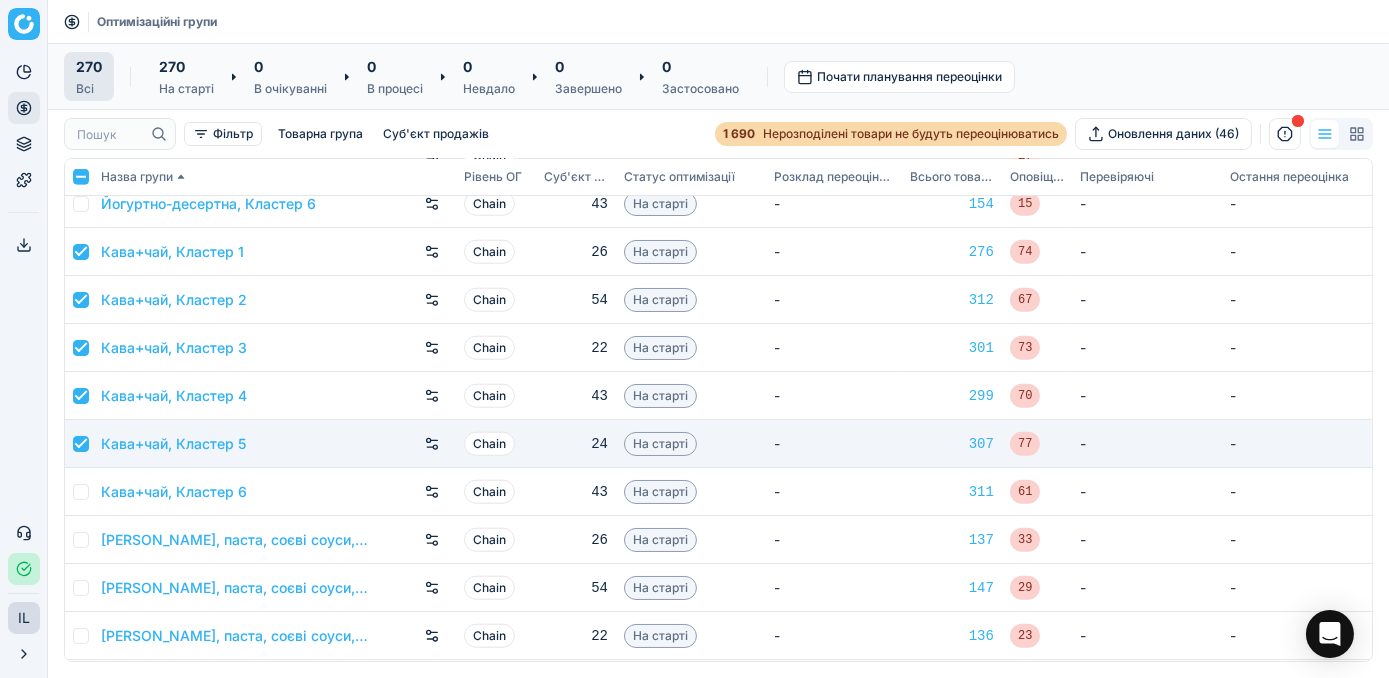 checkbox on "true" 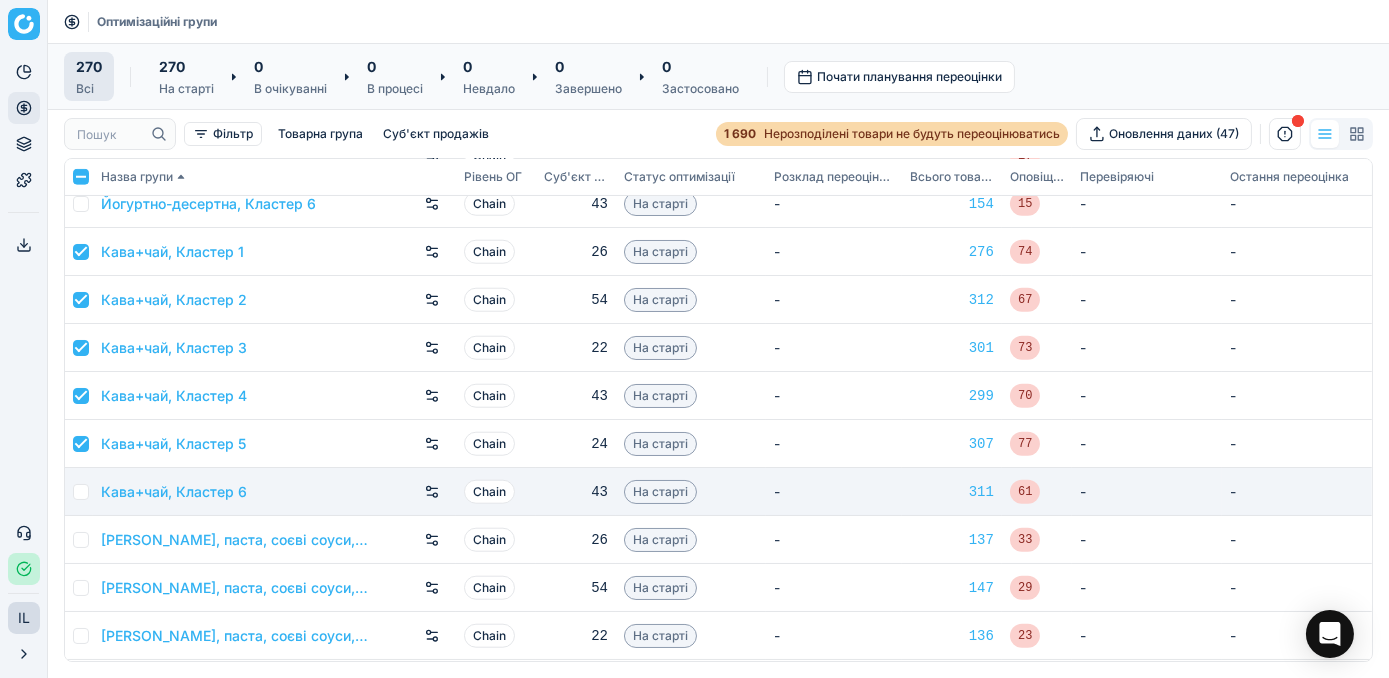 click at bounding box center [79, 492] 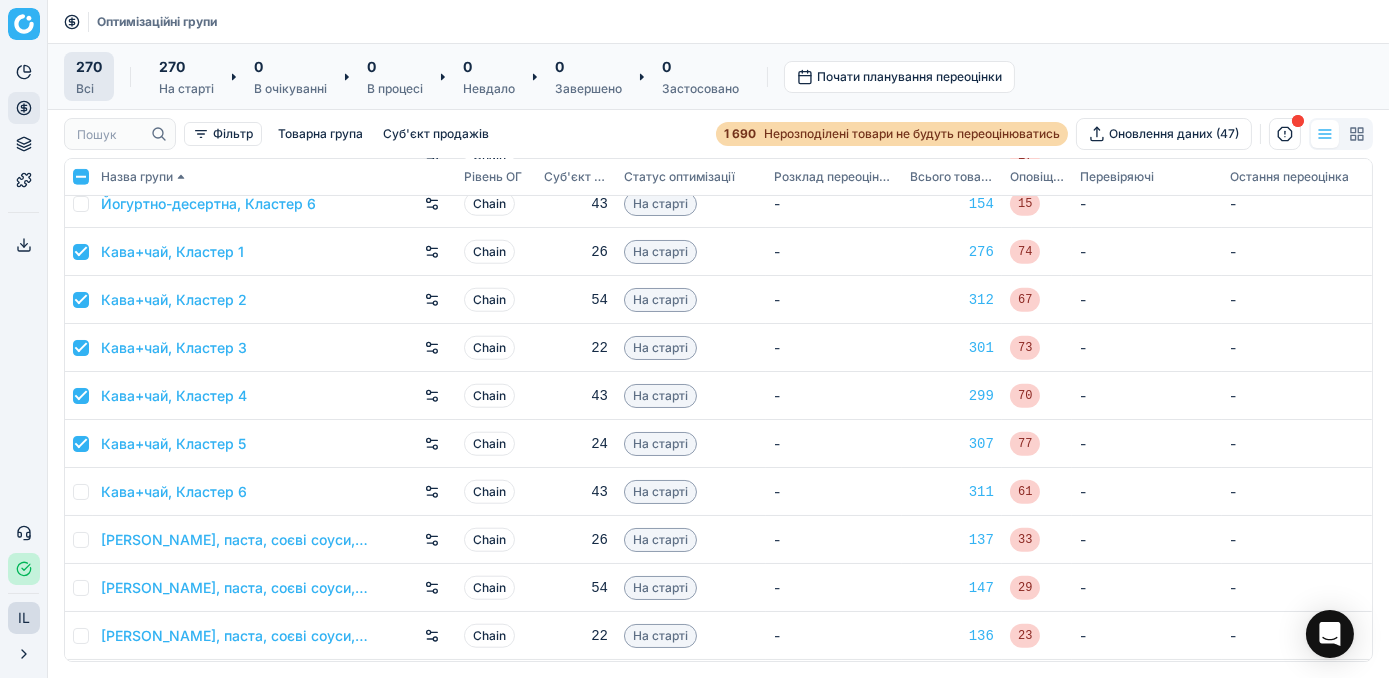 drag, startPoint x: 80, startPoint y: 492, endPoint x: 55, endPoint y: 476, distance: 29.681644 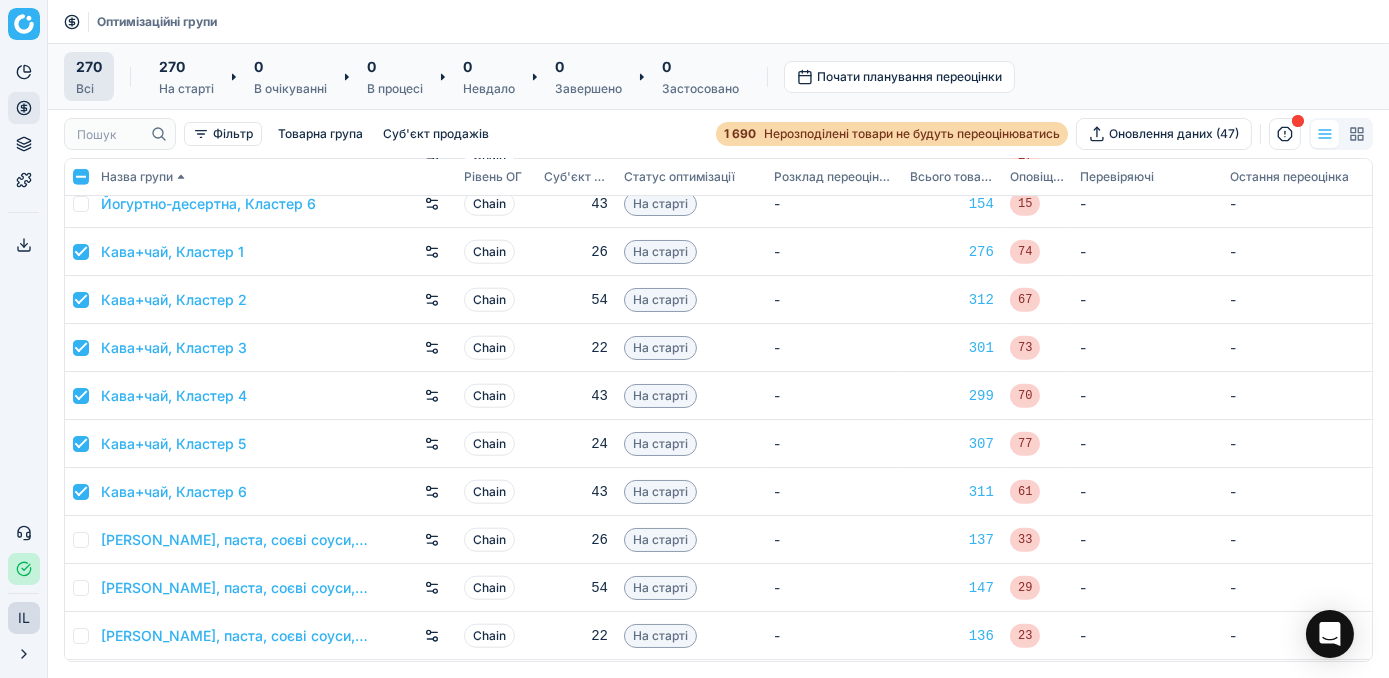 checkbox on "true" 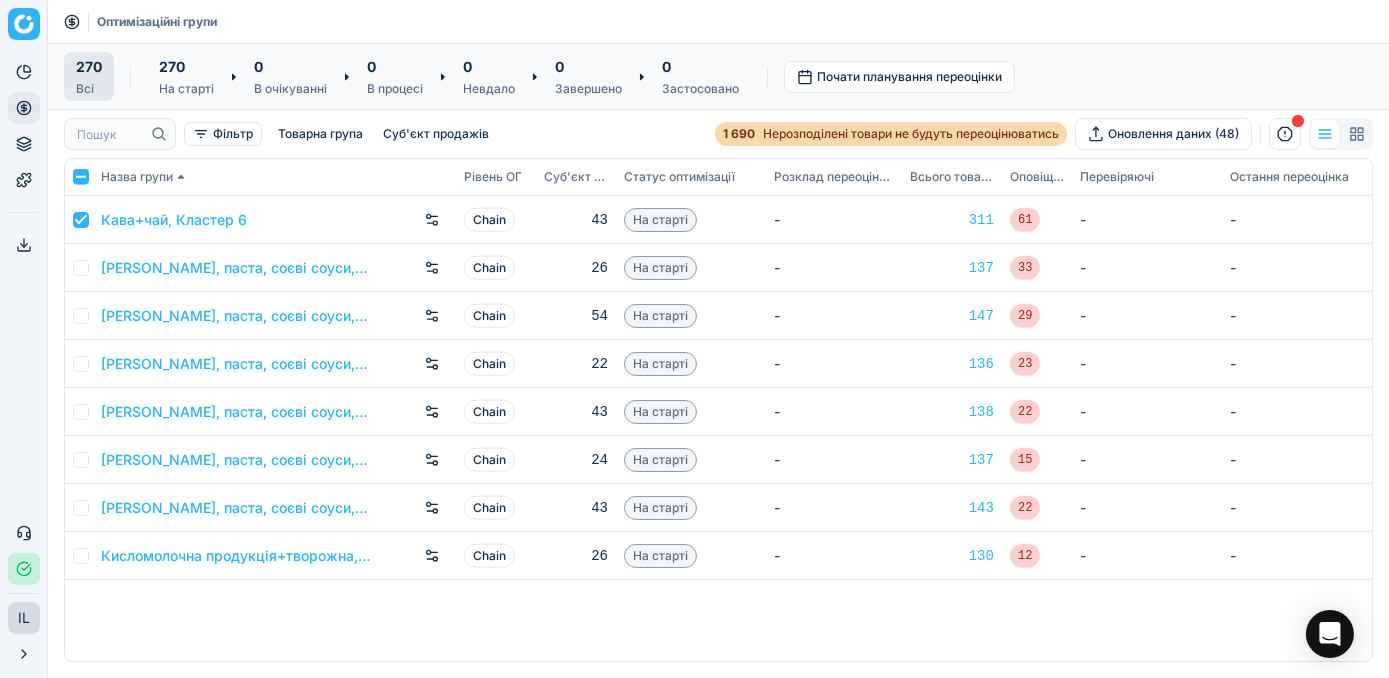 scroll, scrollTop: 4000, scrollLeft: 0, axis: vertical 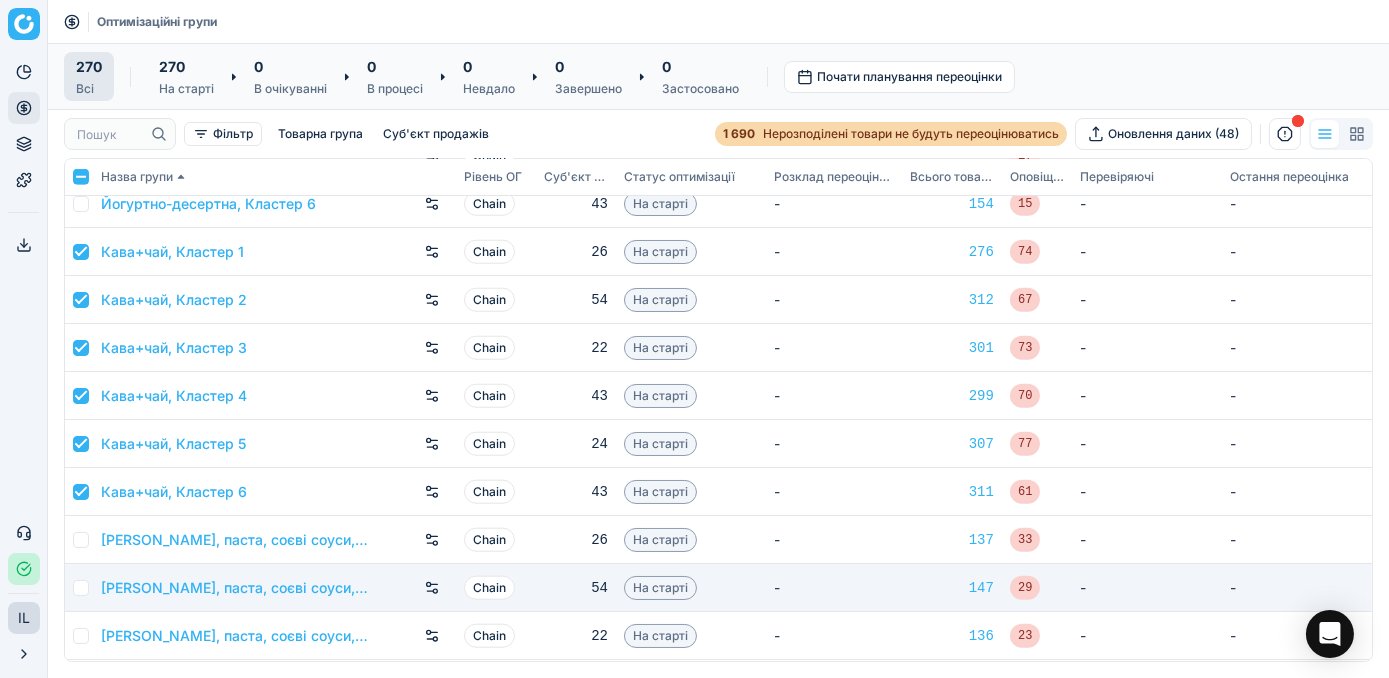 drag, startPoint x: 86, startPoint y: 533, endPoint x: 82, endPoint y: 567, distance: 34.234486 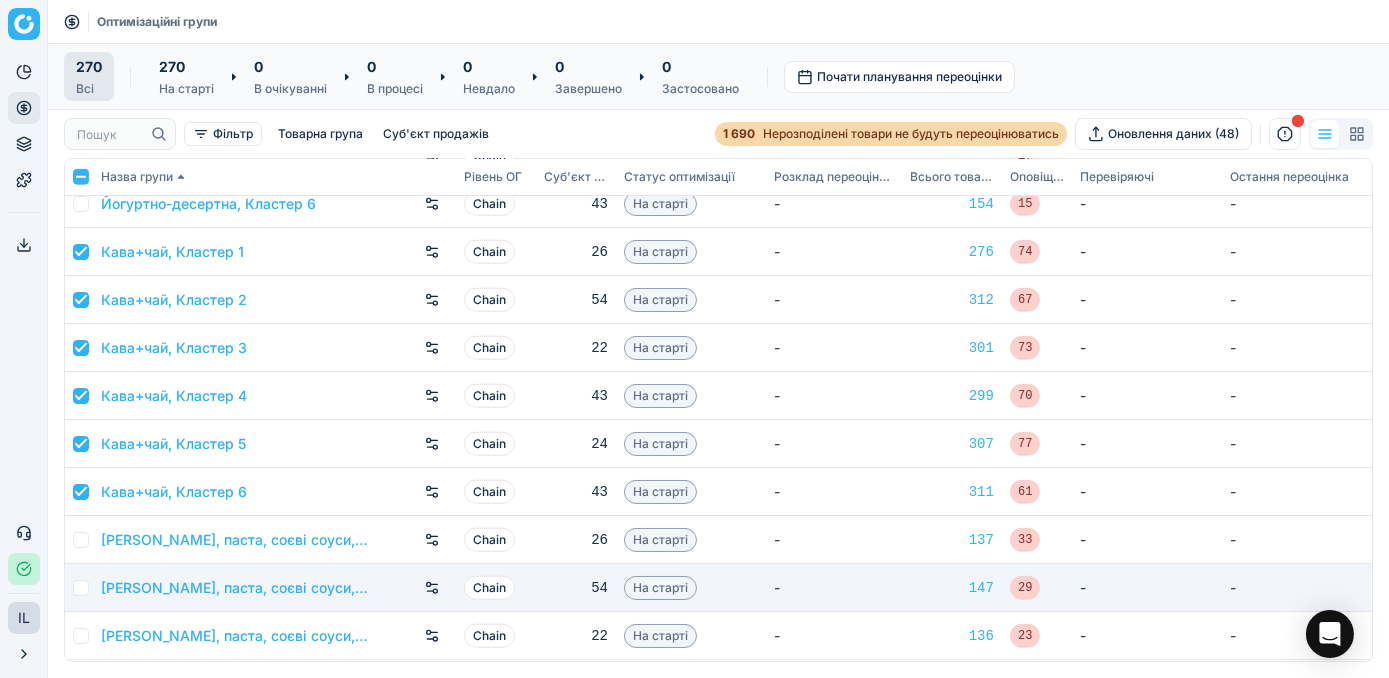 click at bounding box center [81, 540] 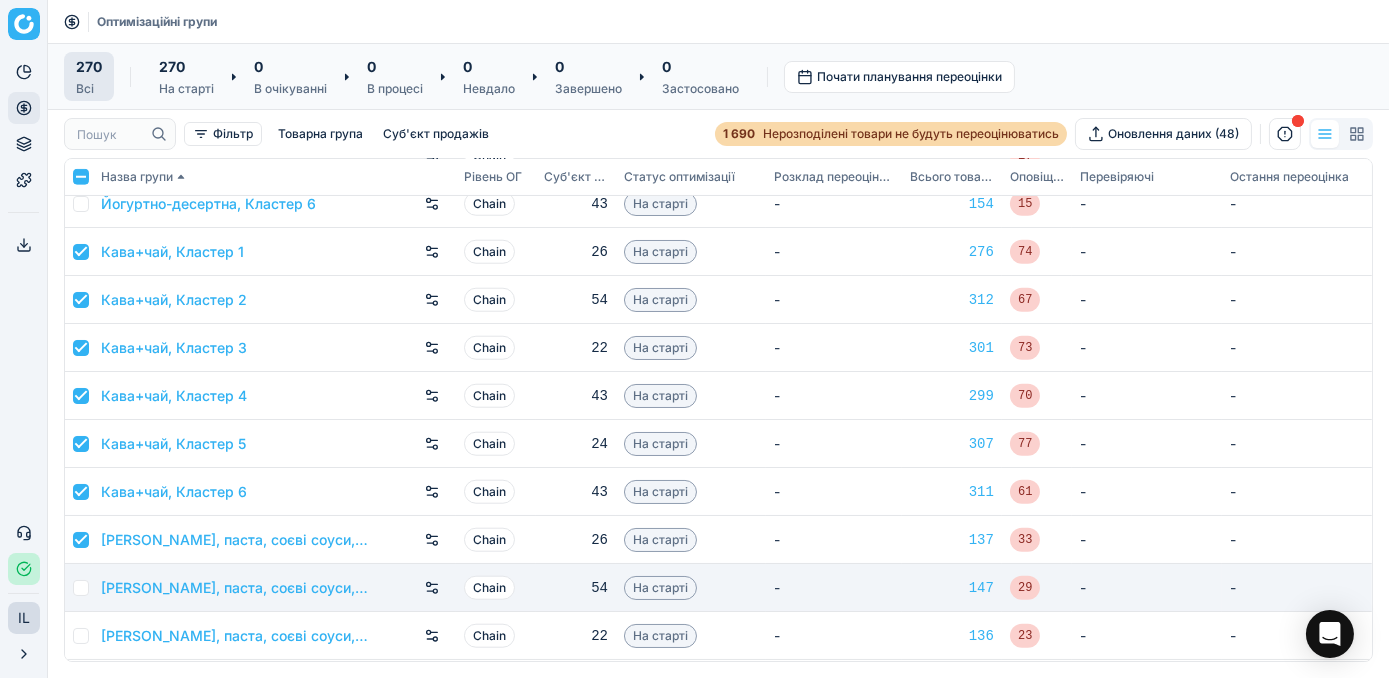 checkbox on "true" 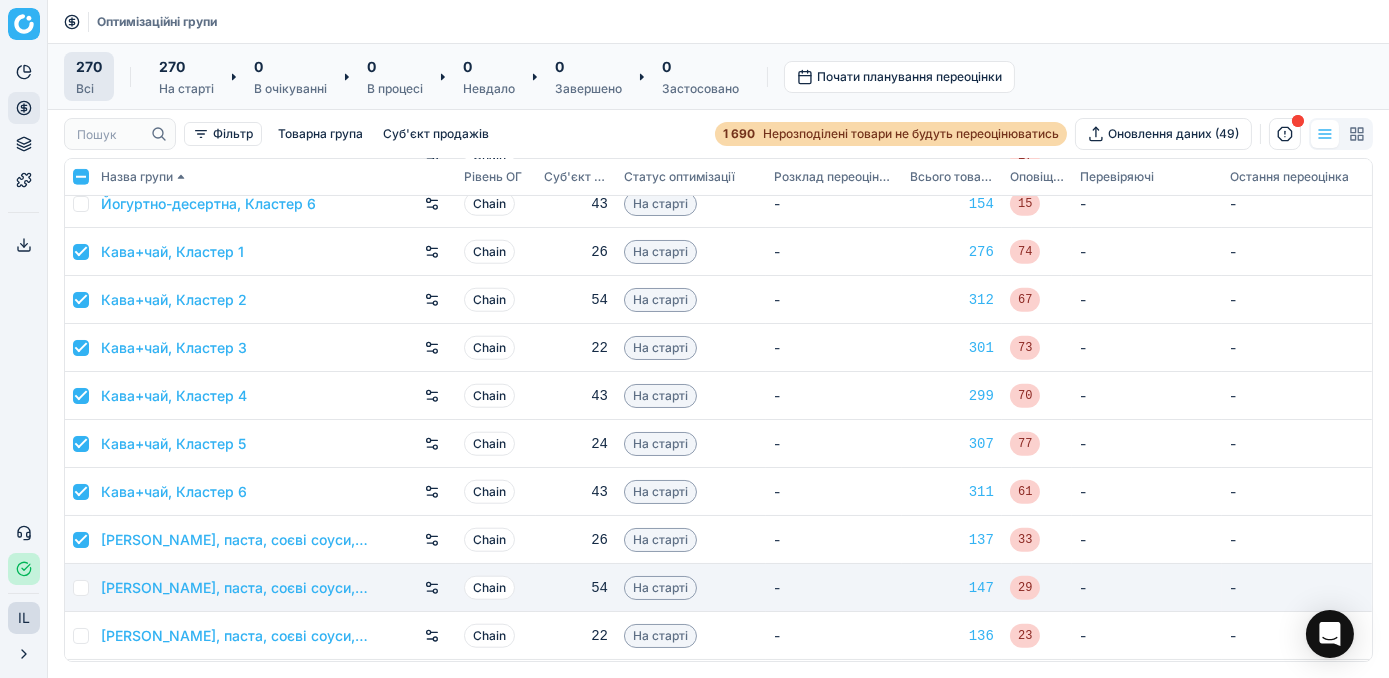 click at bounding box center (81, 588) 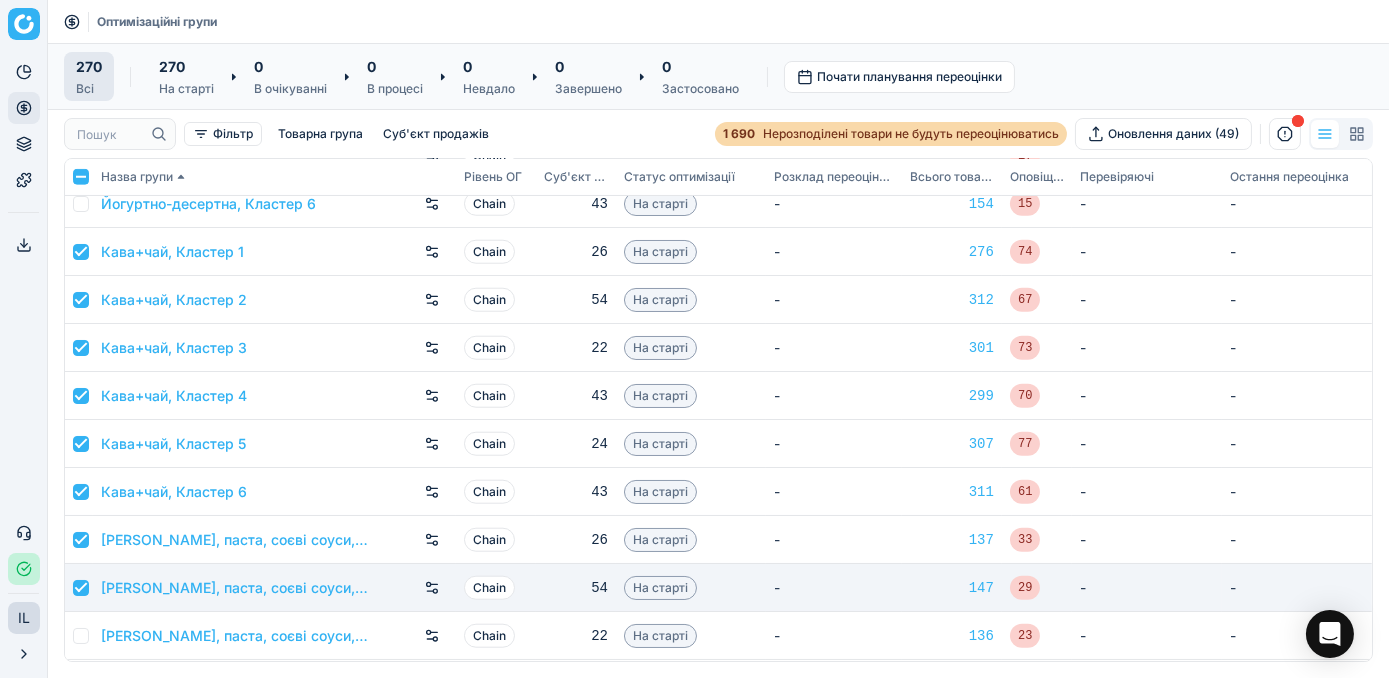 checkbox on "true" 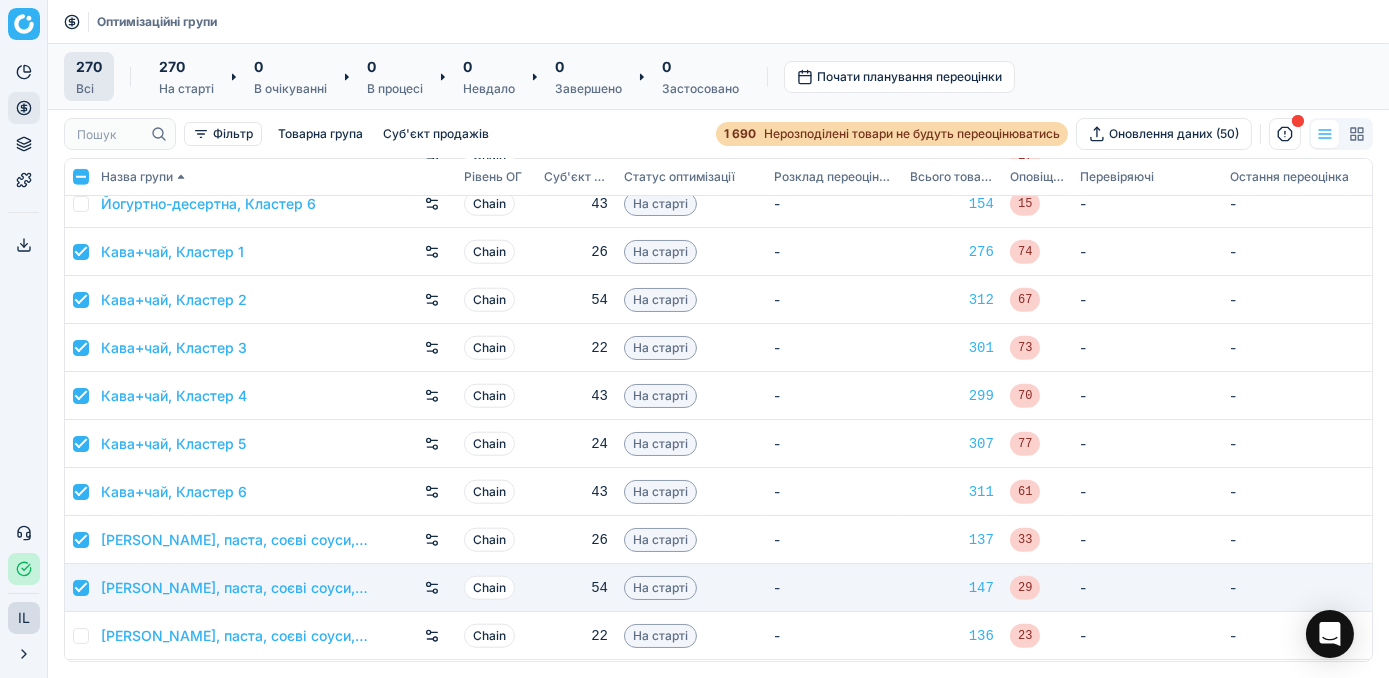 scroll, scrollTop: 4181, scrollLeft: 0, axis: vertical 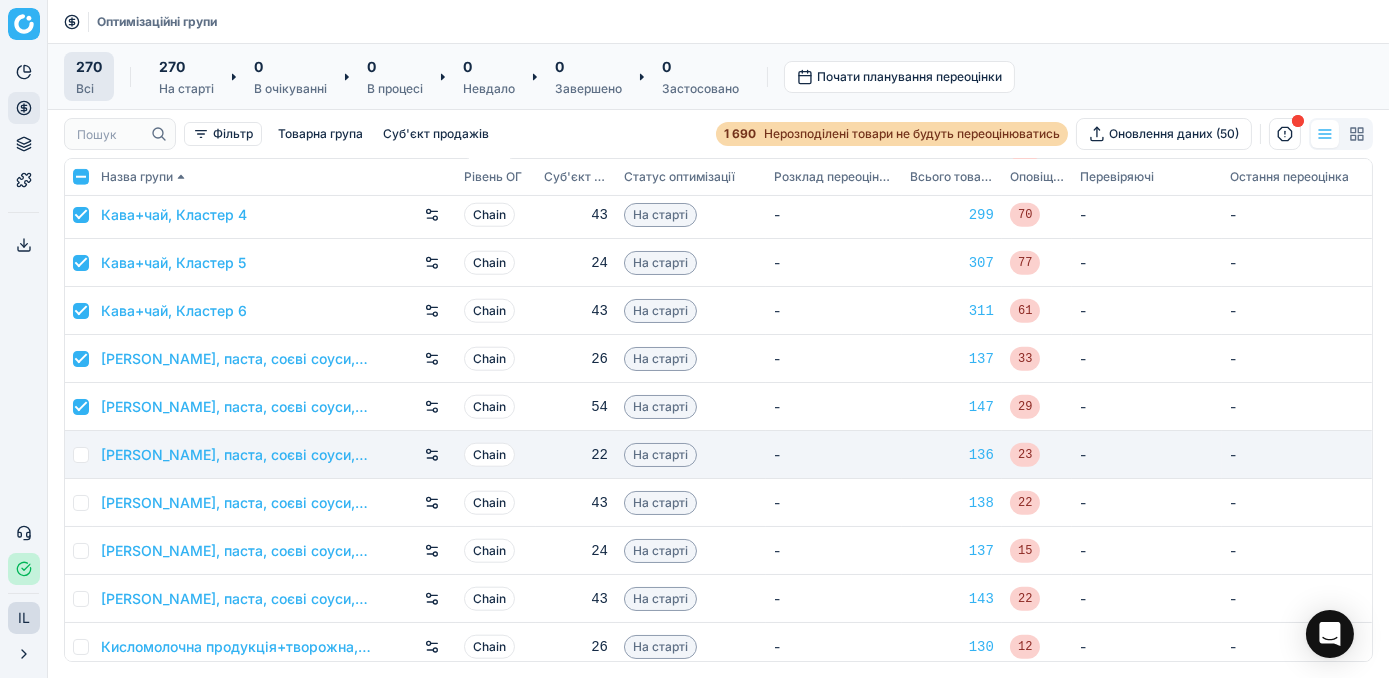click at bounding box center [79, 455] 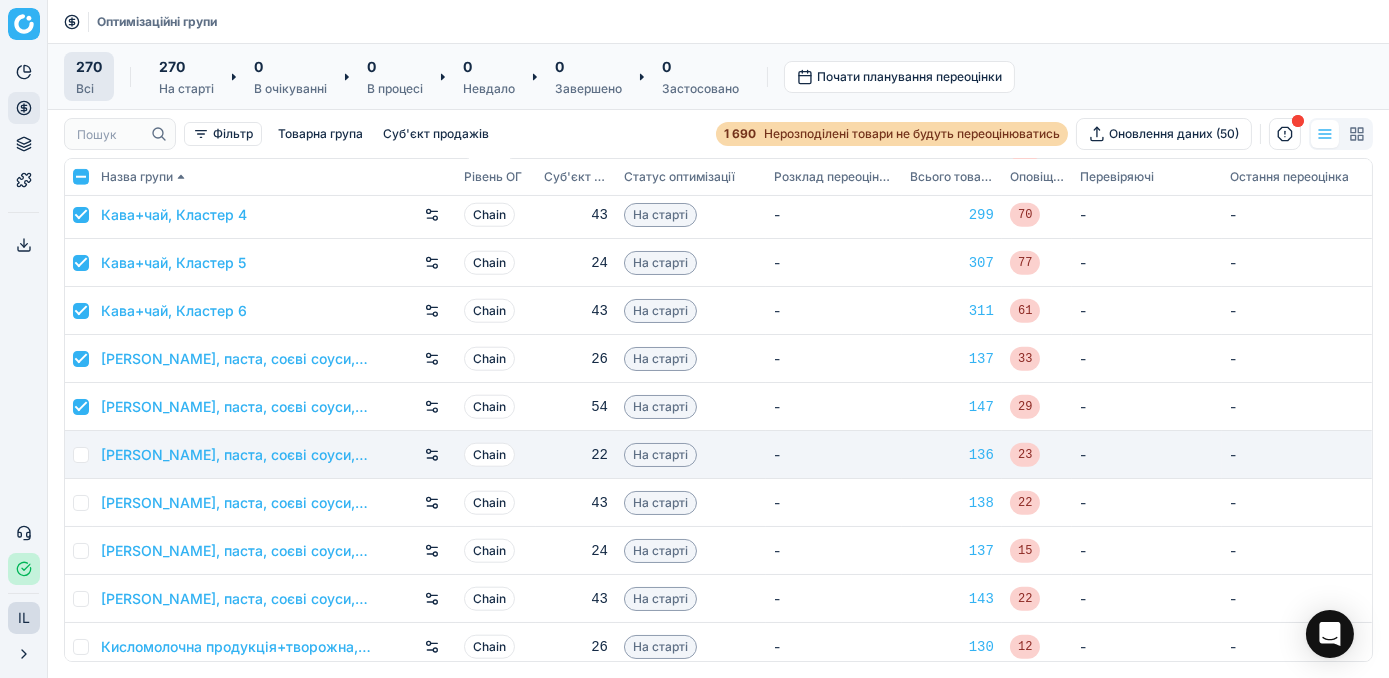 click at bounding box center [81, 455] 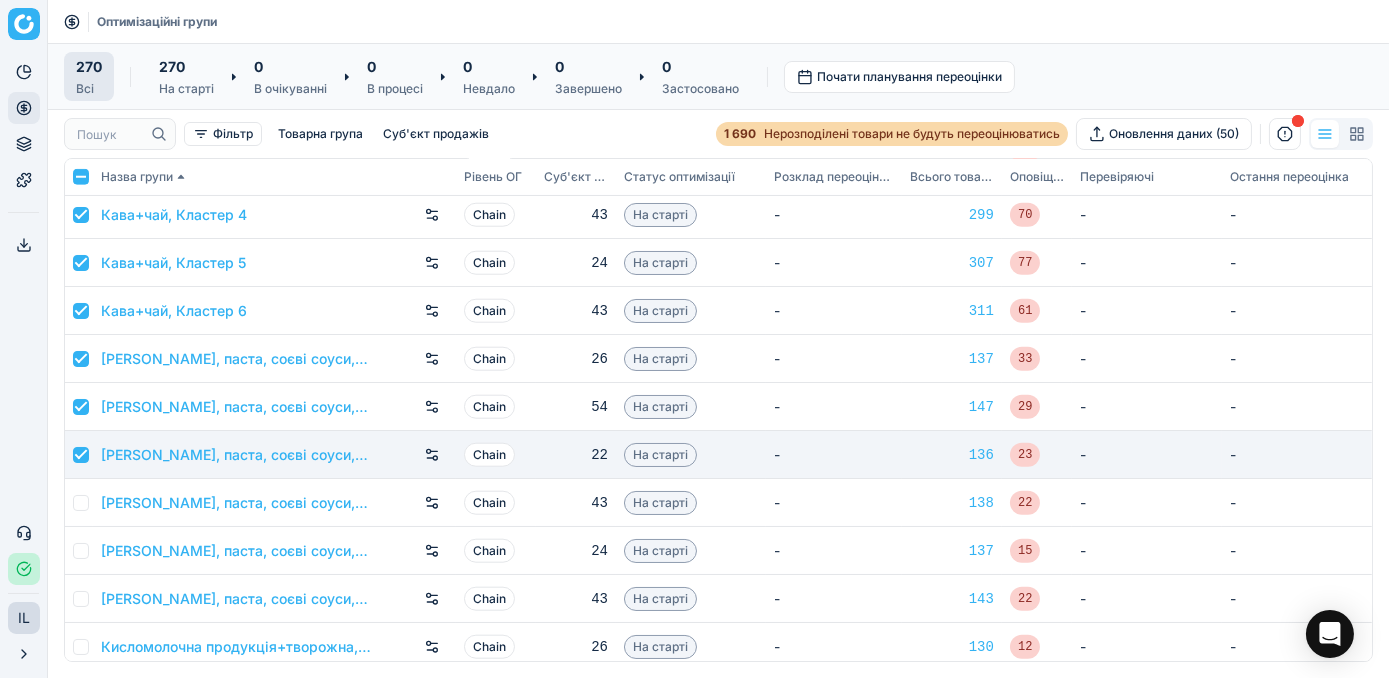 checkbox on "true" 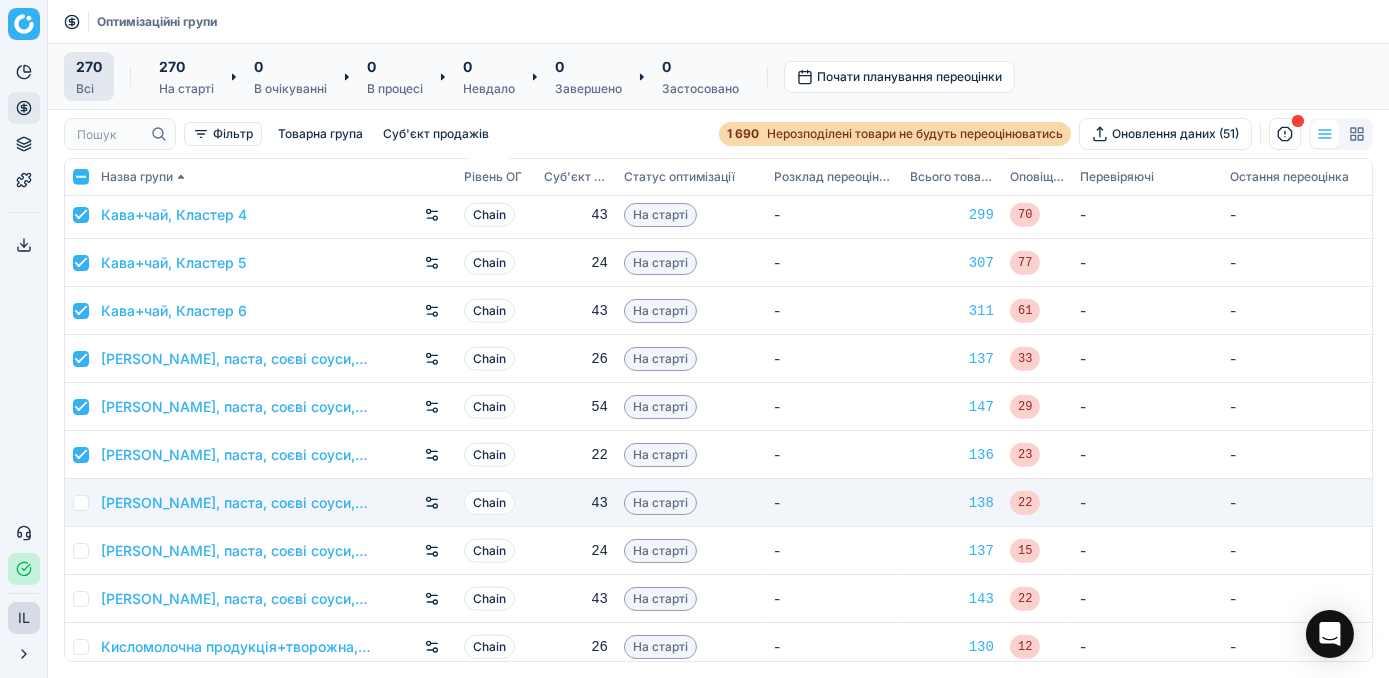 click at bounding box center [81, 503] 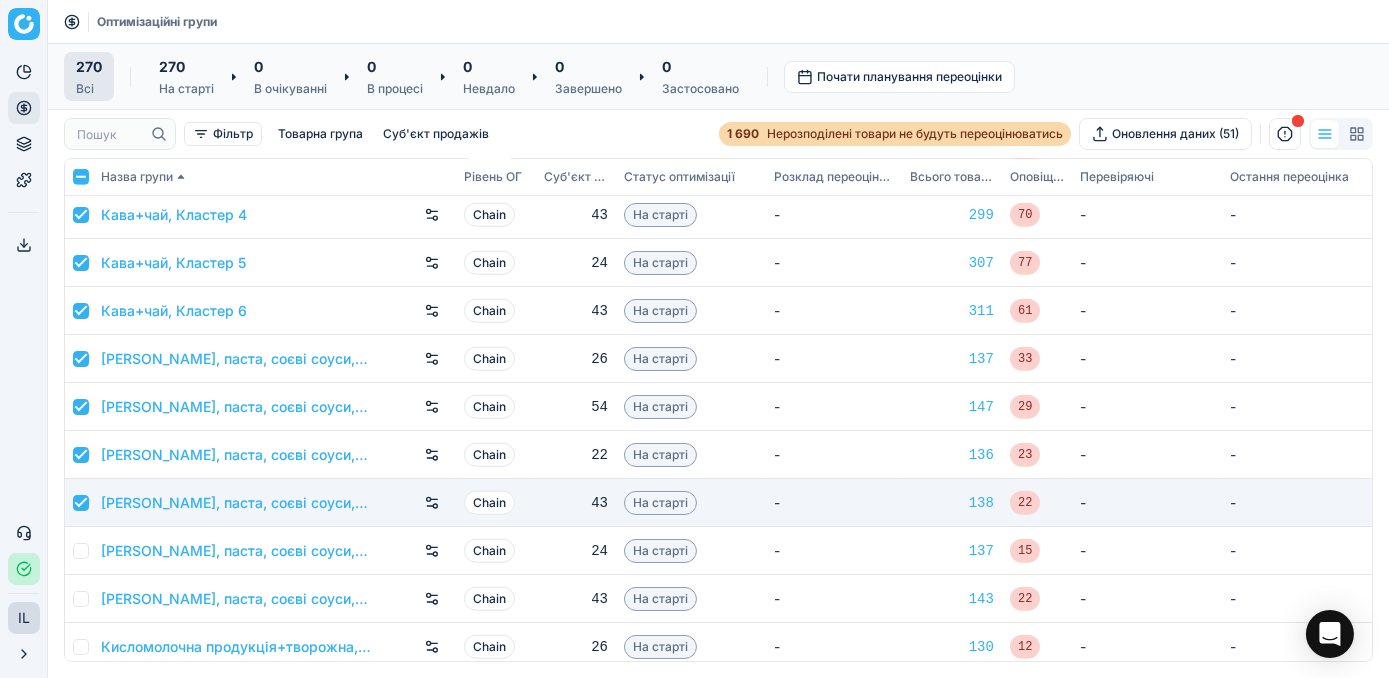 checkbox on "true" 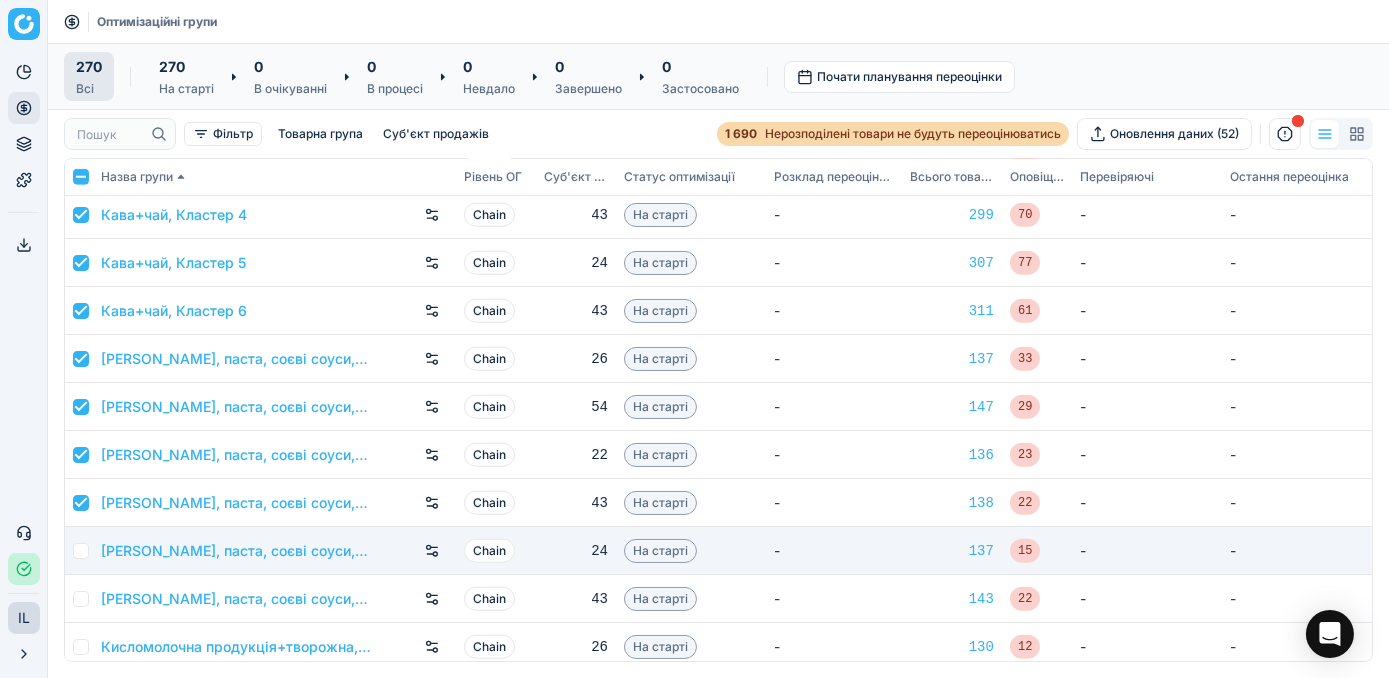 click at bounding box center (81, 551) 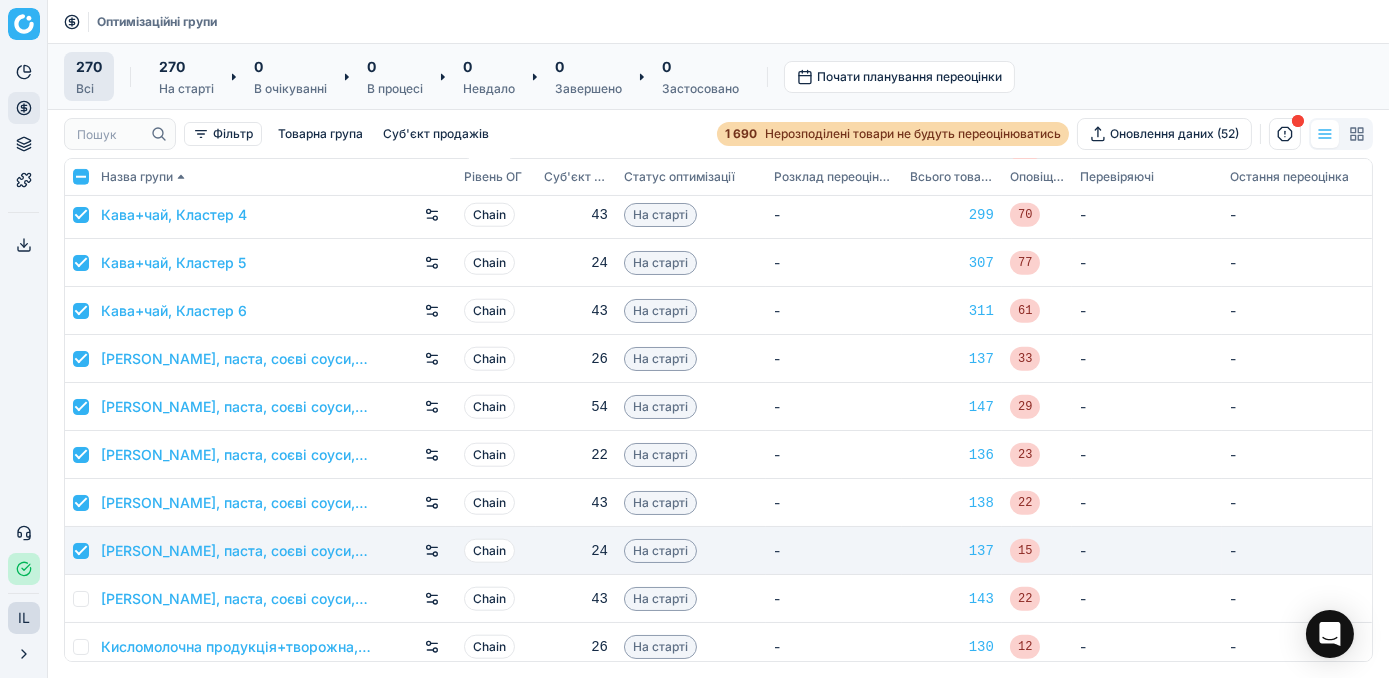 checkbox on "true" 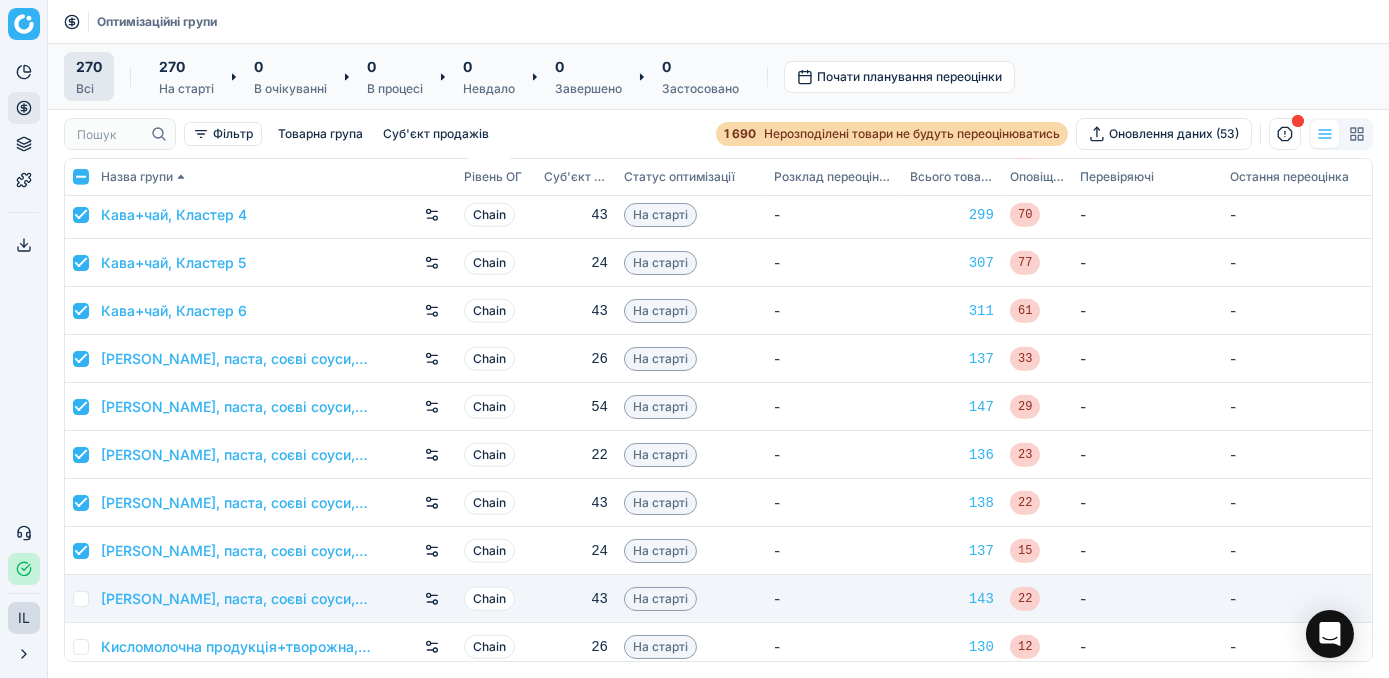 click at bounding box center (81, 599) 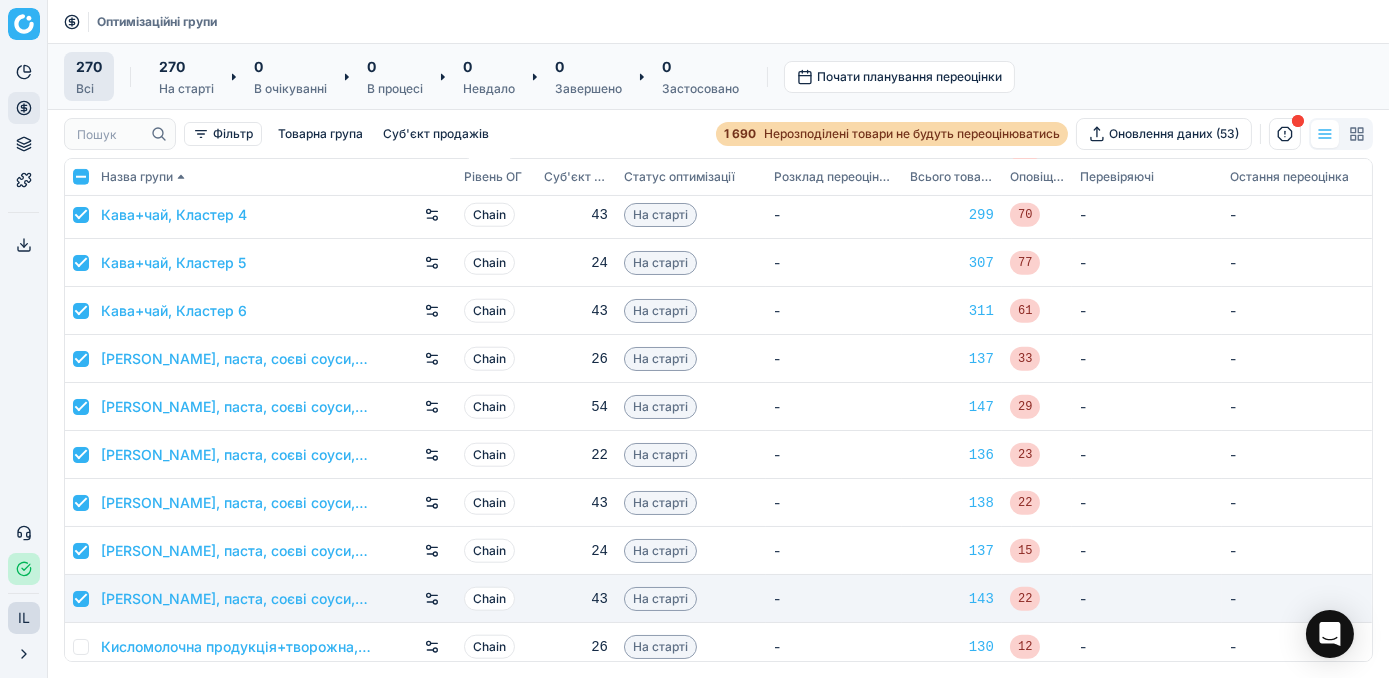 checkbox on "true" 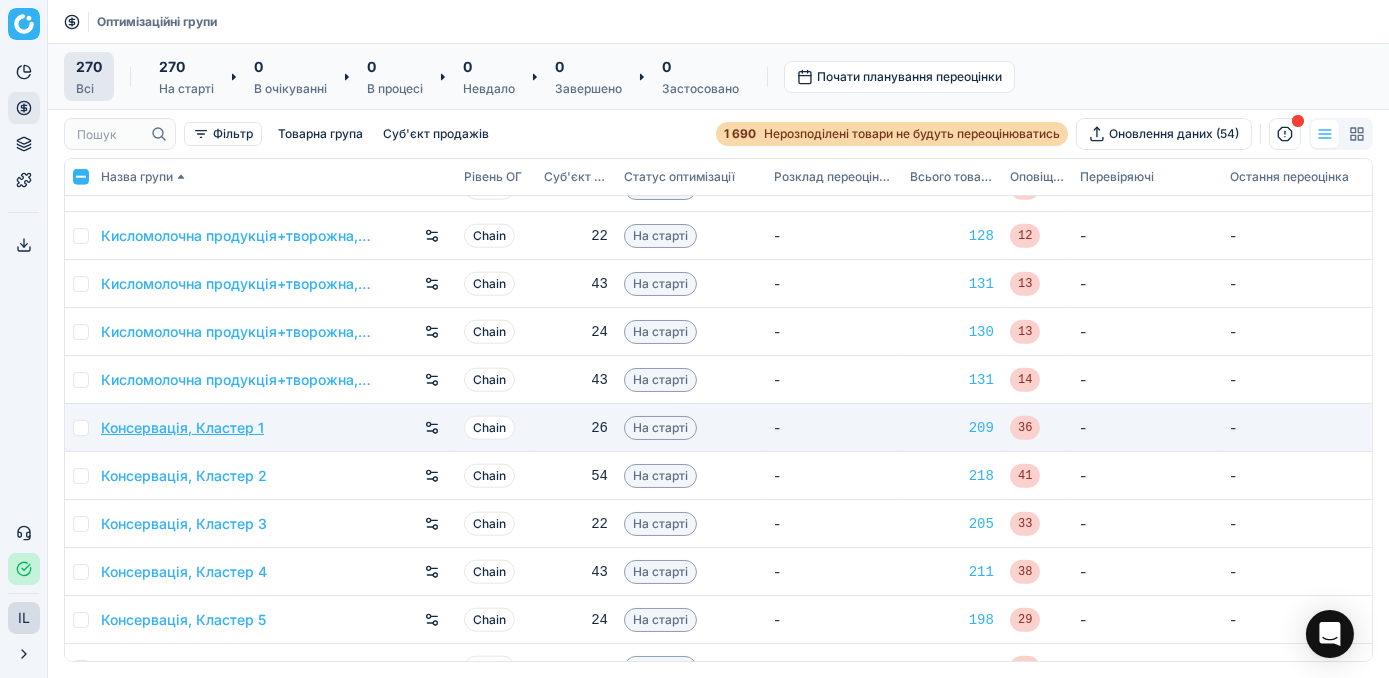 scroll, scrollTop: 4727, scrollLeft: 0, axis: vertical 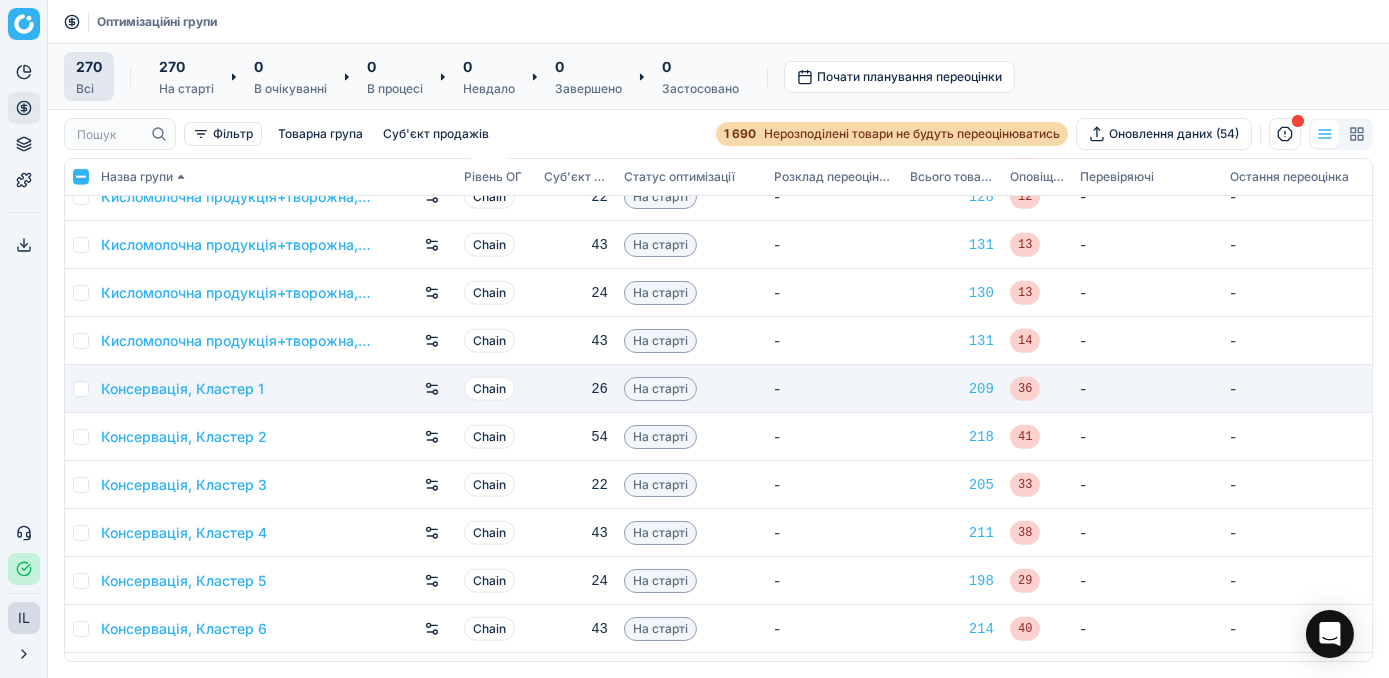 click at bounding box center [81, 389] 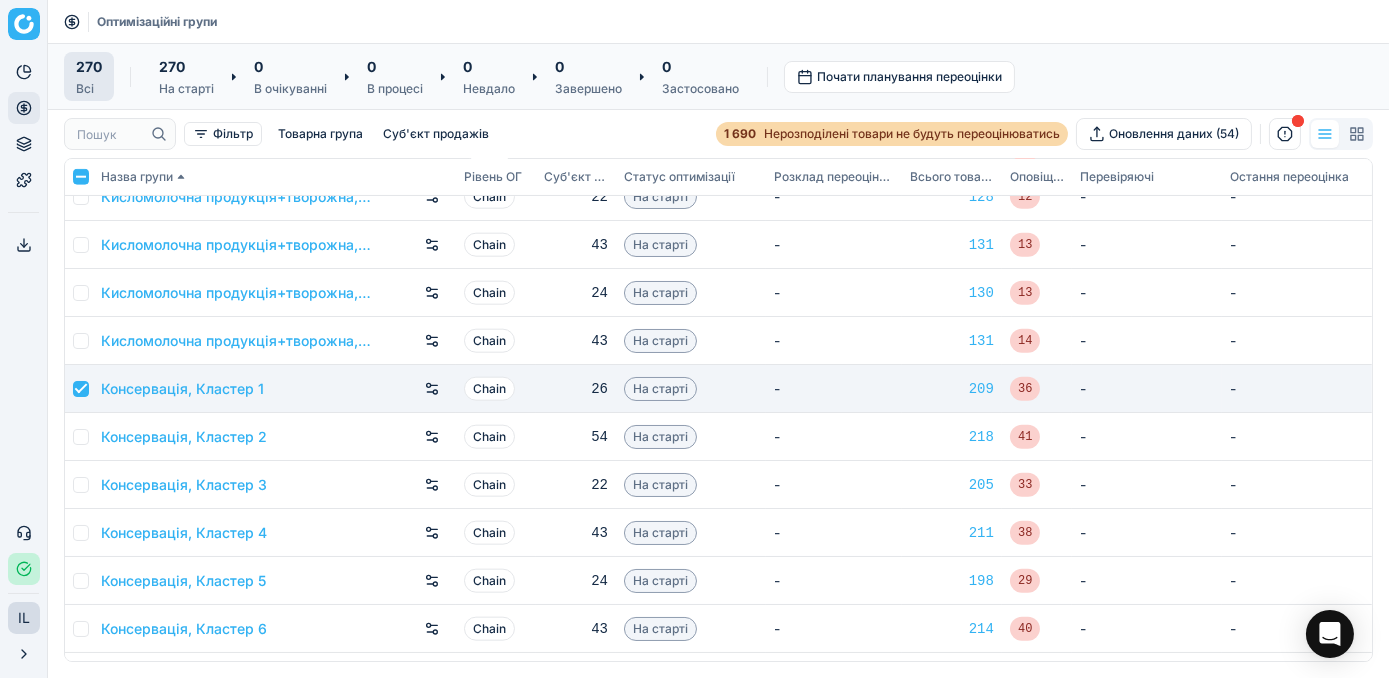checkbox on "true" 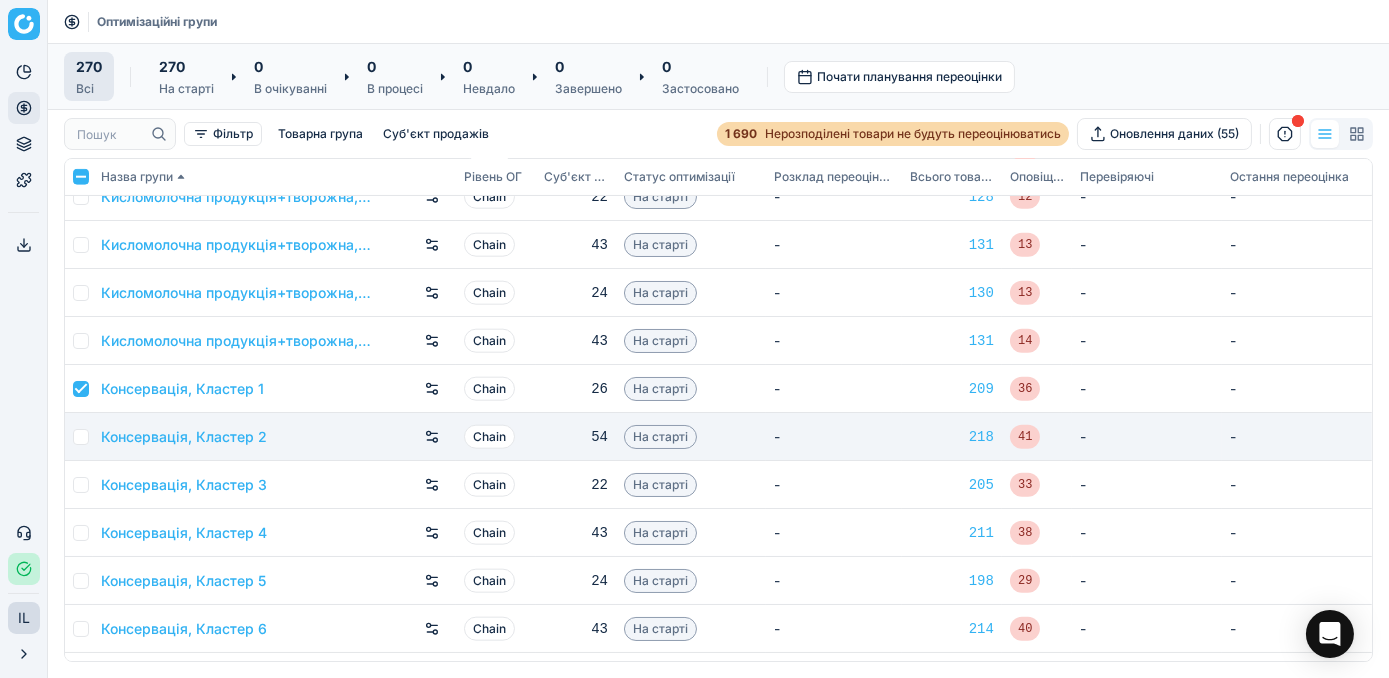 click at bounding box center (79, 437) 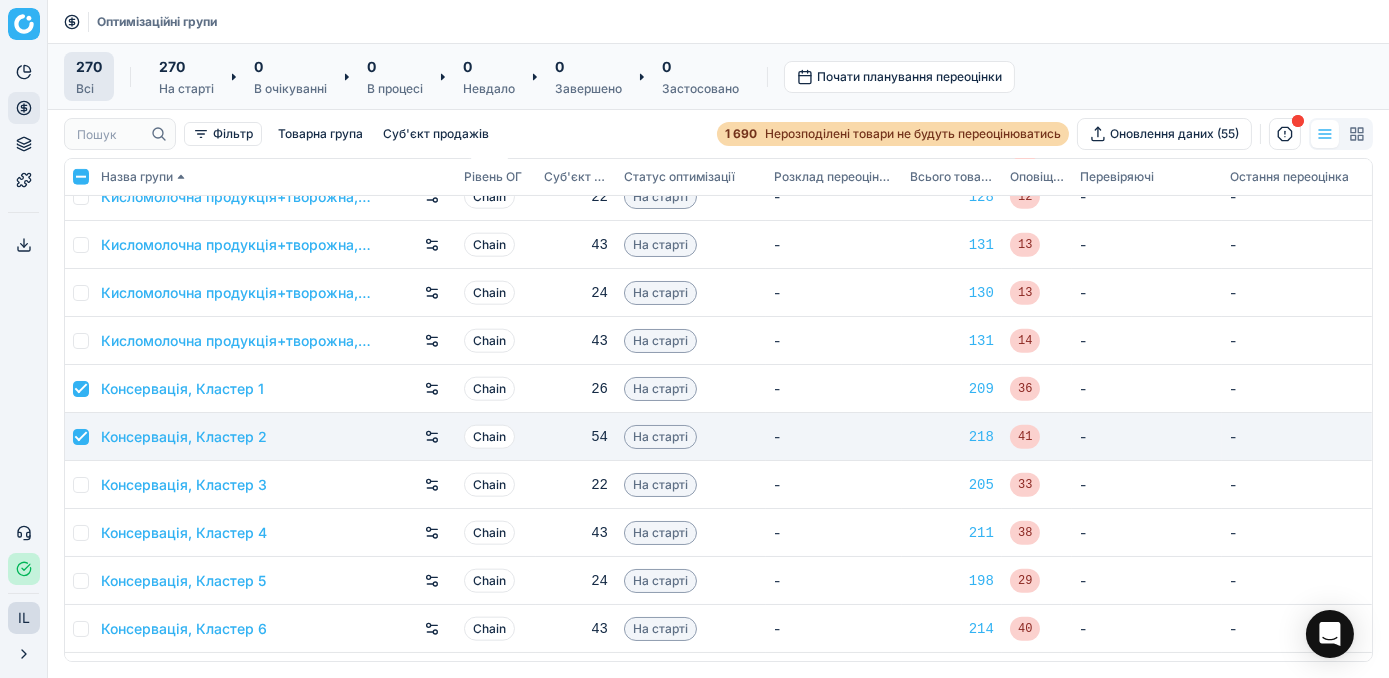 checkbox on "true" 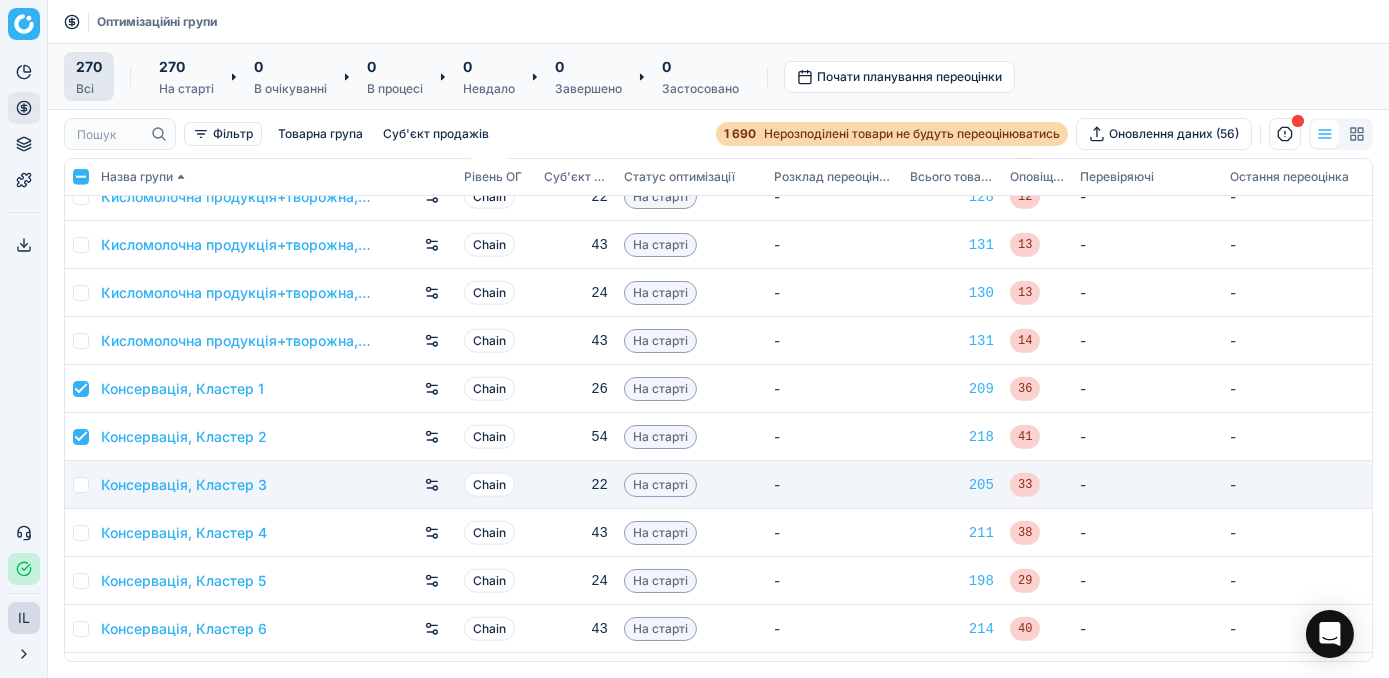 click at bounding box center [81, 485] 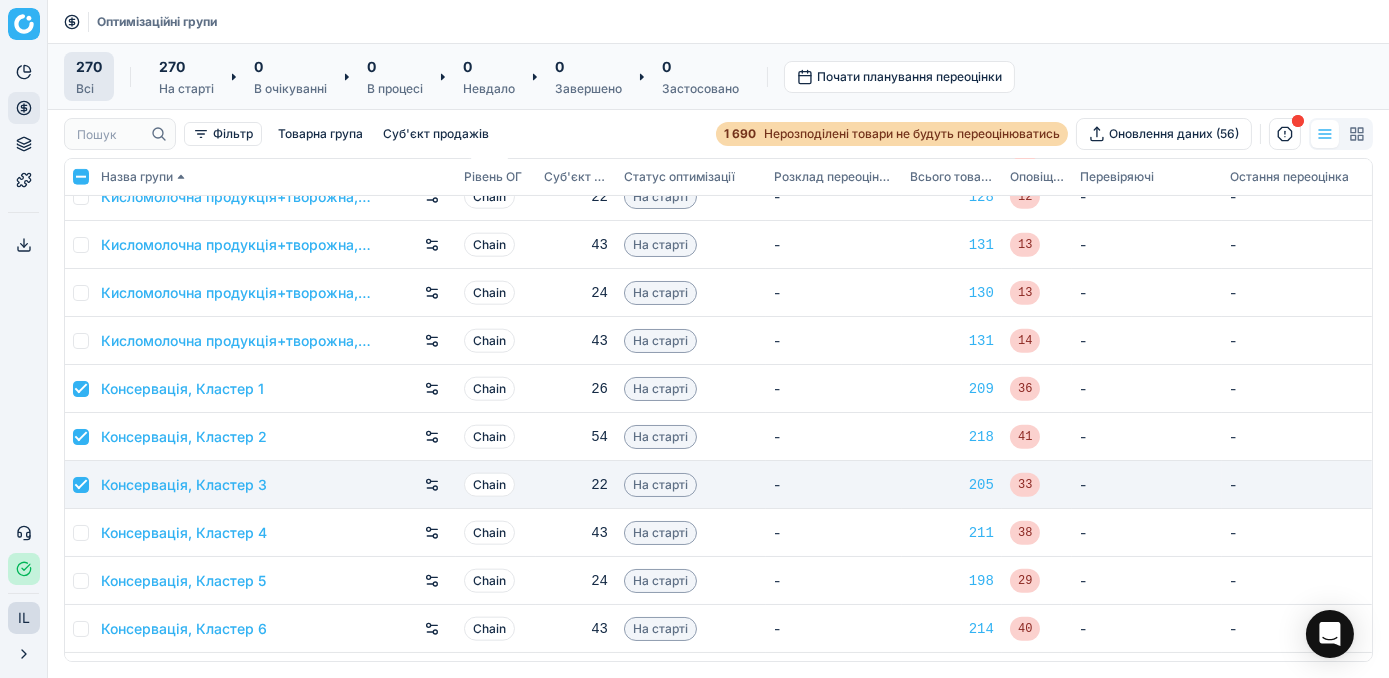 checkbox on "true" 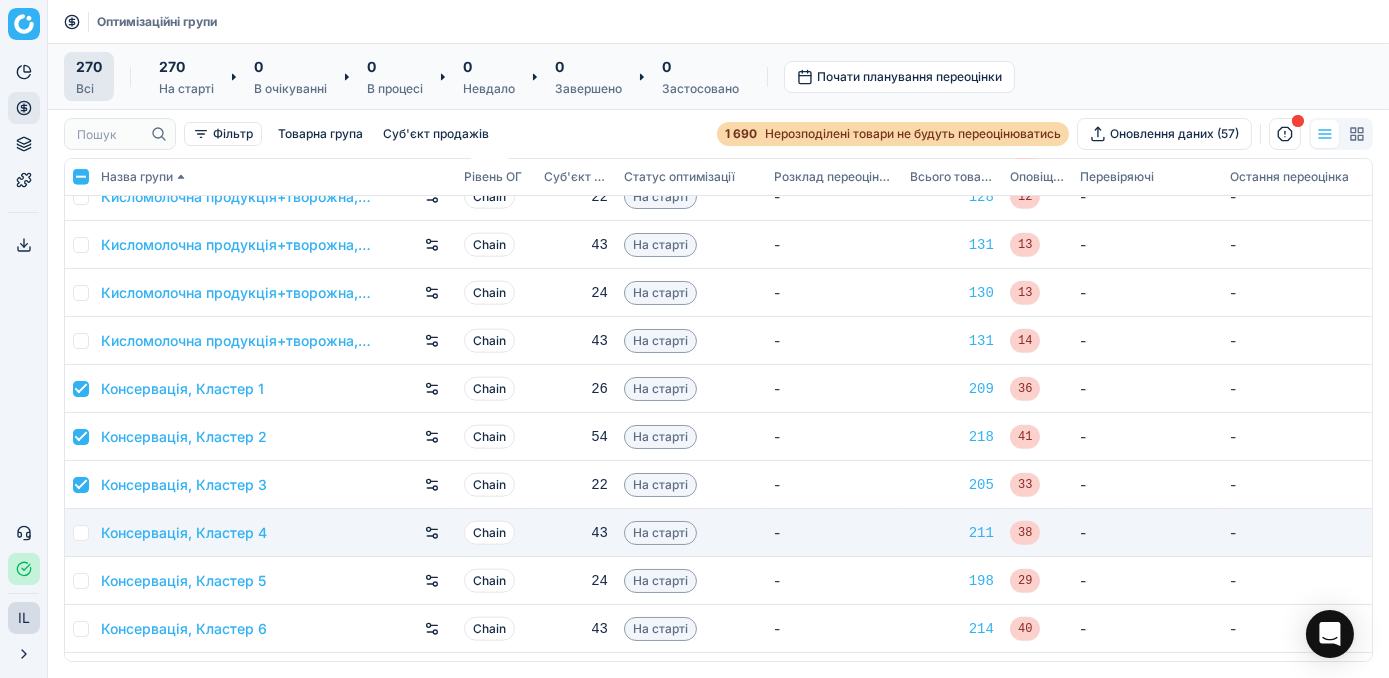 click at bounding box center (79, 533) 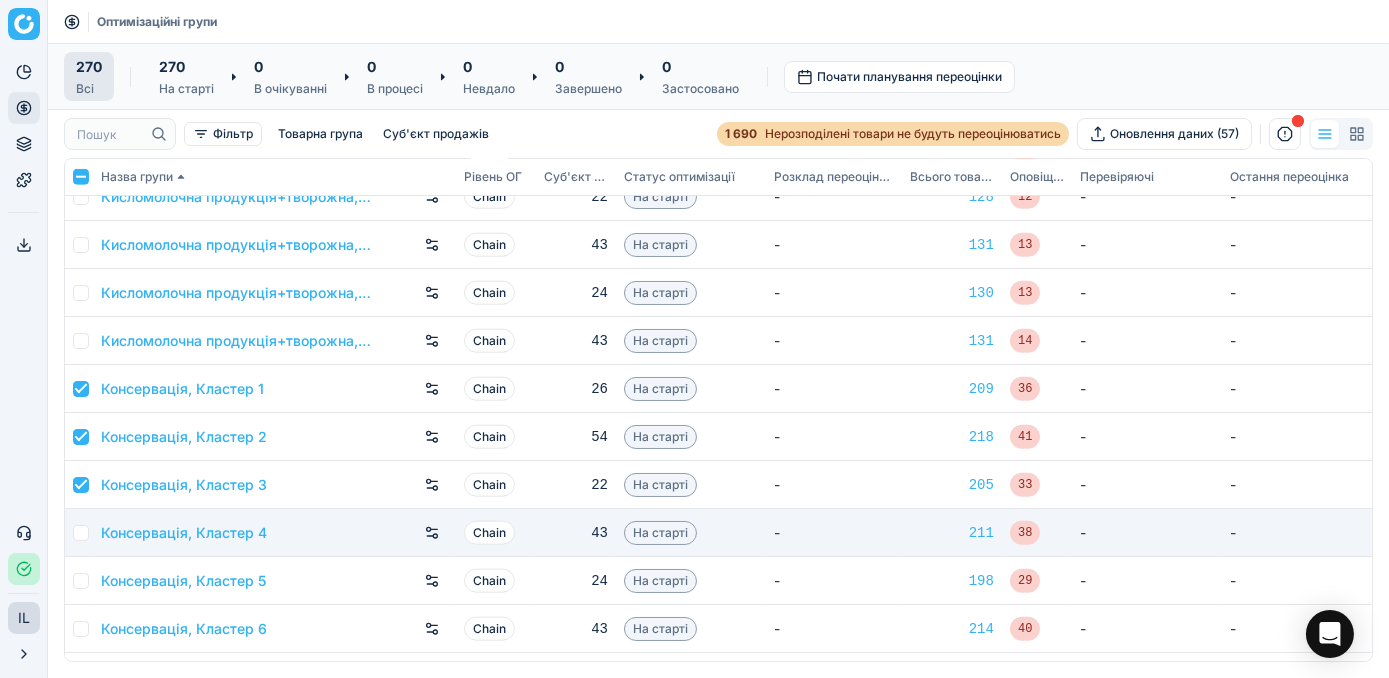 click at bounding box center (81, 533) 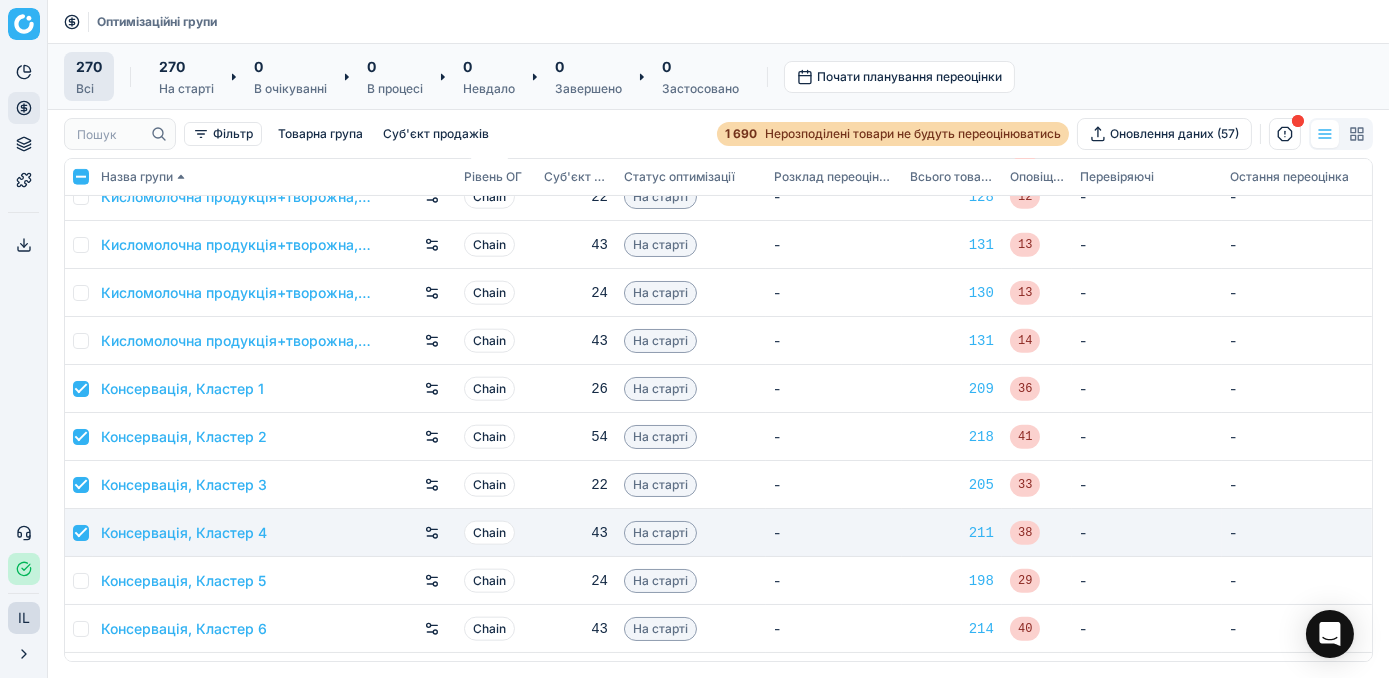 checkbox on "true" 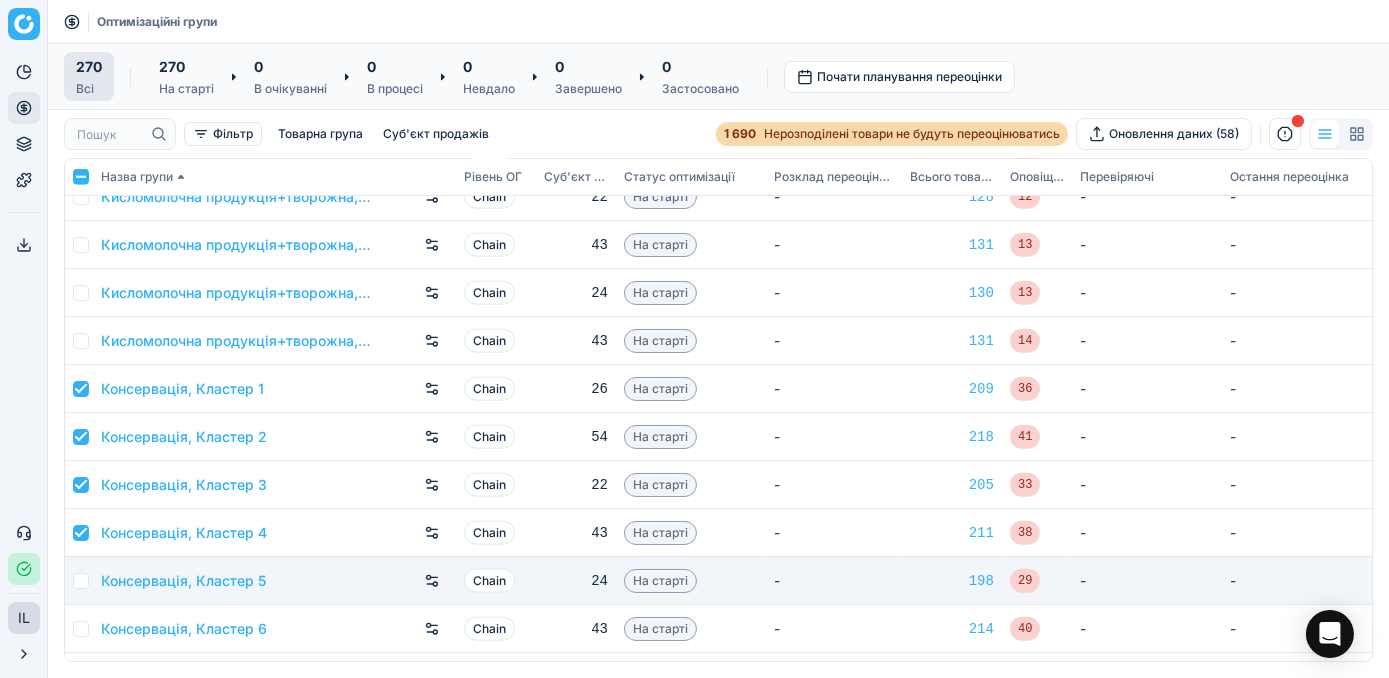 click at bounding box center (81, 581) 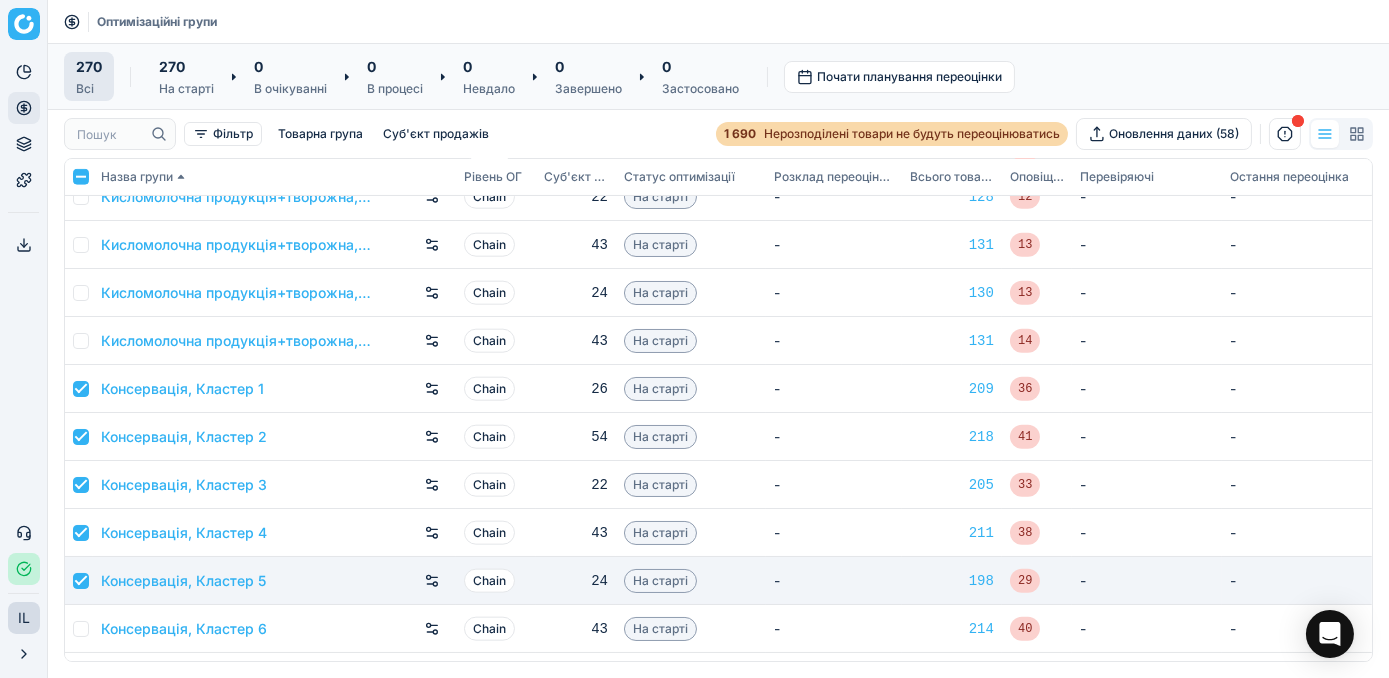checkbox on "true" 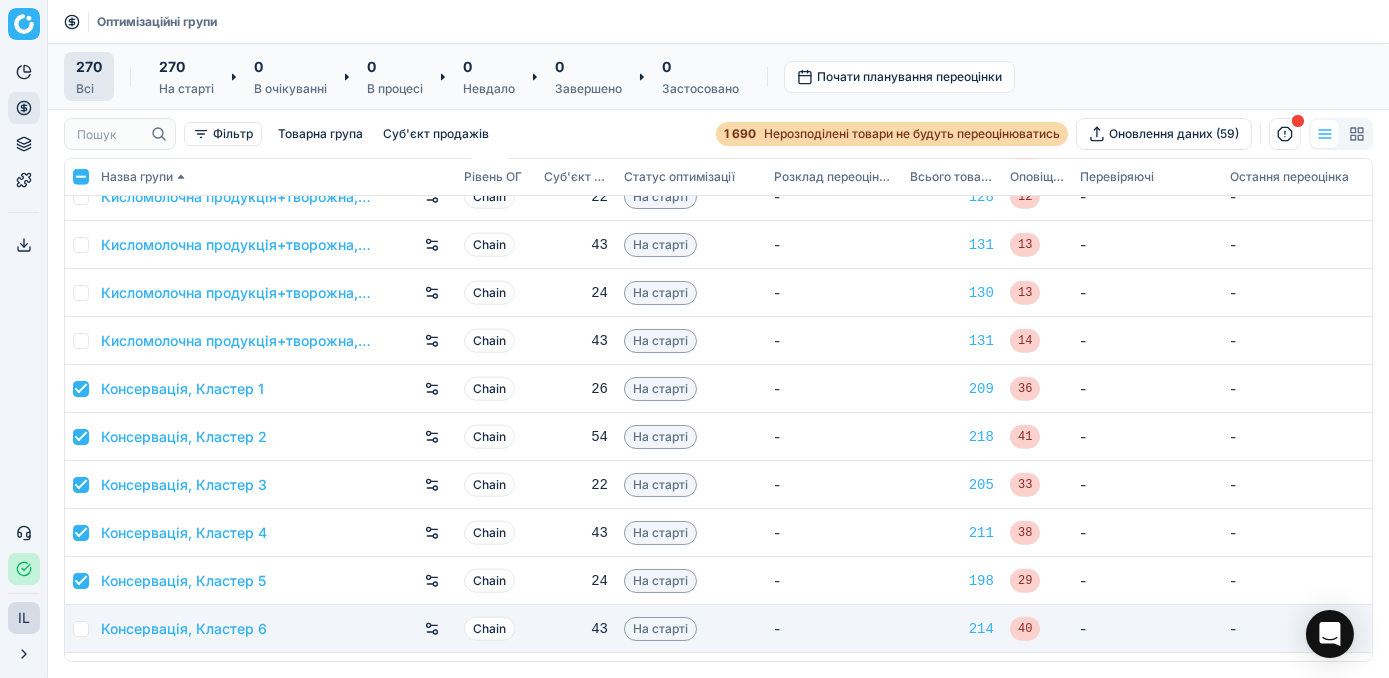 click at bounding box center (81, 629) 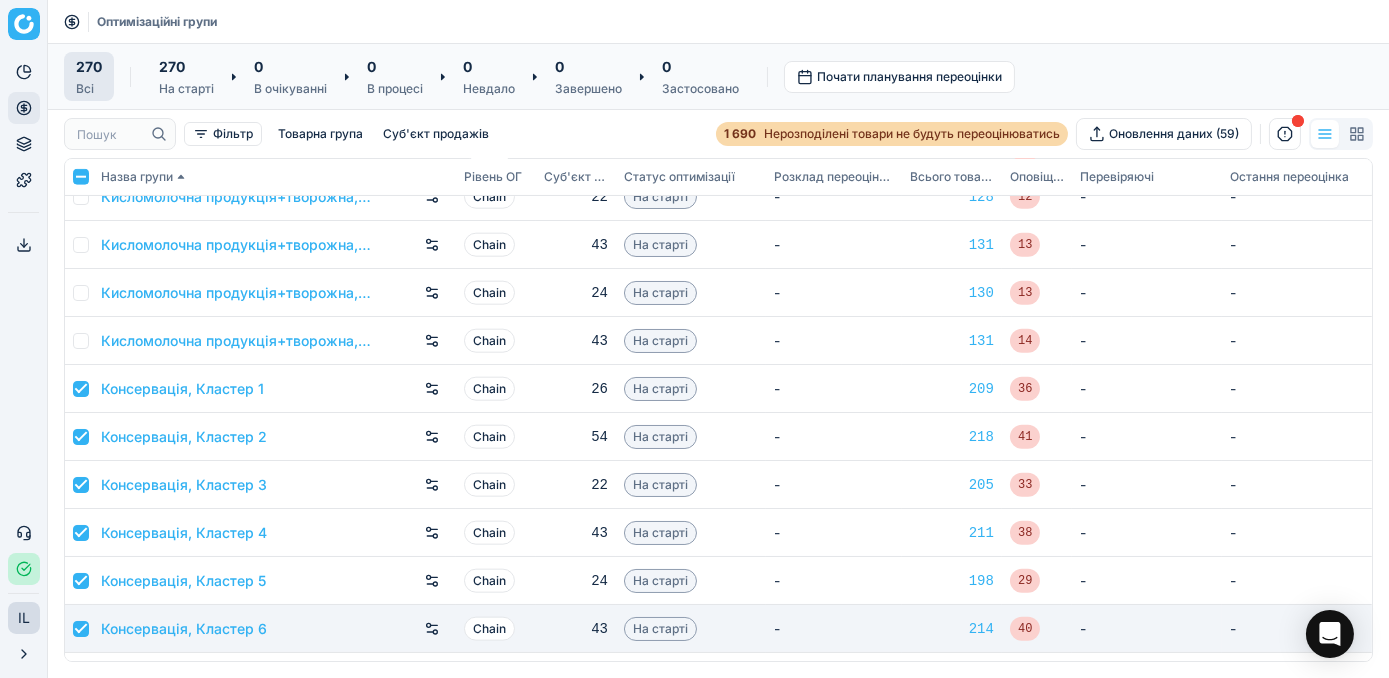 checkbox on "true" 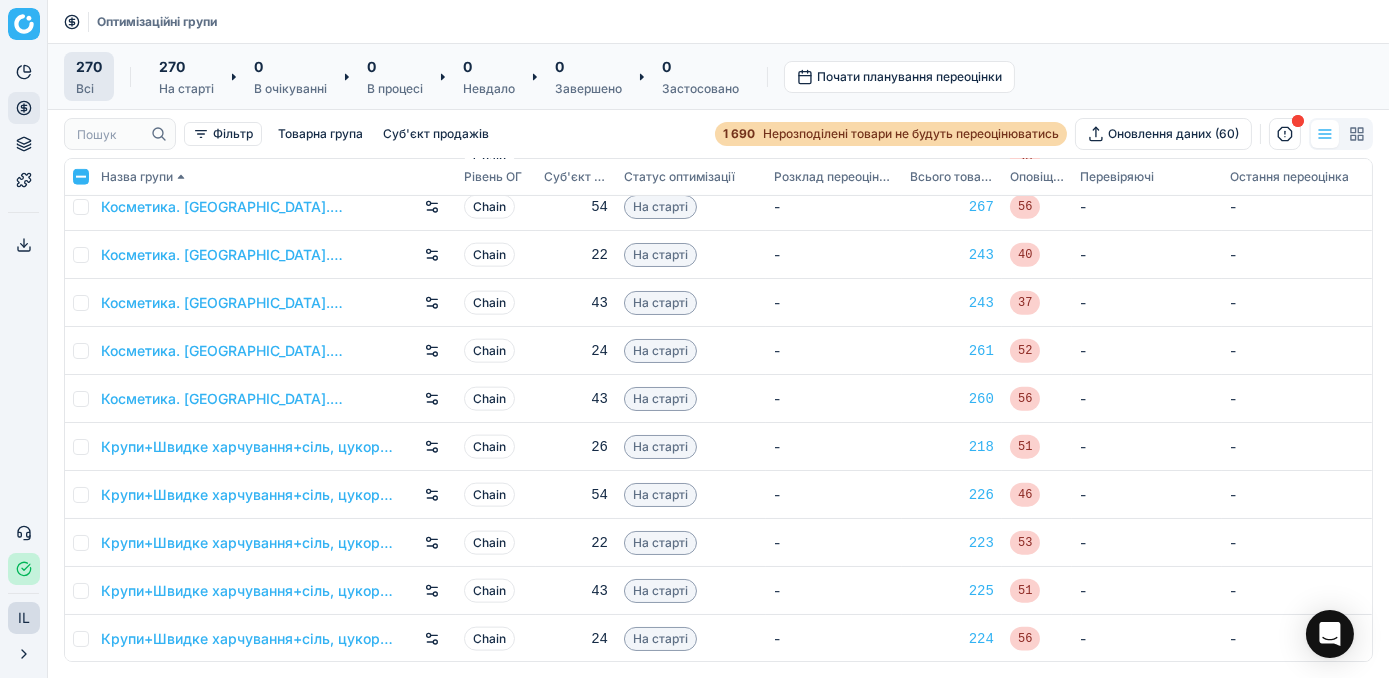 scroll, scrollTop: 5363, scrollLeft: 0, axis: vertical 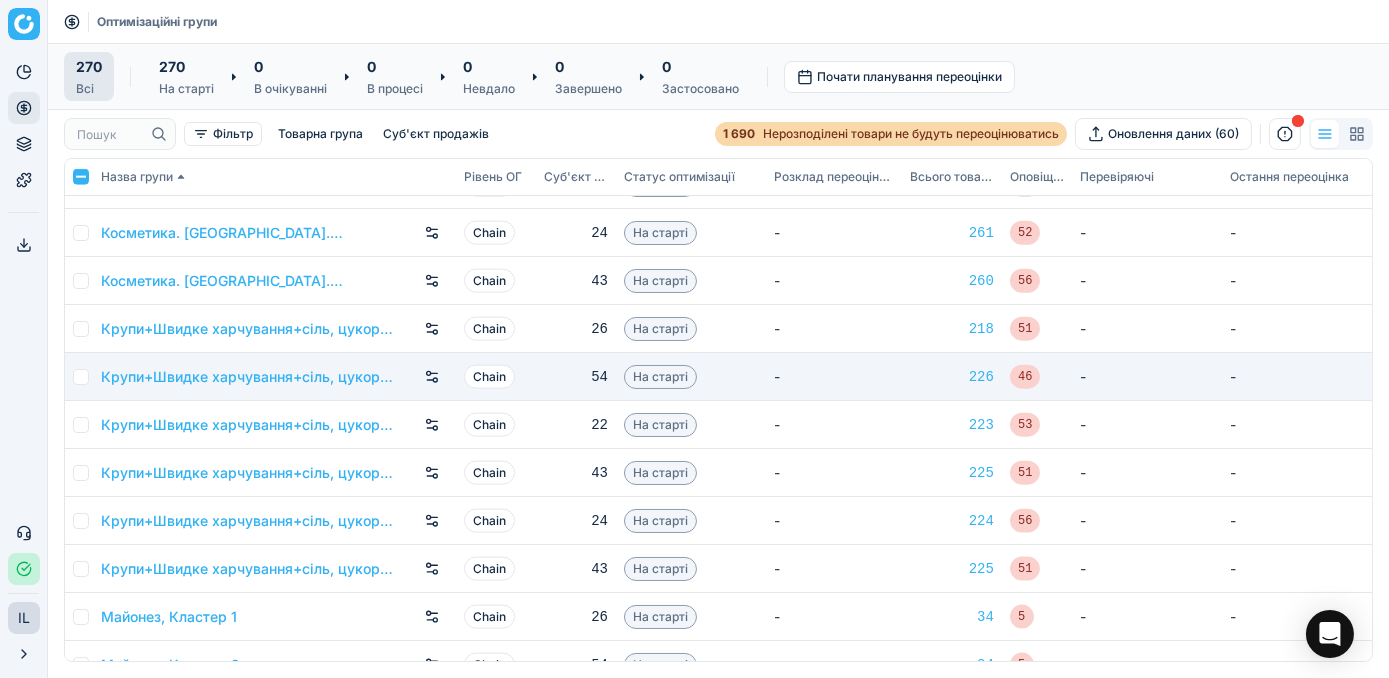 click at bounding box center [81, 377] 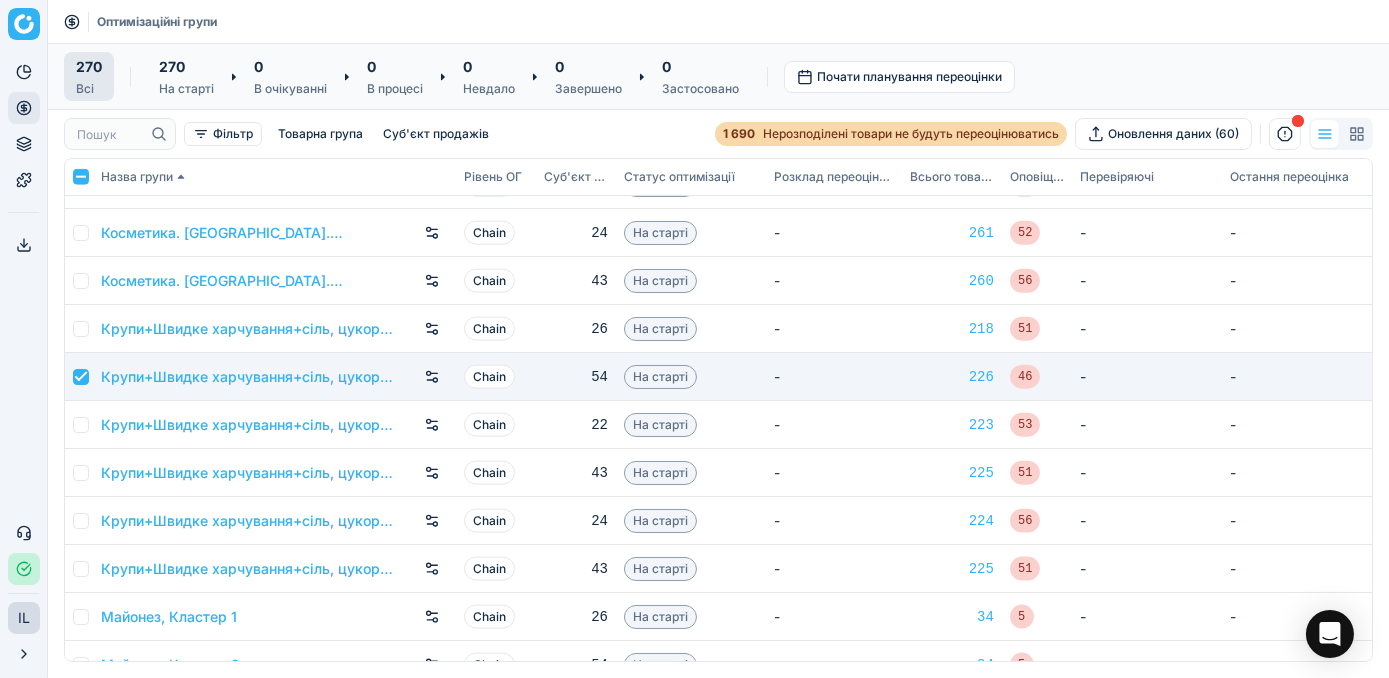 checkbox on "true" 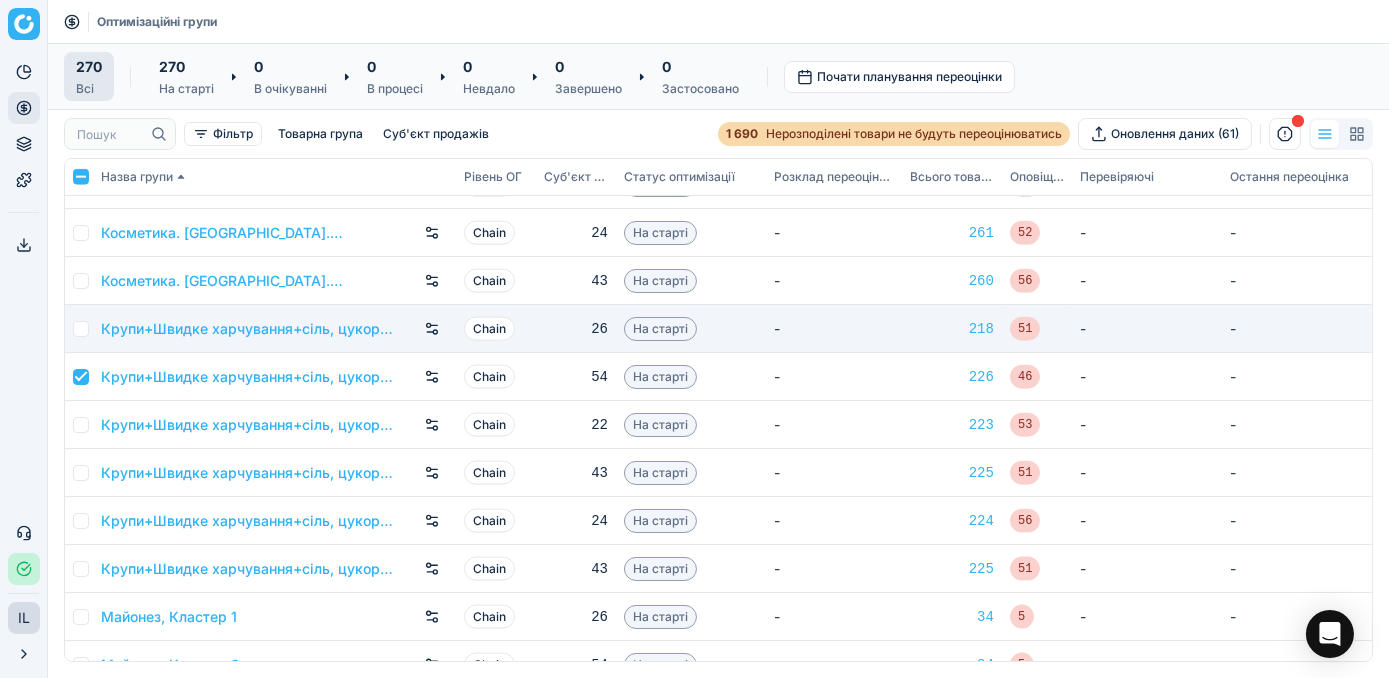 click at bounding box center (81, 329) 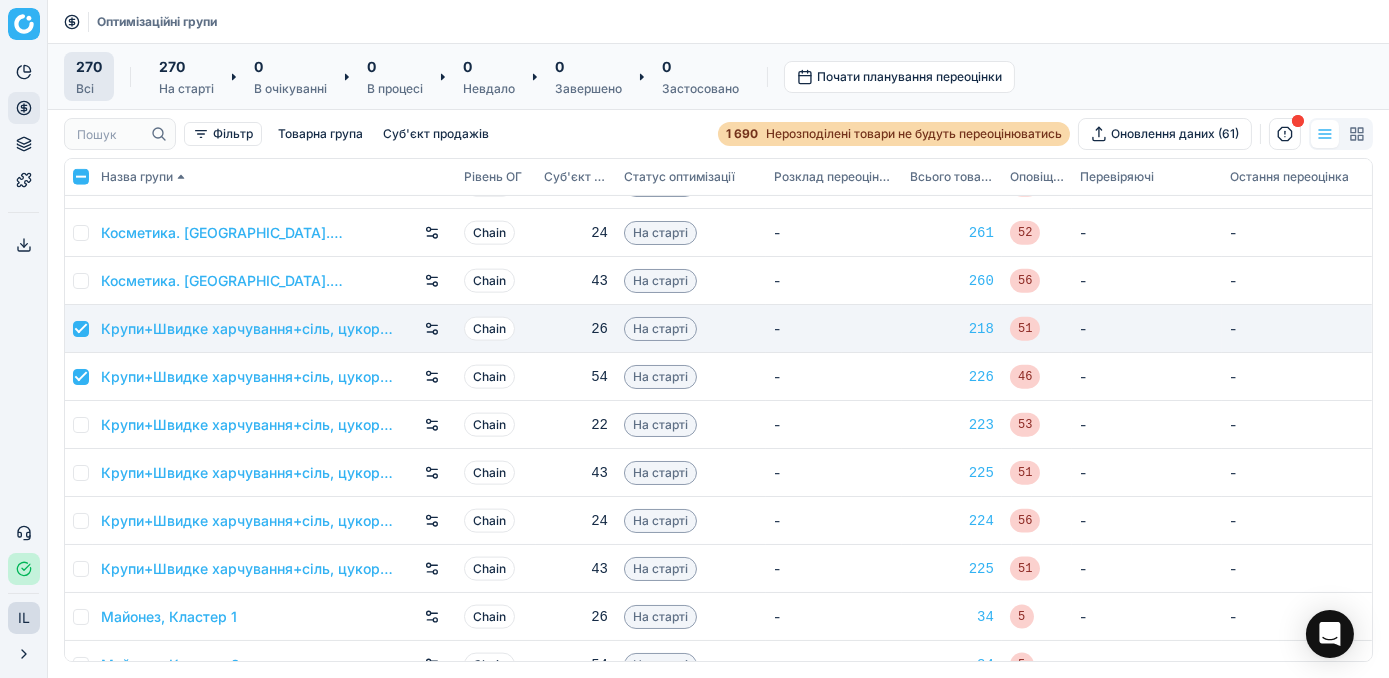 checkbox on "true" 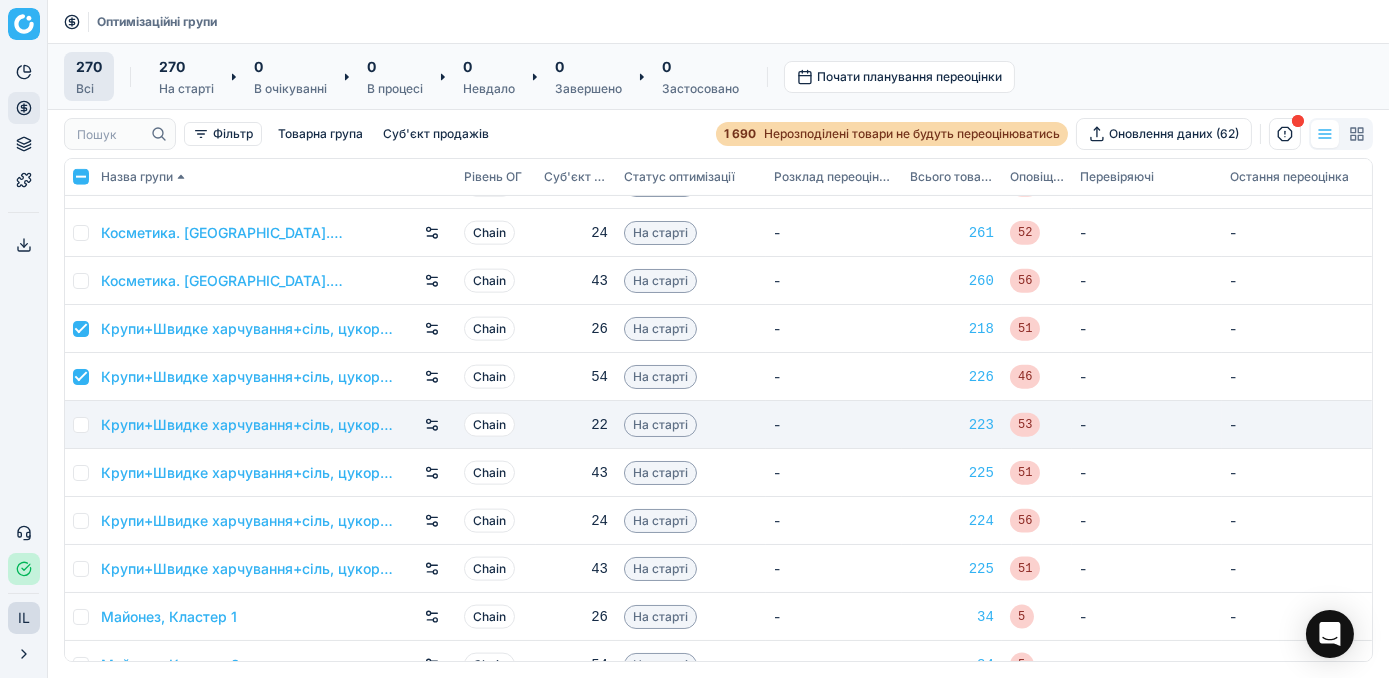 click at bounding box center [81, 425] 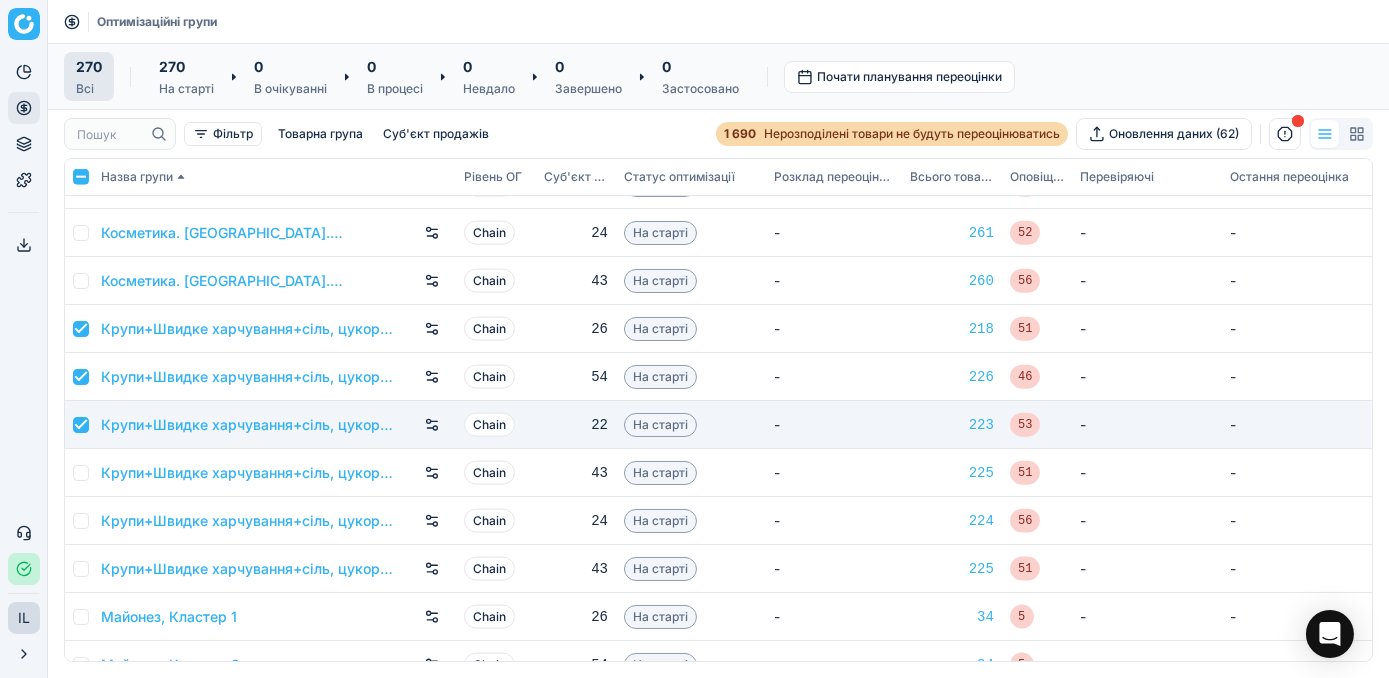 checkbox on "true" 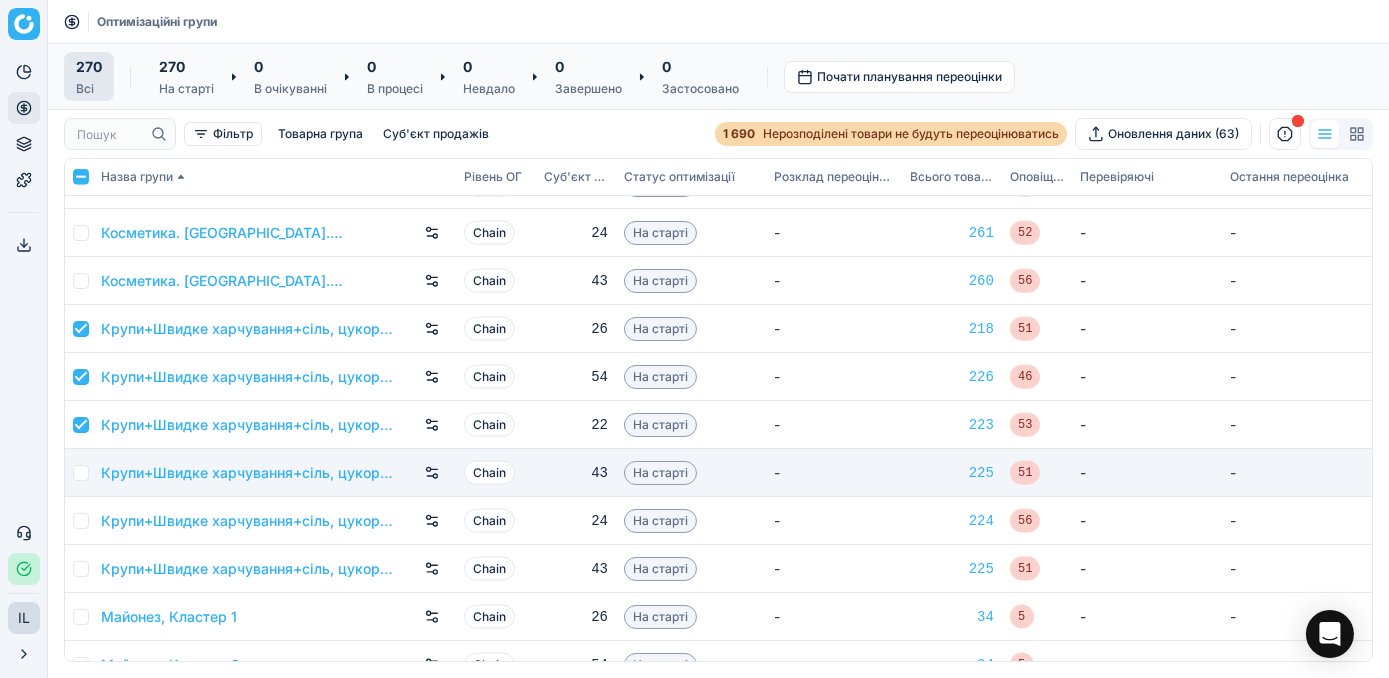 click at bounding box center (79, 473) 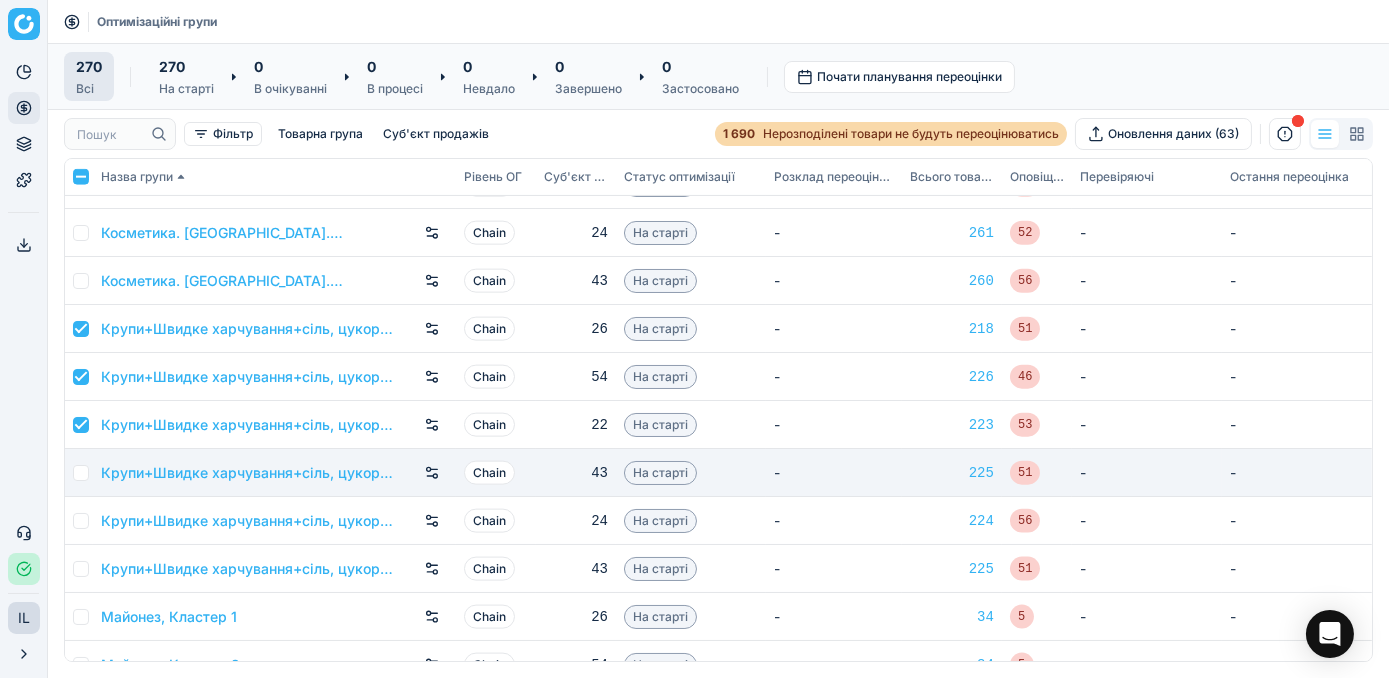 click at bounding box center (81, 473) 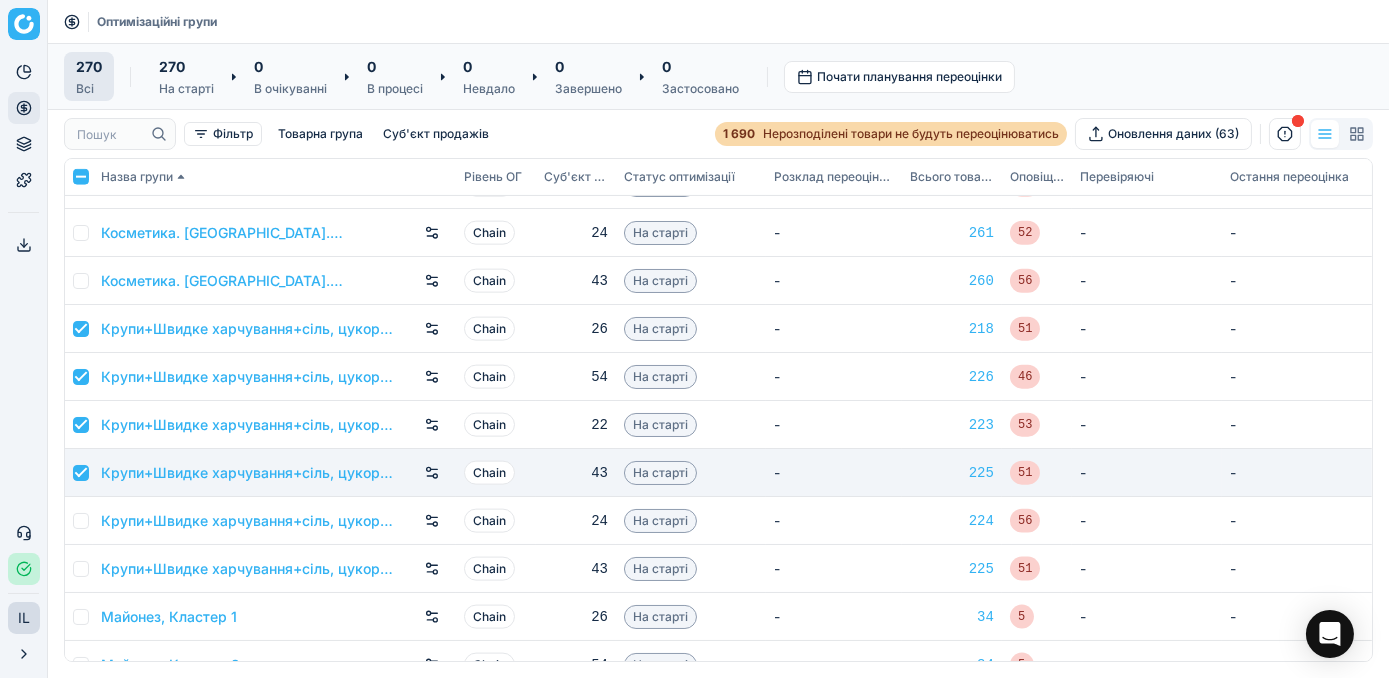 checkbox on "true" 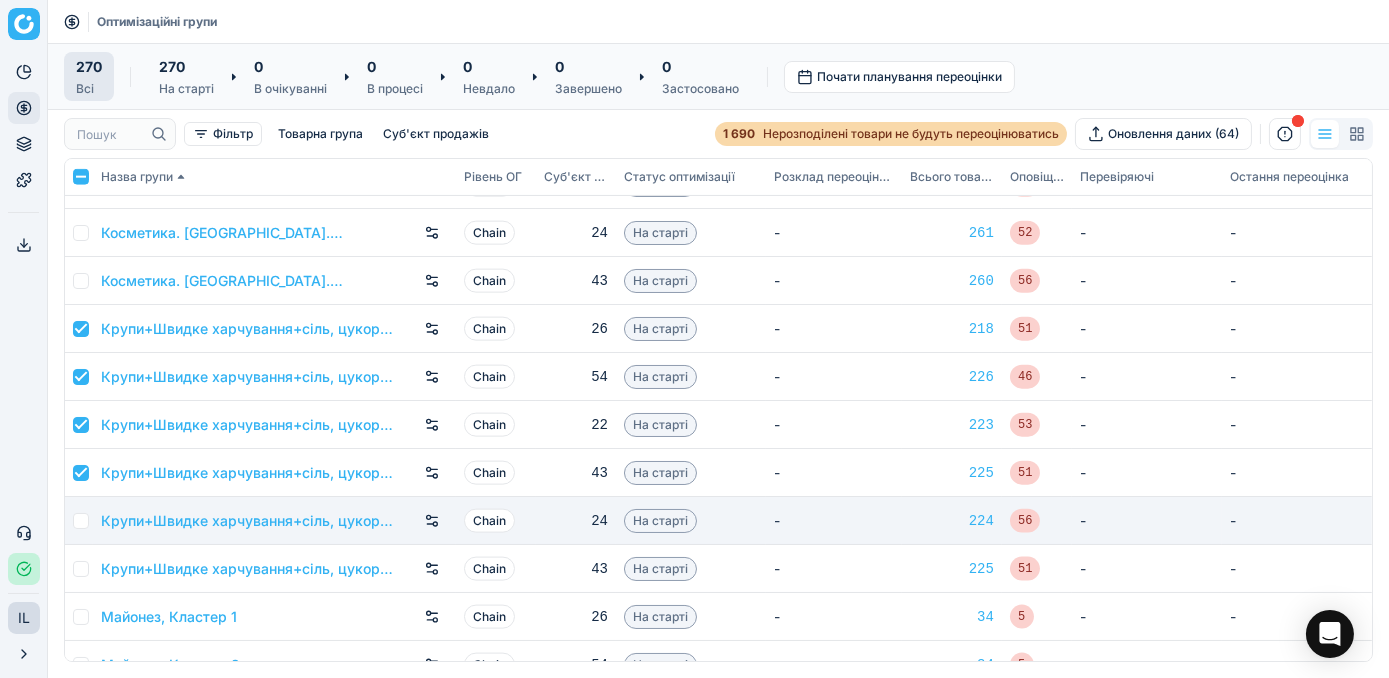 click at bounding box center [81, 521] 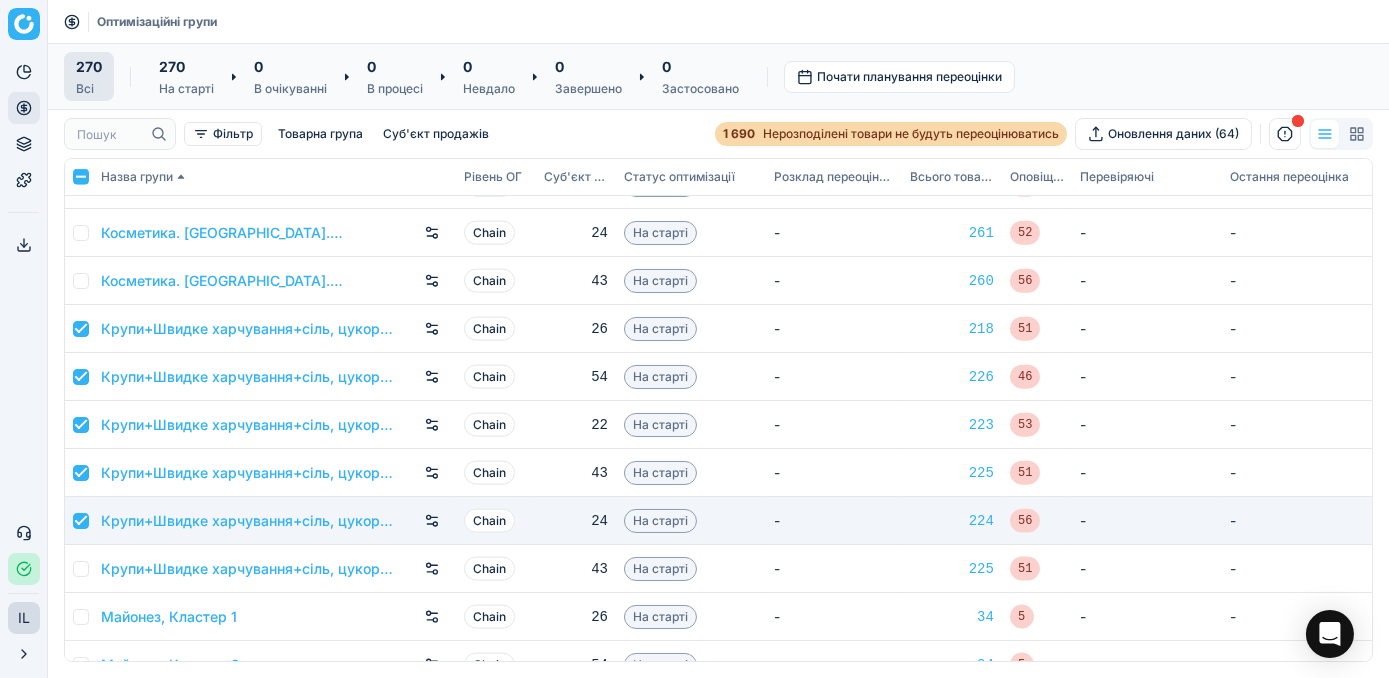 checkbox on "true" 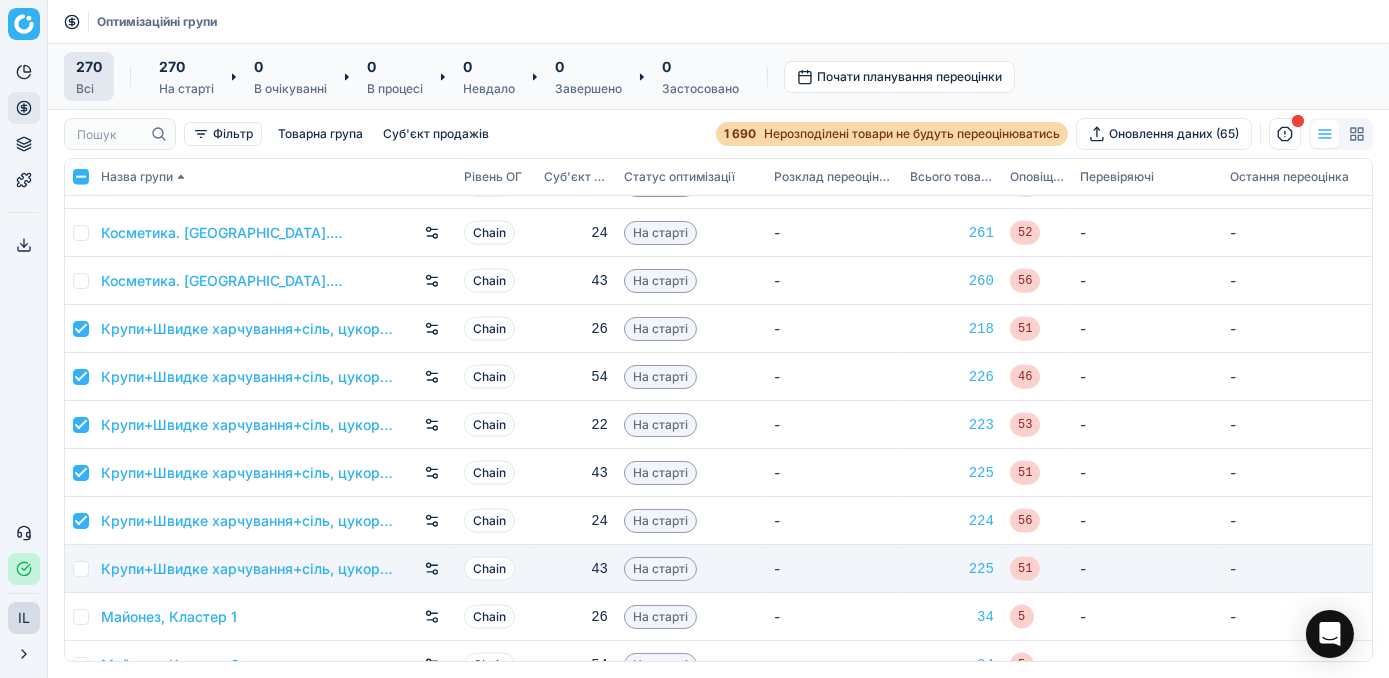 click at bounding box center (81, 569) 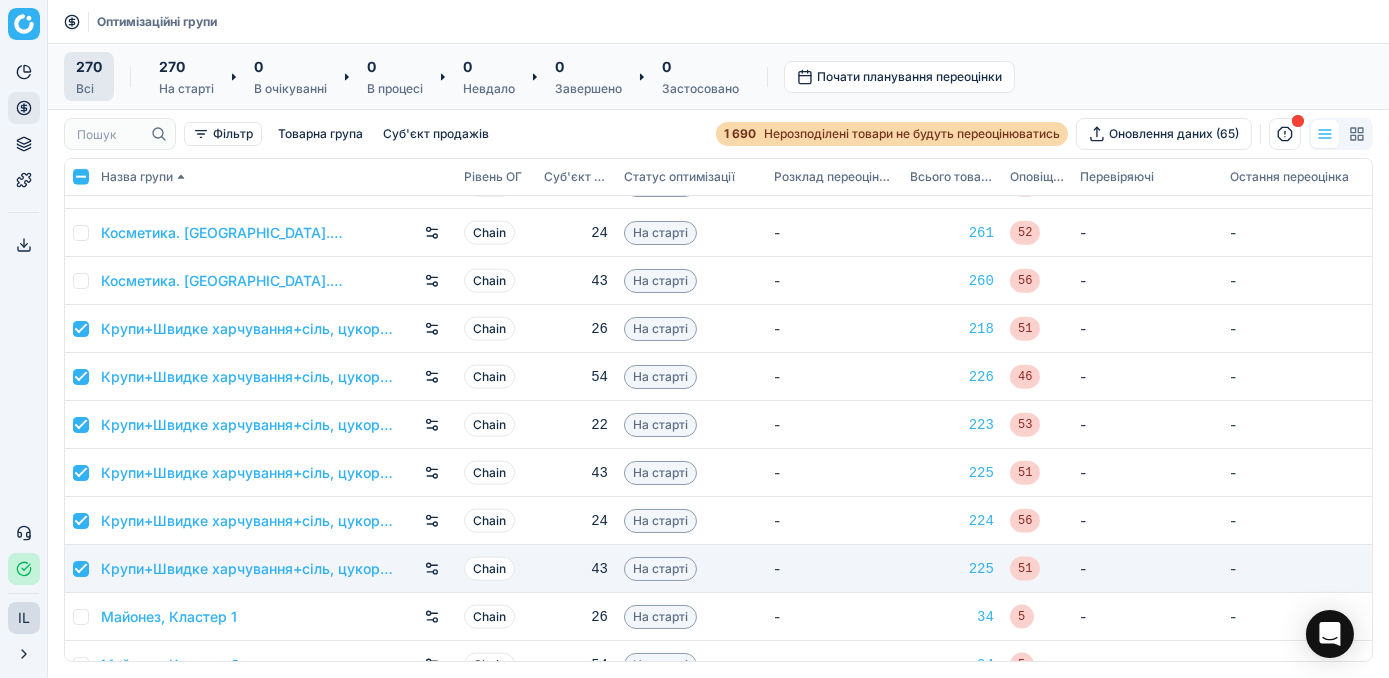 checkbox on "true" 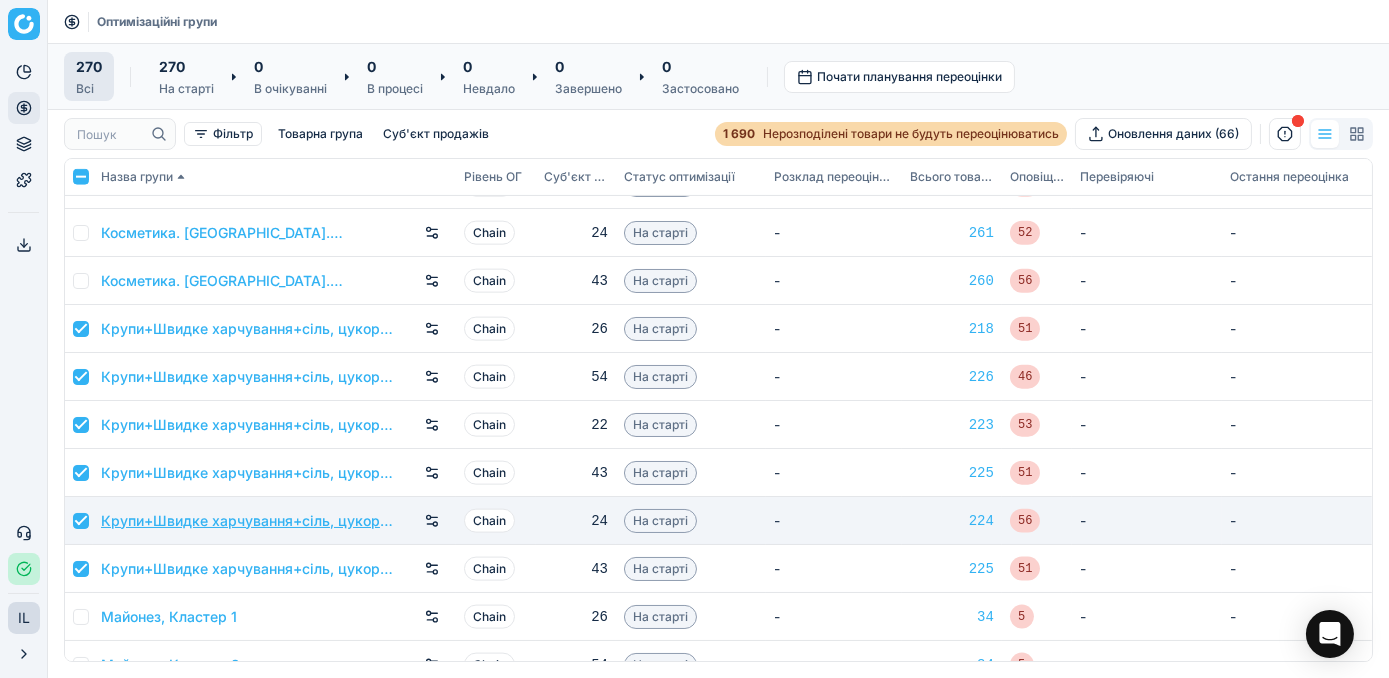 scroll, scrollTop: 5636, scrollLeft: 0, axis: vertical 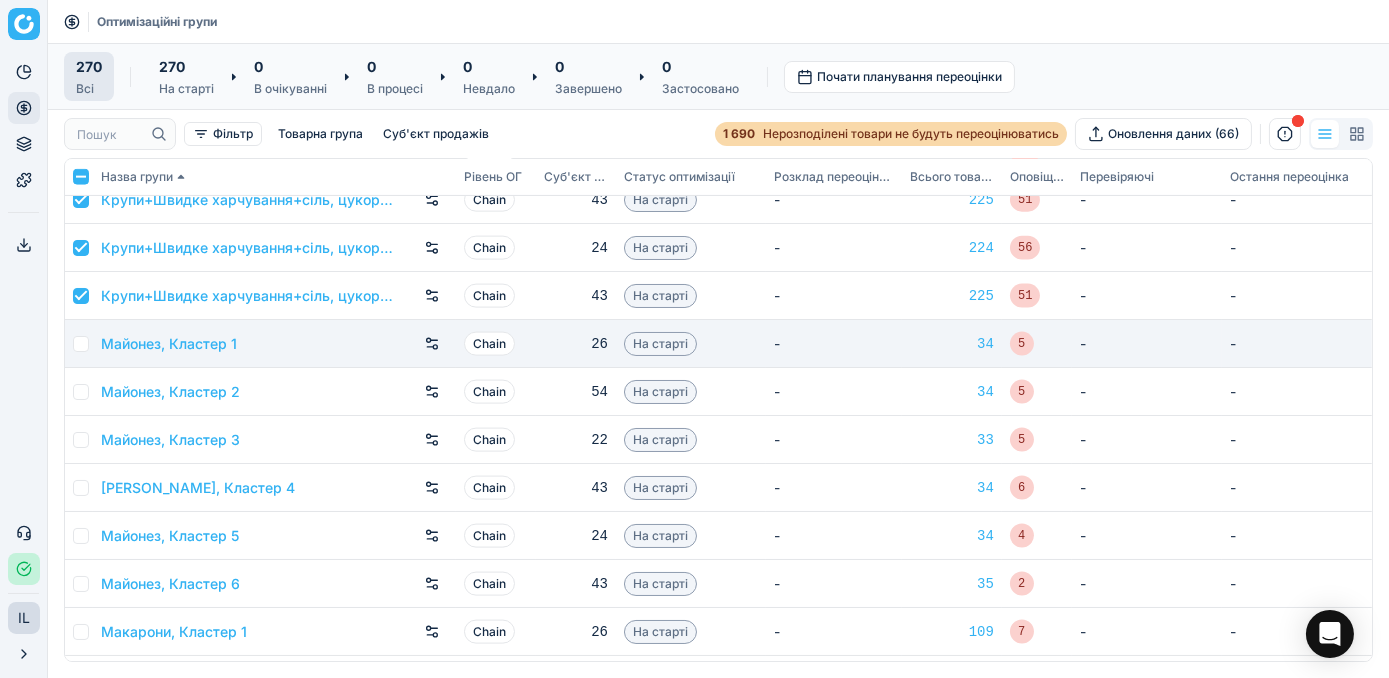 drag, startPoint x: 82, startPoint y: 339, endPoint x: 82, endPoint y: 359, distance: 20 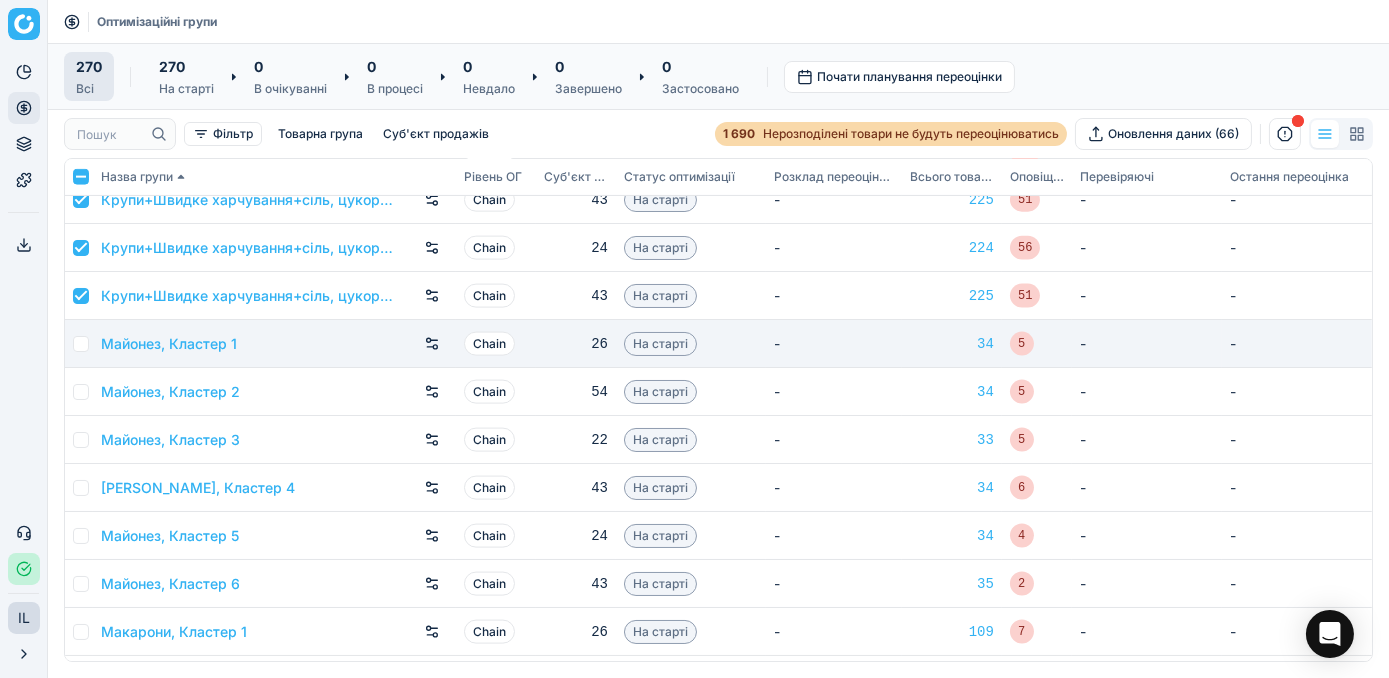 click at bounding box center (81, 344) 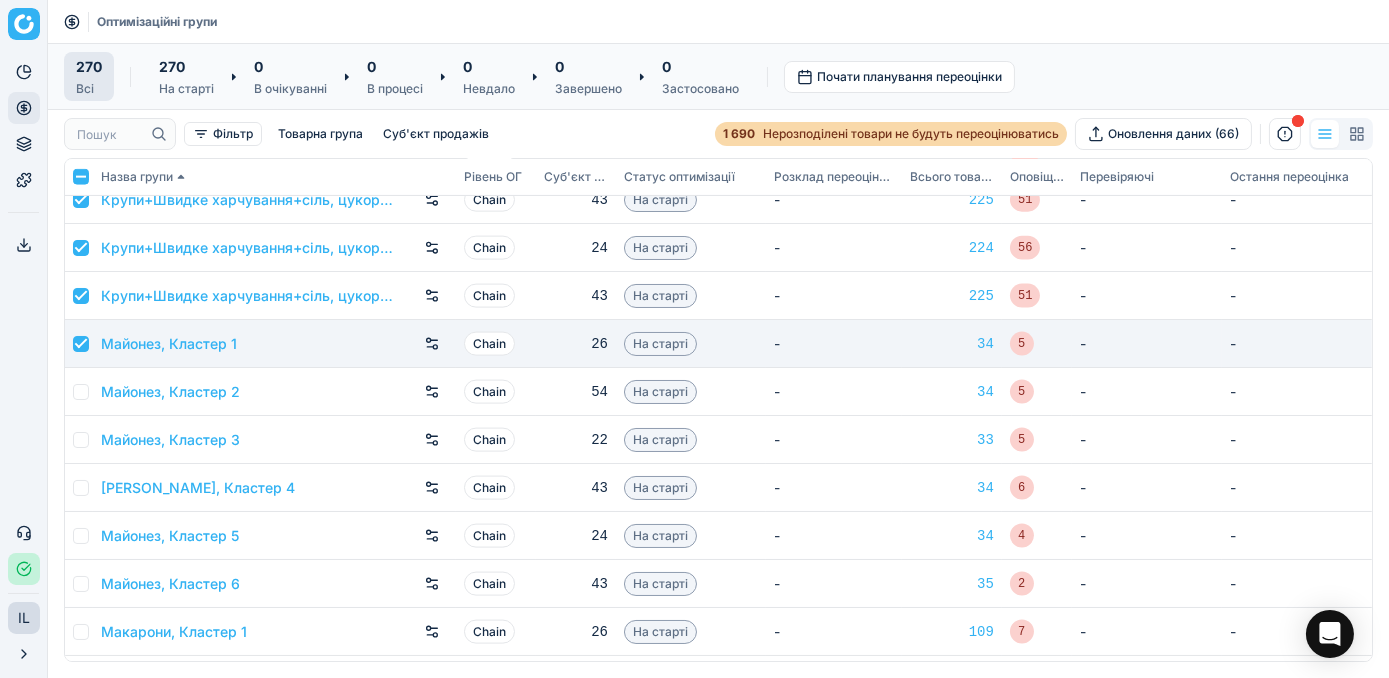 checkbox on "true" 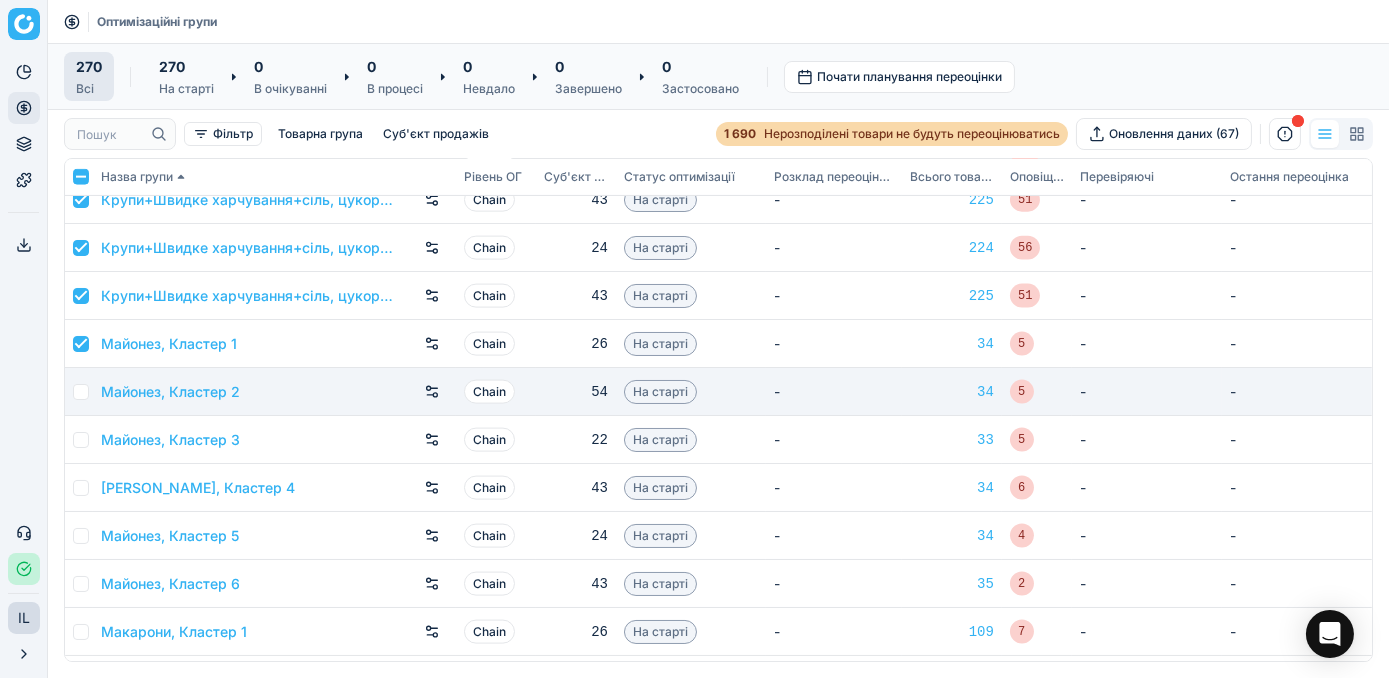 click at bounding box center [81, 392] 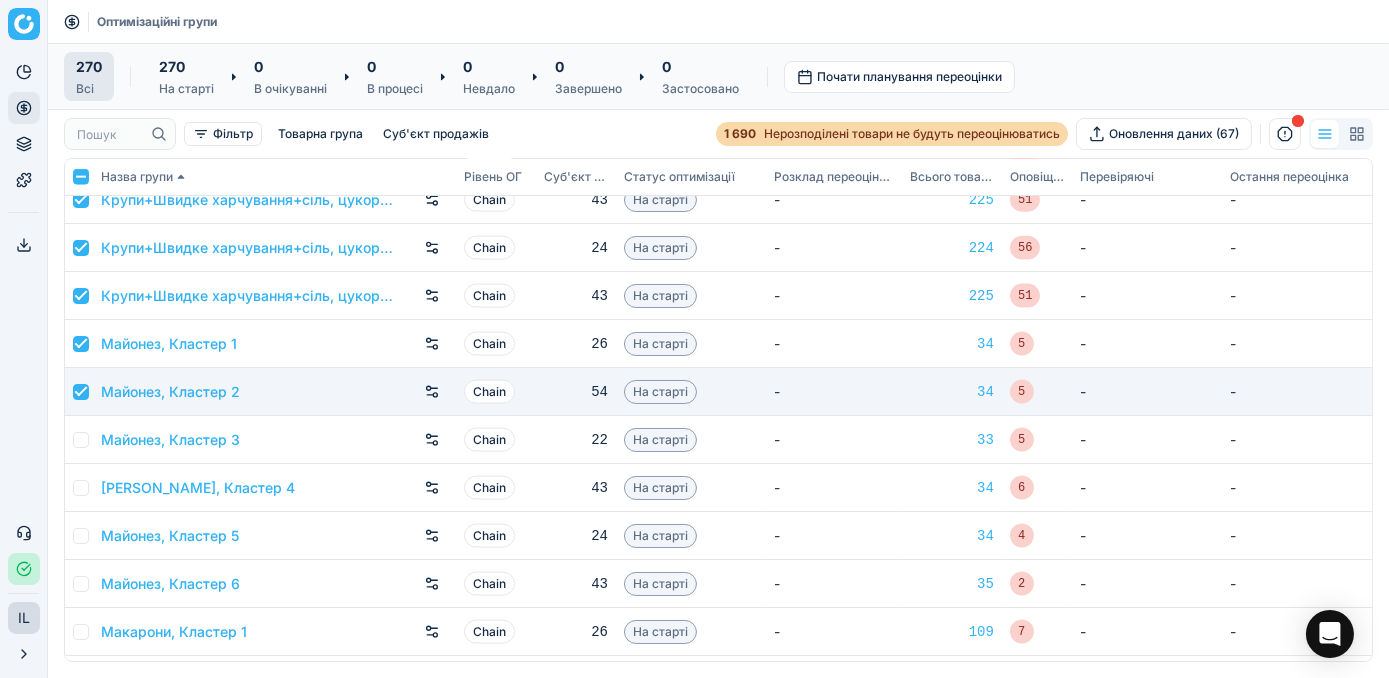 checkbox on "true" 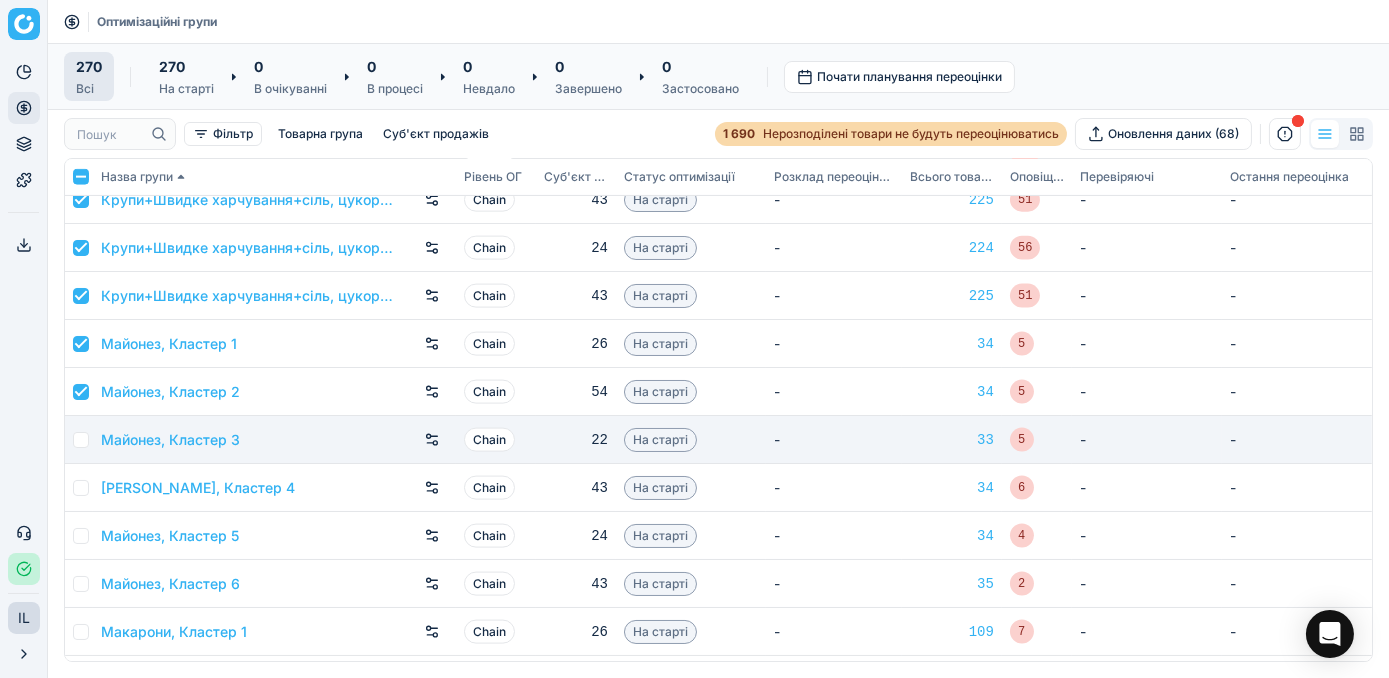 drag, startPoint x: 82, startPoint y: 444, endPoint x: 82, endPoint y: 460, distance: 16 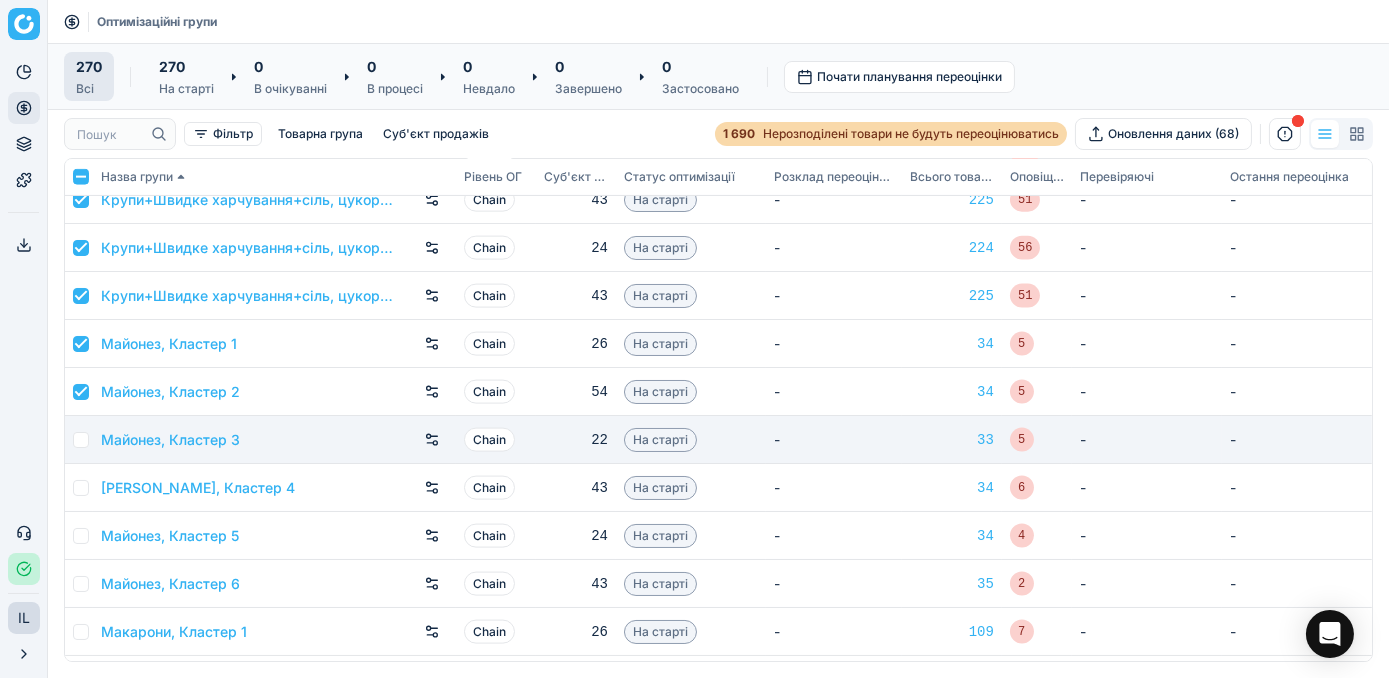 click at bounding box center [81, 440] 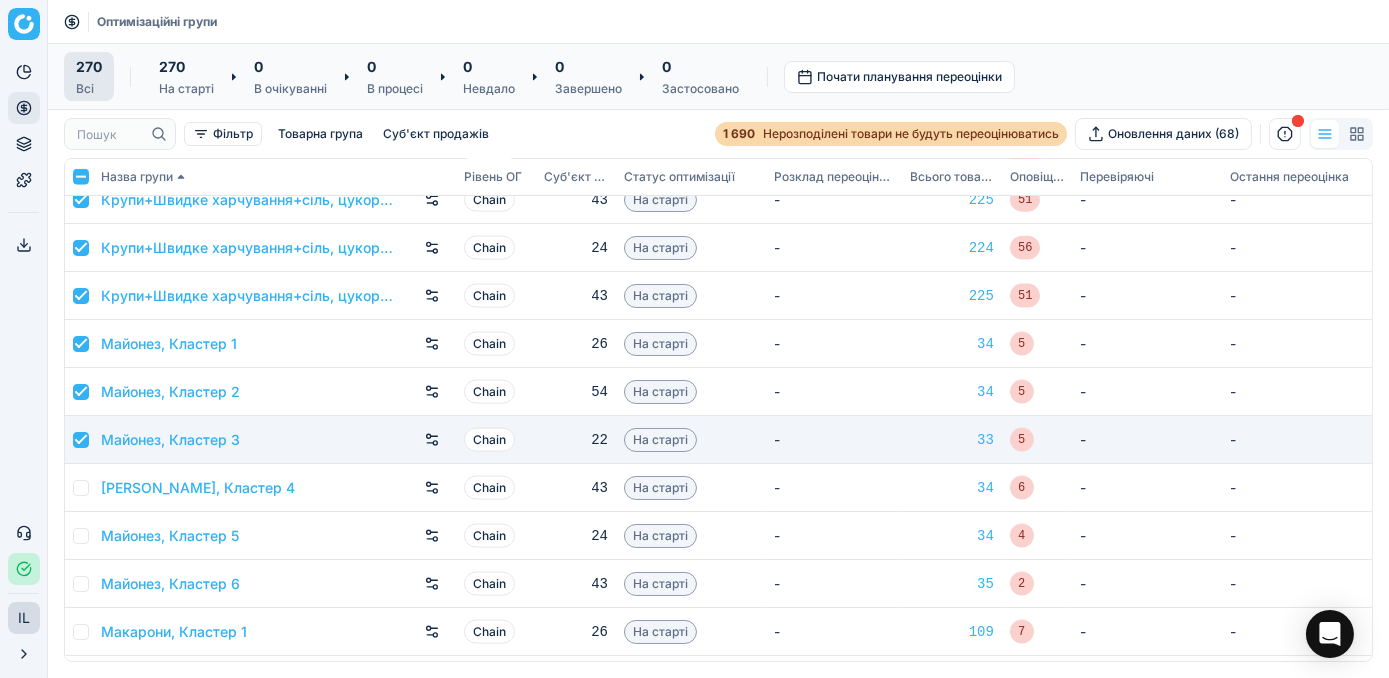 checkbox on "true" 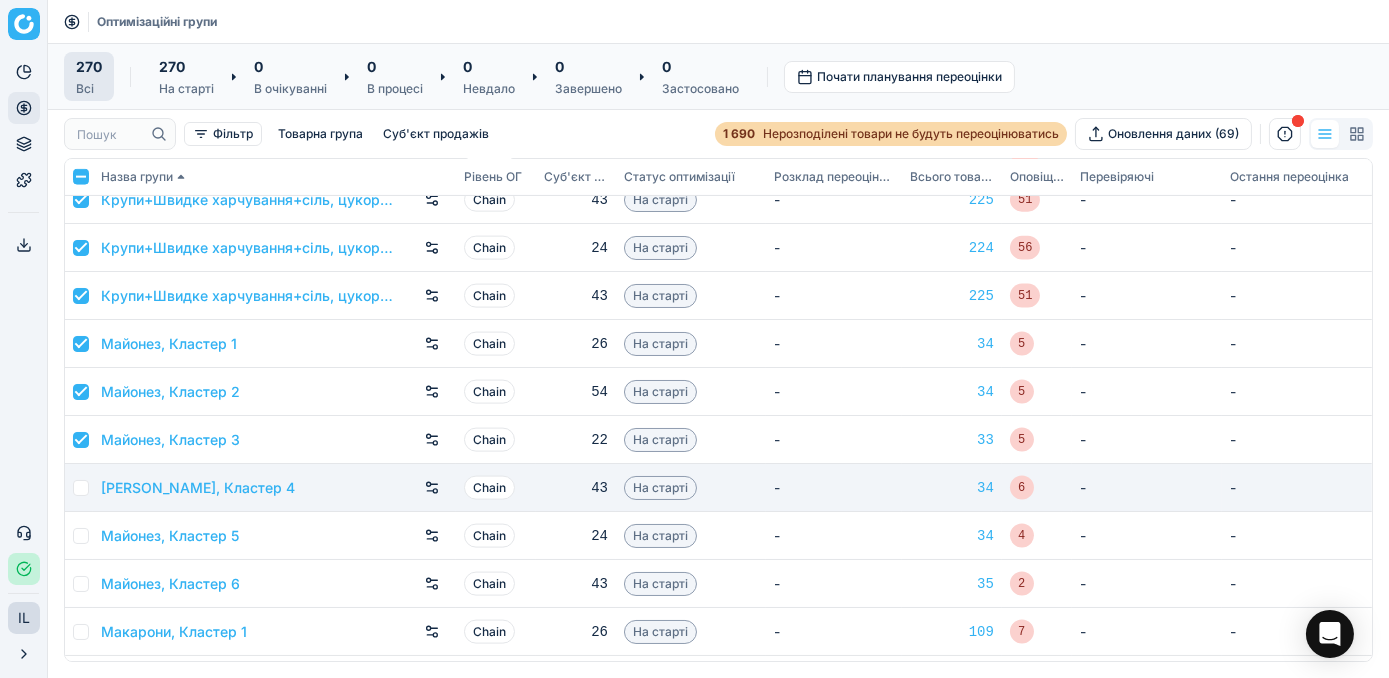 click at bounding box center [81, 488] 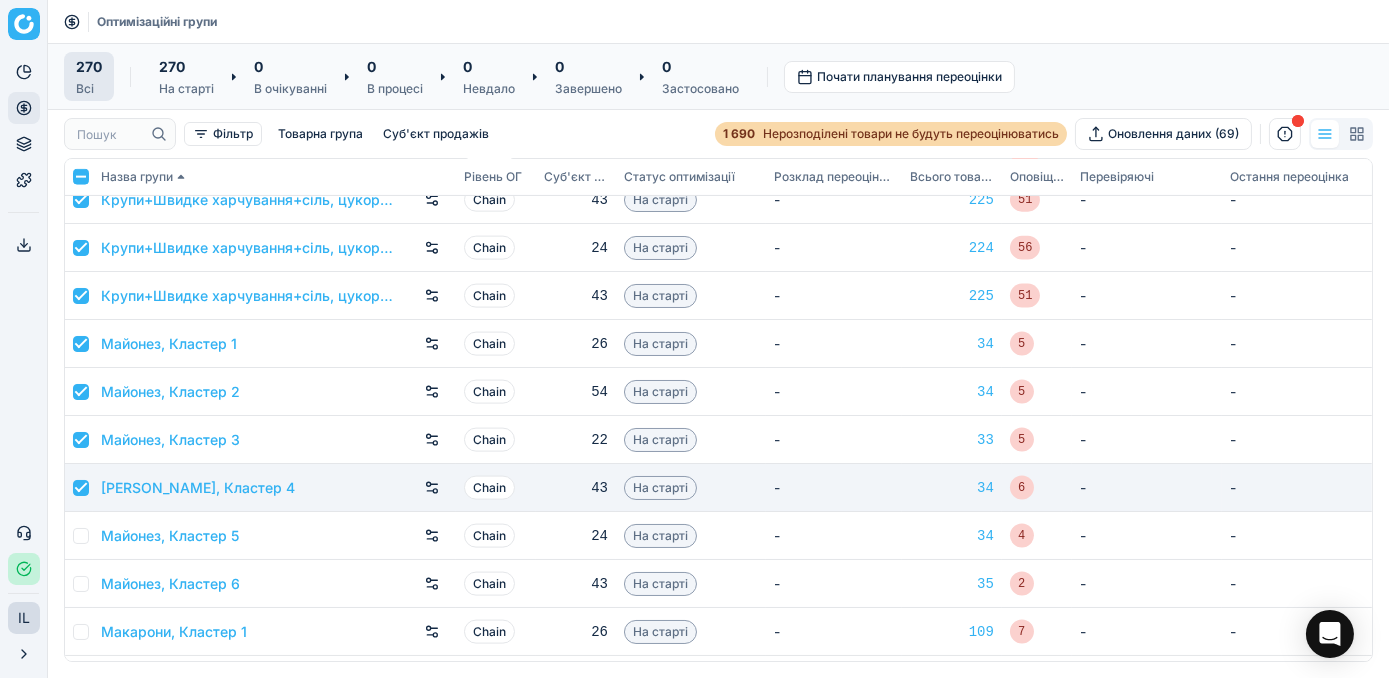 checkbox on "true" 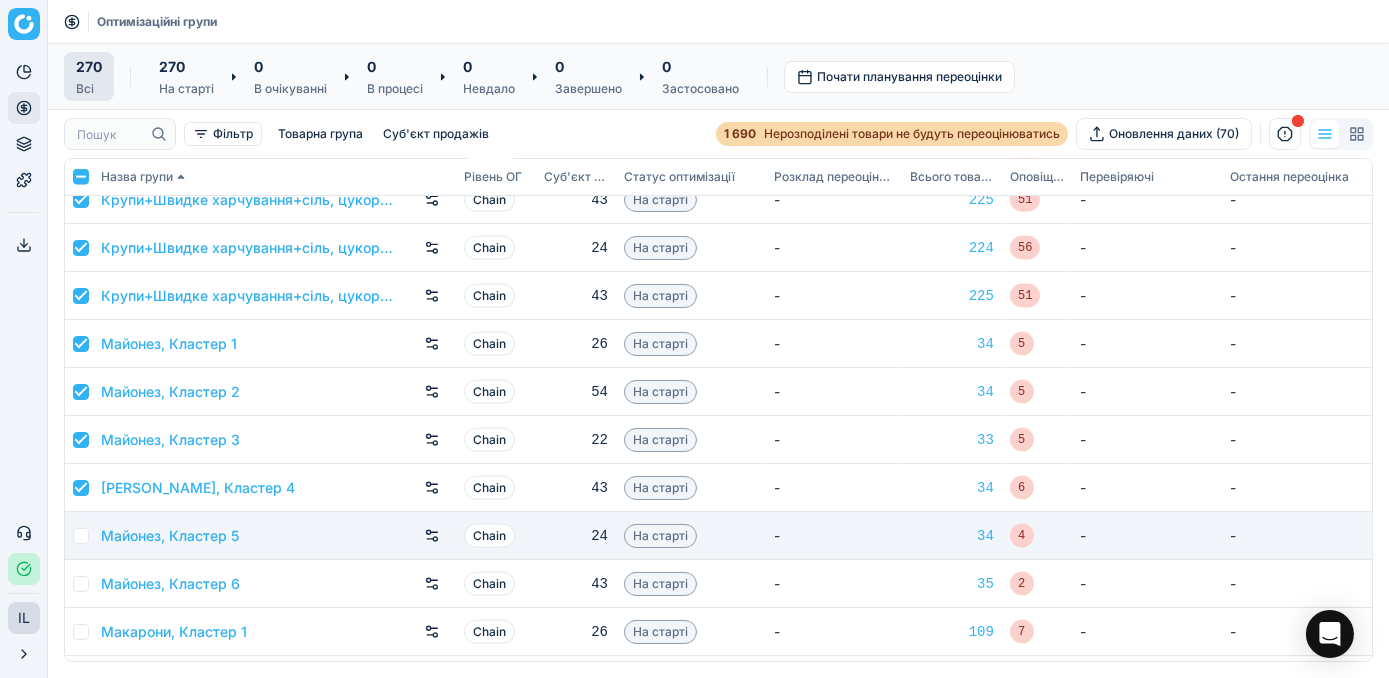 click at bounding box center (81, 536) 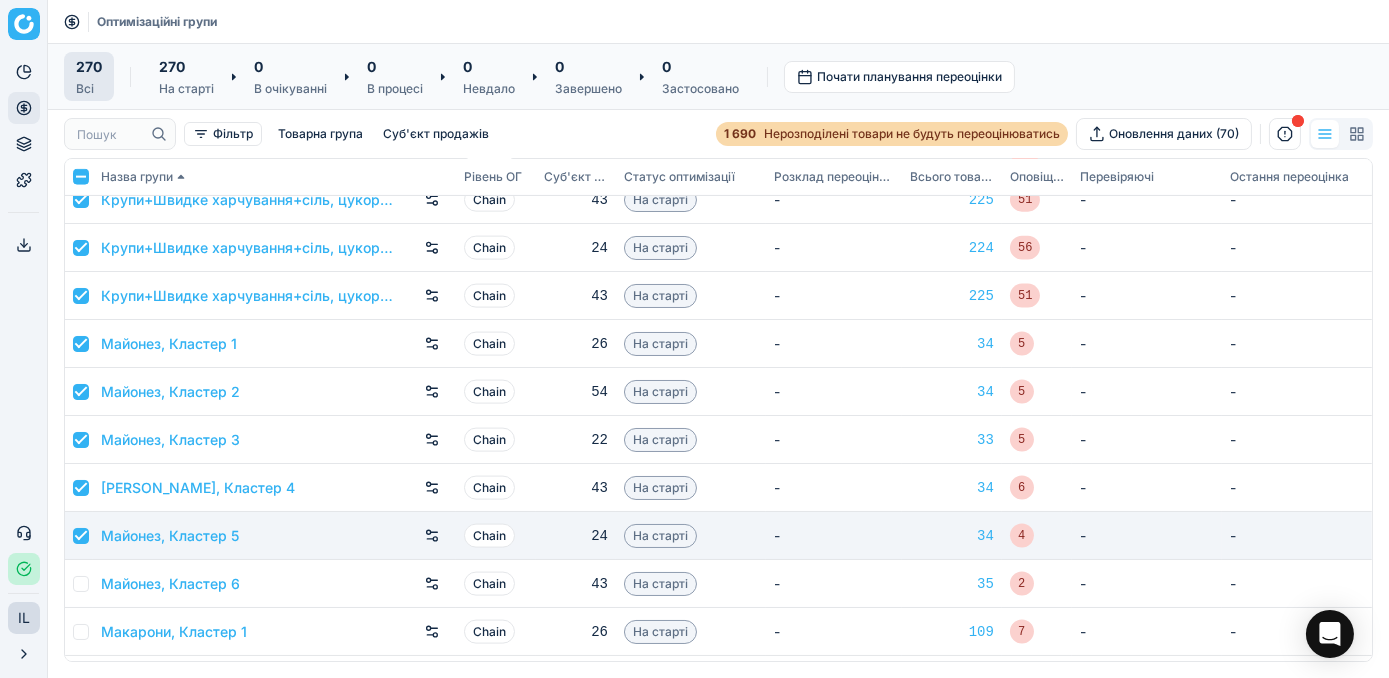 checkbox on "true" 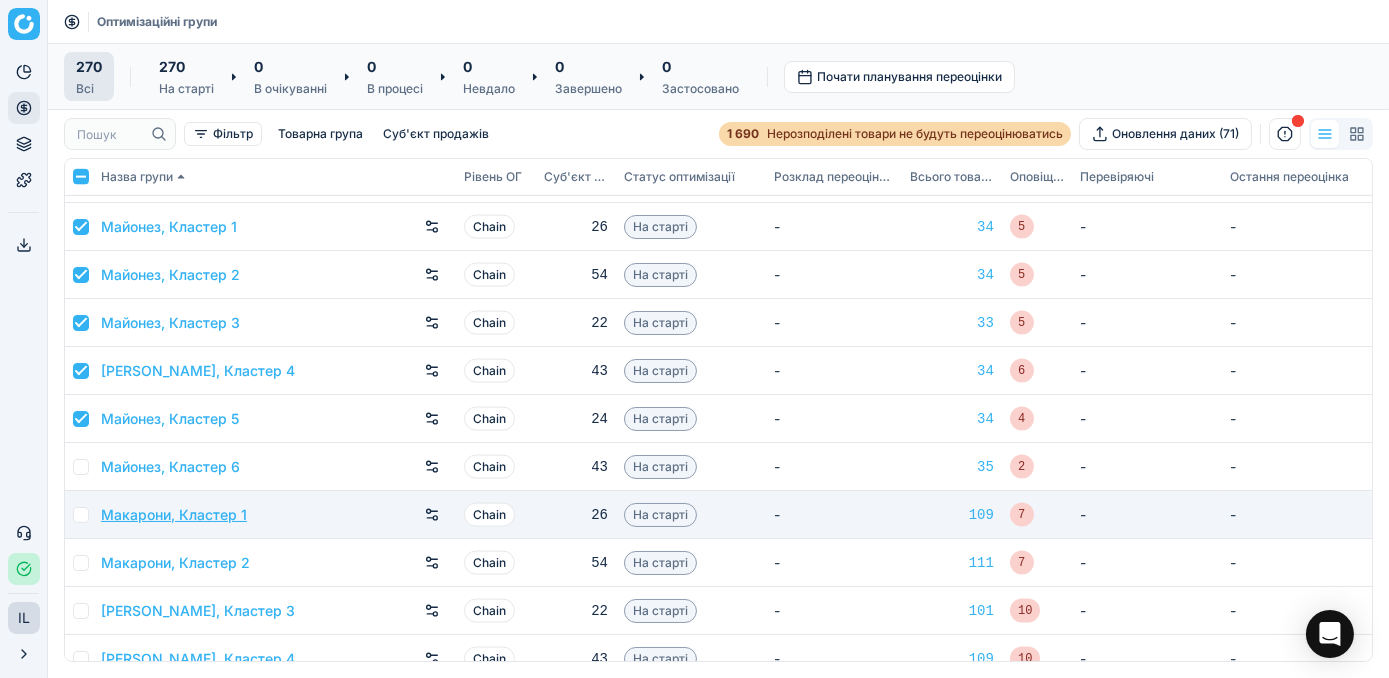 scroll, scrollTop: 5818, scrollLeft: 0, axis: vertical 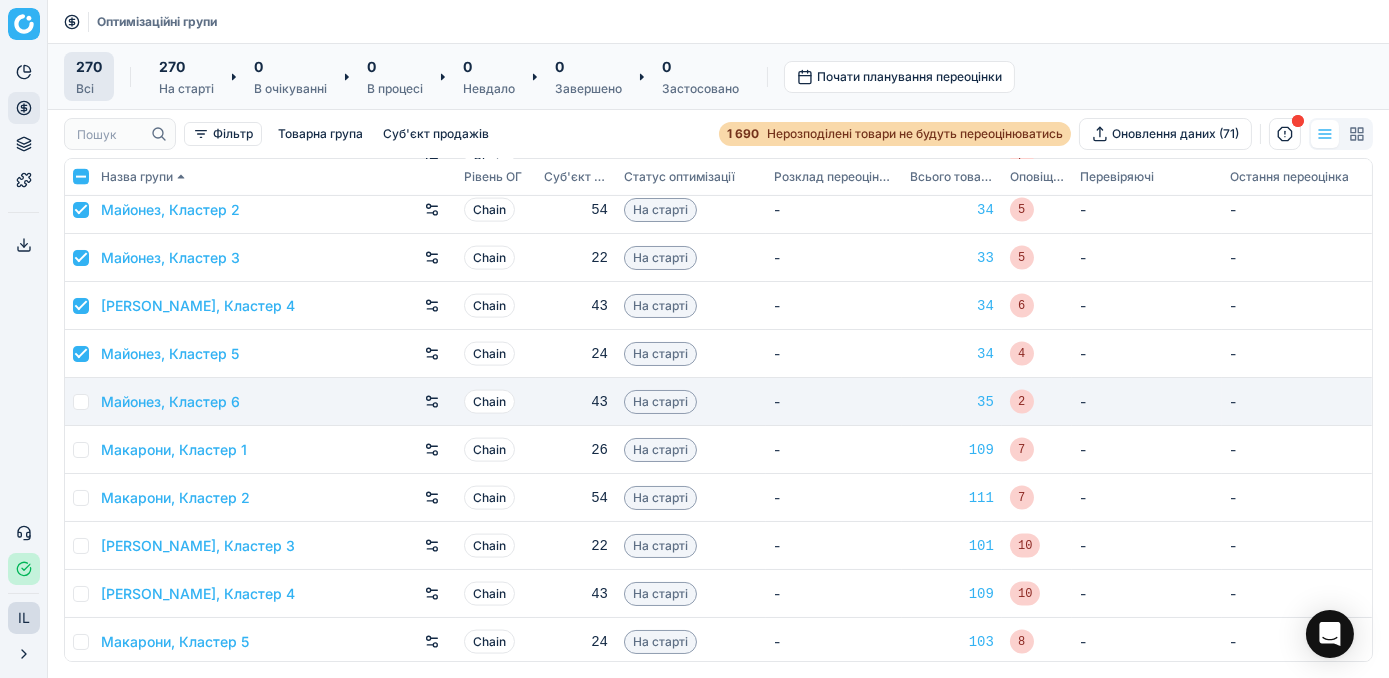 click at bounding box center (81, 402) 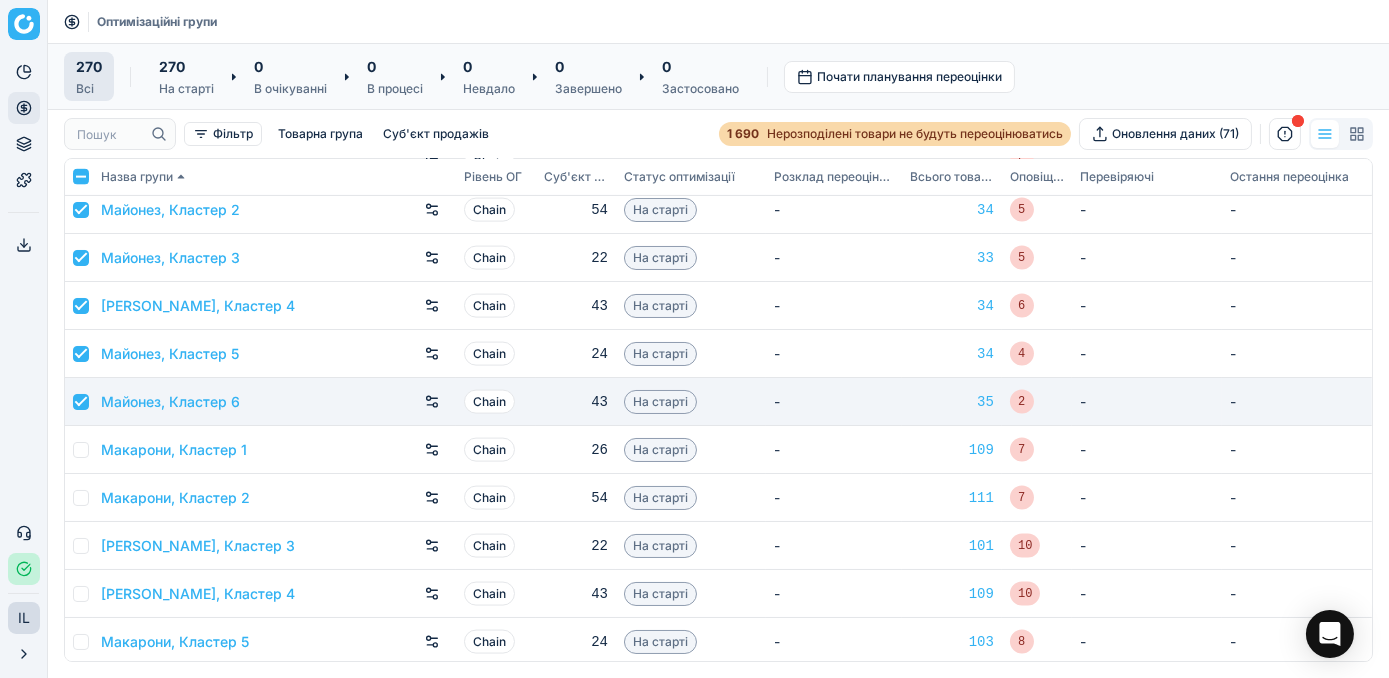 checkbox on "true" 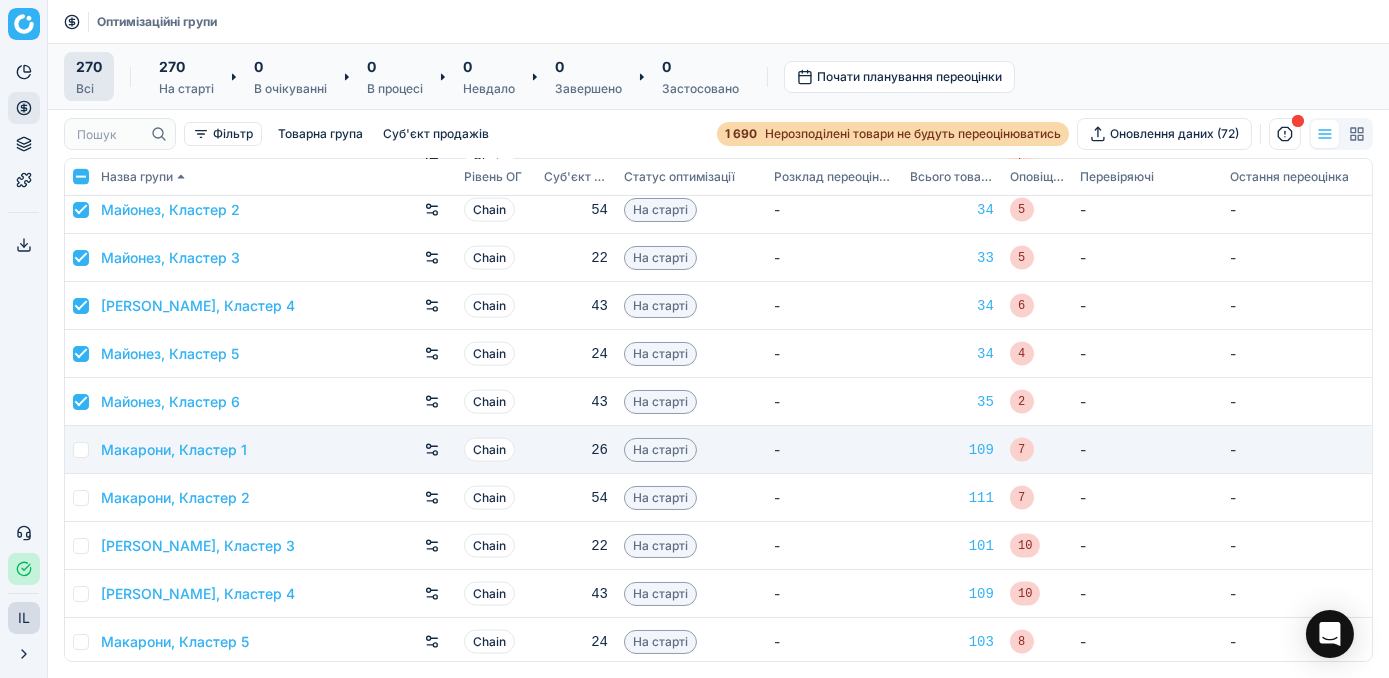 click at bounding box center [81, 450] 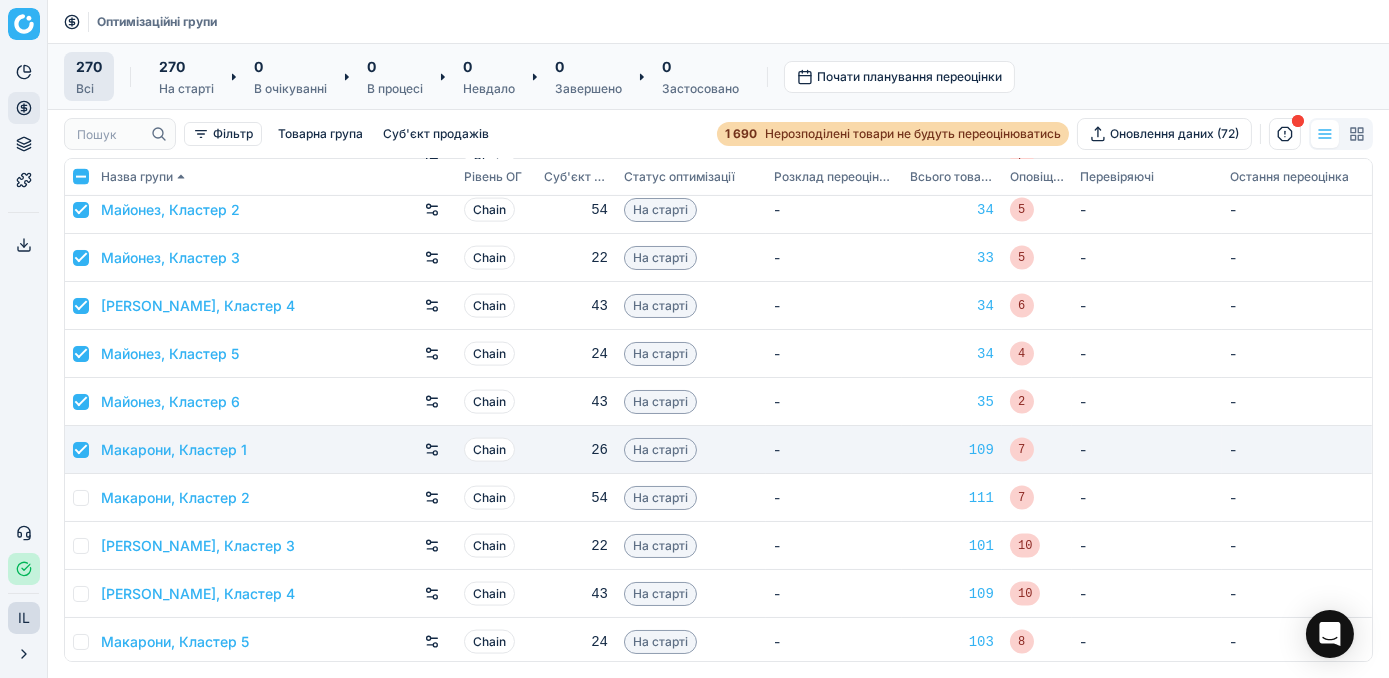 checkbox on "true" 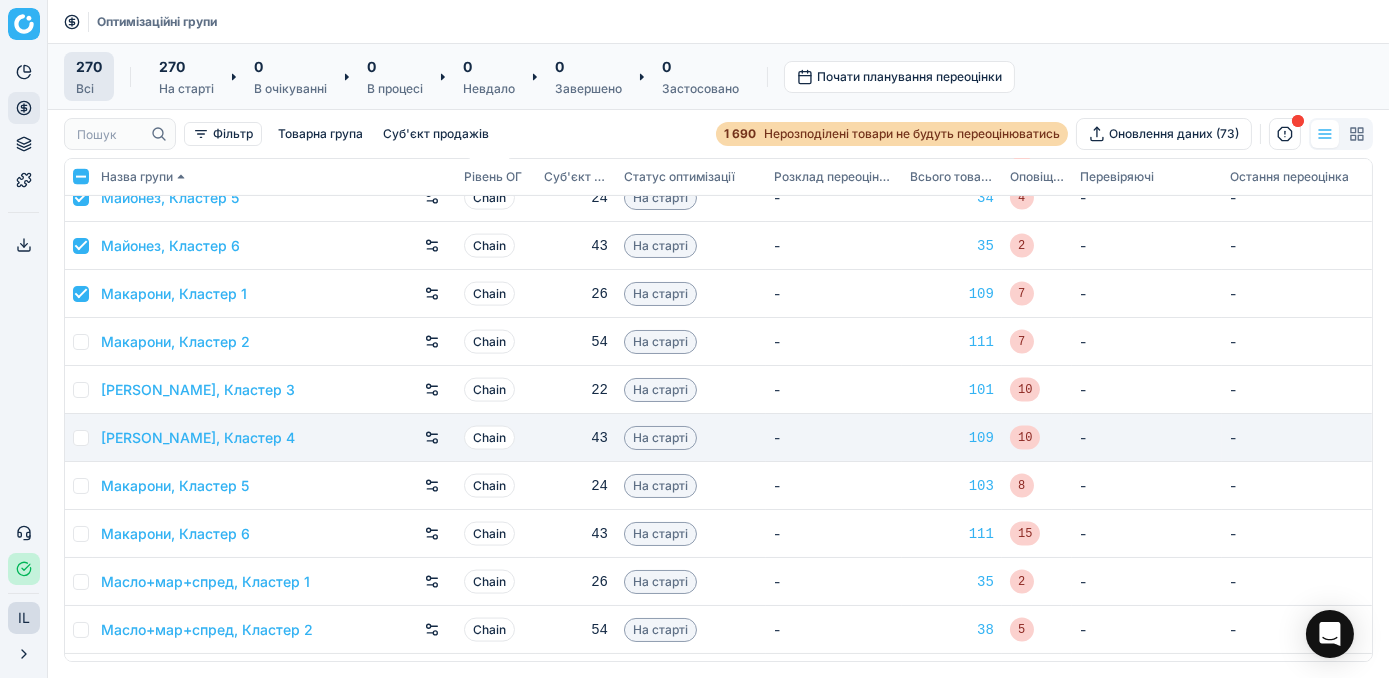 scroll, scrollTop: 6000, scrollLeft: 0, axis: vertical 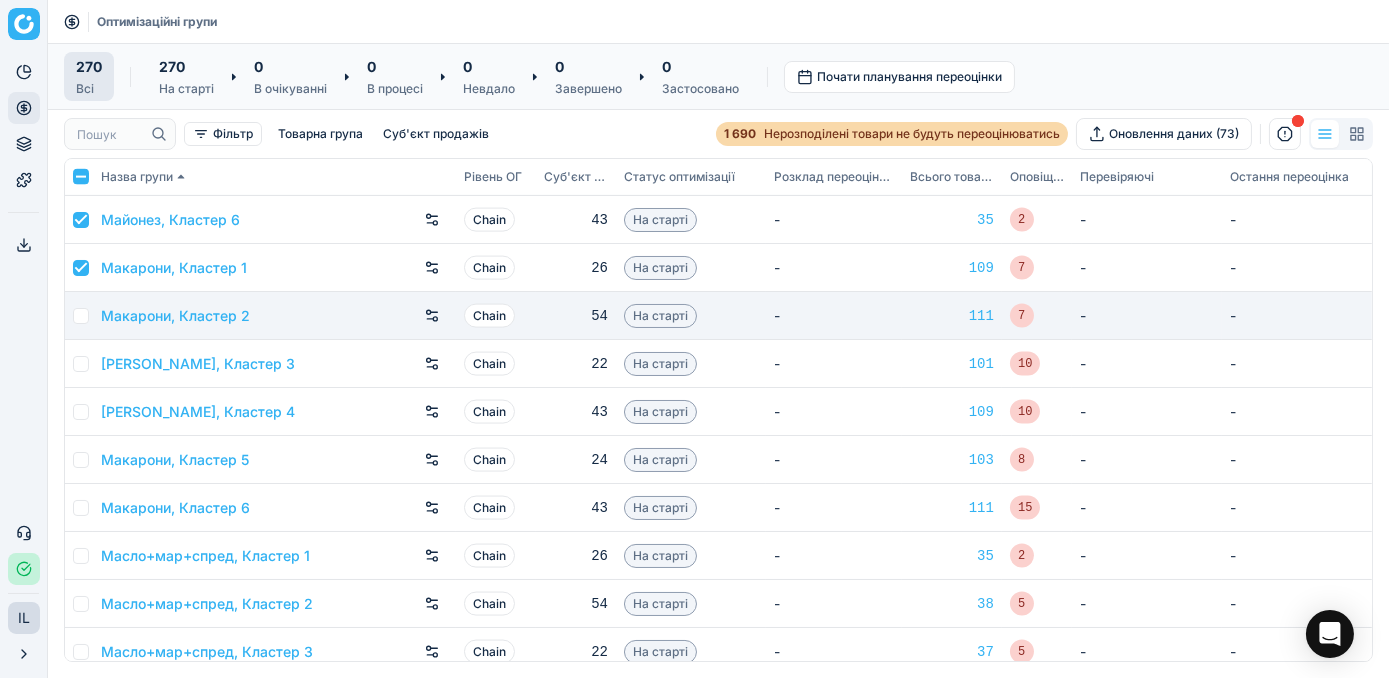 click at bounding box center (81, 316) 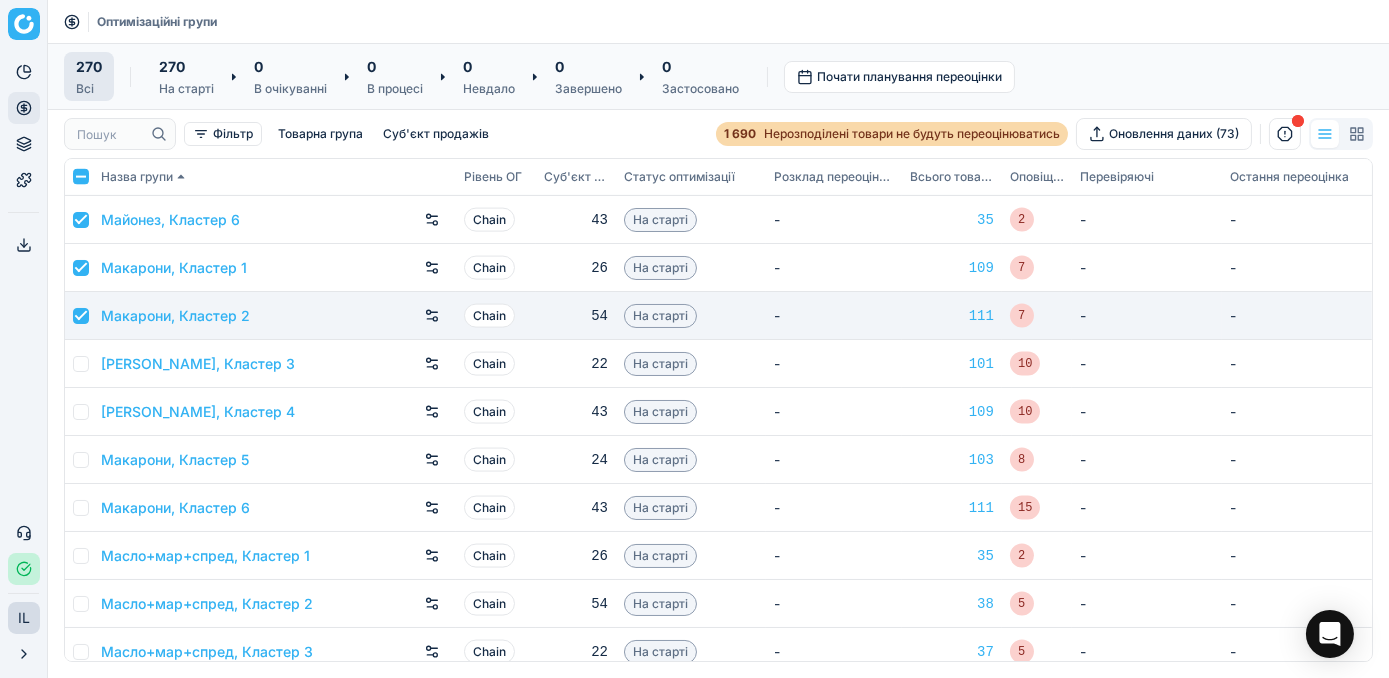 checkbox on "true" 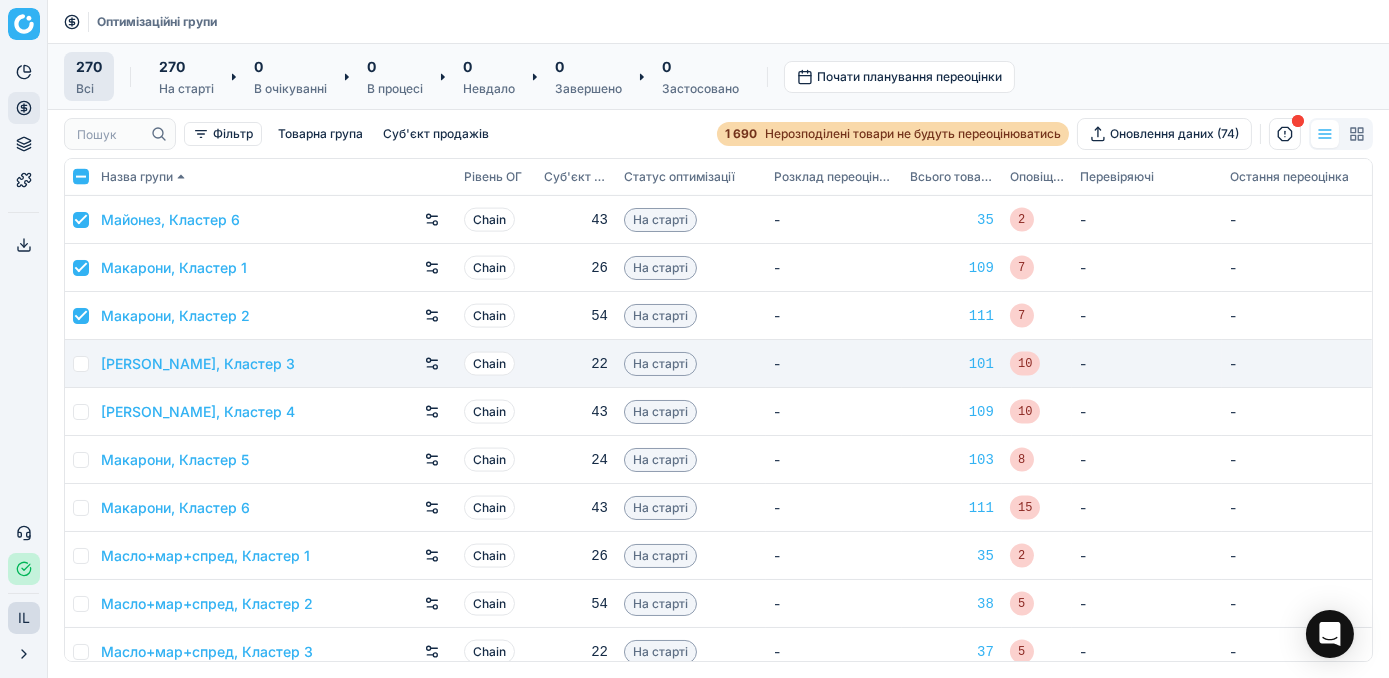 click at bounding box center (81, 364) 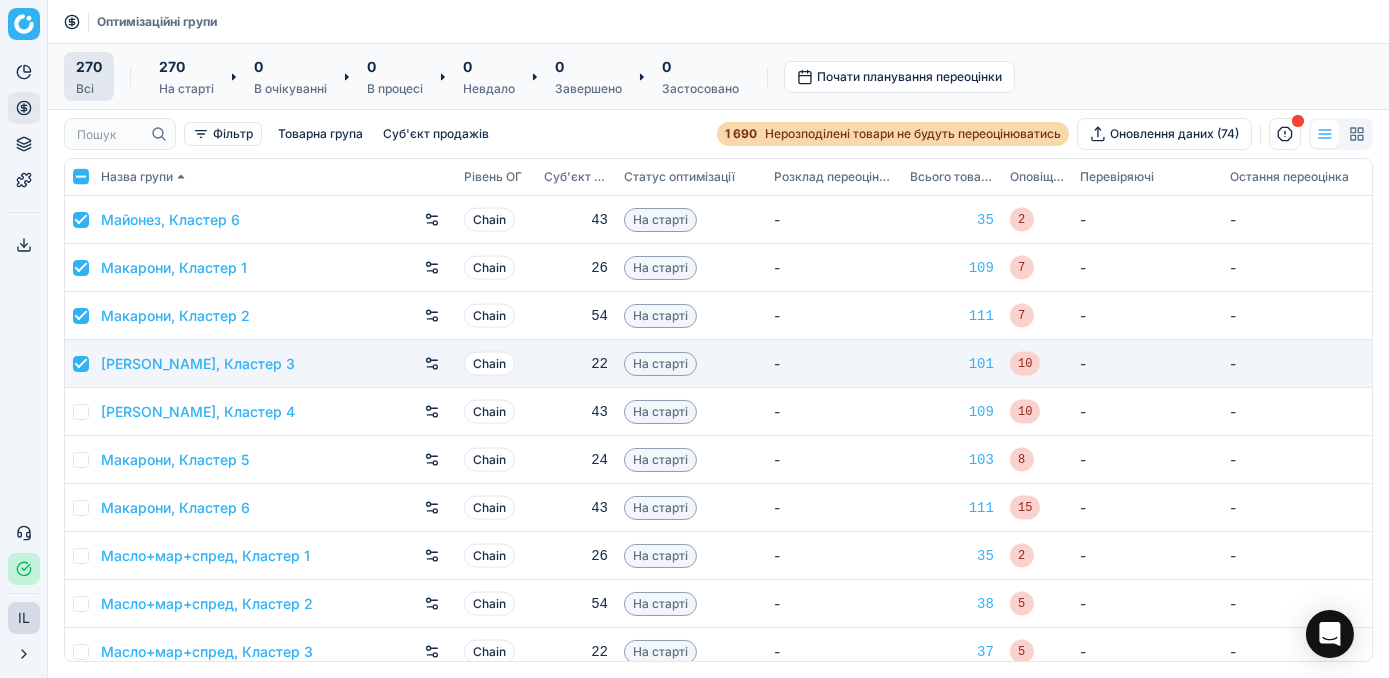 checkbox on "true" 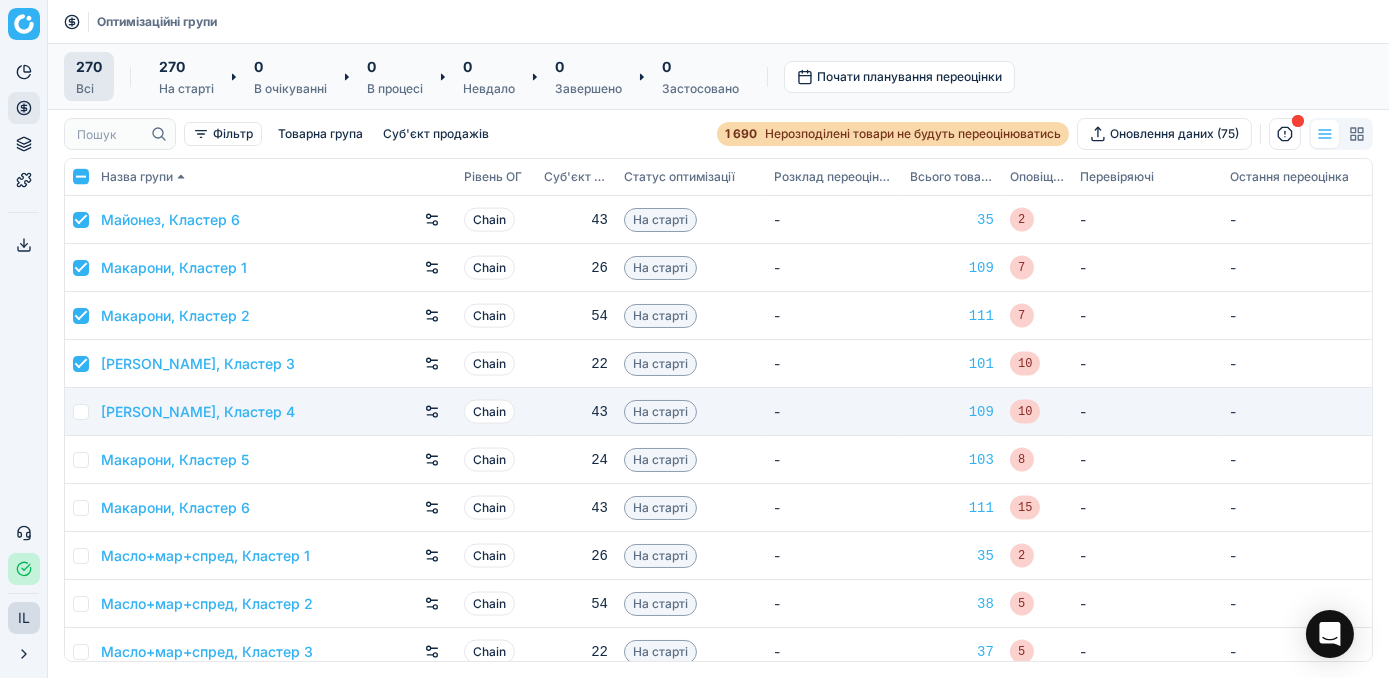 click at bounding box center (81, 412) 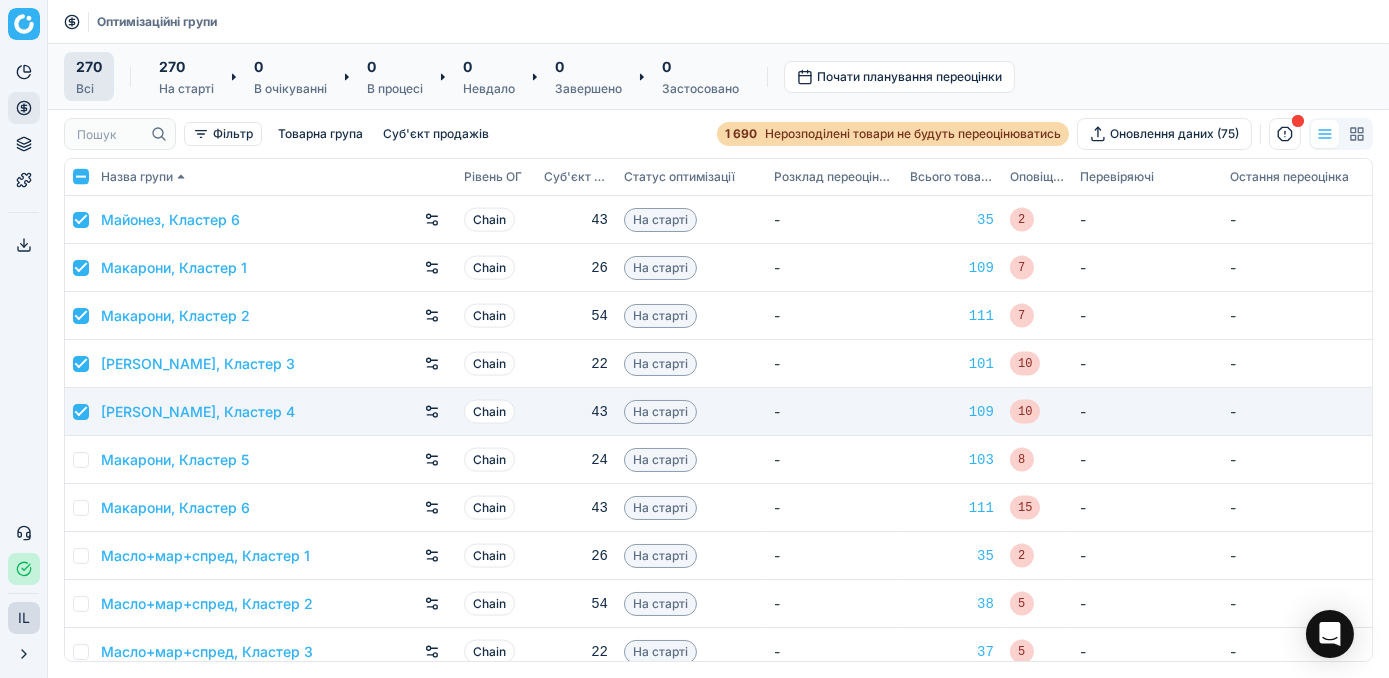 checkbox on "true" 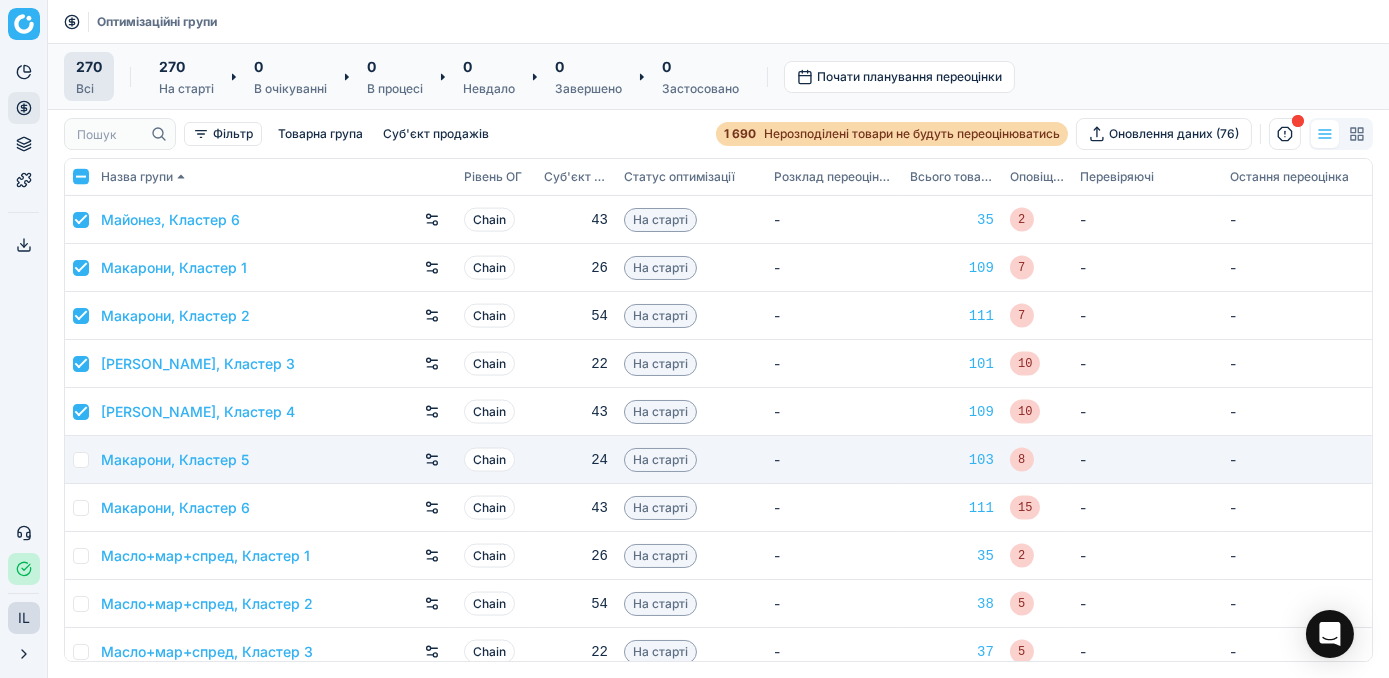 click at bounding box center (81, 460) 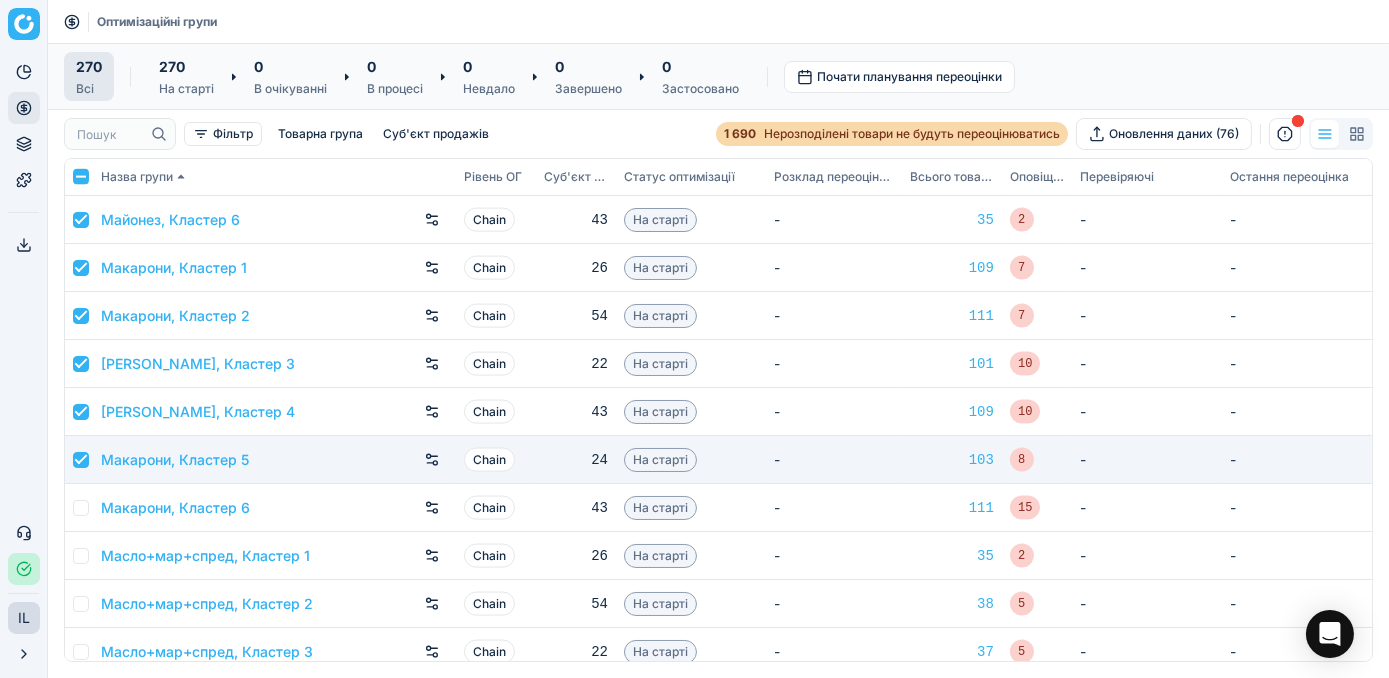 checkbox on "true" 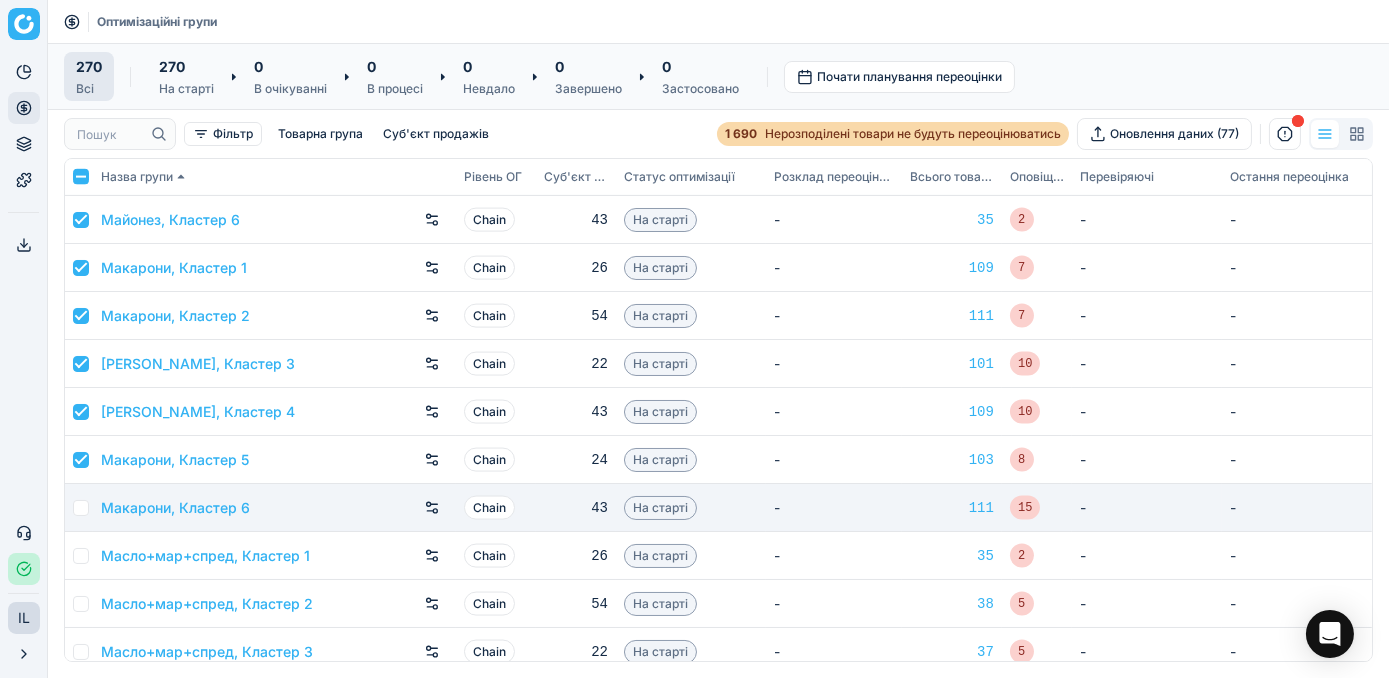 click at bounding box center [81, 508] 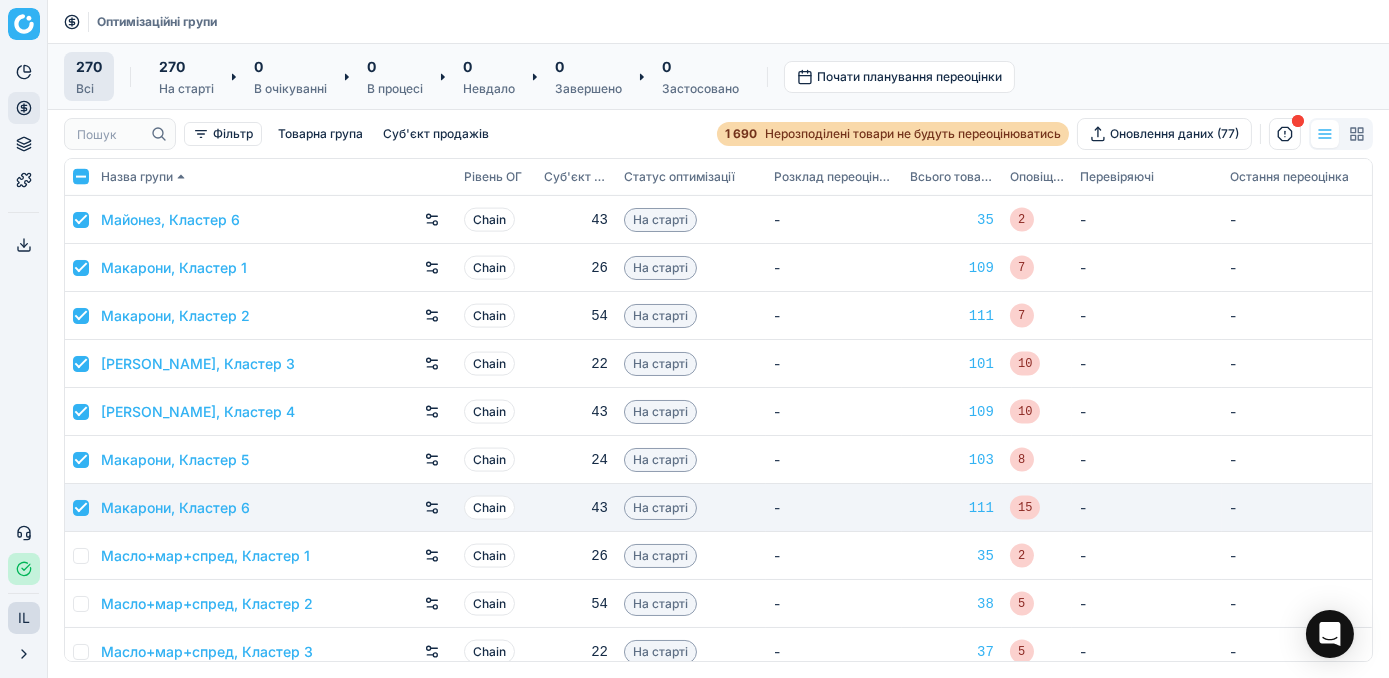 checkbox on "true" 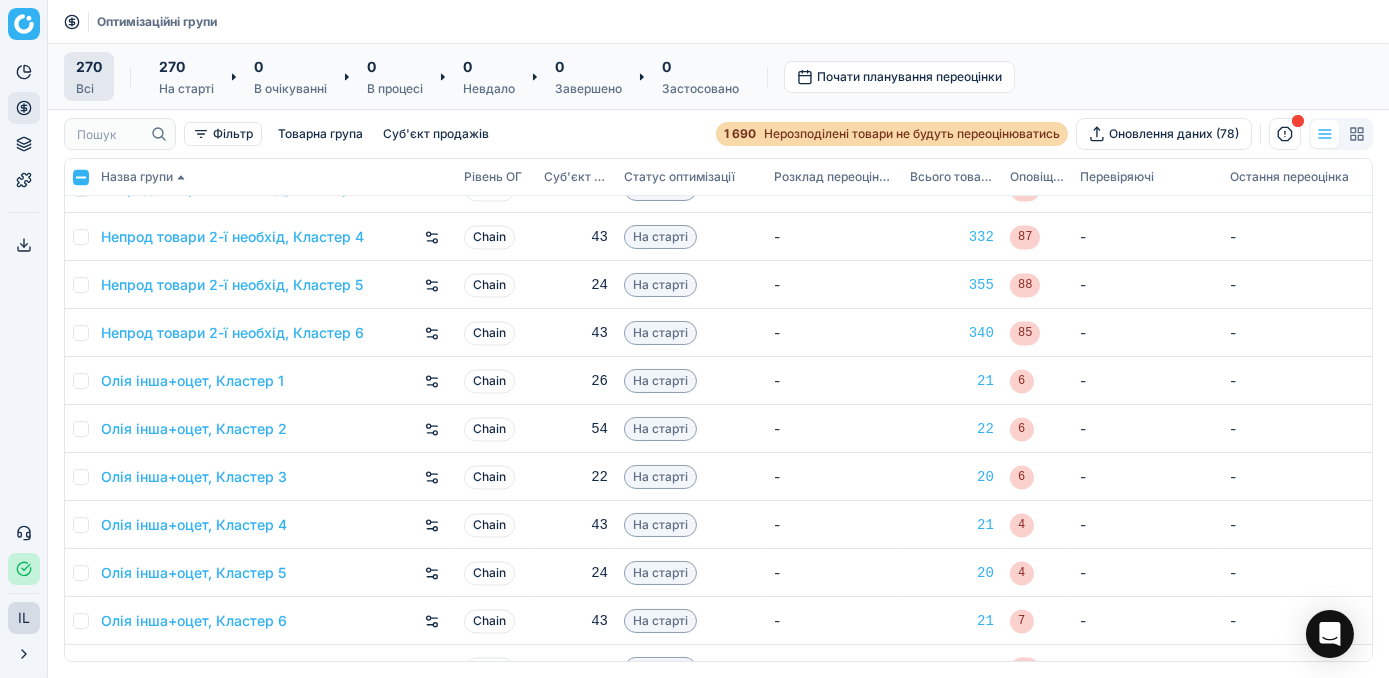 scroll, scrollTop: 8000, scrollLeft: 0, axis: vertical 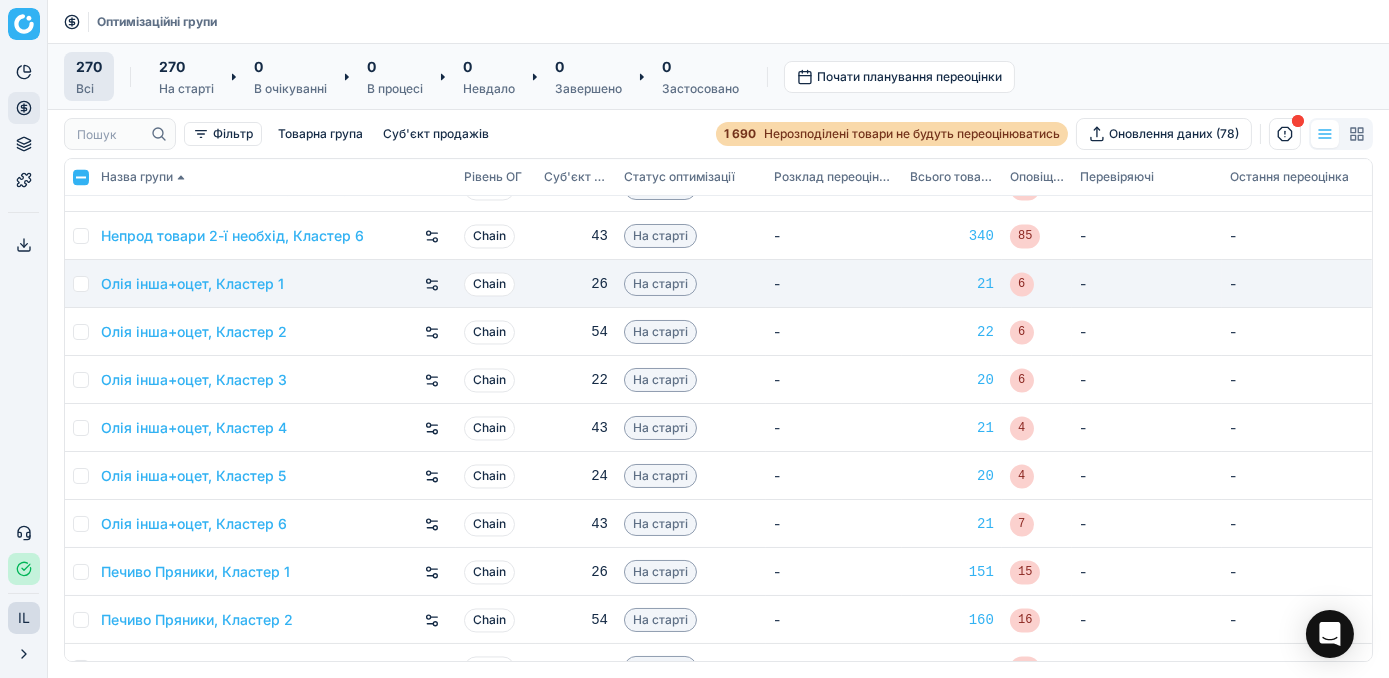 click at bounding box center [79, 284] 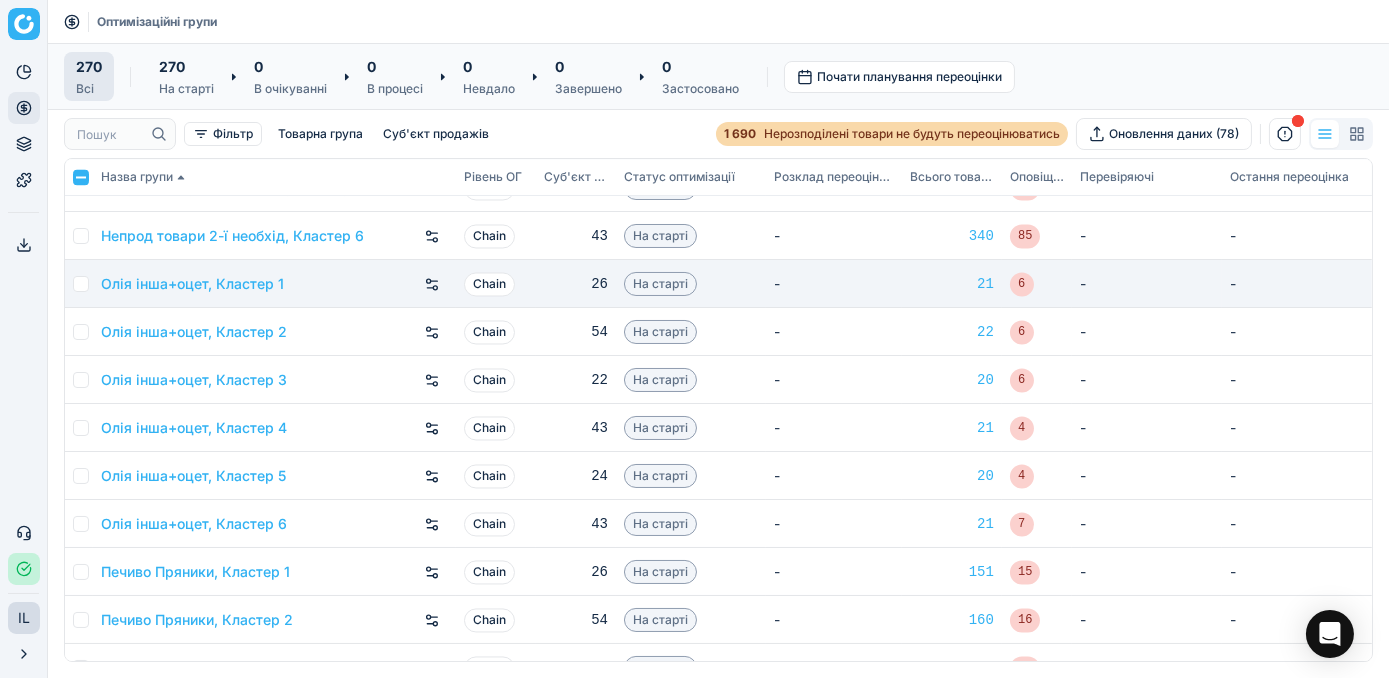 click at bounding box center [79, 284] 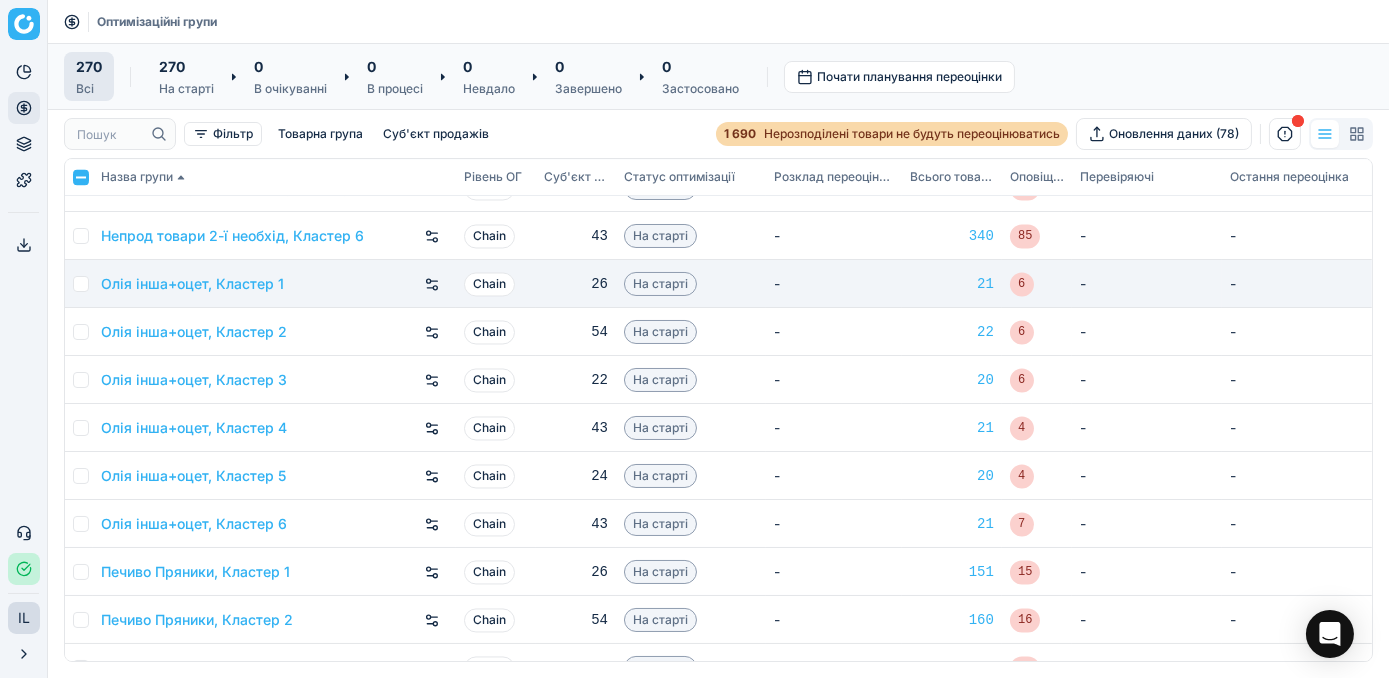 click at bounding box center [81, 284] 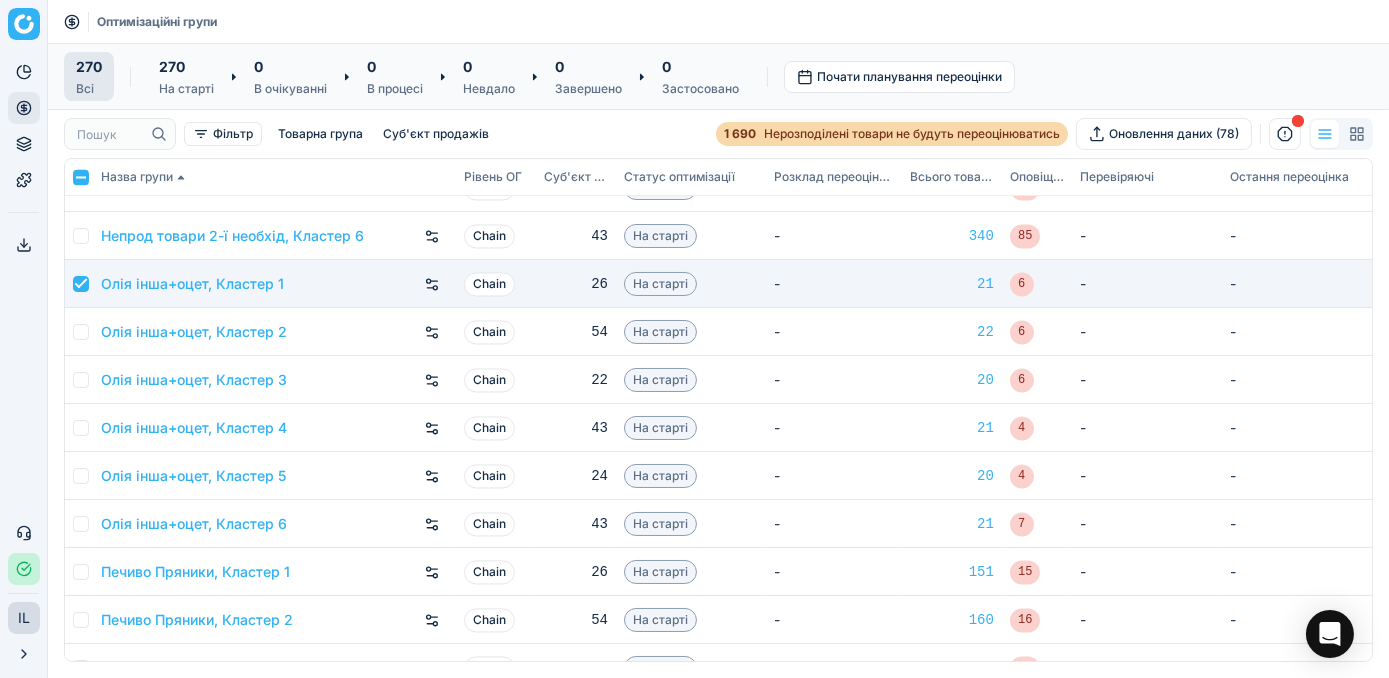 checkbox on "true" 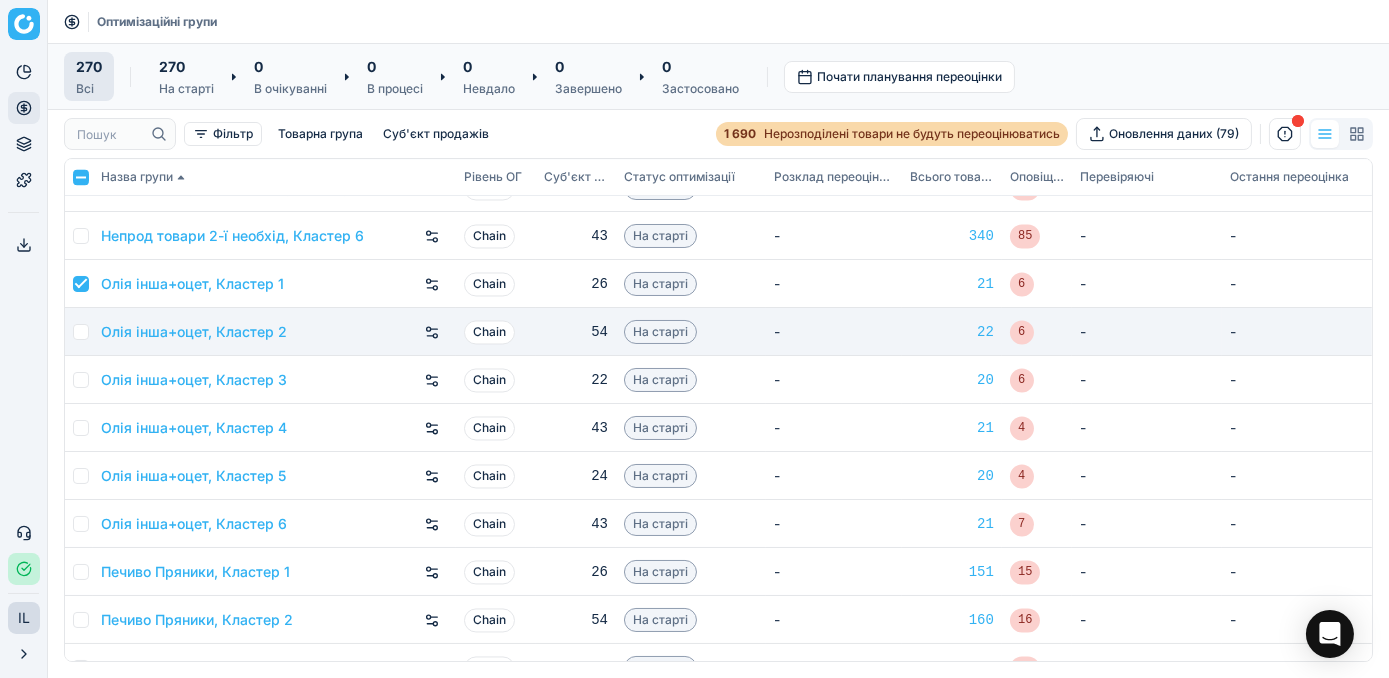 click at bounding box center (79, 332) 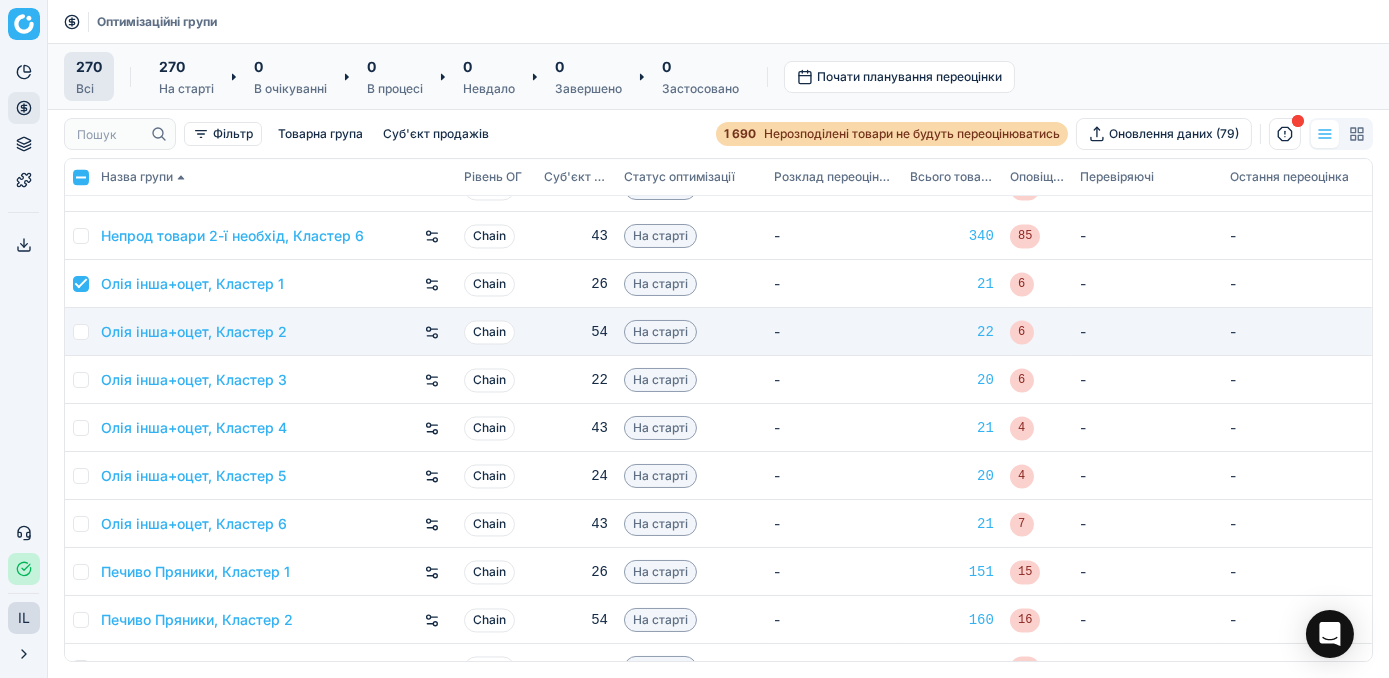 click at bounding box center (81, 332) 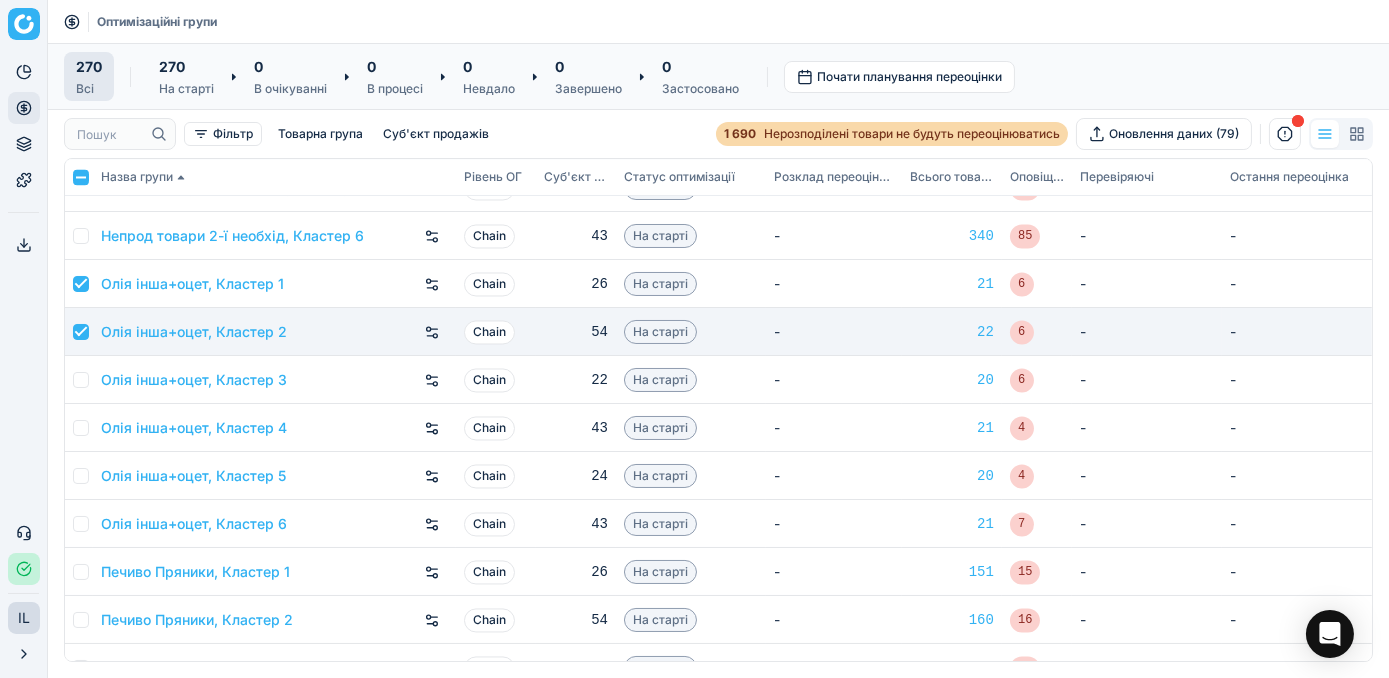 checkbox on "true" 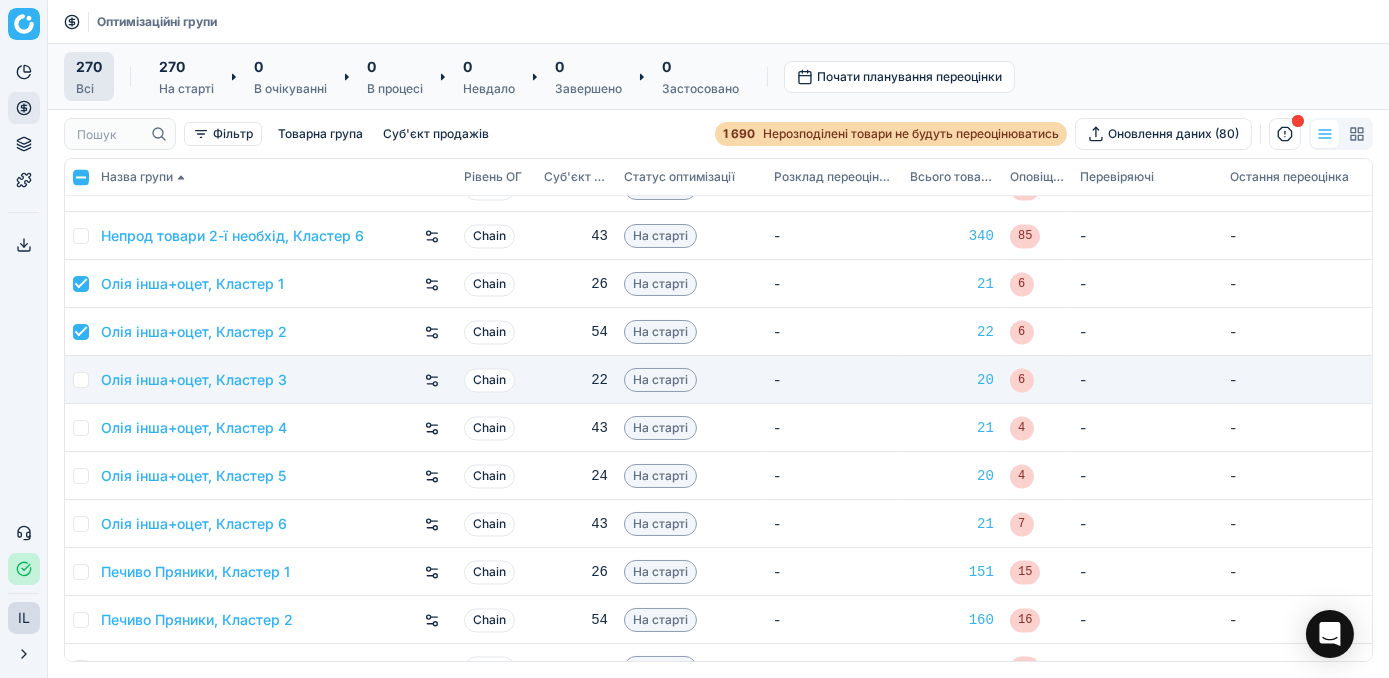 click at bounding box center [81, 380] 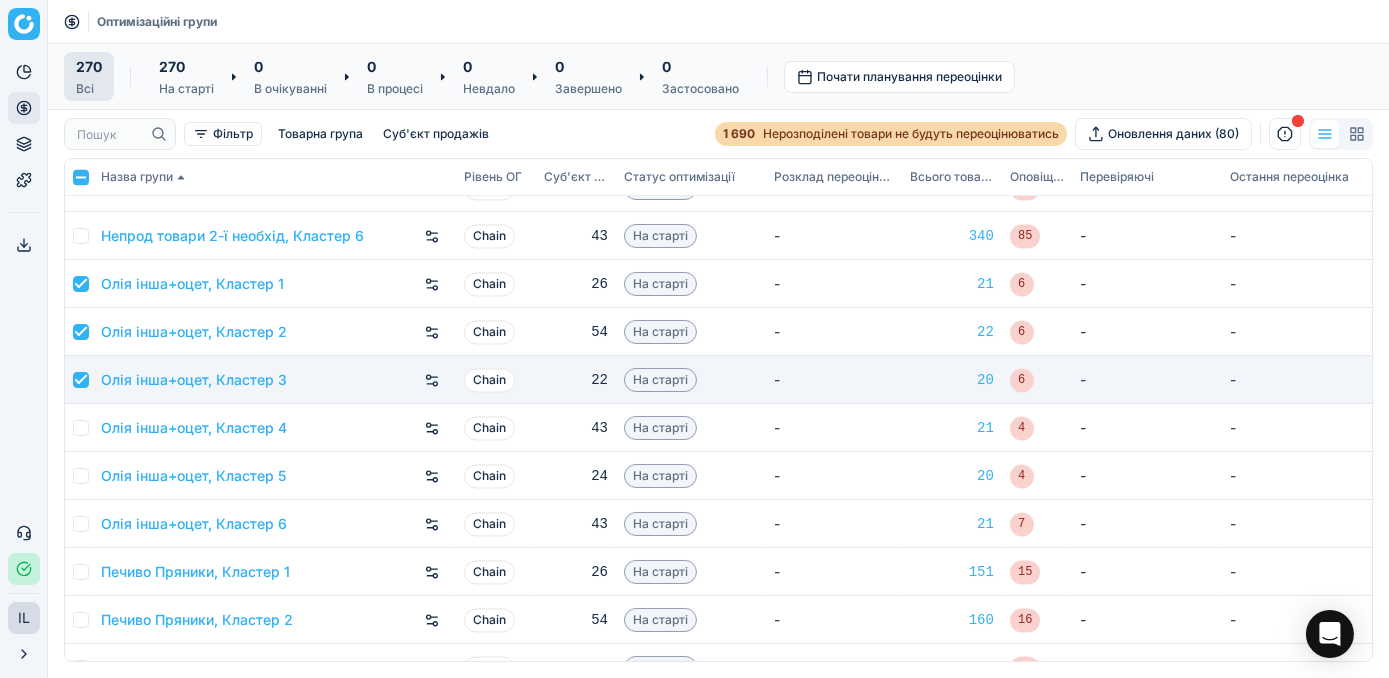 checkbox on "true" 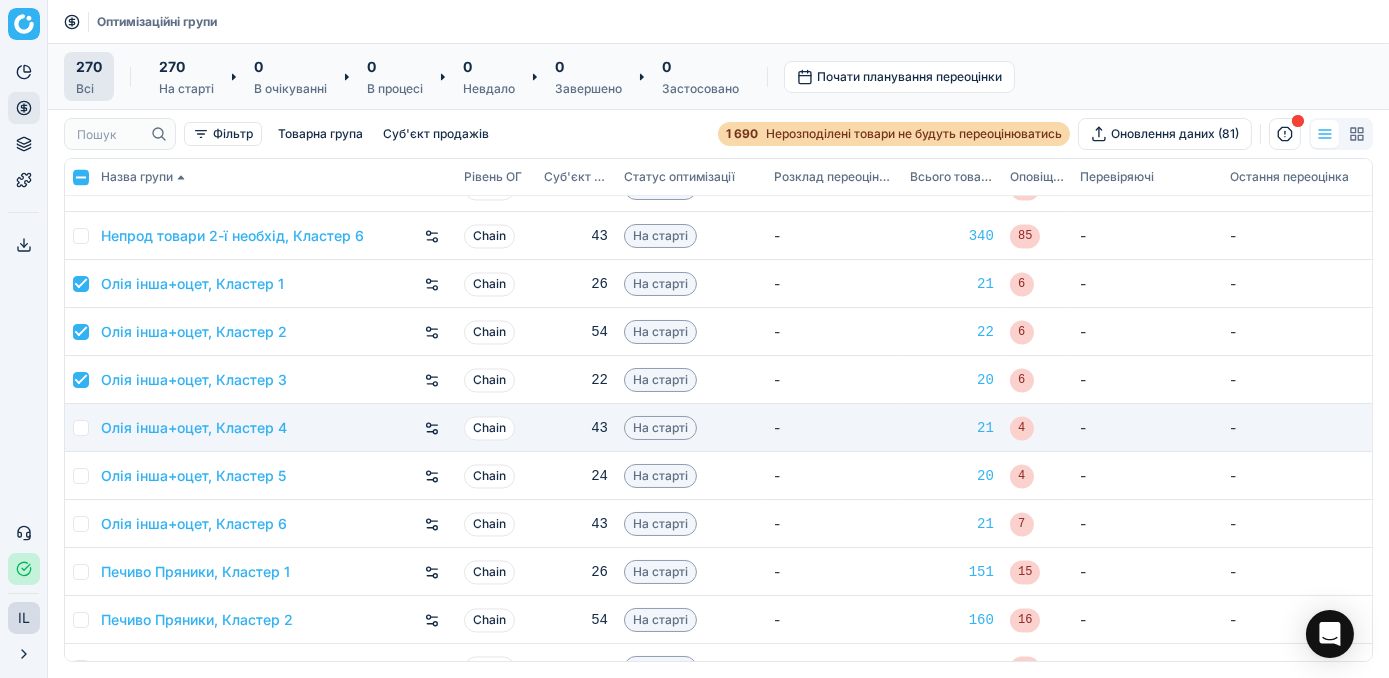 click at bounding box center [81, 428] 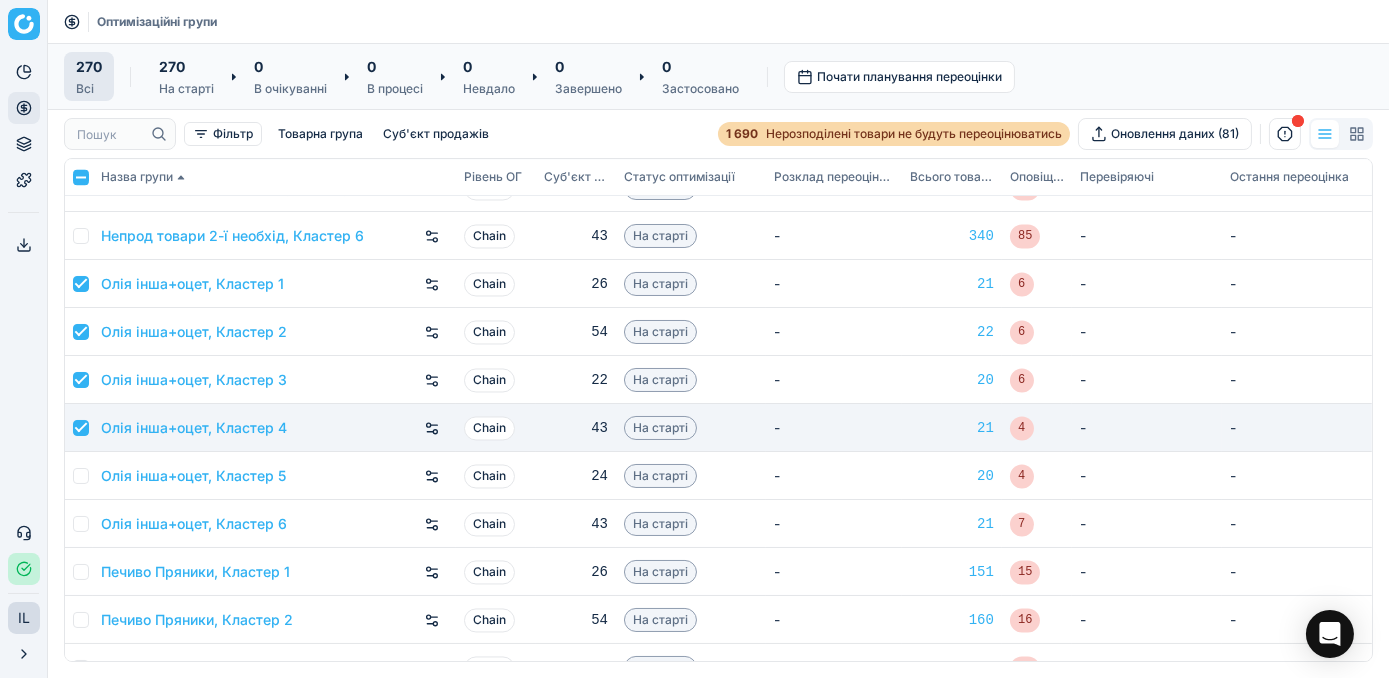 checkbox on "true" 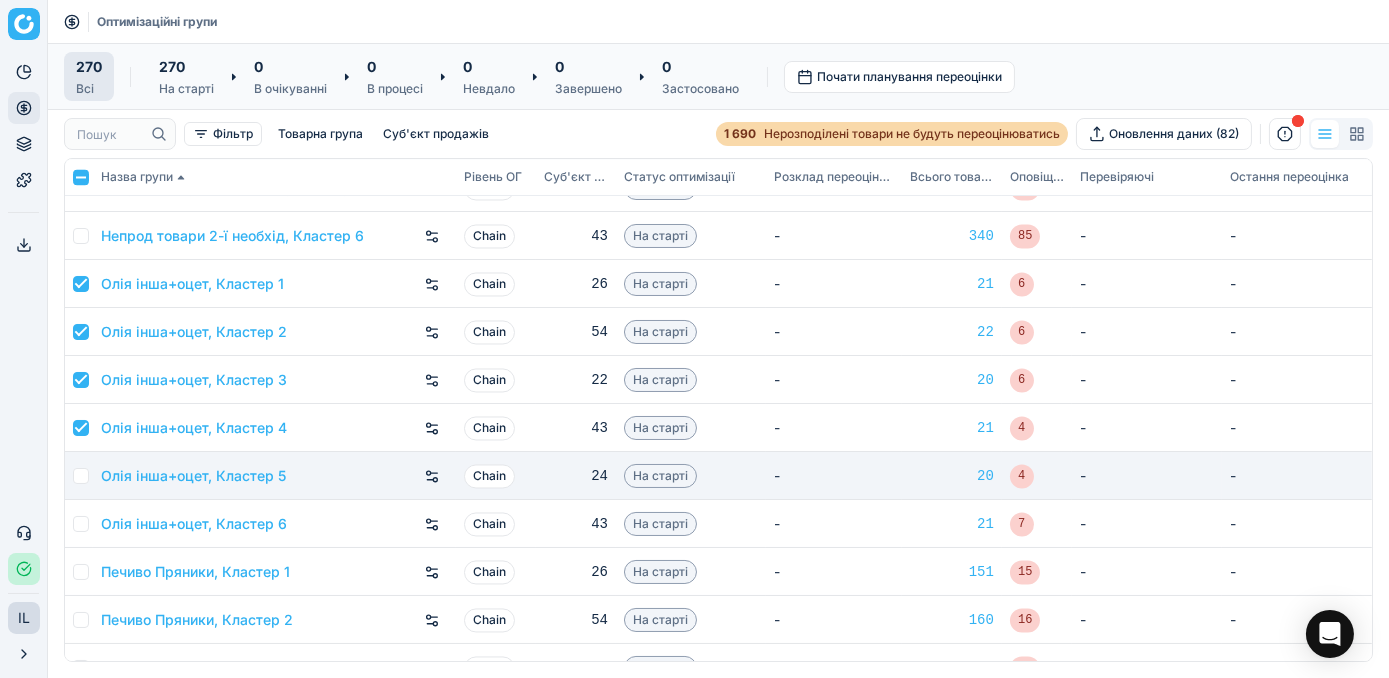 click at bounding box center [81, 476] 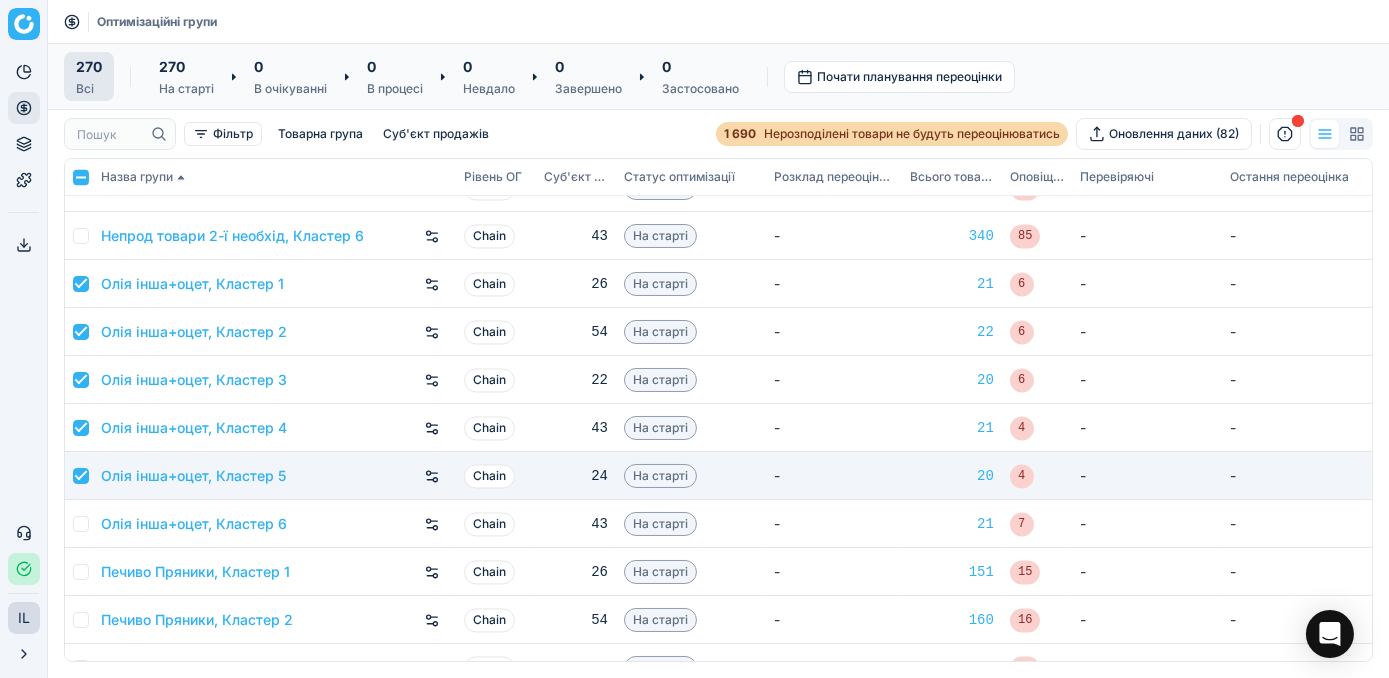 checkbox on "true" 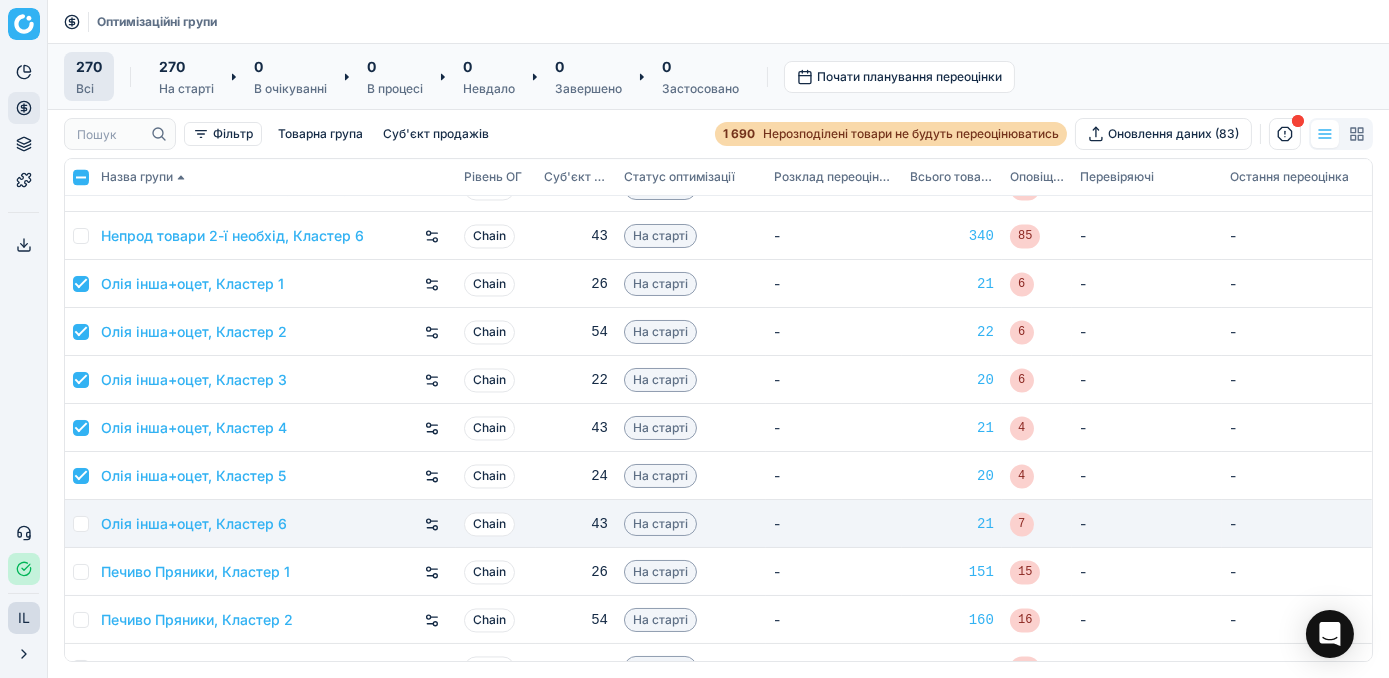 click at bounding box center [81, 524] 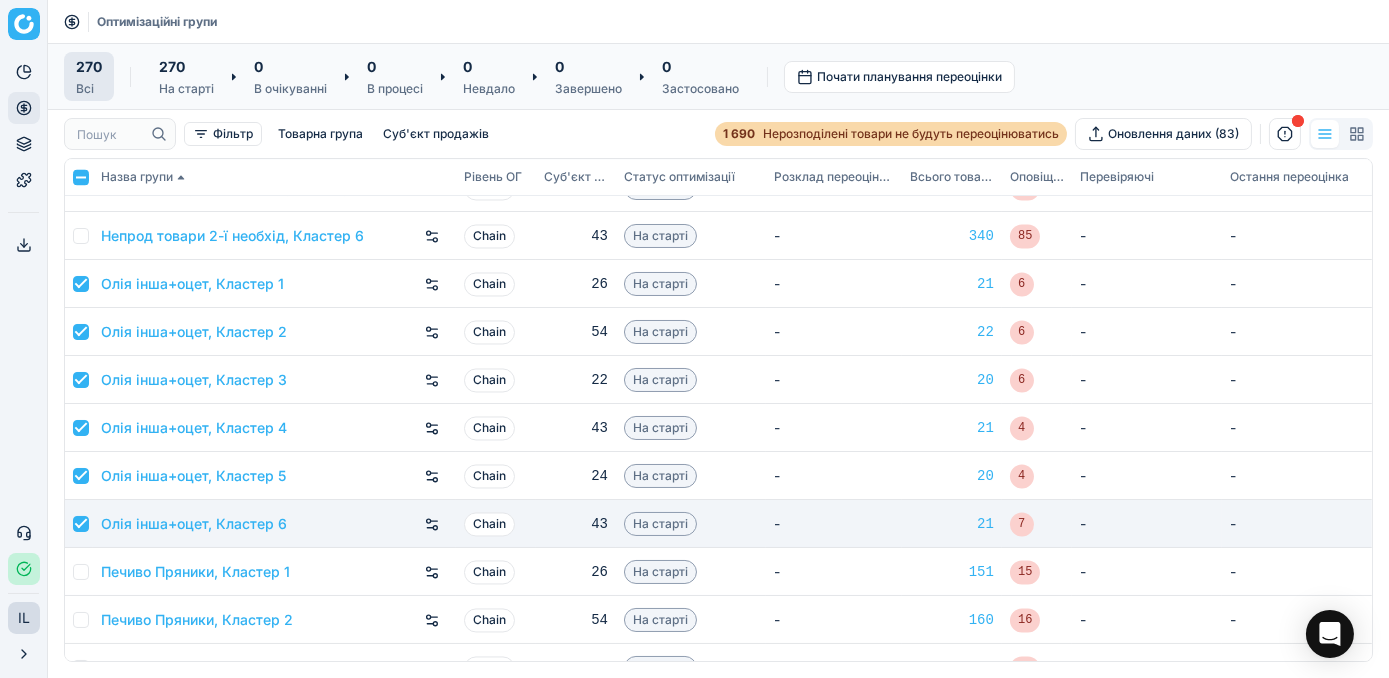 checkbox on "true" 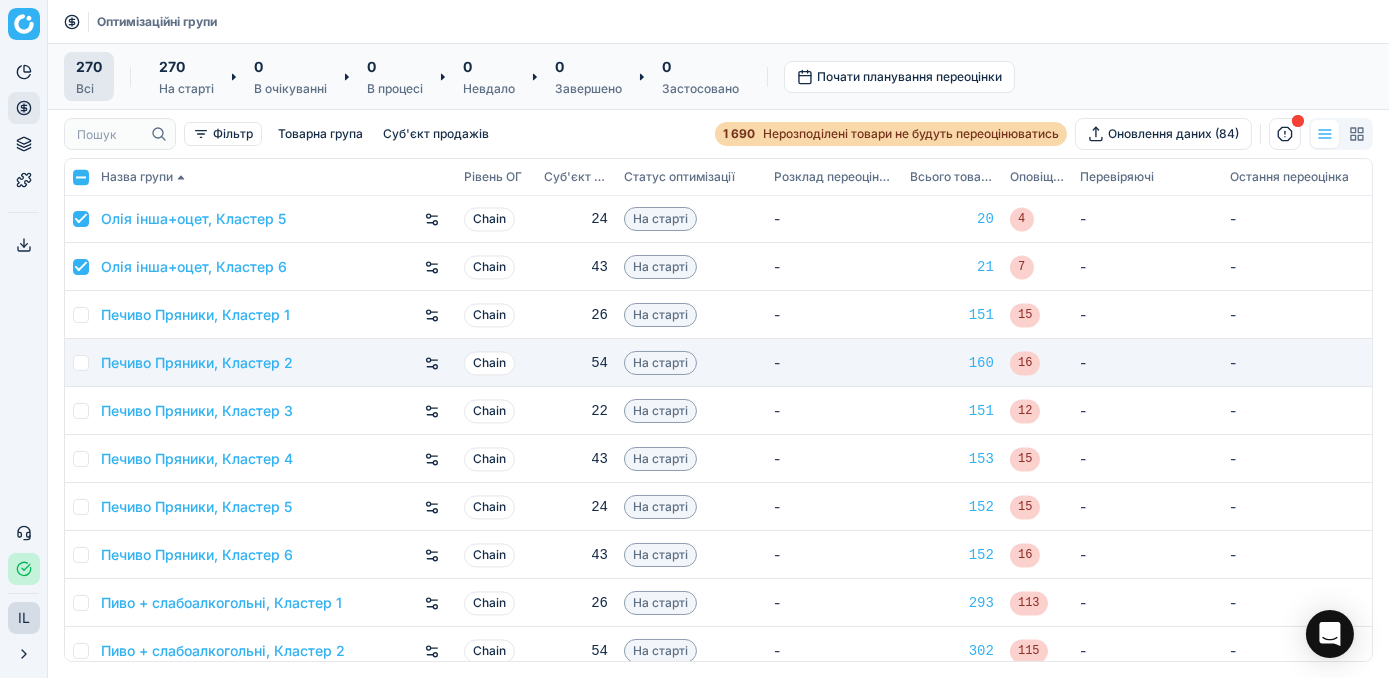 scroll, scrollTop: 8272, scrollLeft: 0, axis: vertical 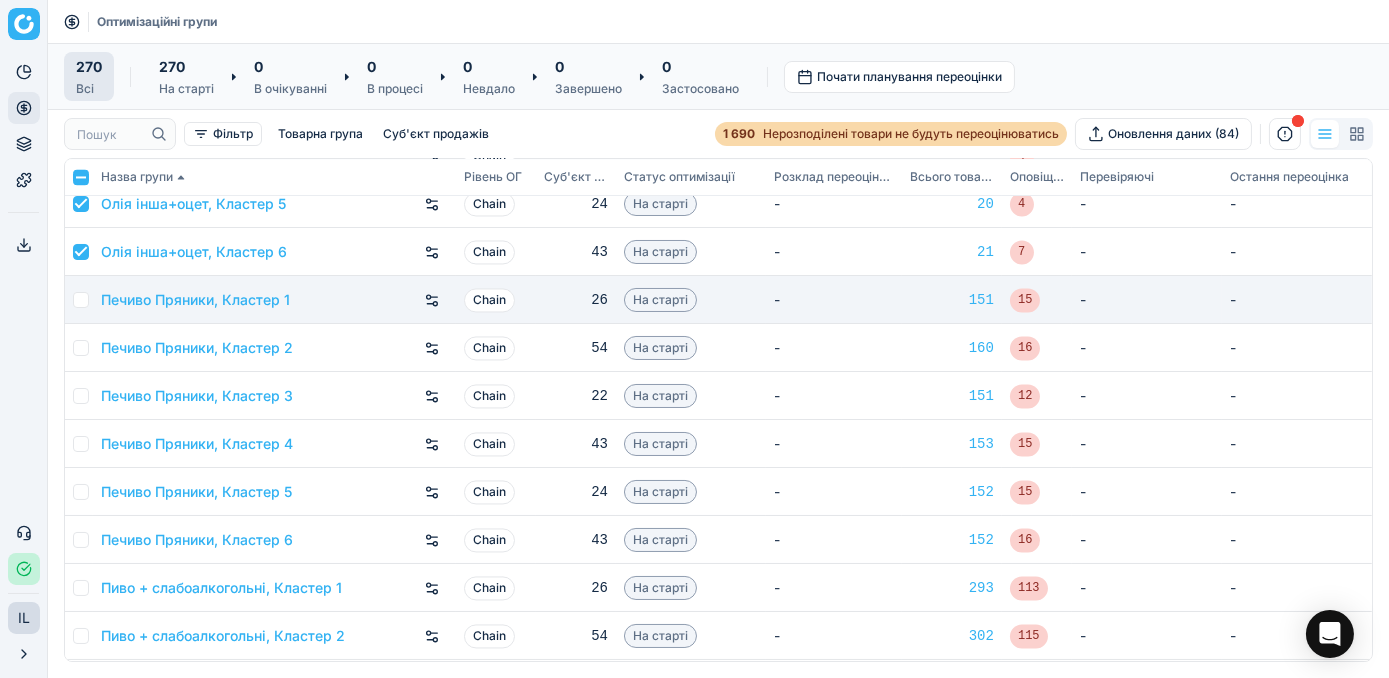 click at bounding box center (81, 300) 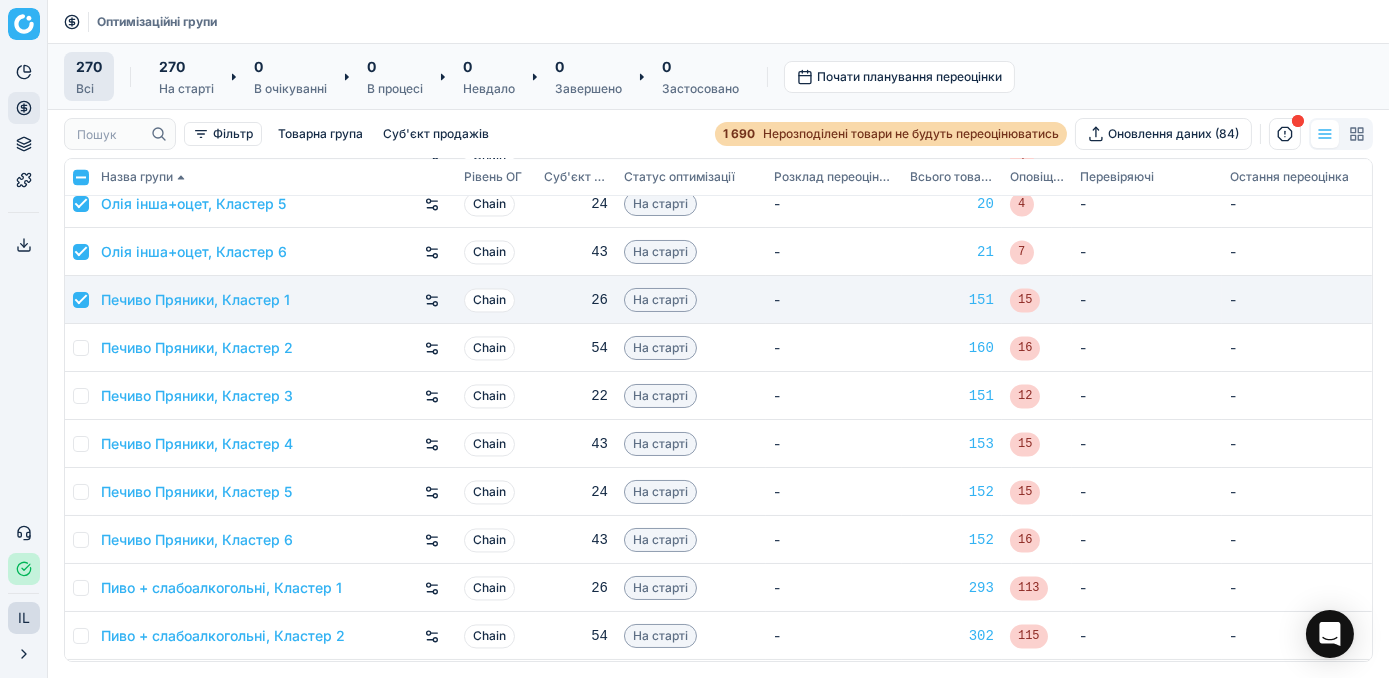 checkbox on "true" 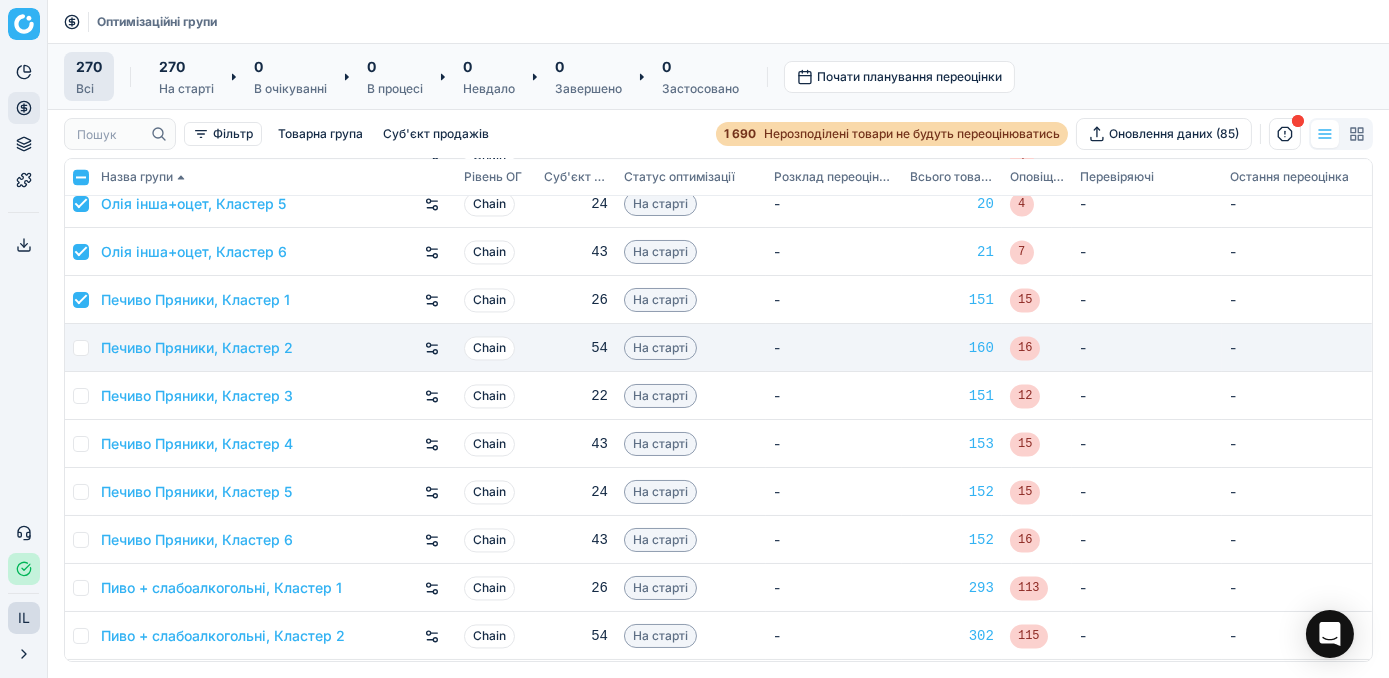 click at bounding box center (81, 348) 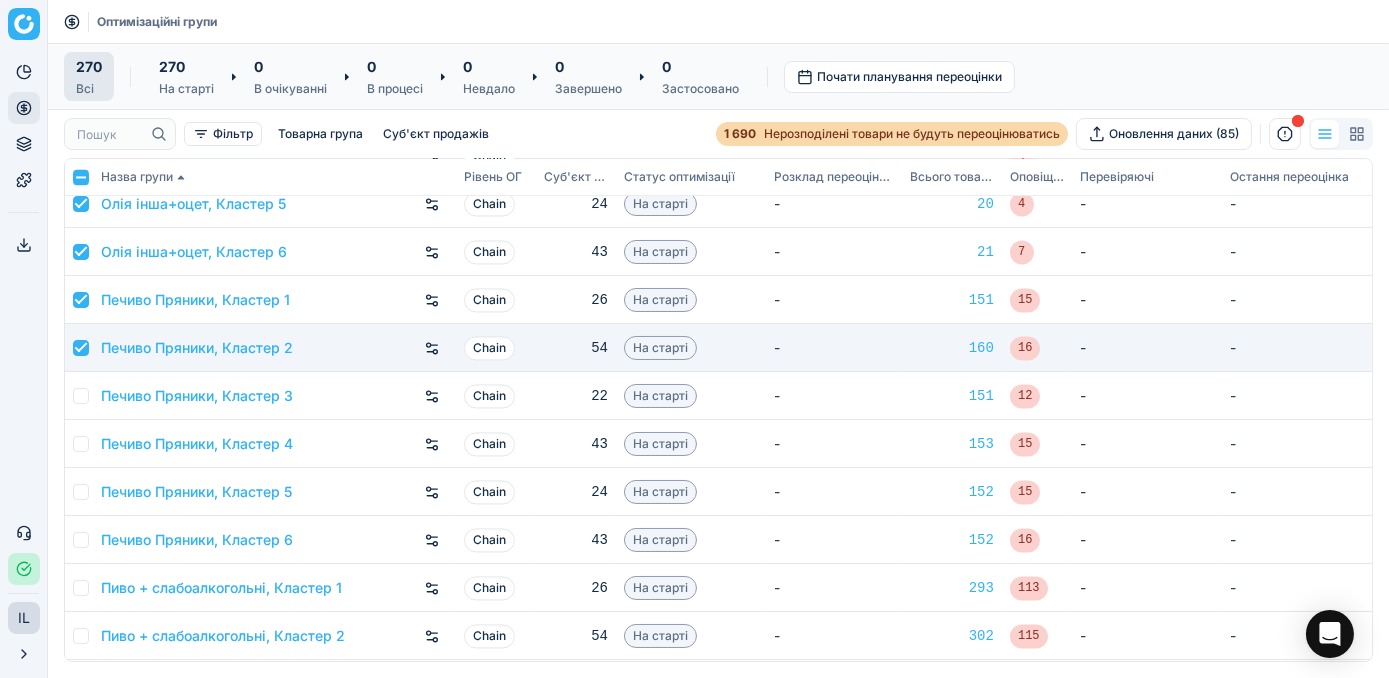 checkbox on "true" 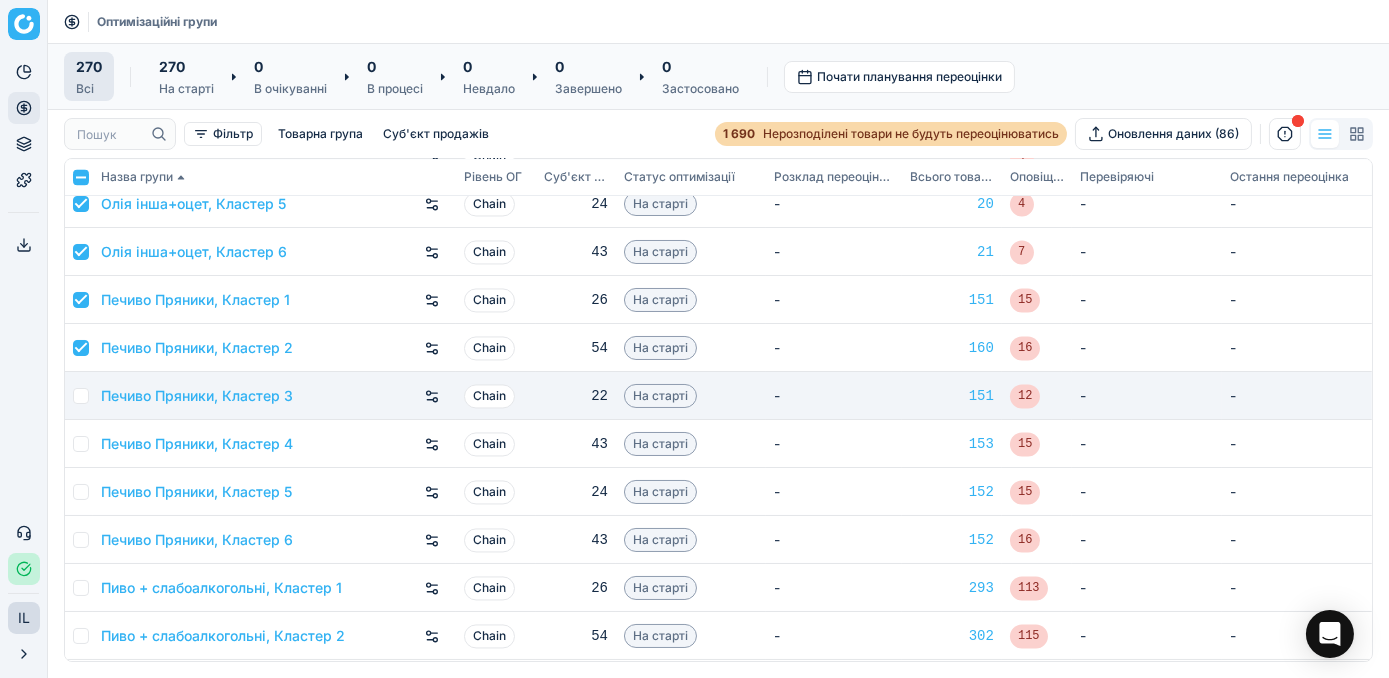 drag, startPoint x: 76, startPoint y: 393, endPoint x: 85, endPoint y: 408, distance: 17.492855 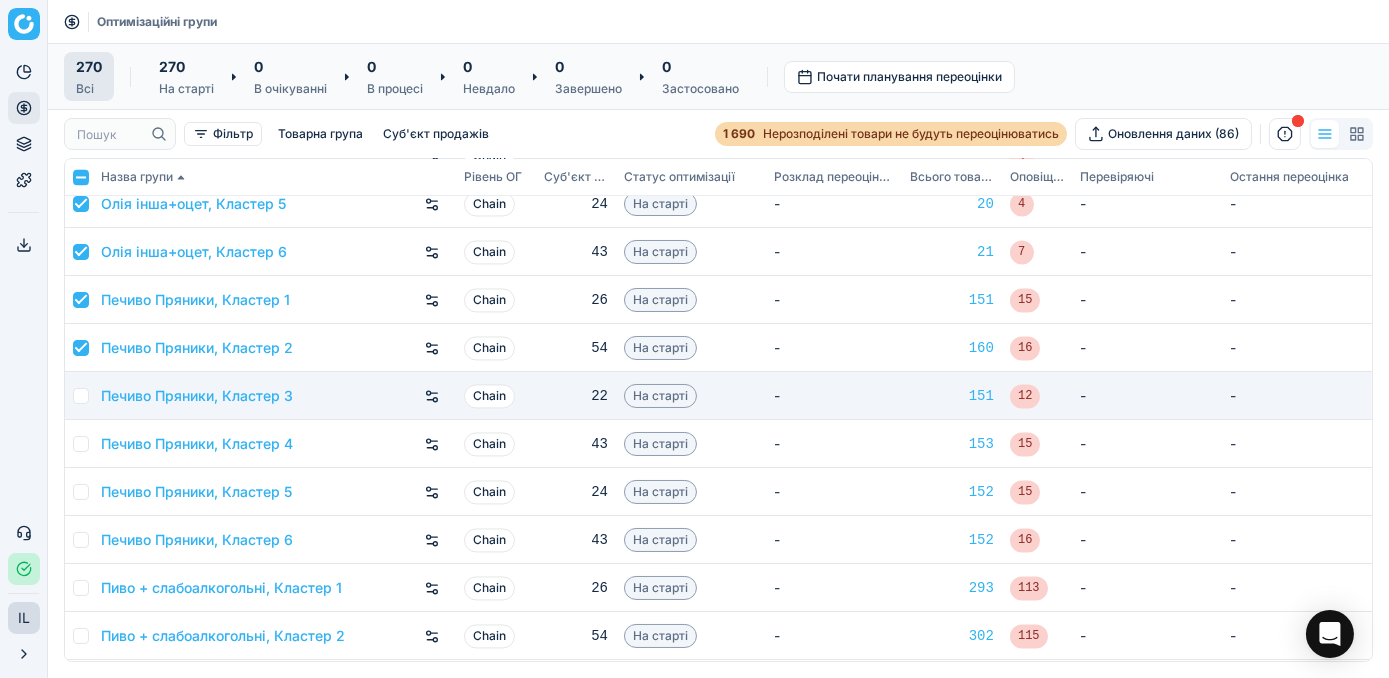 click at bounding box center [81, 396] 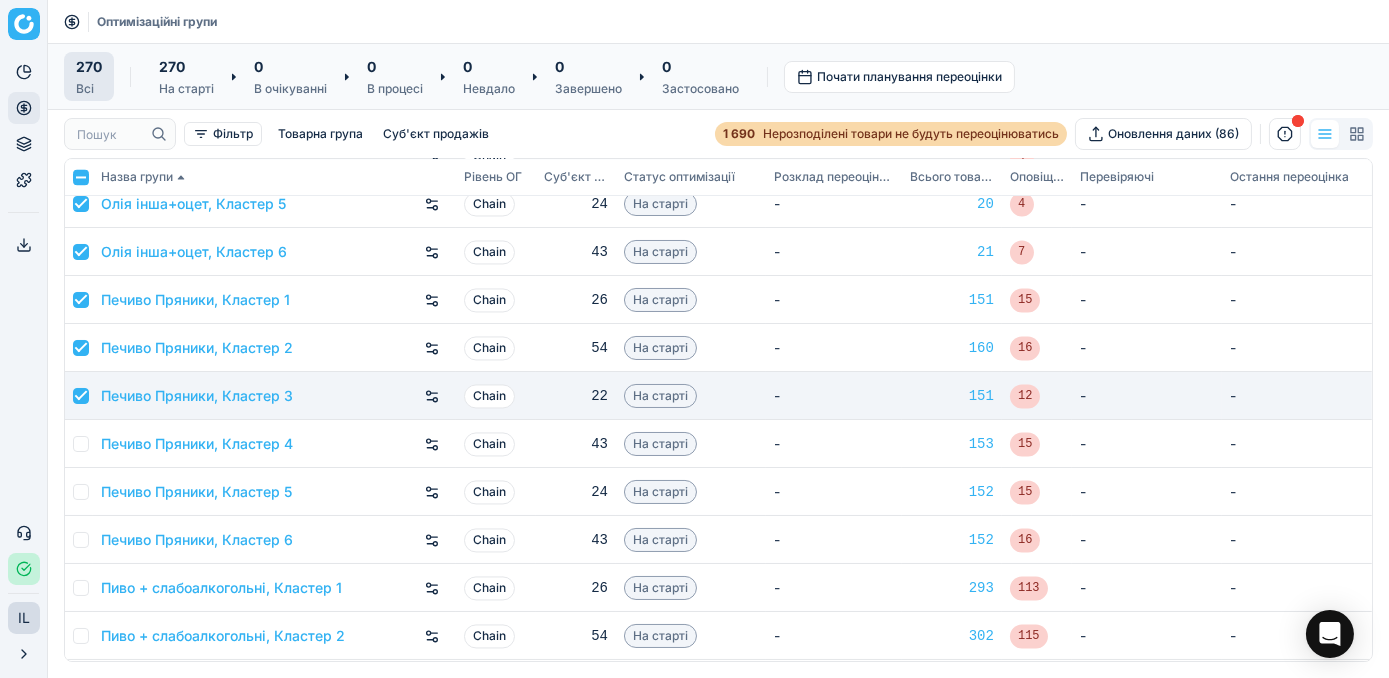 checkbox on "true" 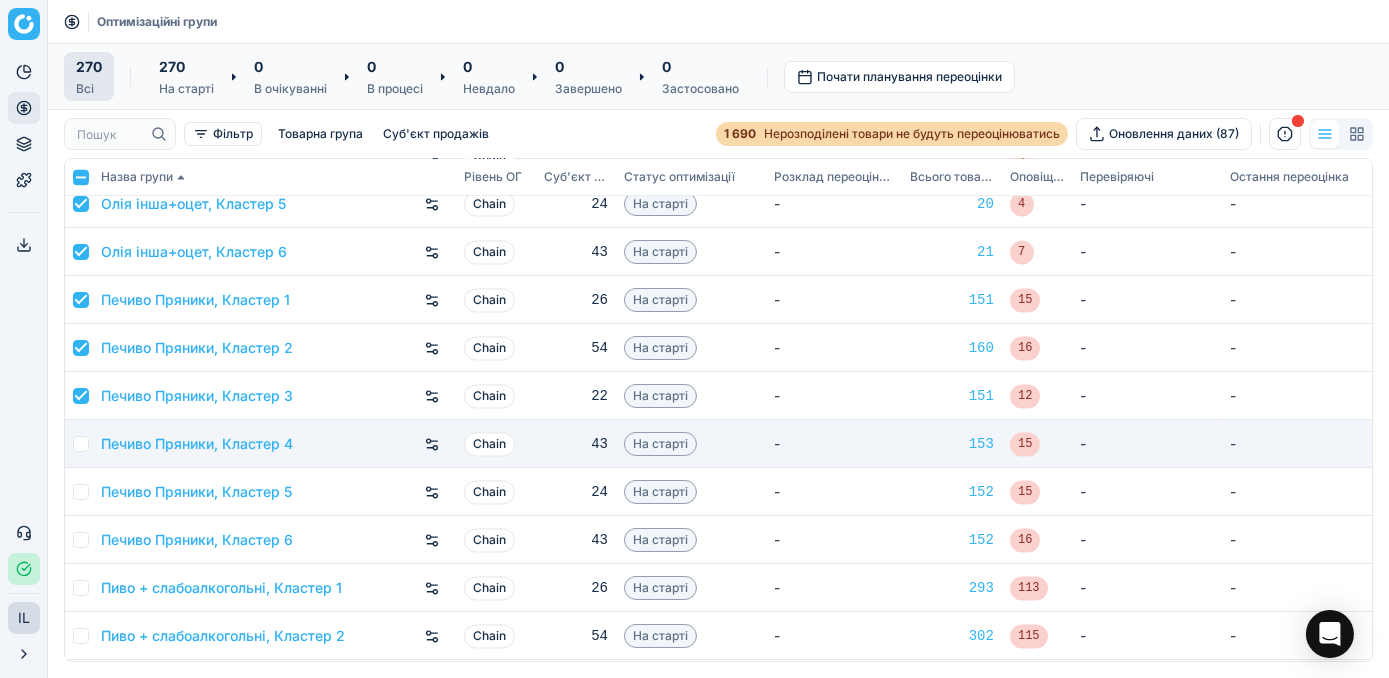click at bounding box center (81, 444) 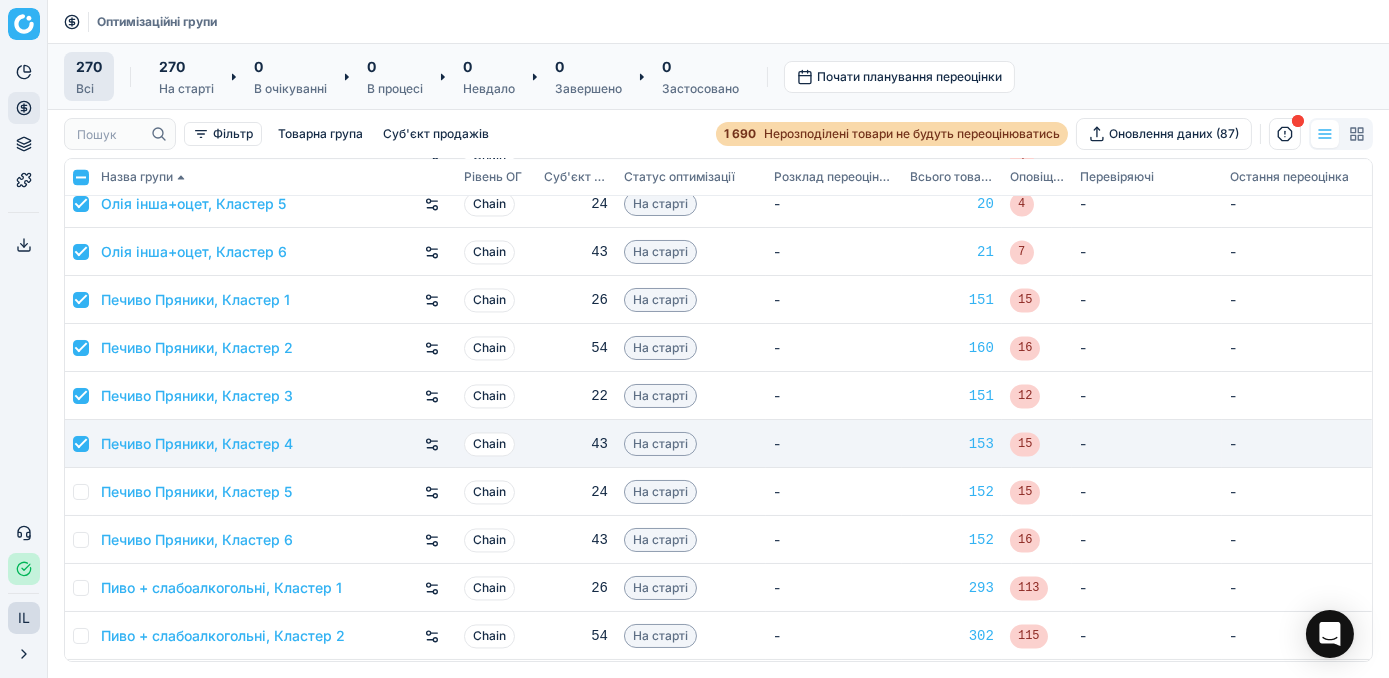 checkbox on "true" 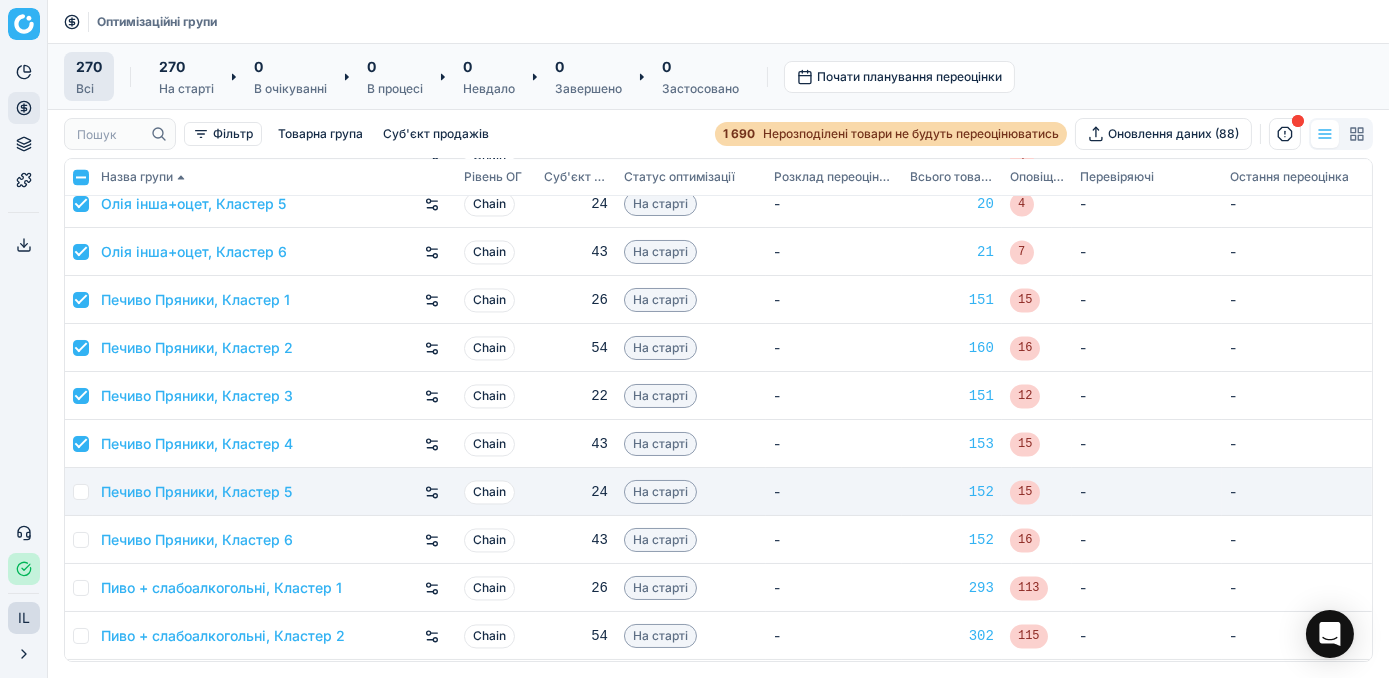 click at bounding box center (81, 492) 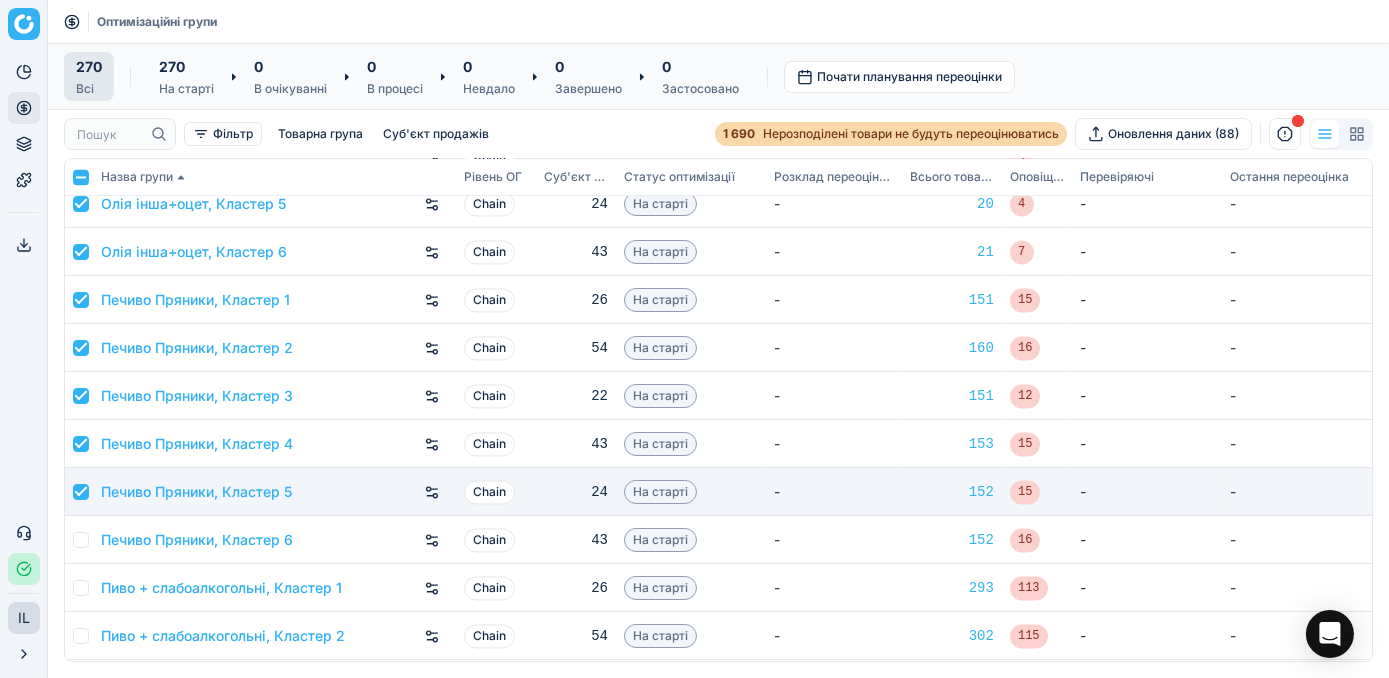 checkbox on "true" 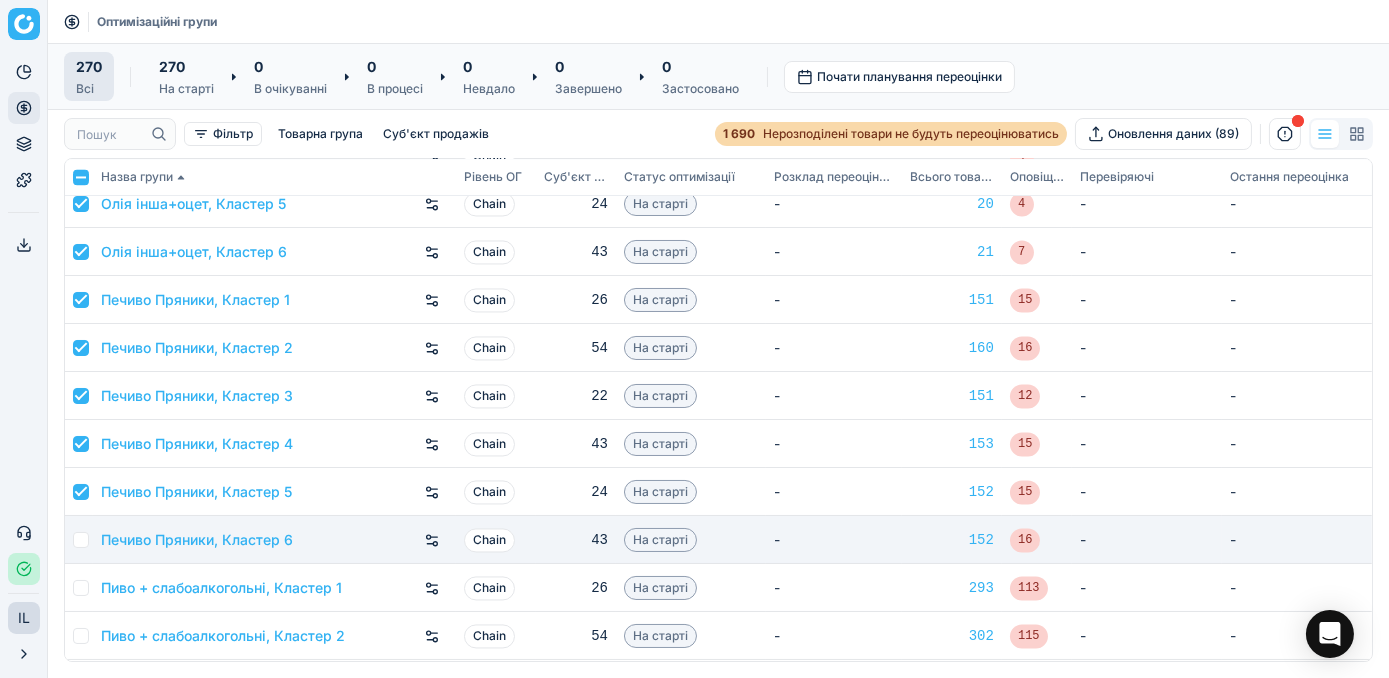 click at bounding box center [81, 540] 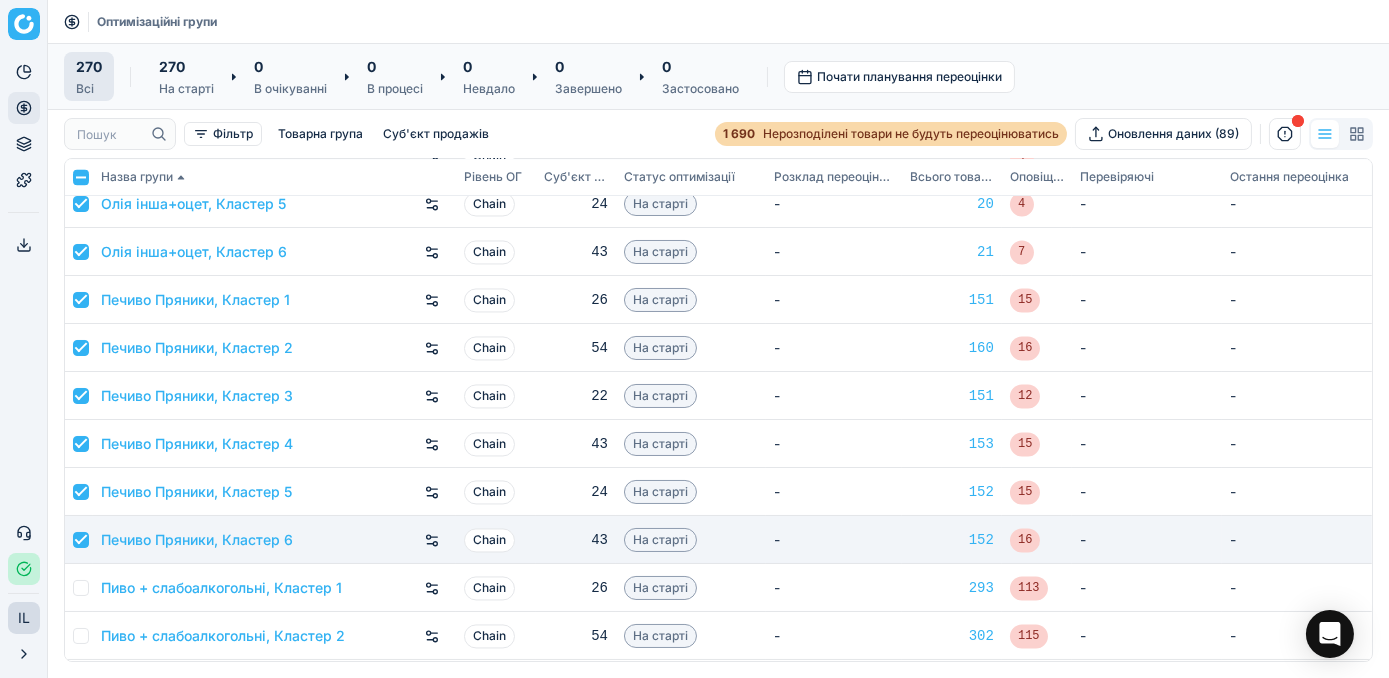 checkbox on "true" 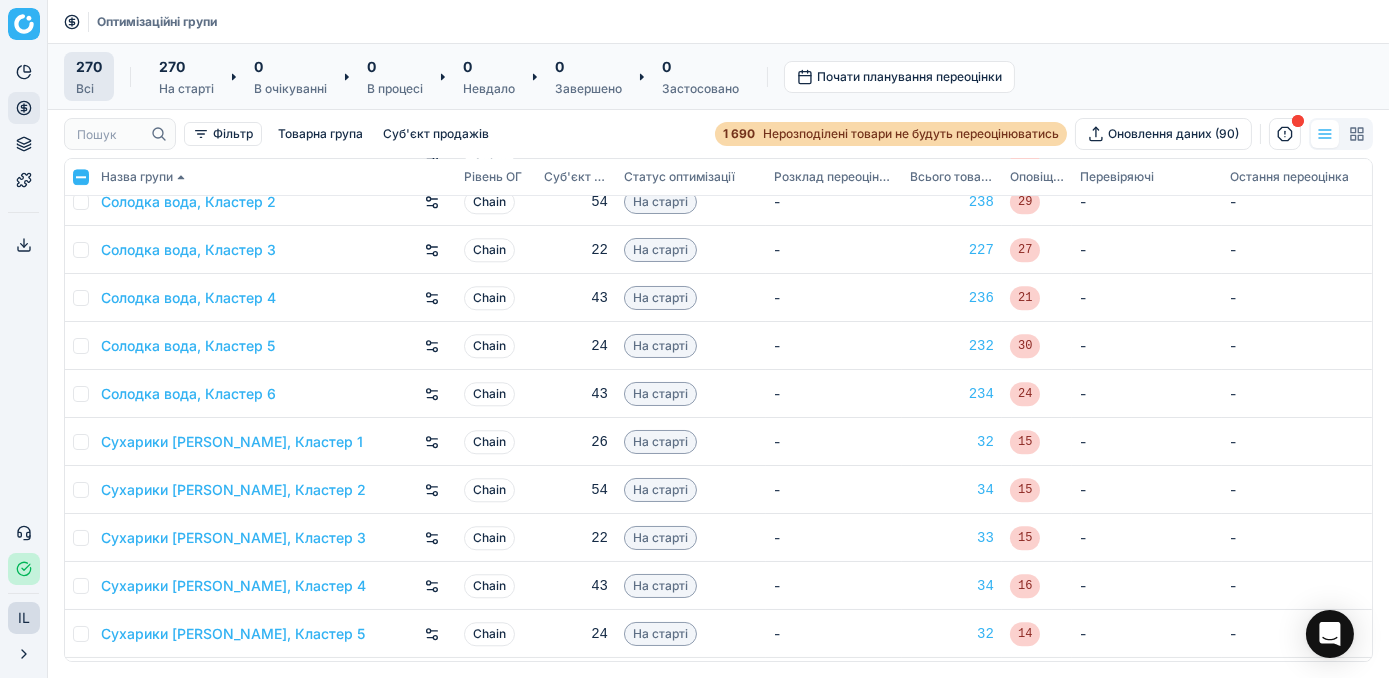 scroll, scrollTop: 10727, scrollLeft: 0, axis: vertical 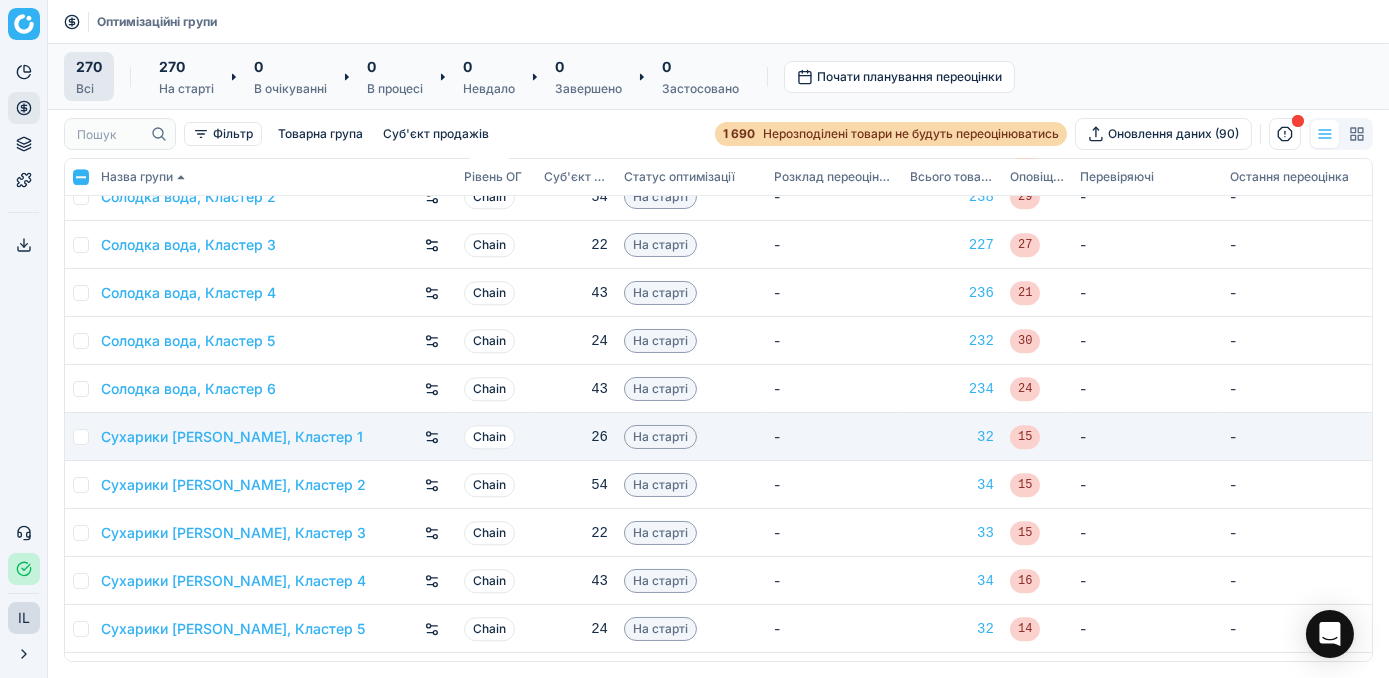 click at bounding box center [81, 437] 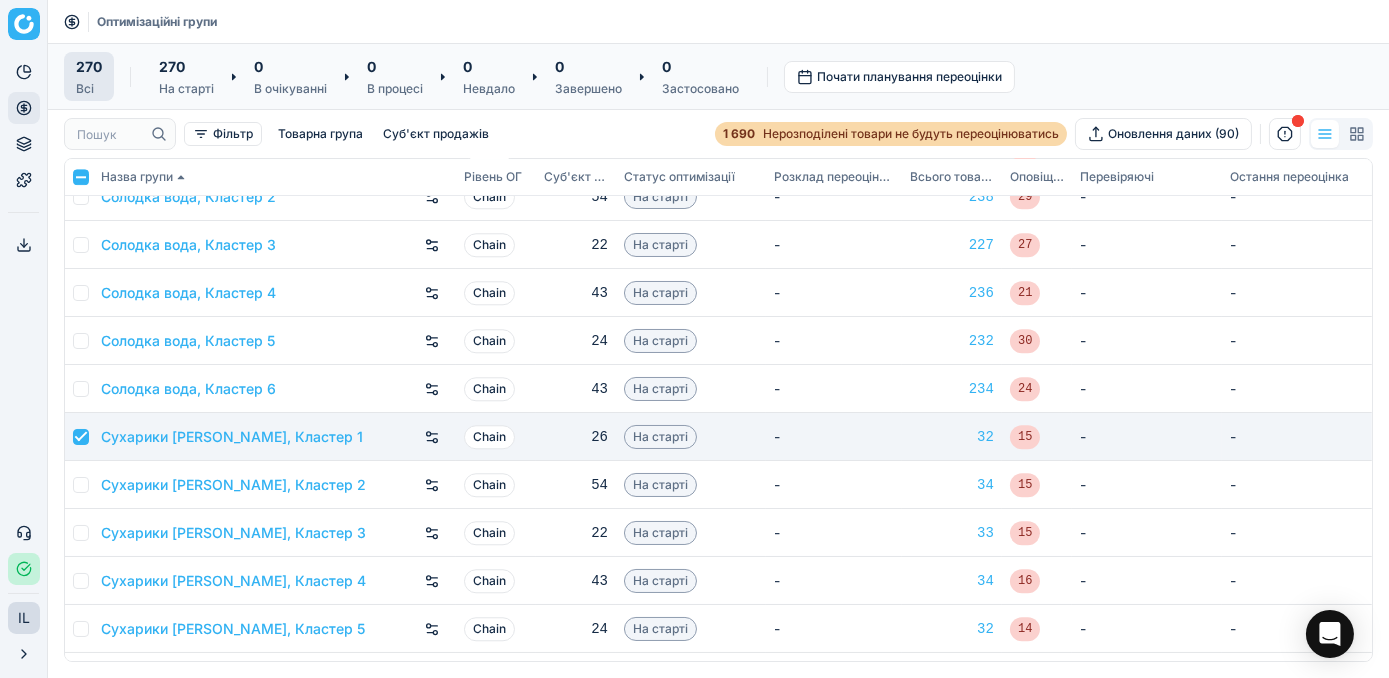 checkbox on "true" 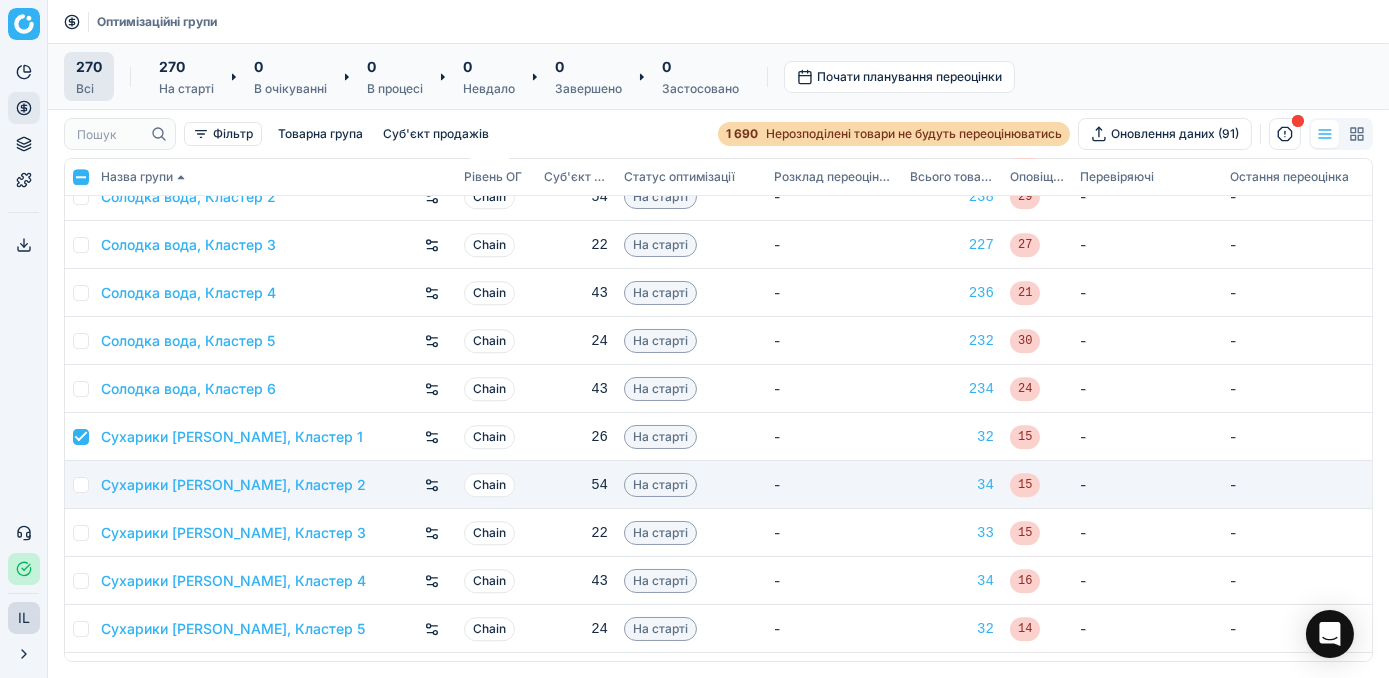click at bounding box center (81, 485) 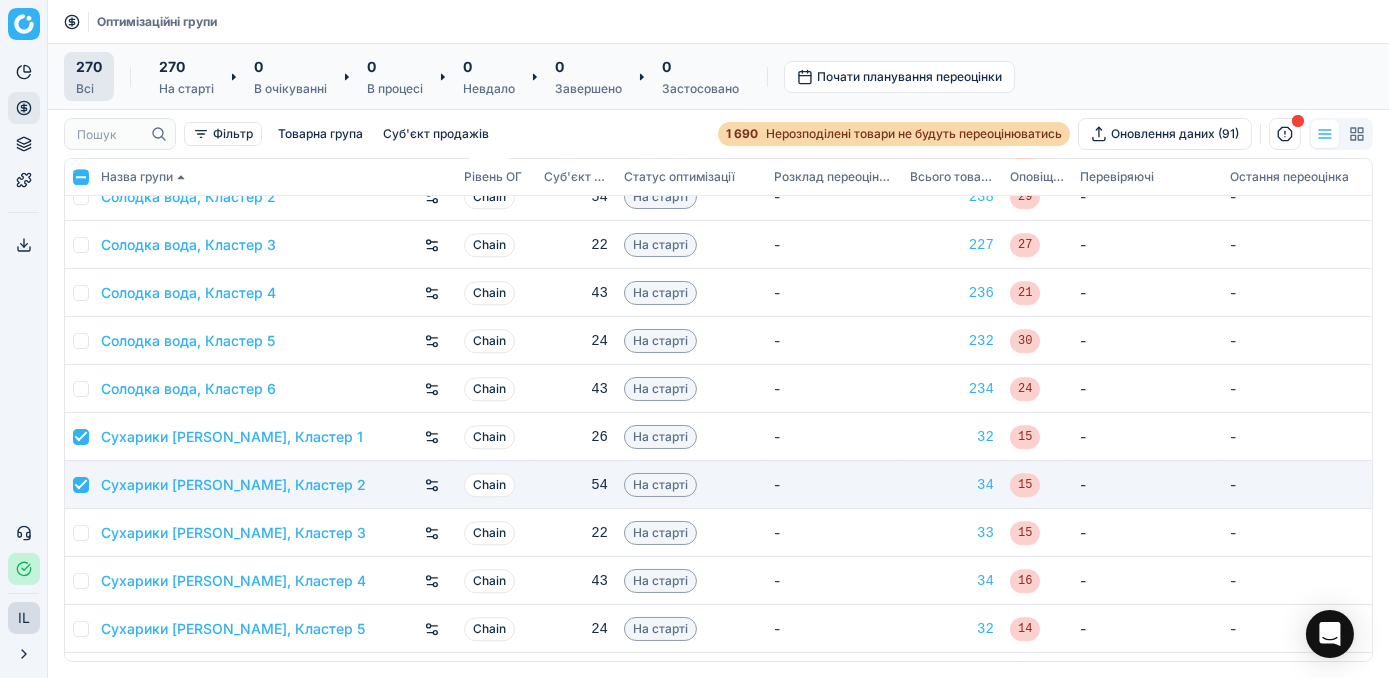 checkbox on "true" 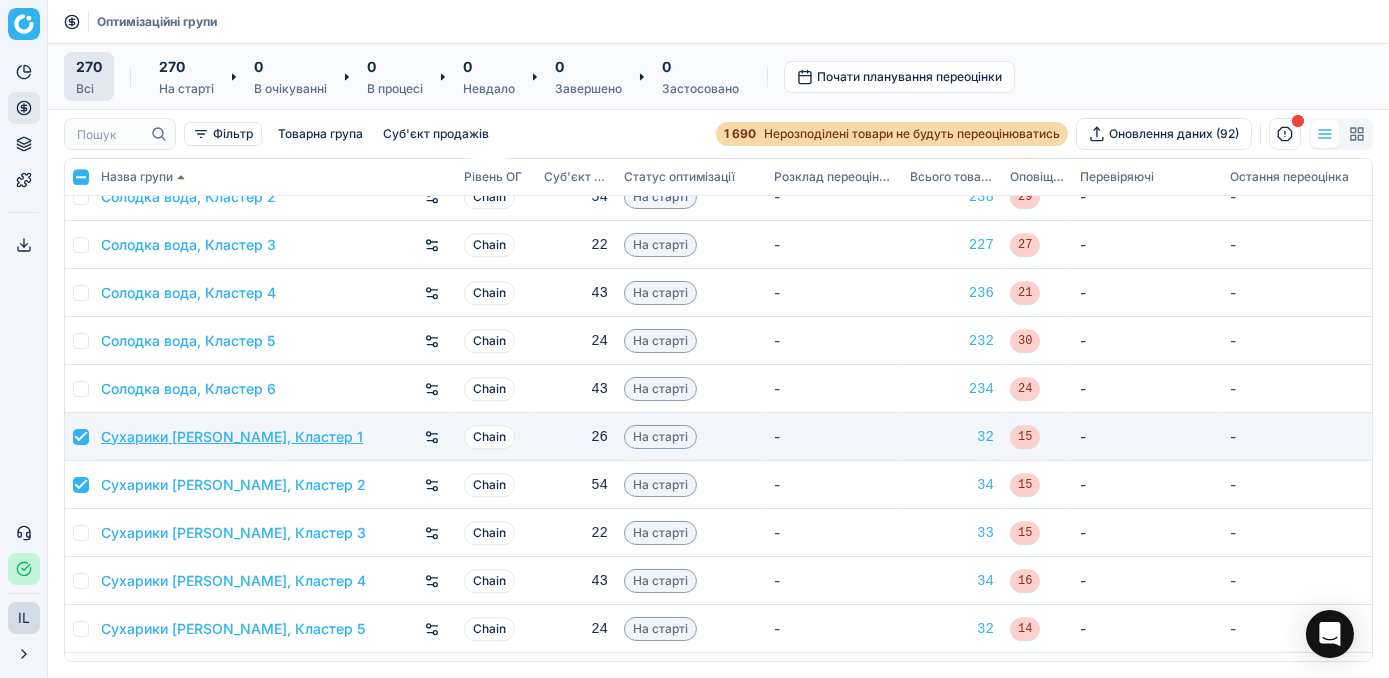 scroll, scrollTop: 10909, scrollLeft: 0, axis: vertical 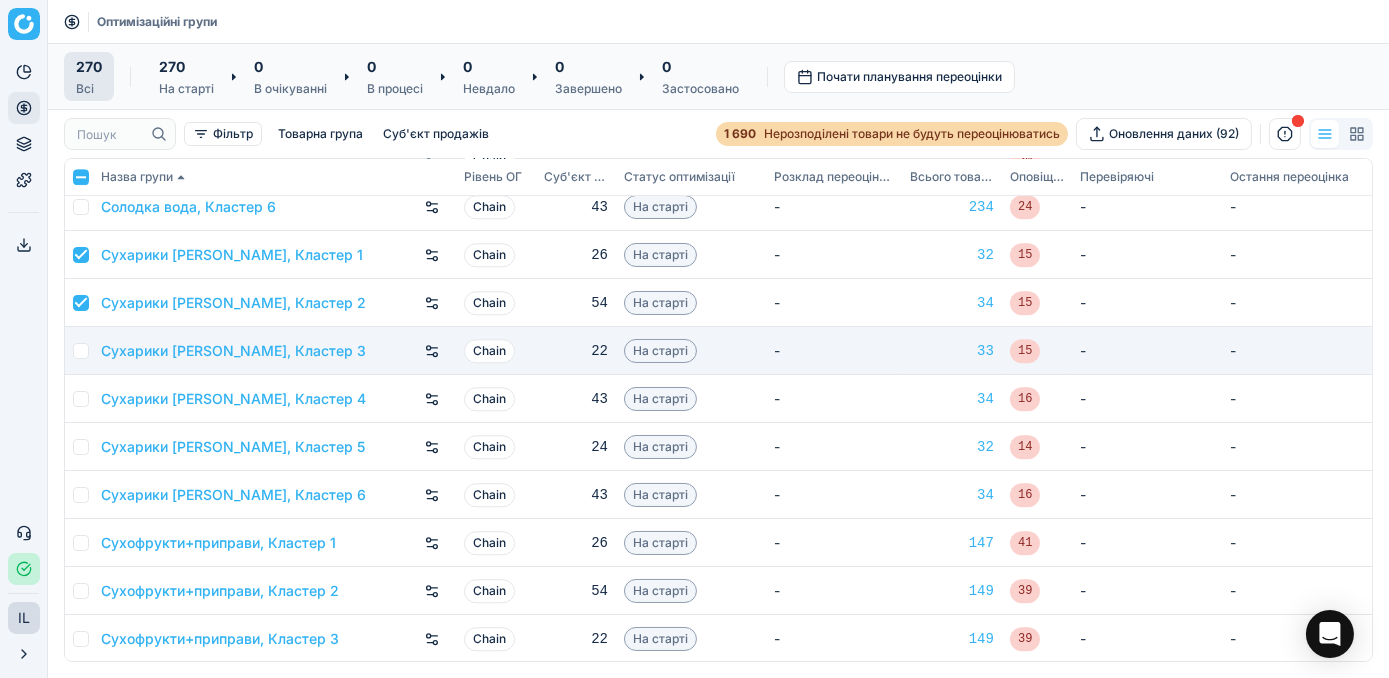 click at bounding box center (81, 351) 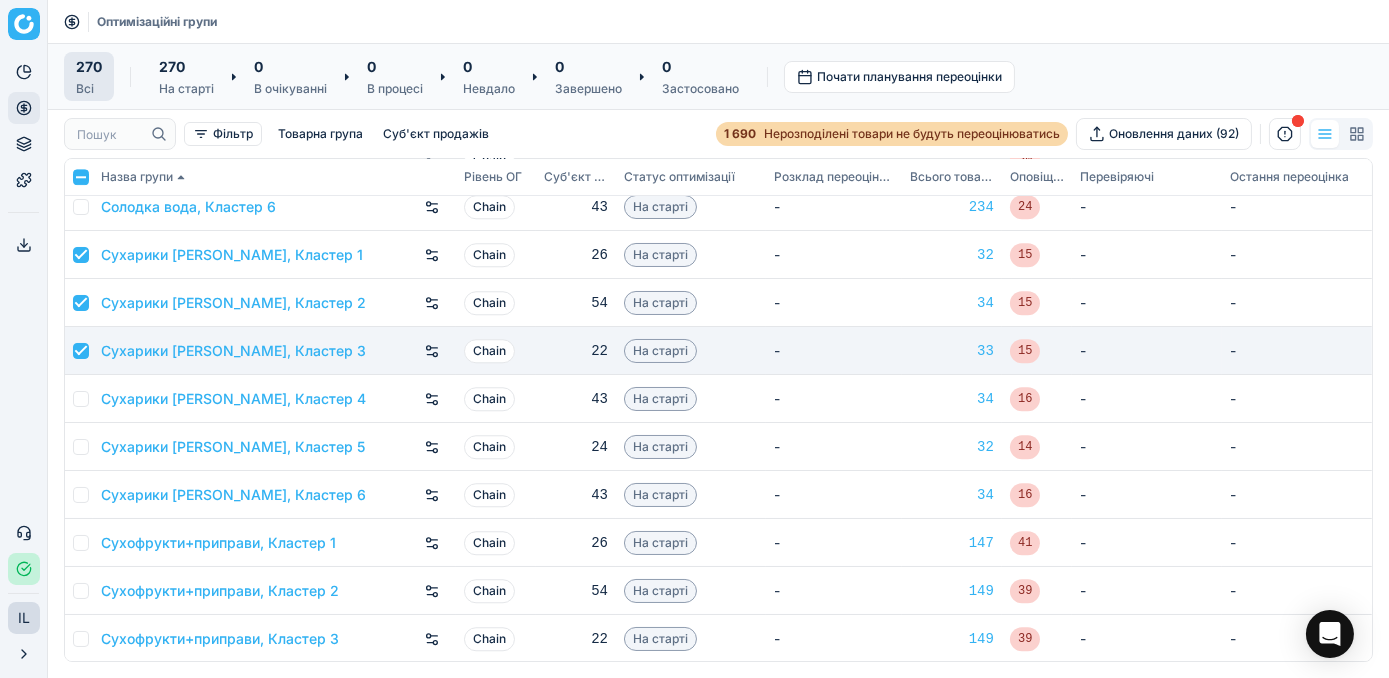 checkbox on "true" 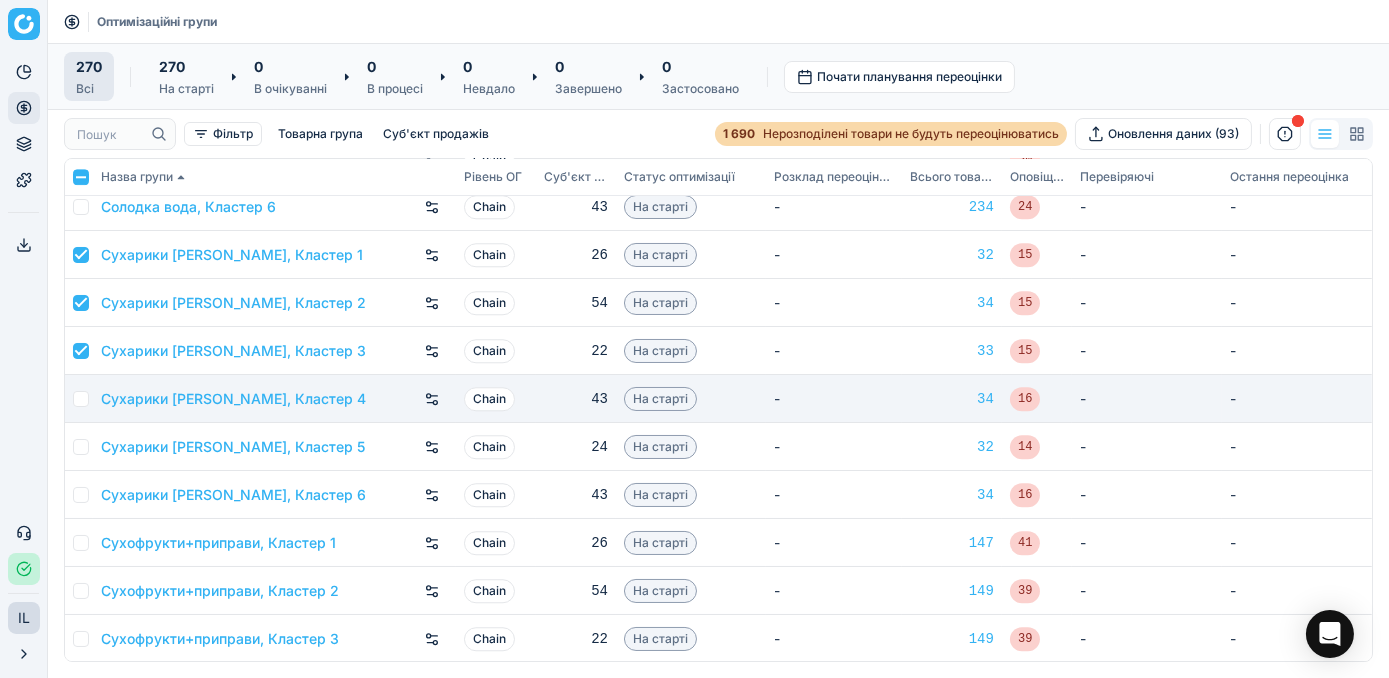 click at bounding box center [81, 399] 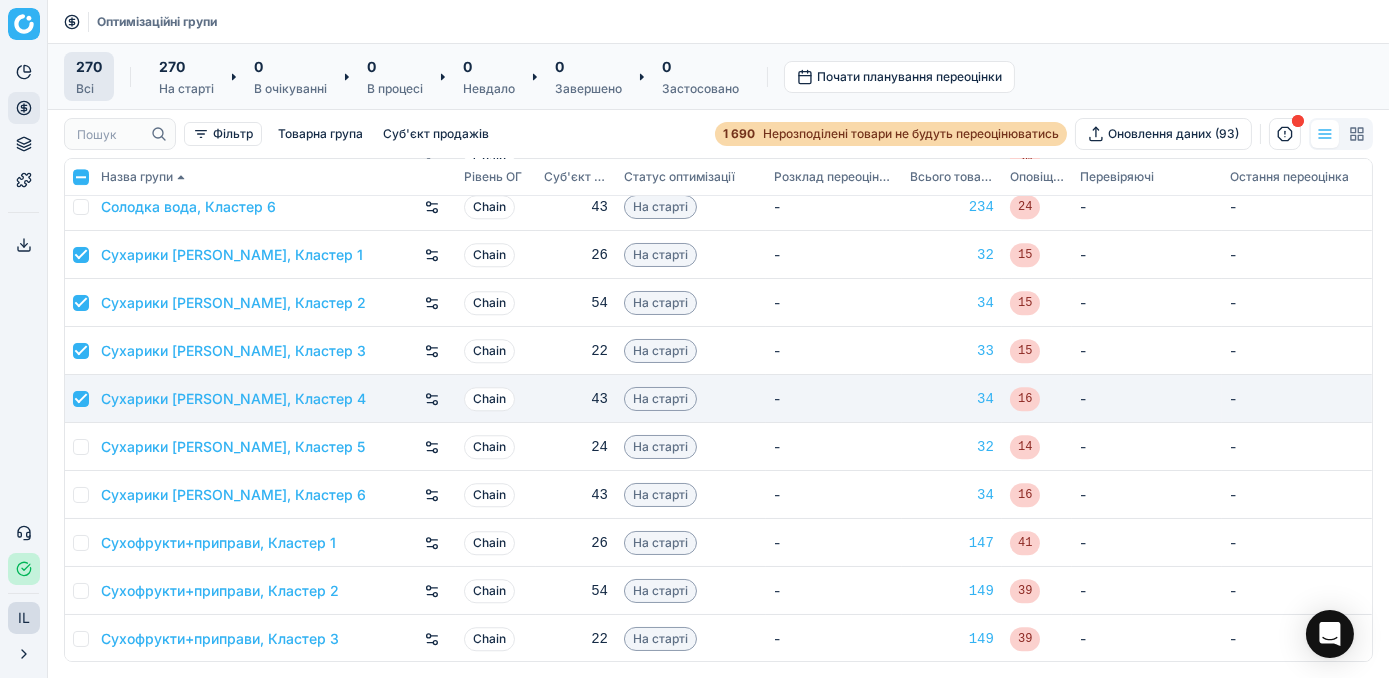checkbox on "true" 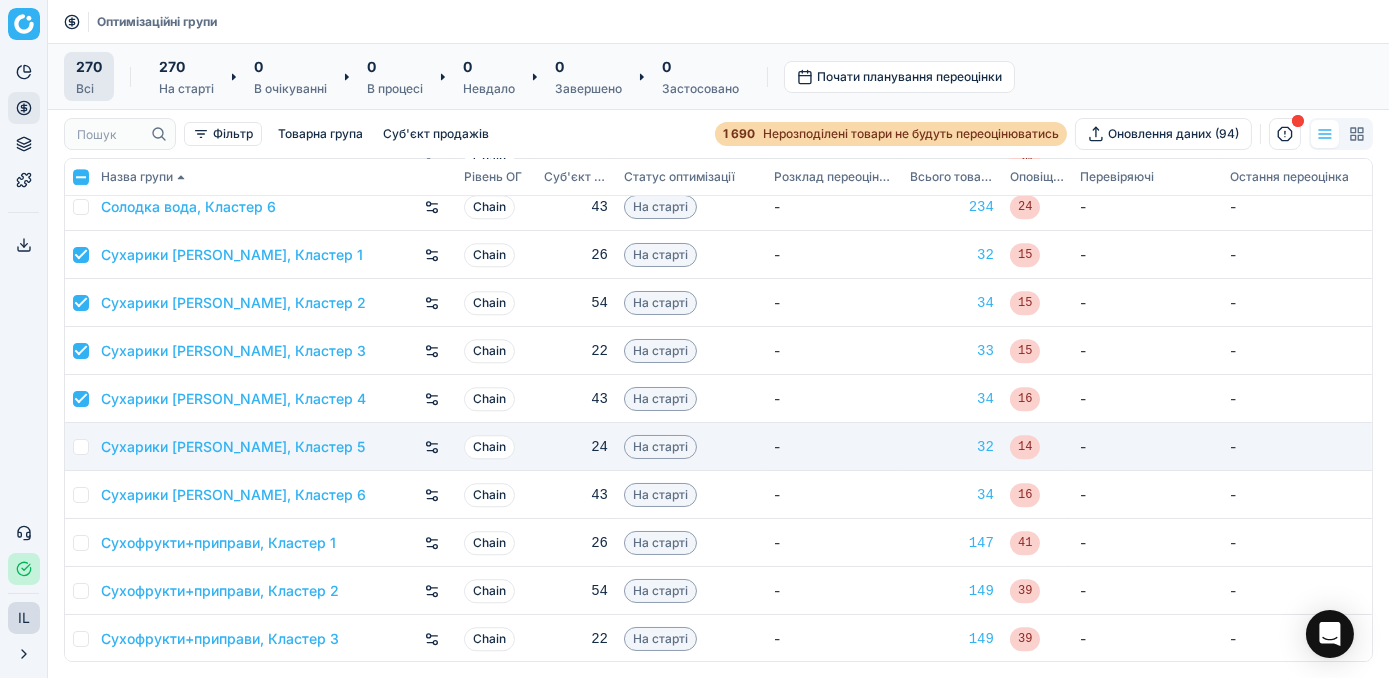 click at bounding box center (81, 447) 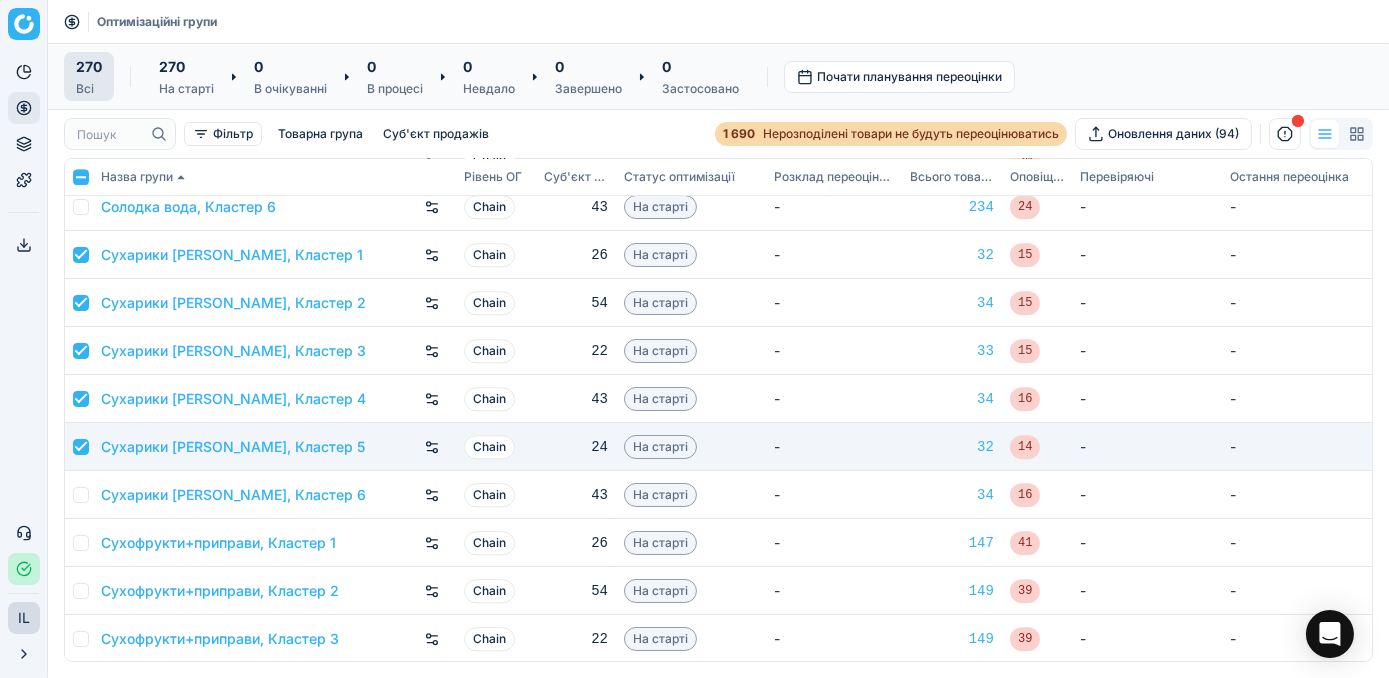 checkbox on "true" 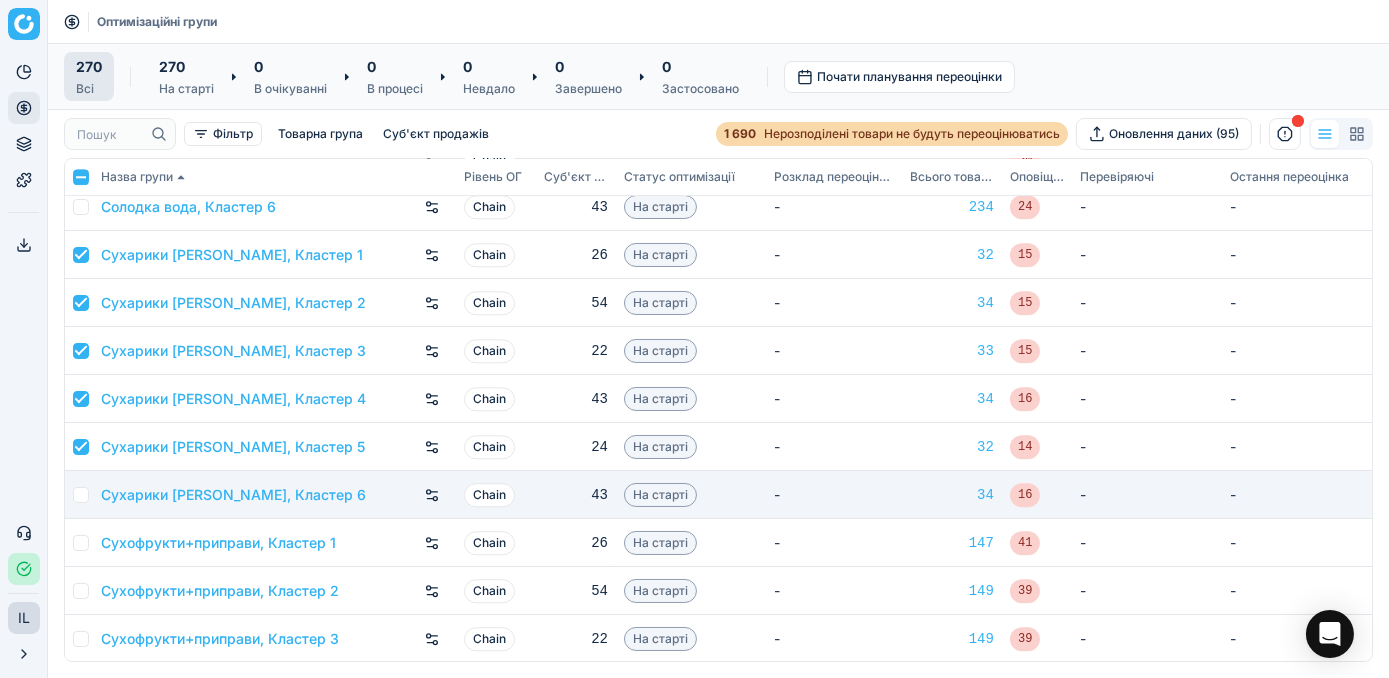 click at bounding box center [81, 495] 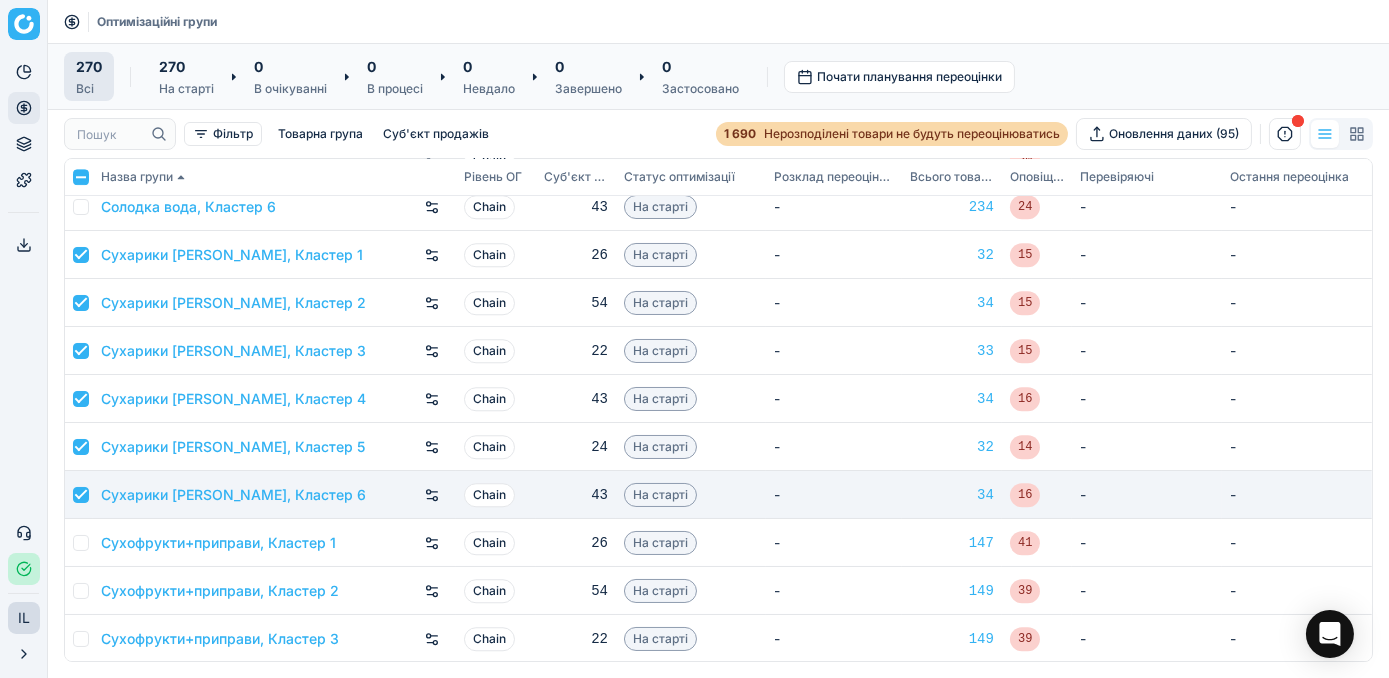 checkbox on "true" 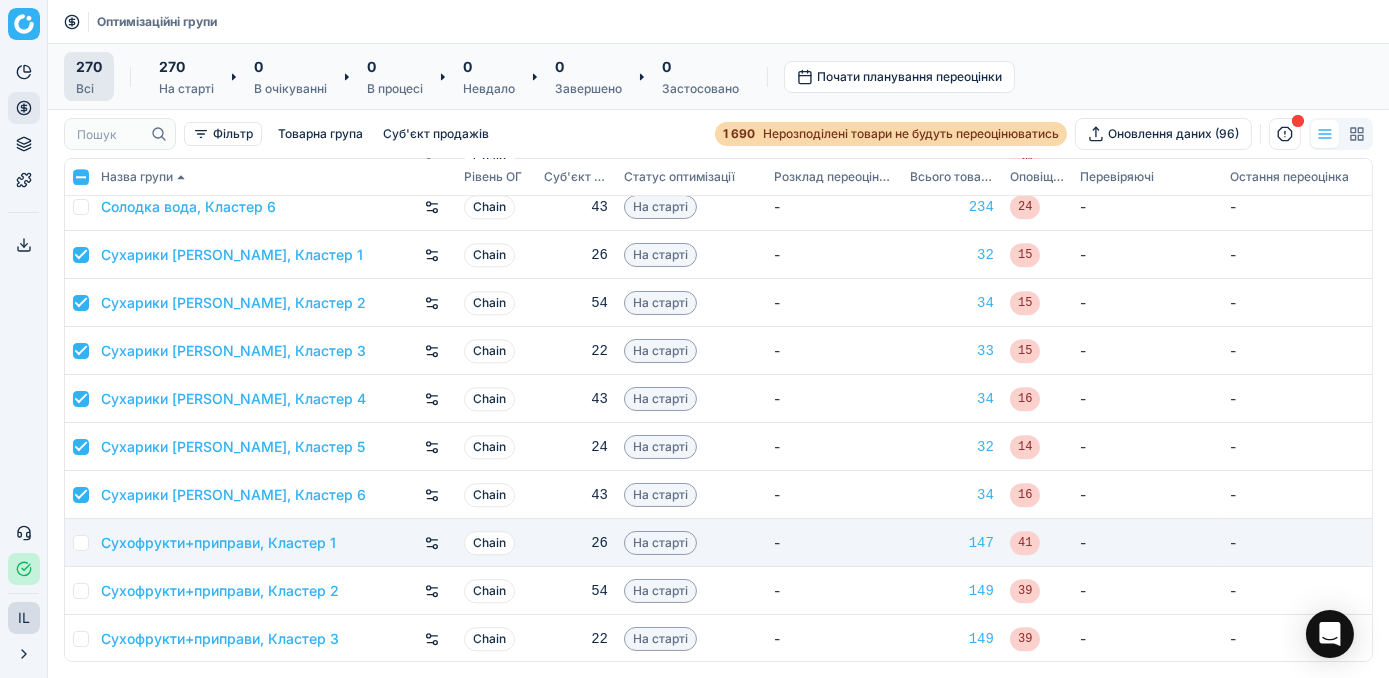 click at bounding box center [81, 543] 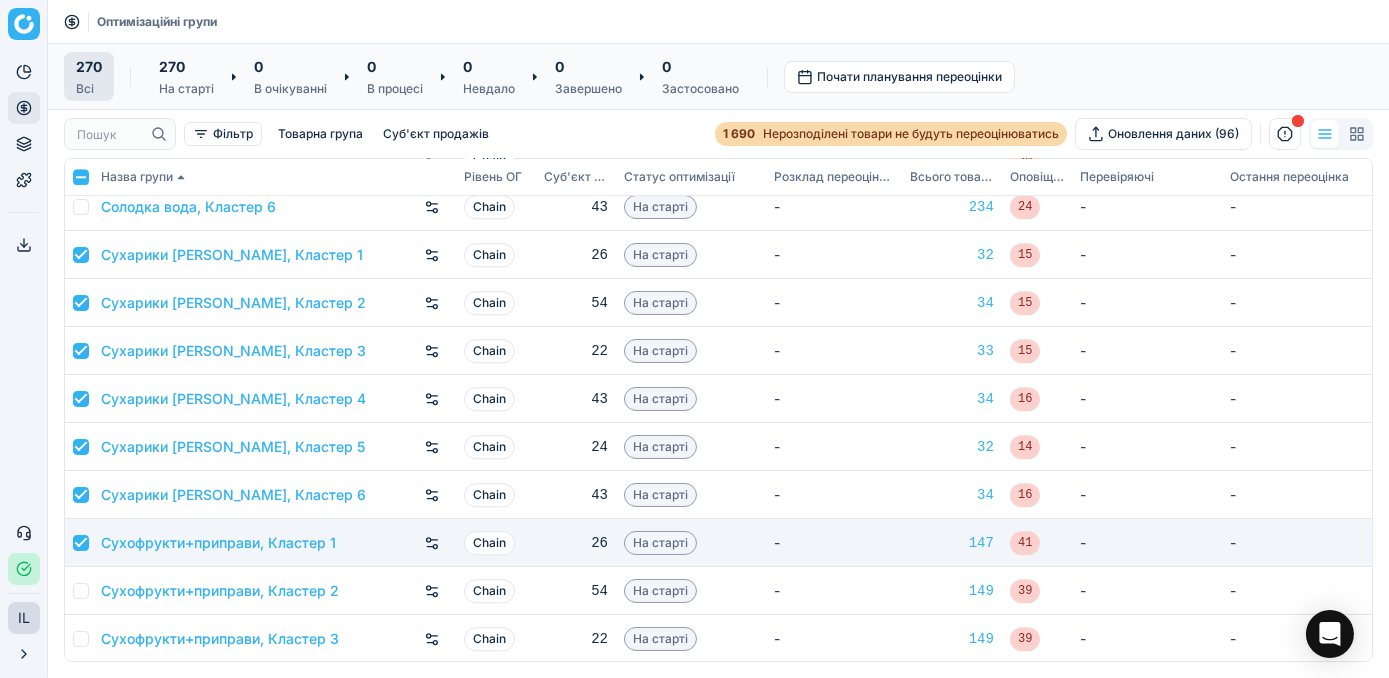 checkbox on "true" 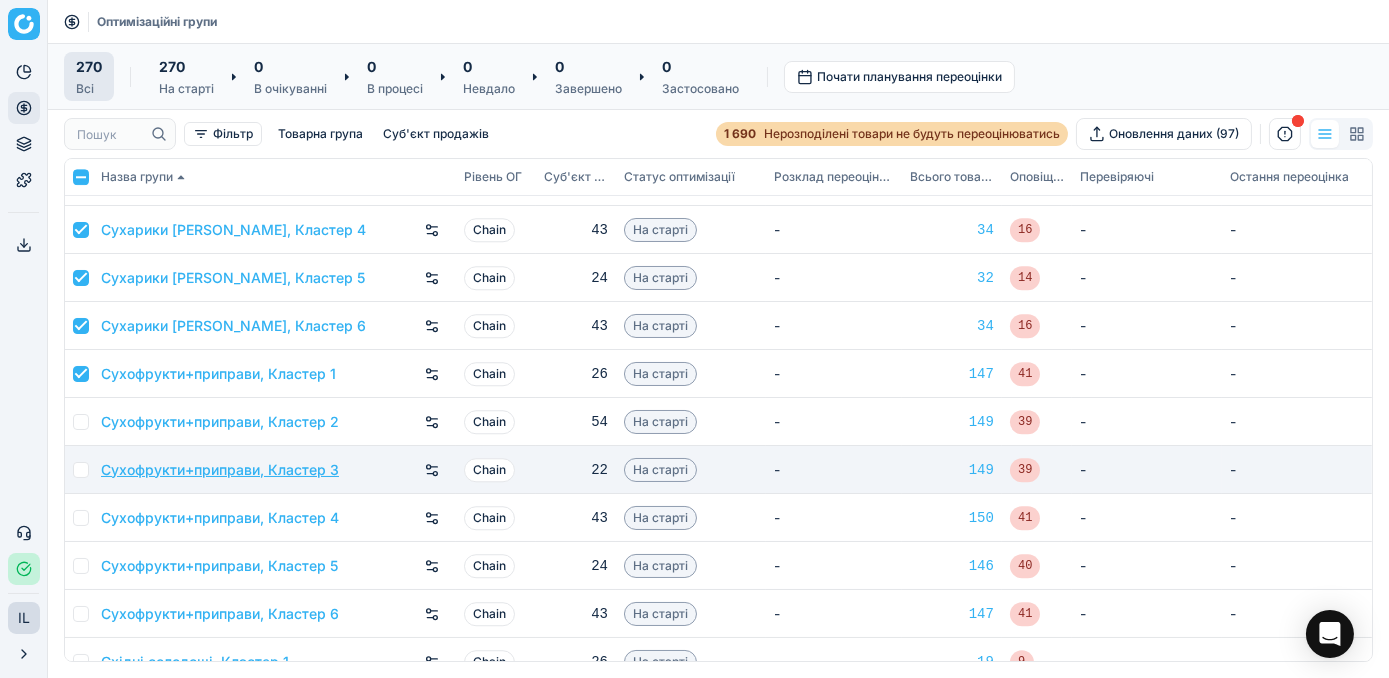 scroll, scrollTop: 11090, scrollLeft: 0, axis: vertical 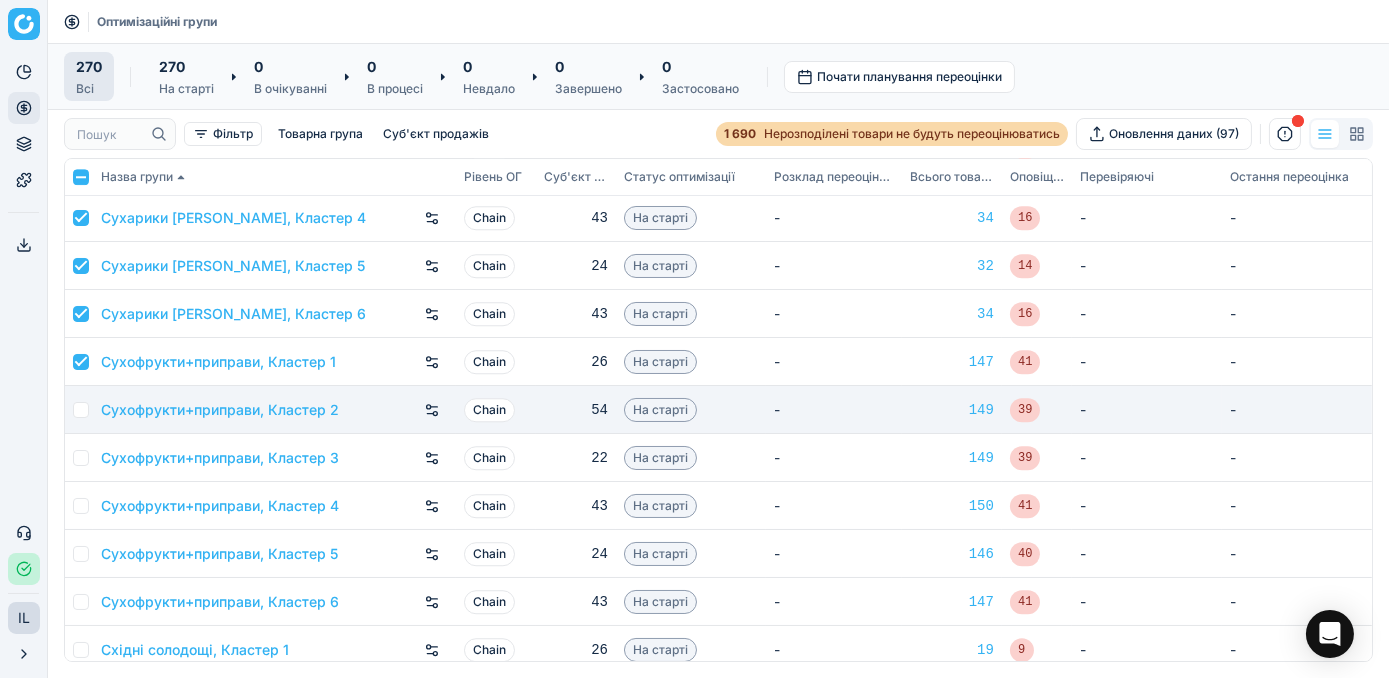click at bounding box center [81, 410] 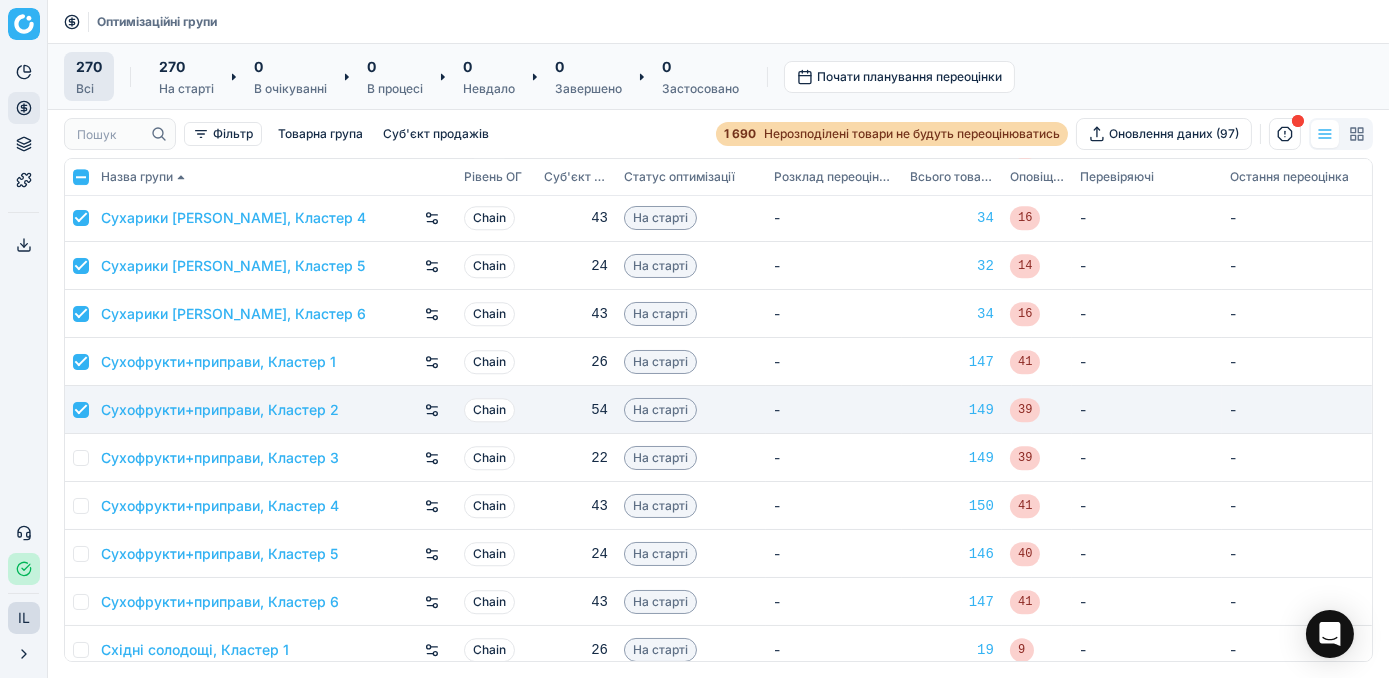 checkbox on "true" 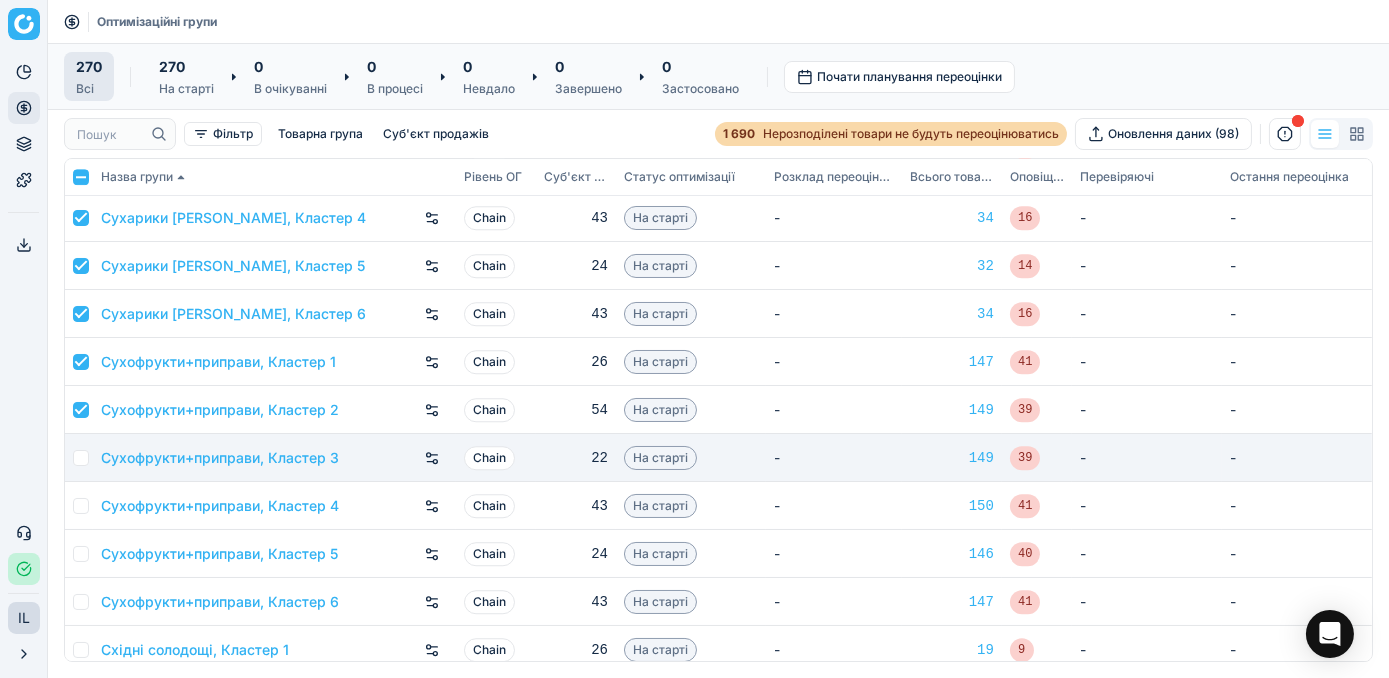 click at bounding box center [81, 458] 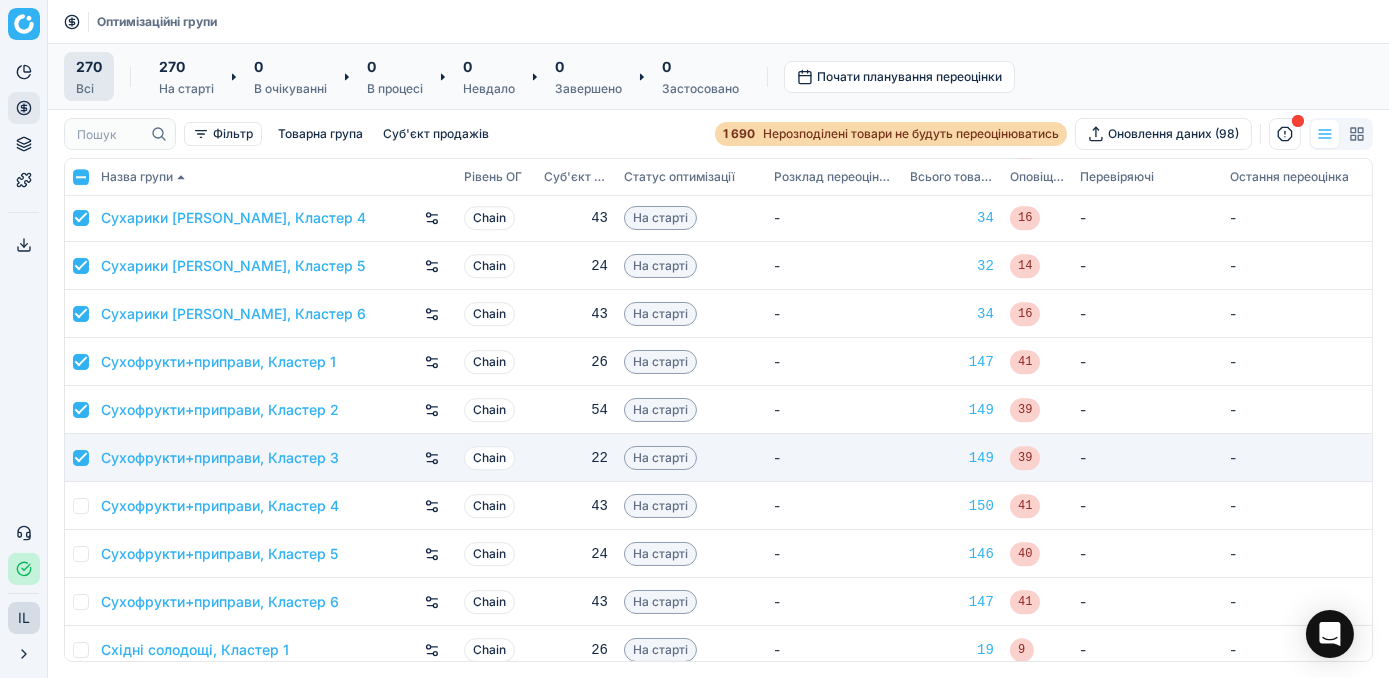 checkbox on "true" 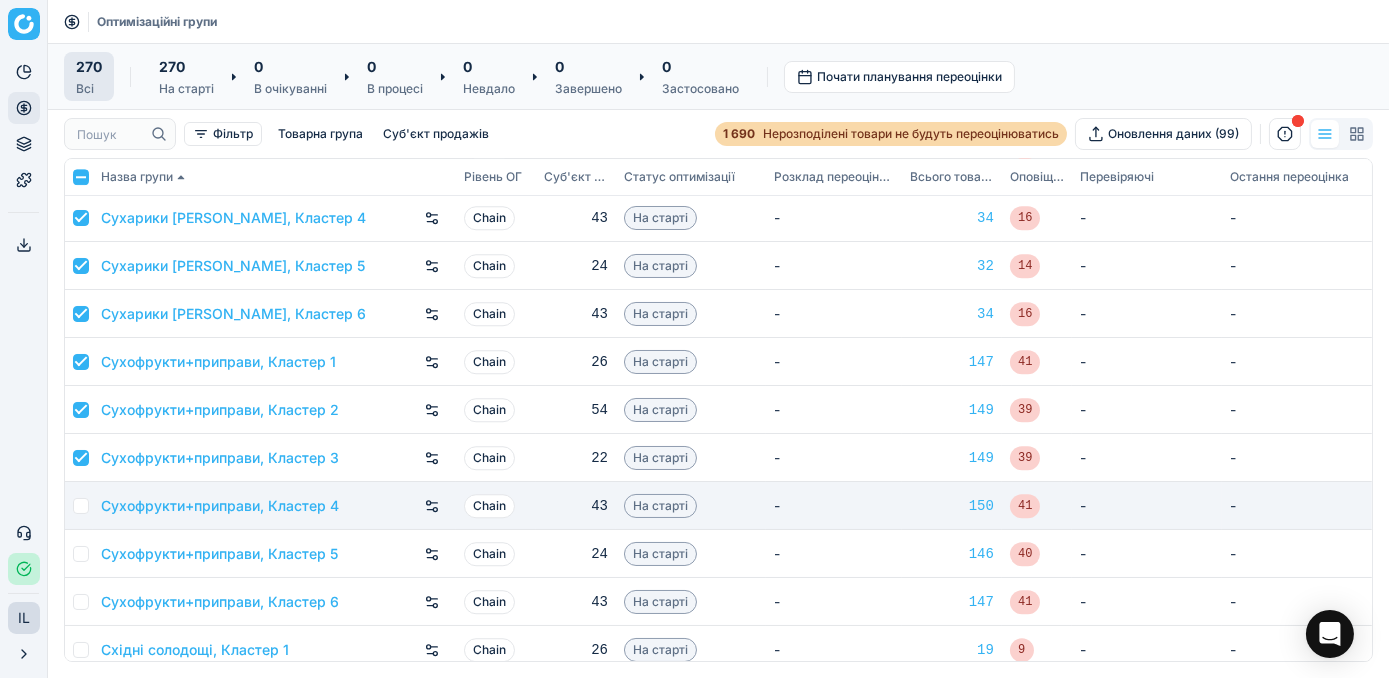 click at bounding box center (81, 506) 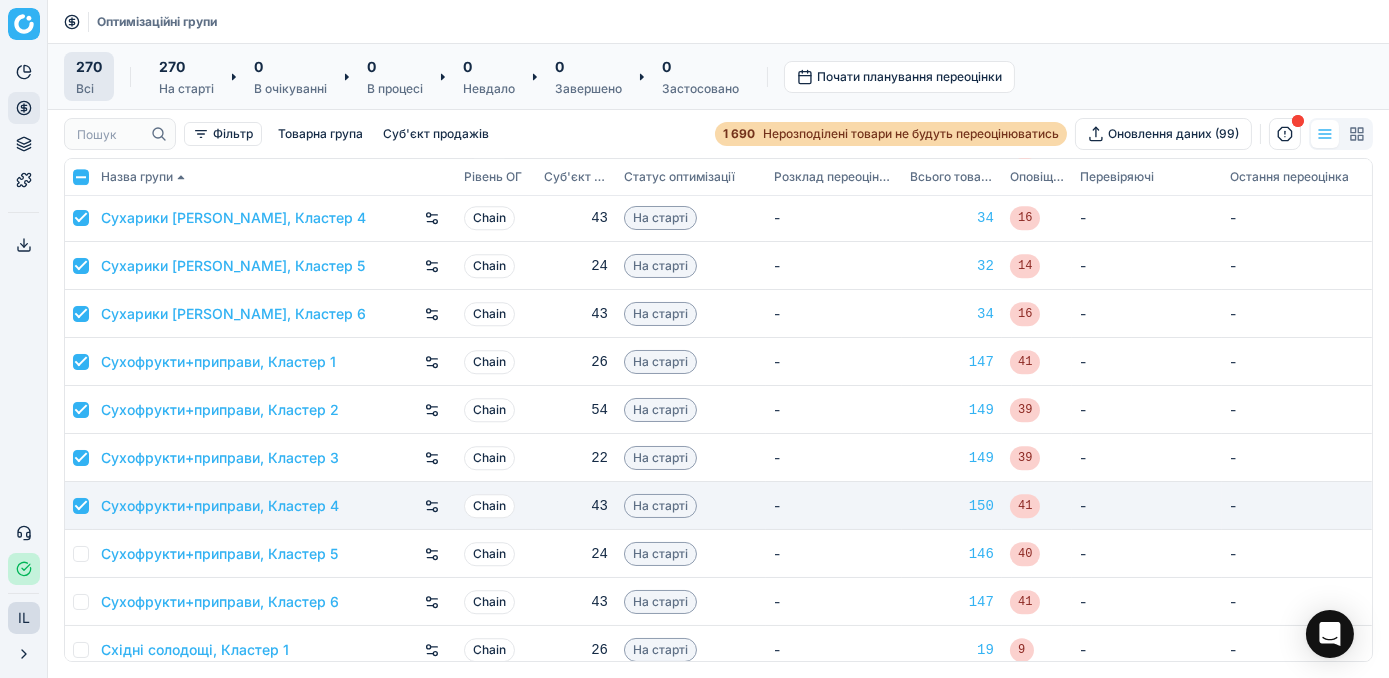 checkbox on "true" 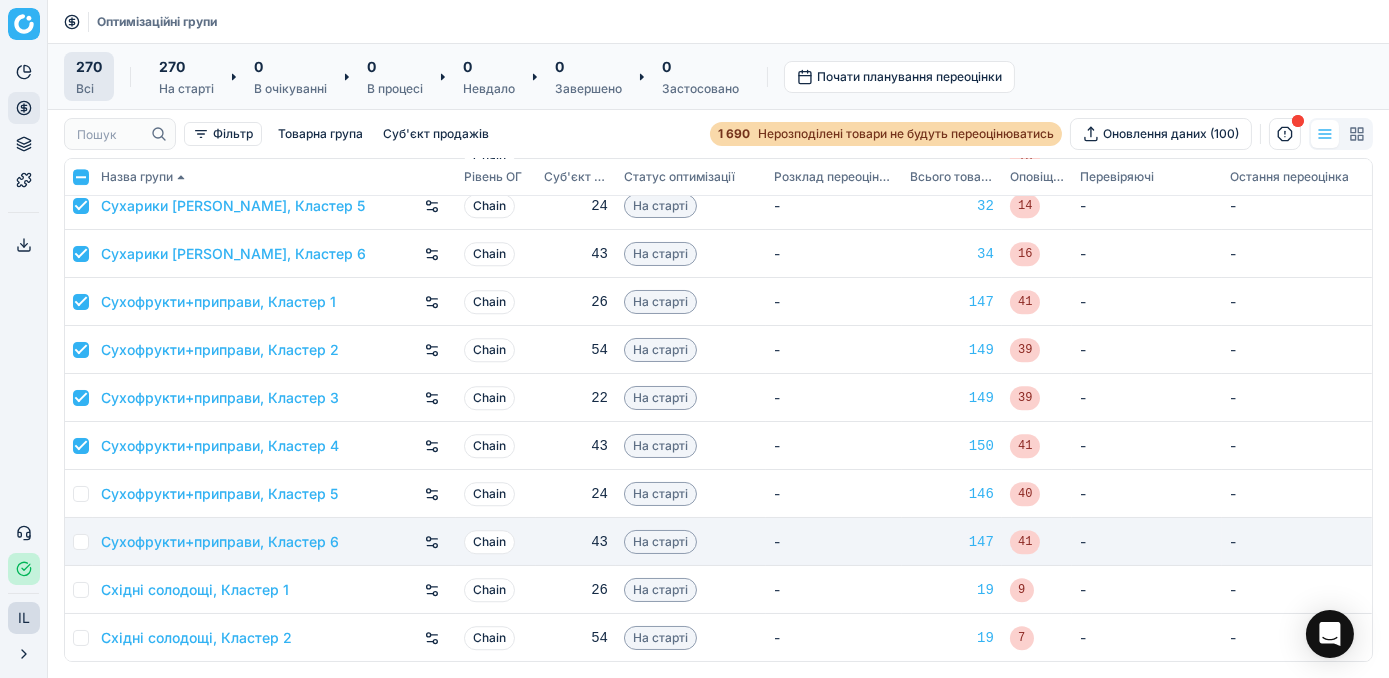 scroll, scrollTop: 11181, scrollLeft: 0, axis: vertical 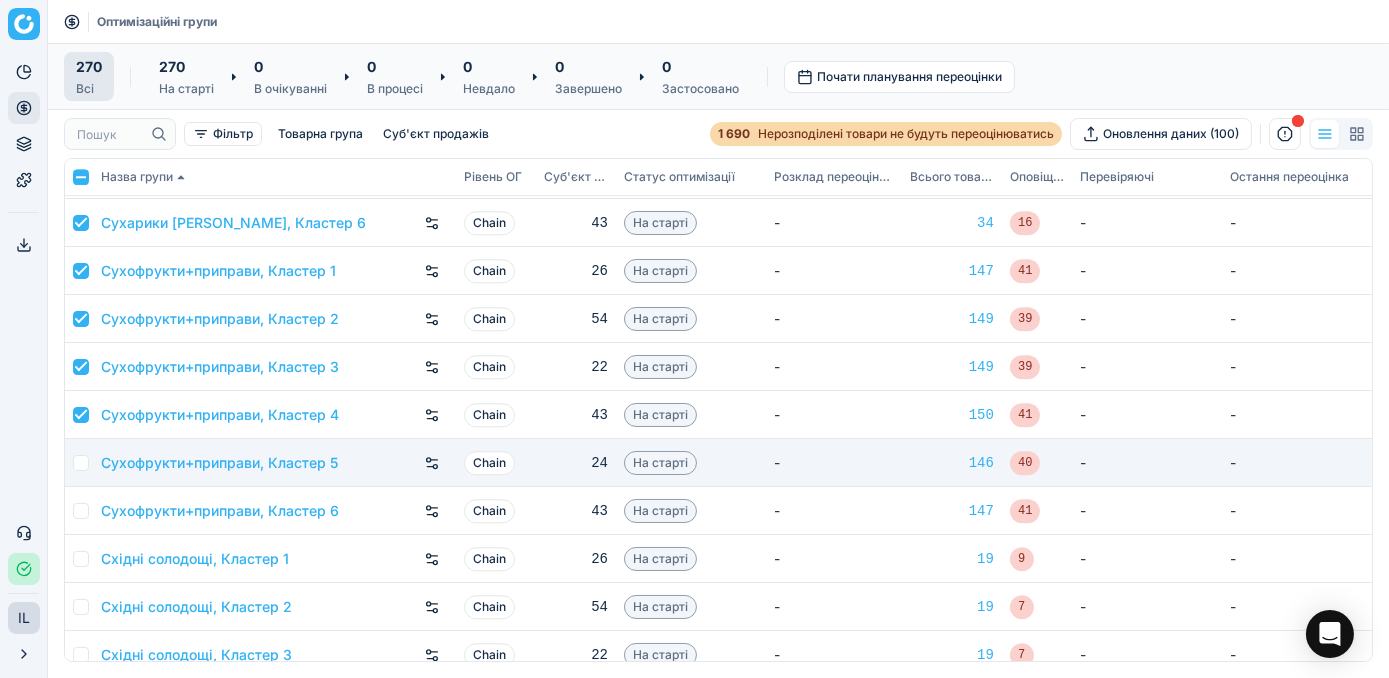 click at bounding box center (81, 463) 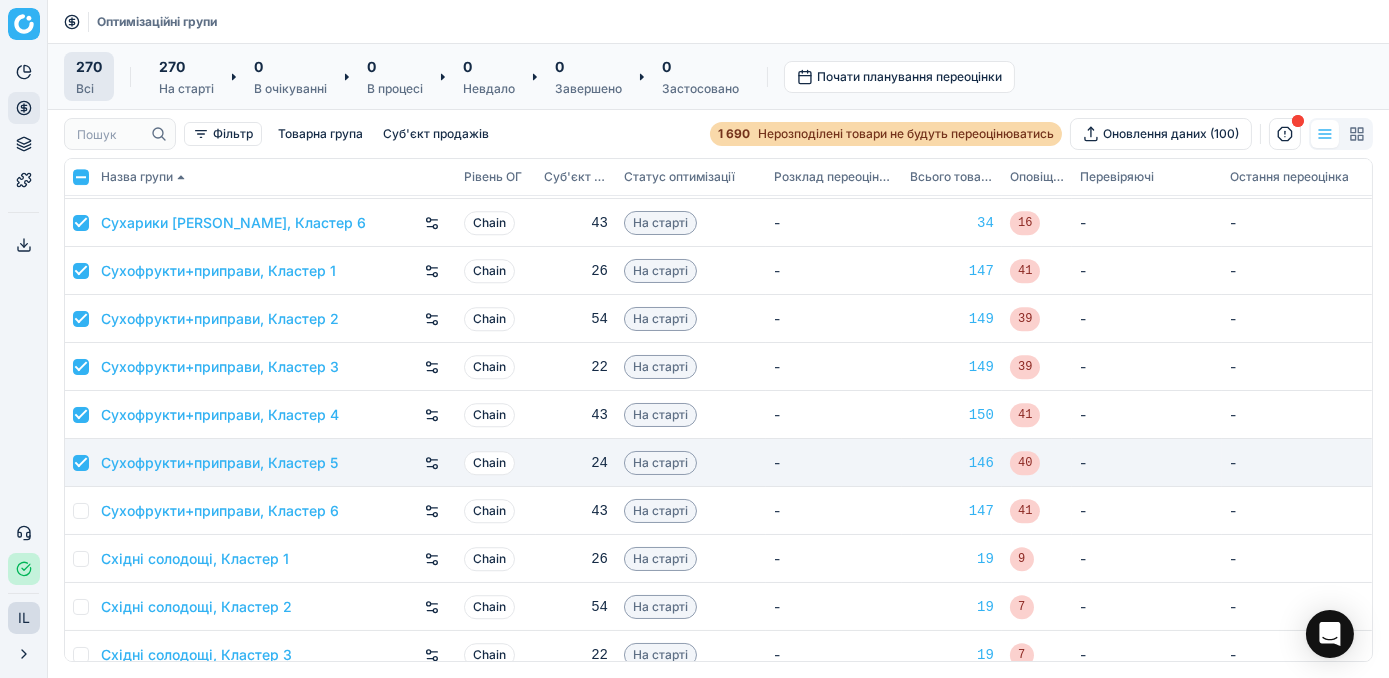 checkbox on "true" 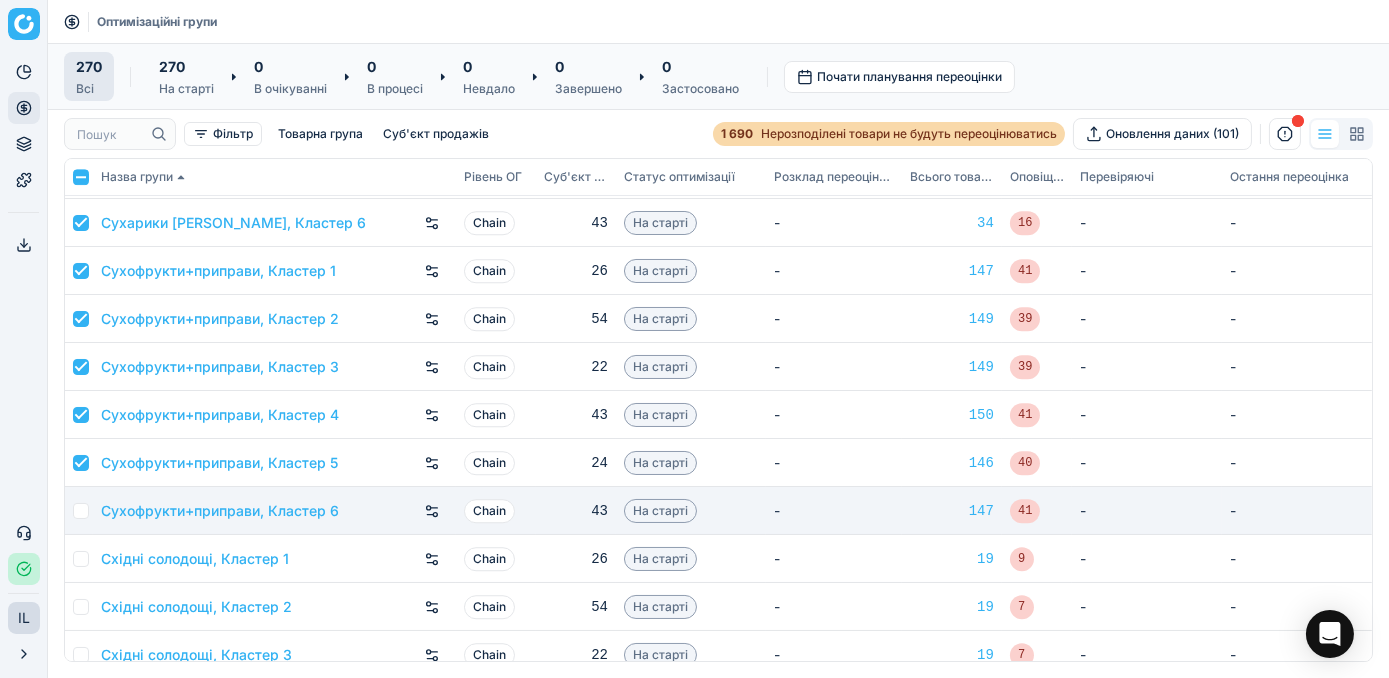 click at bounding box center [81, 511] 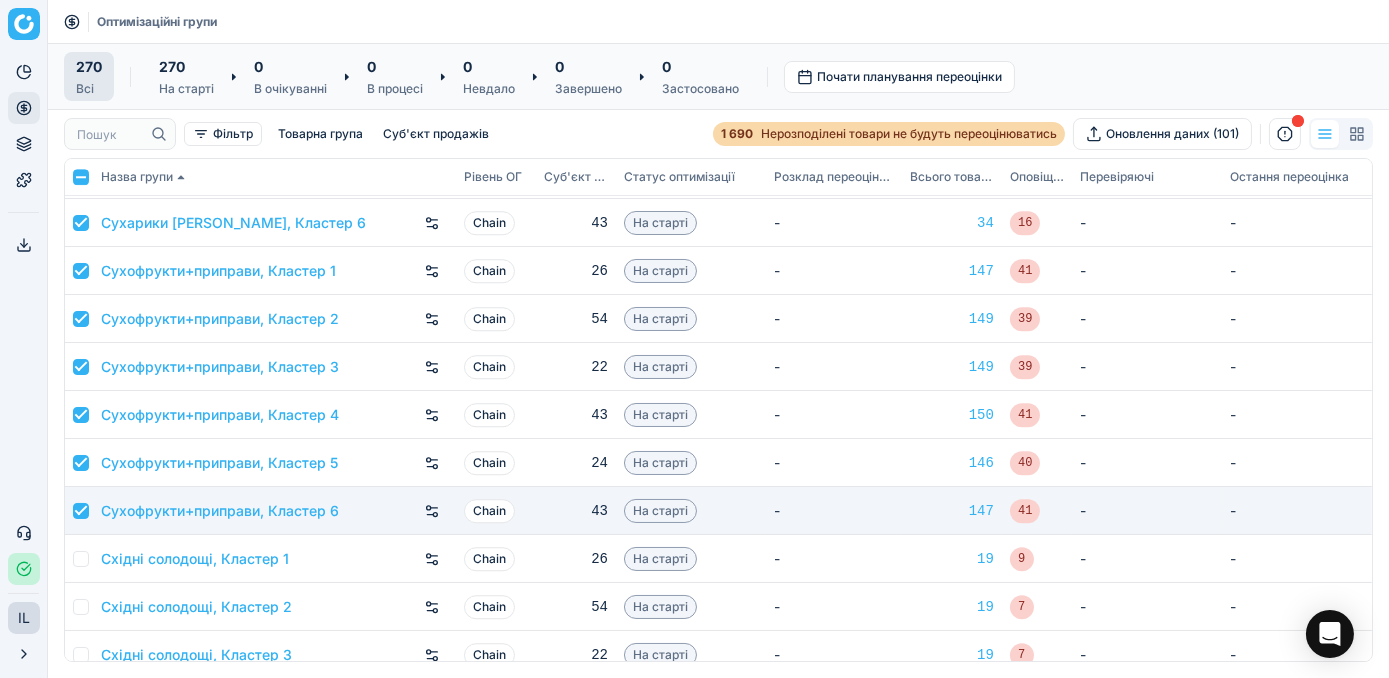 checkbox on "true" 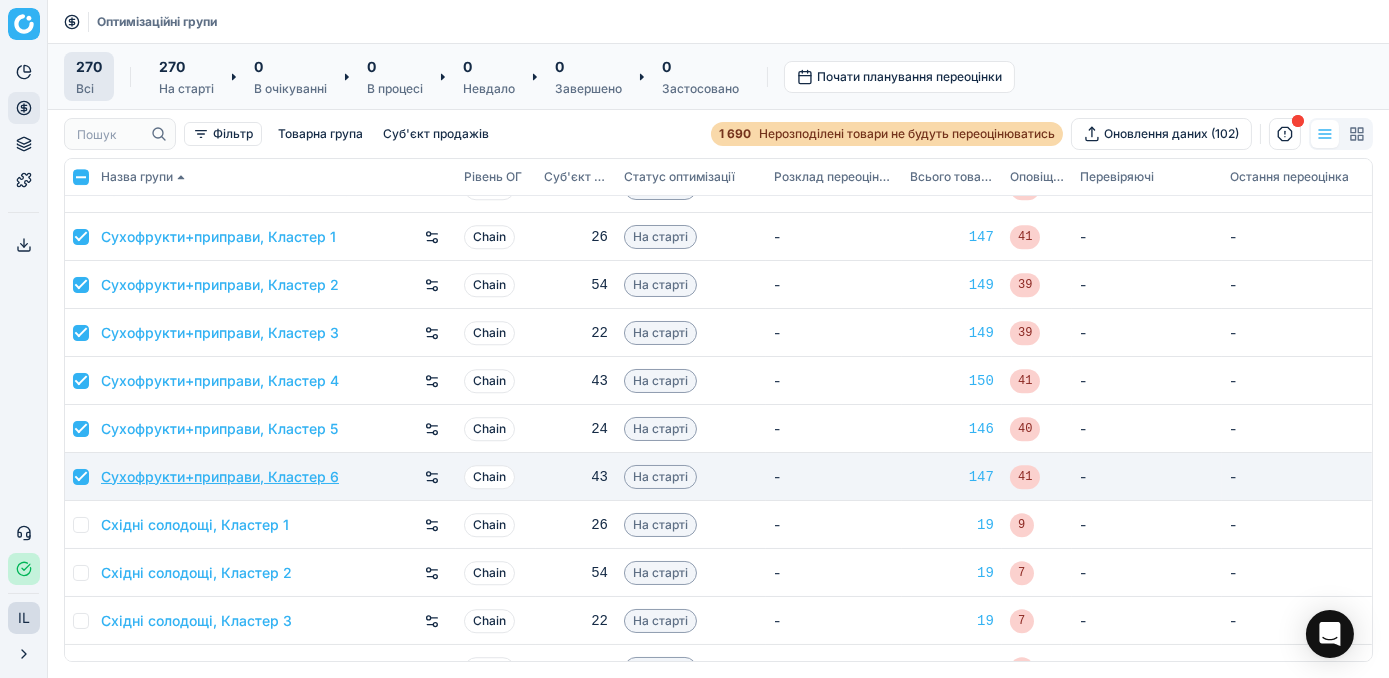 scroll, scrollTop: 11363, scrollLeft: 0, axis: vertical 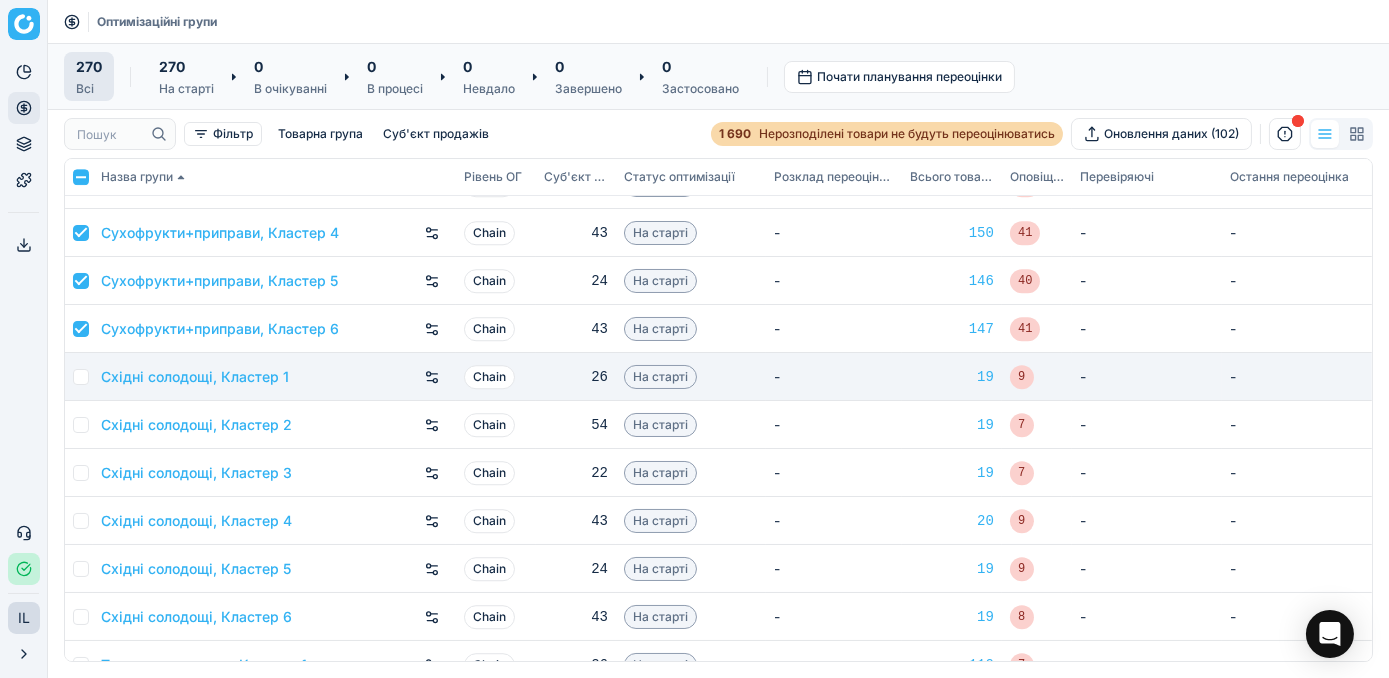click at bounding box center [81, 377] 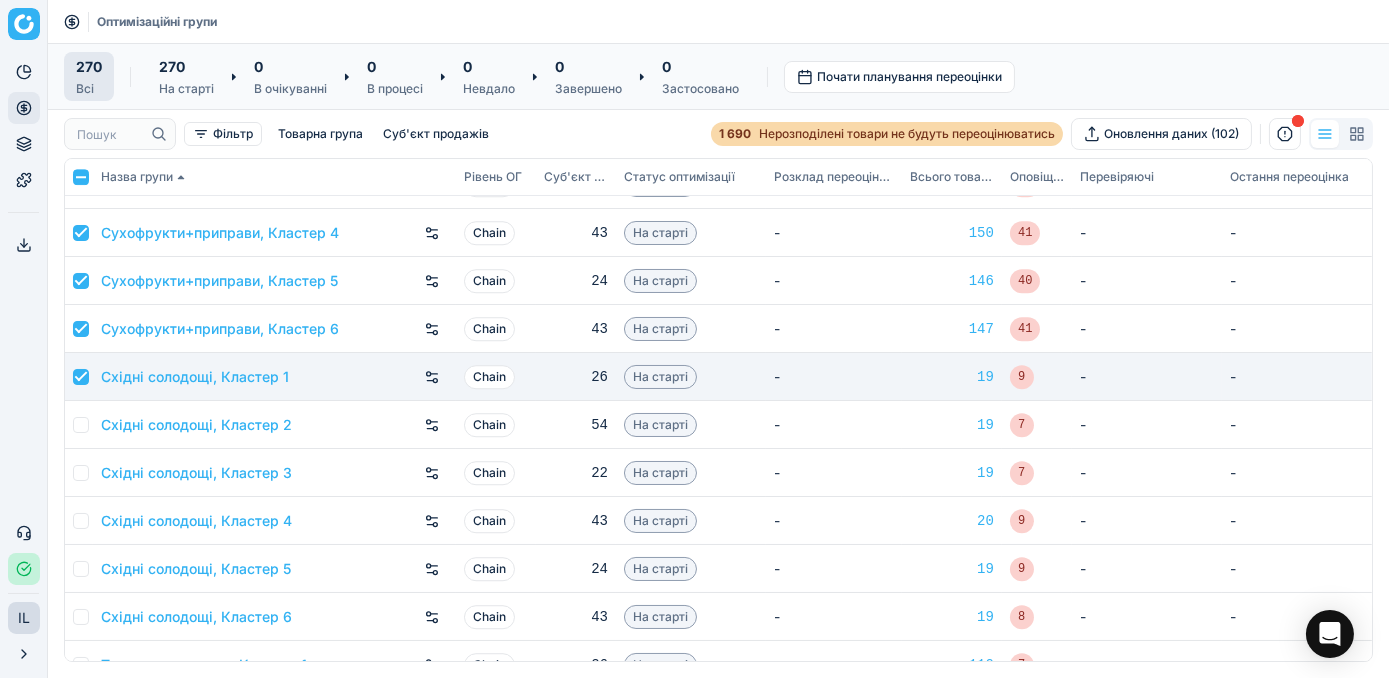 checkbox on "true" 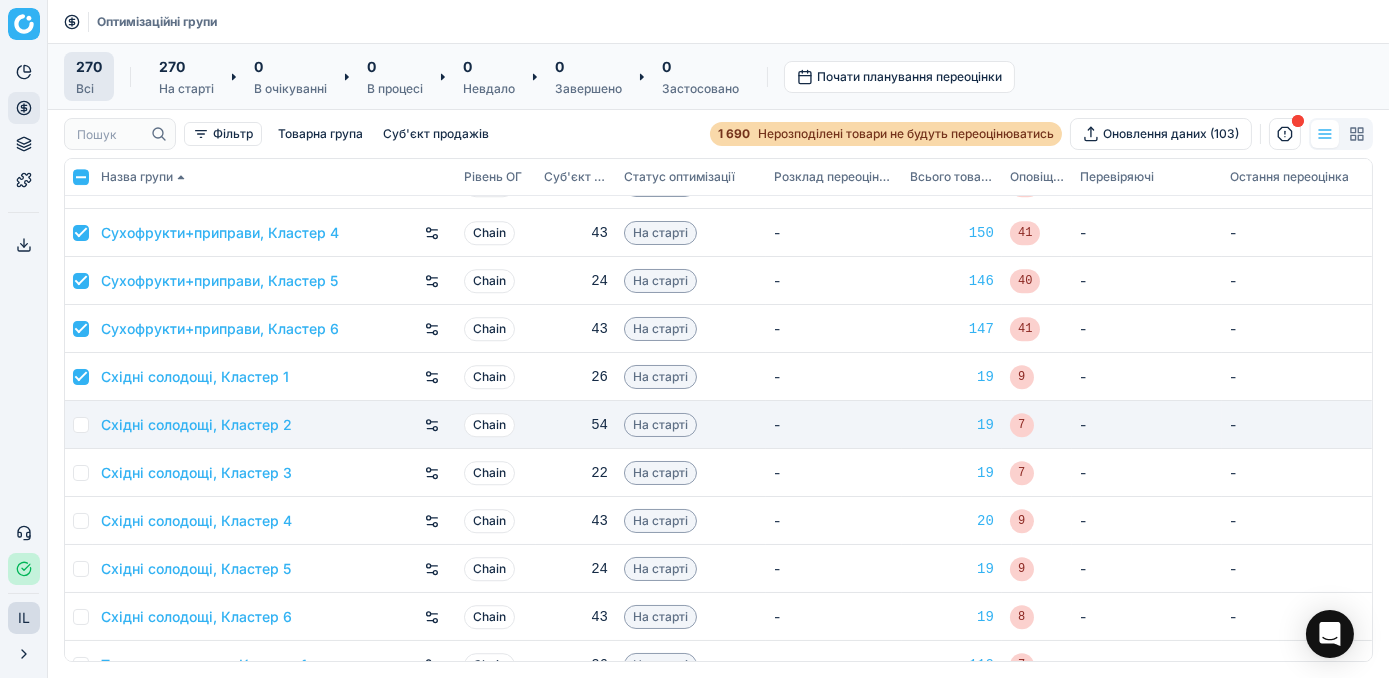 click at bounding box center (81, 425) 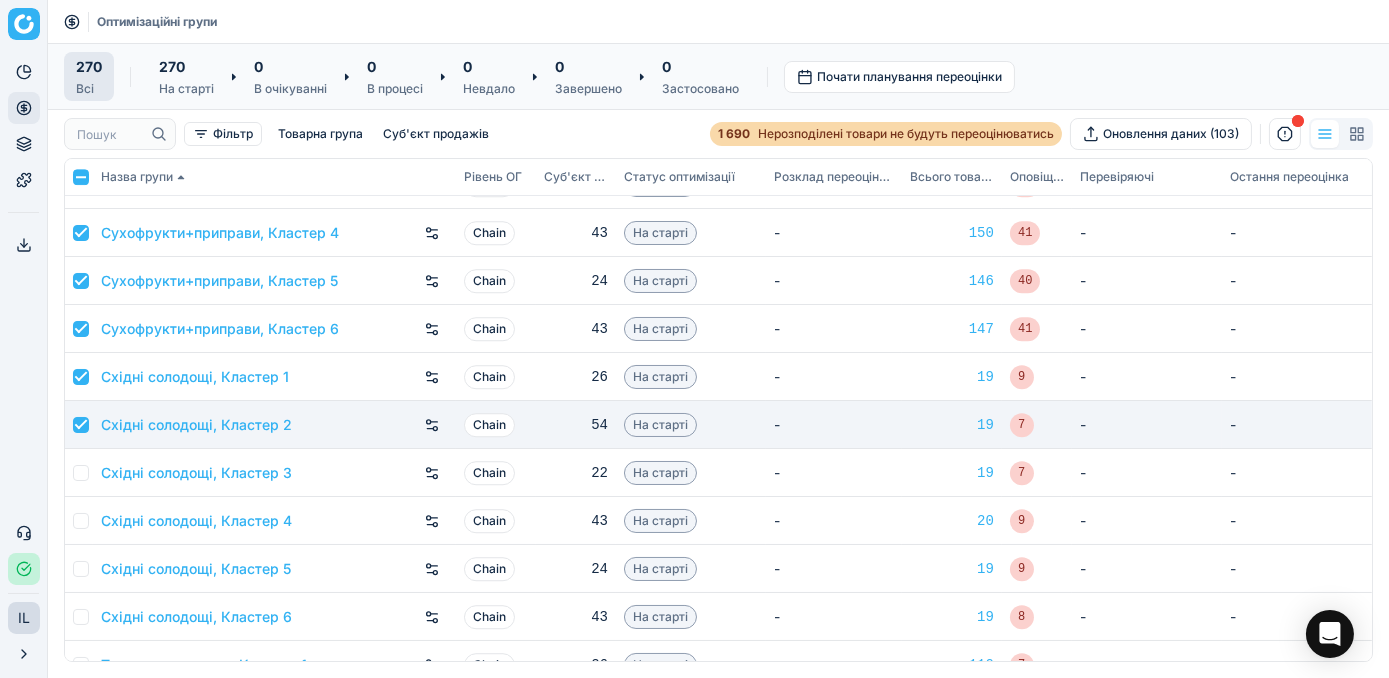 checkbox on "true" 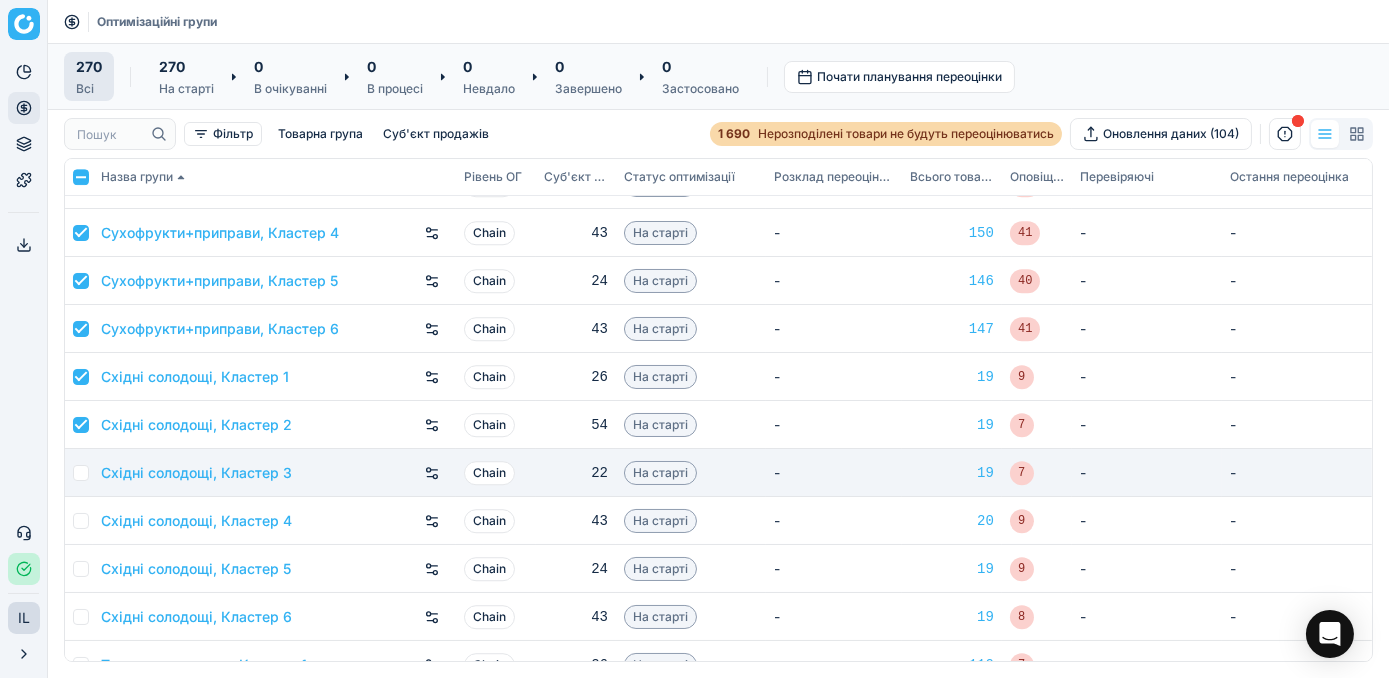 drag, startPoint x: 78, startPoint y: 470, endPoint x: 83, endPoint y: 497, distance: 27.45906 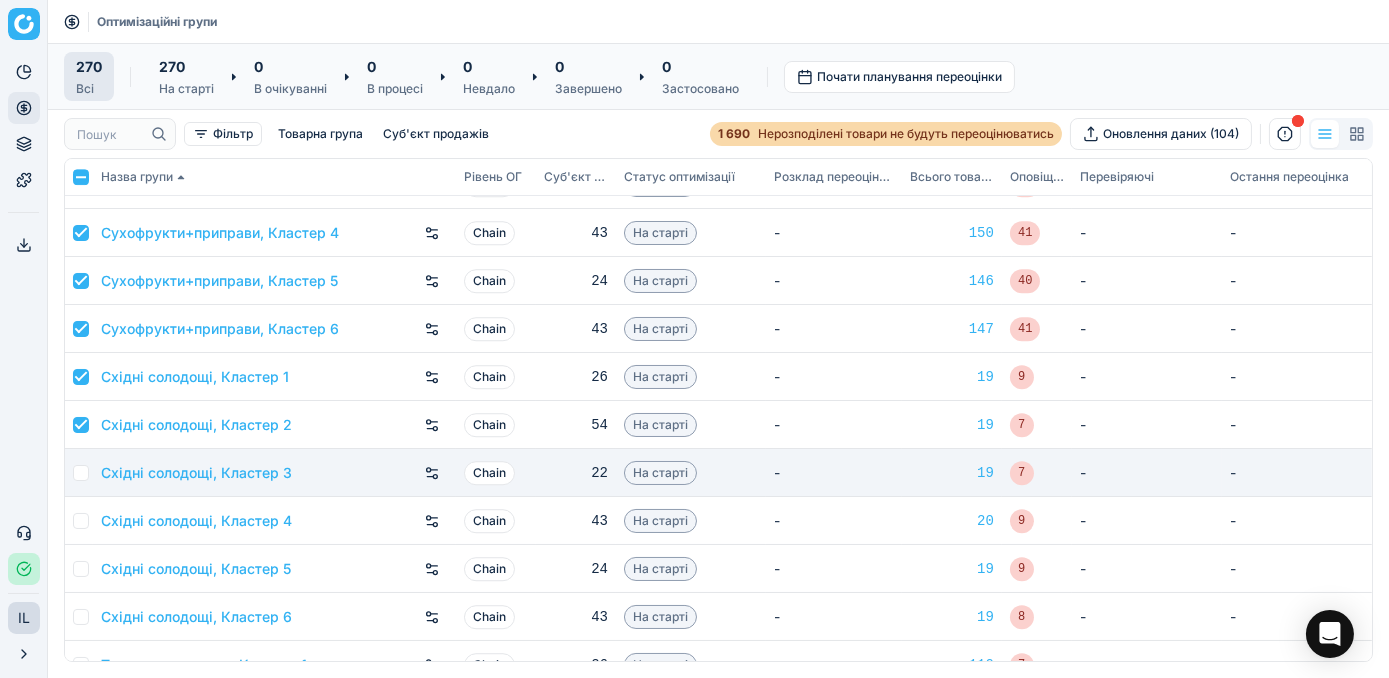 click at bounding box center (81, 473) 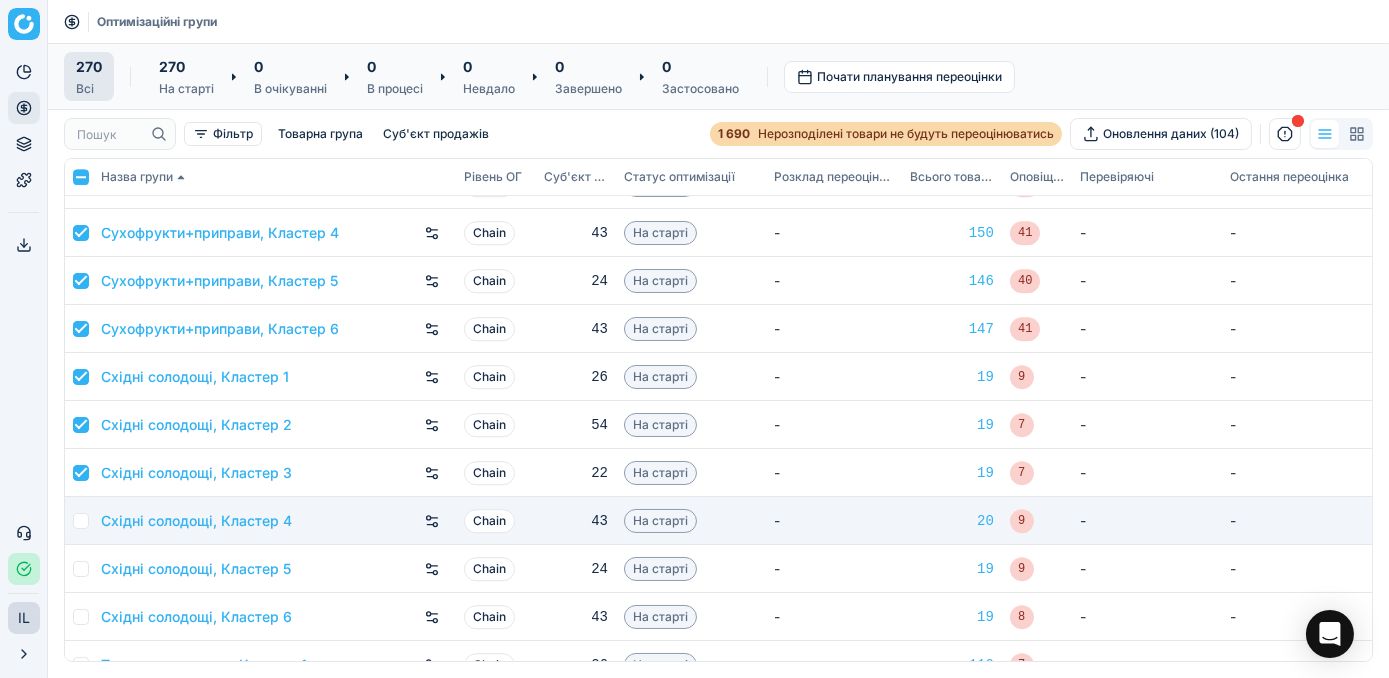 checkbox on "true" 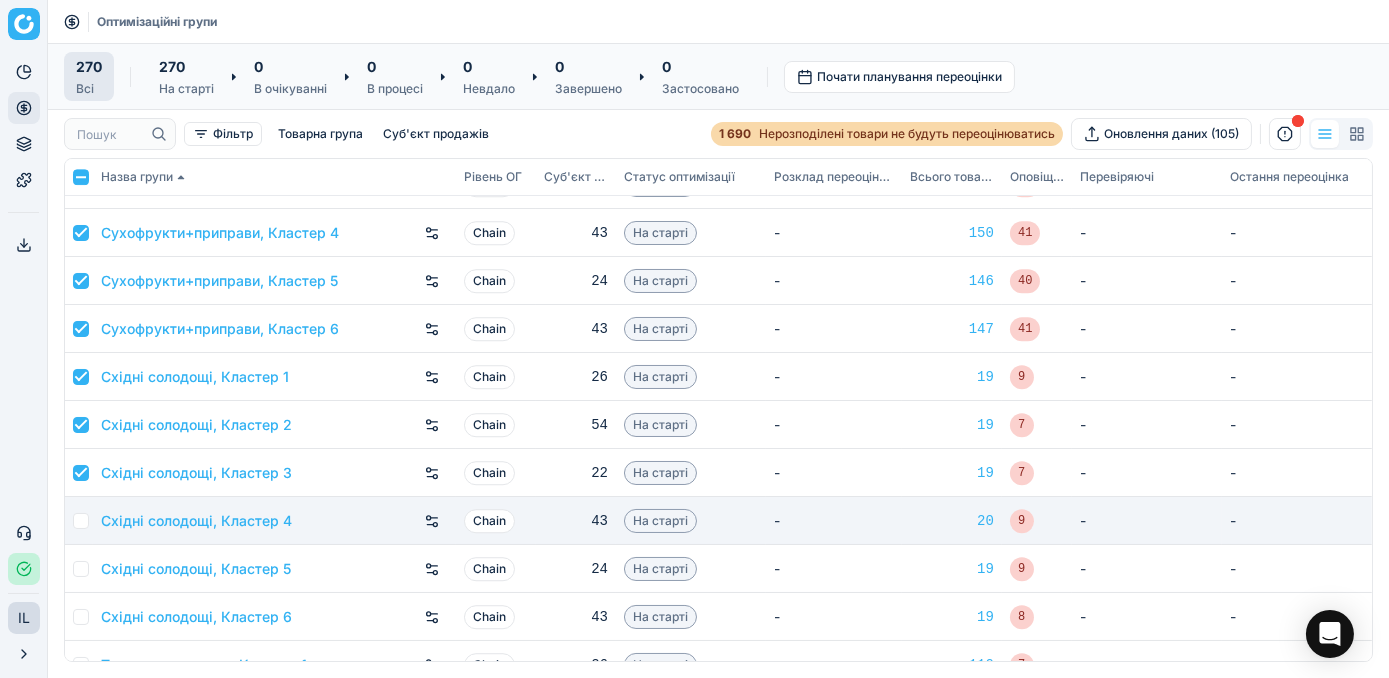 click at bounding box center (81, 521) 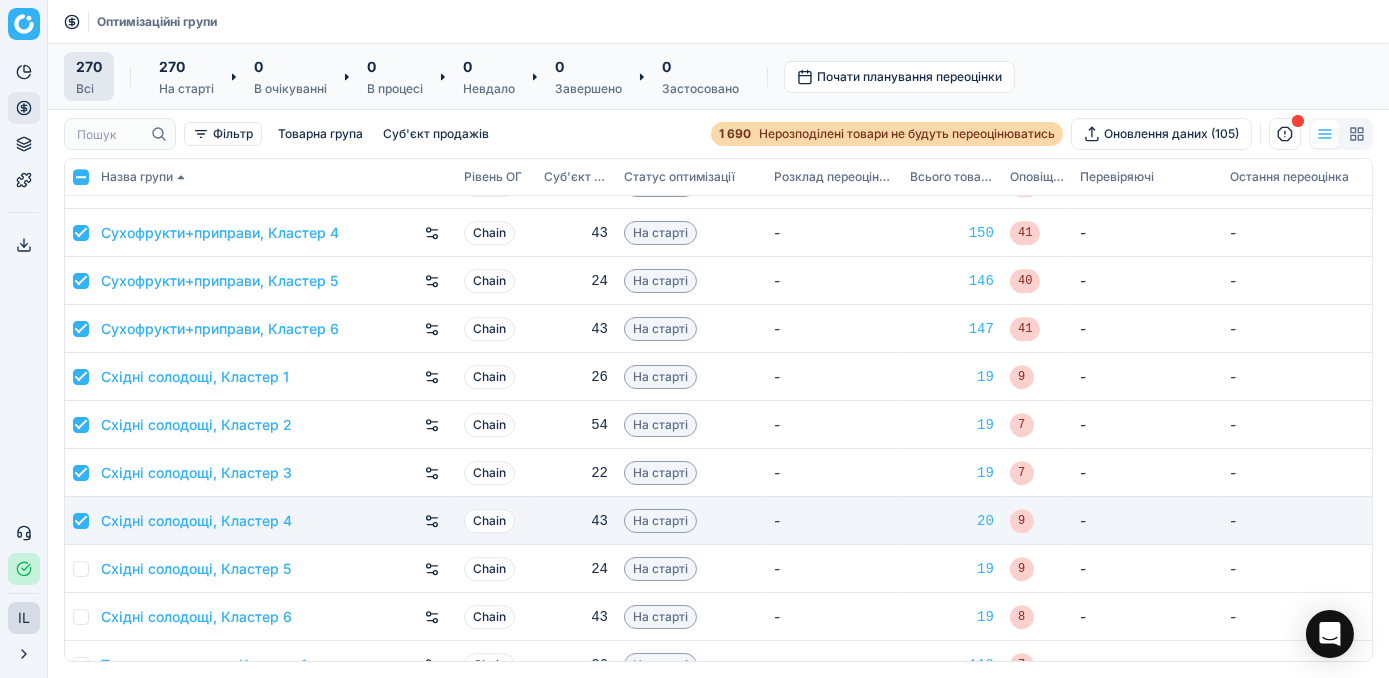 checkbox on "true" 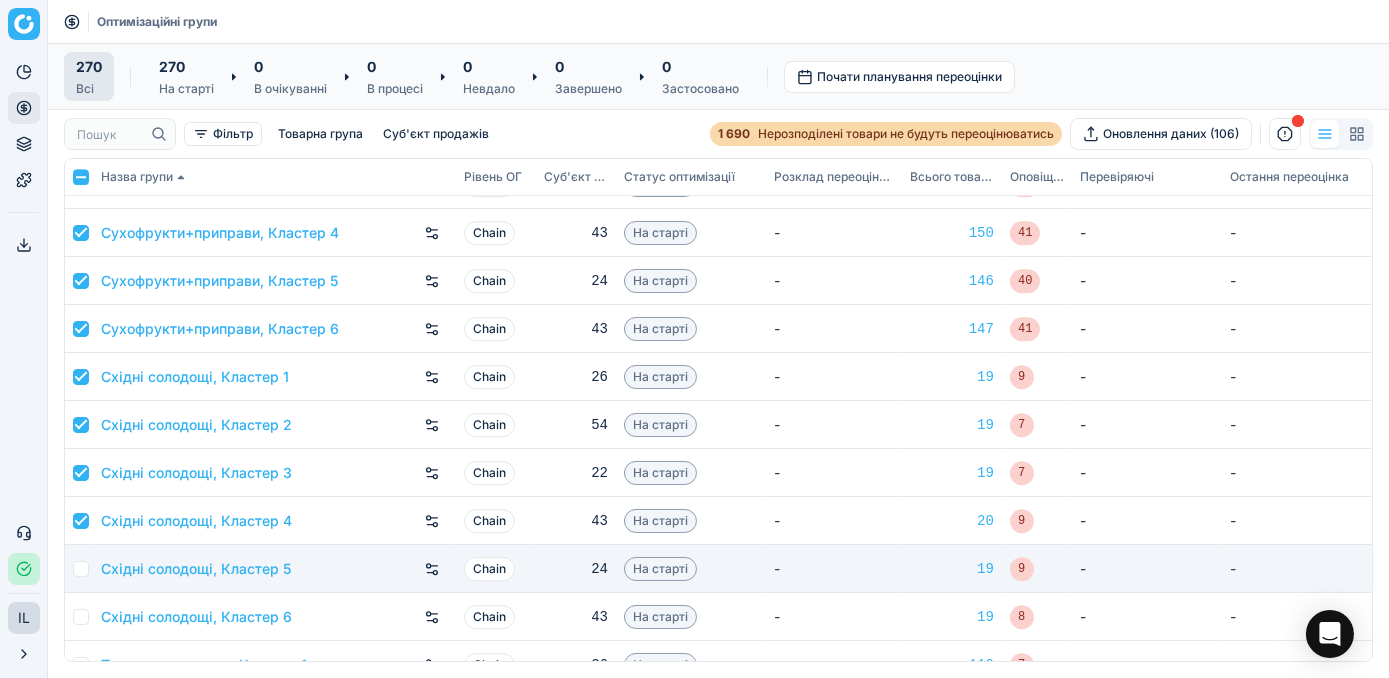 click at bounding box center (81, 569) 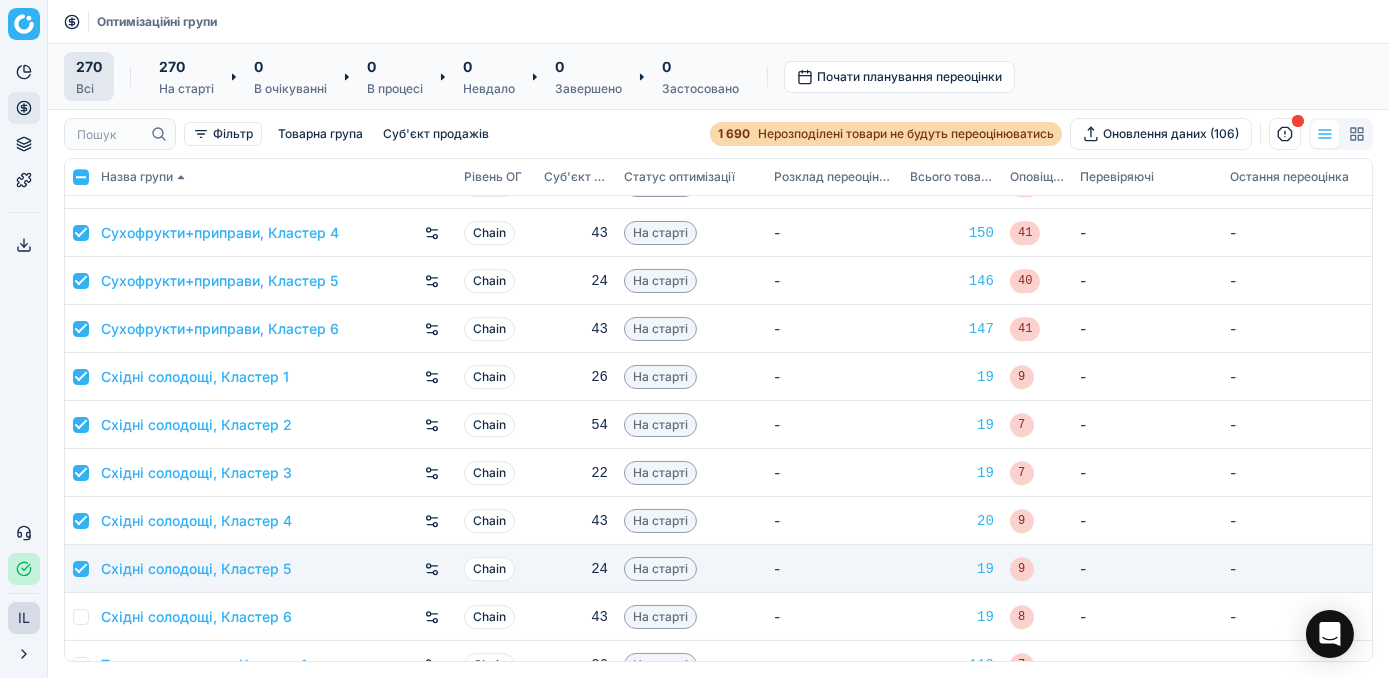 checkbox on "true" 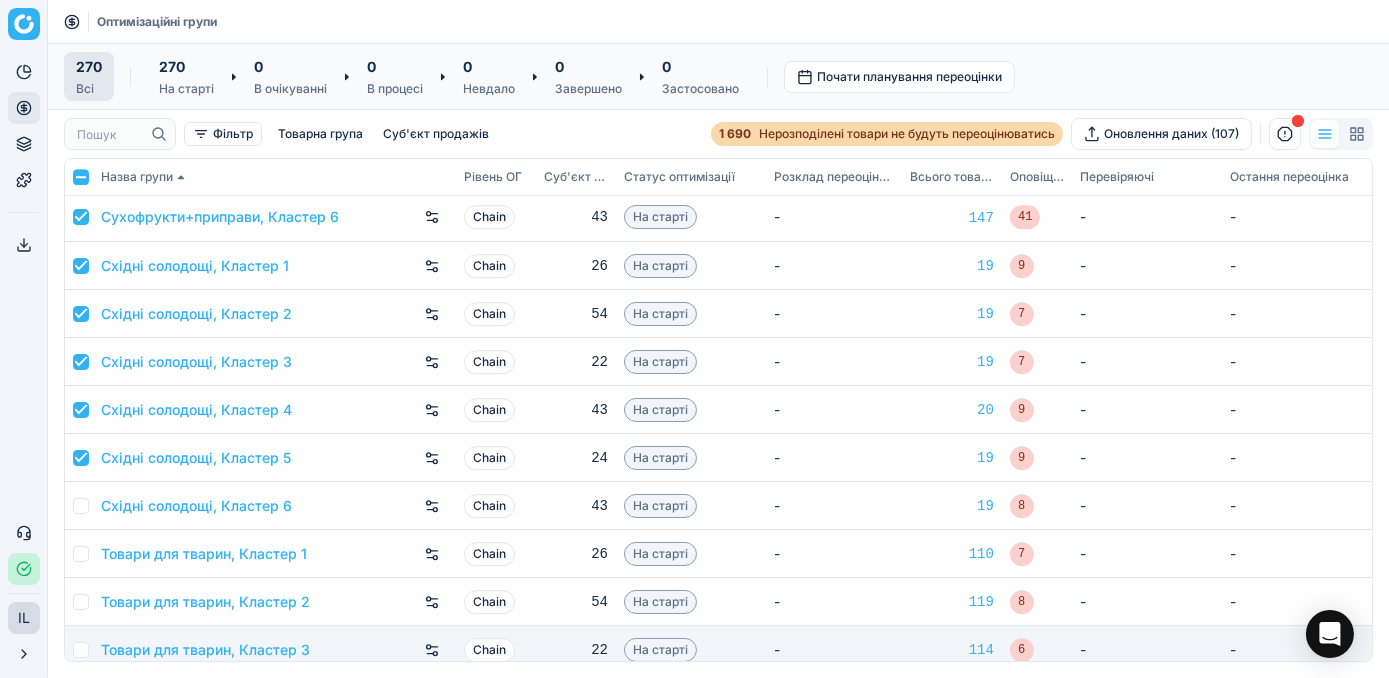 scroll, scrollTop: 11636, scrollLeft: 0, axis: vertical 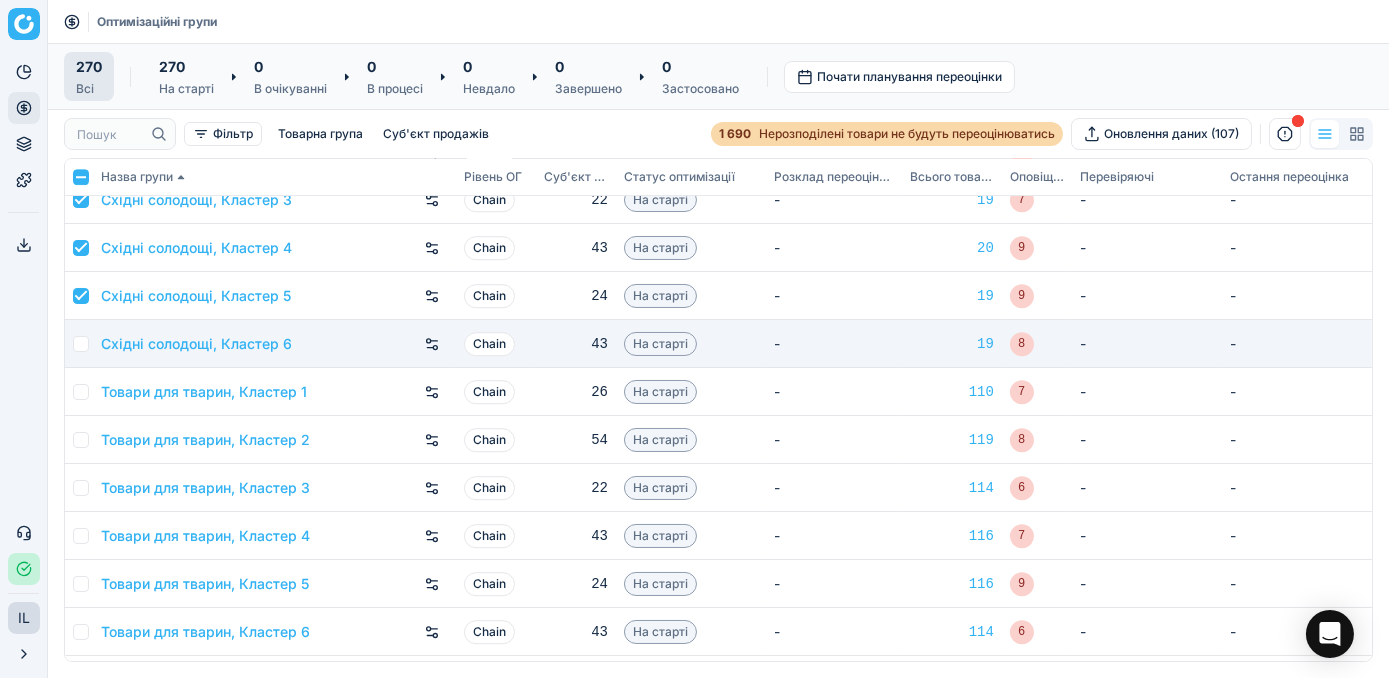 click at bounding box center (79, 344) 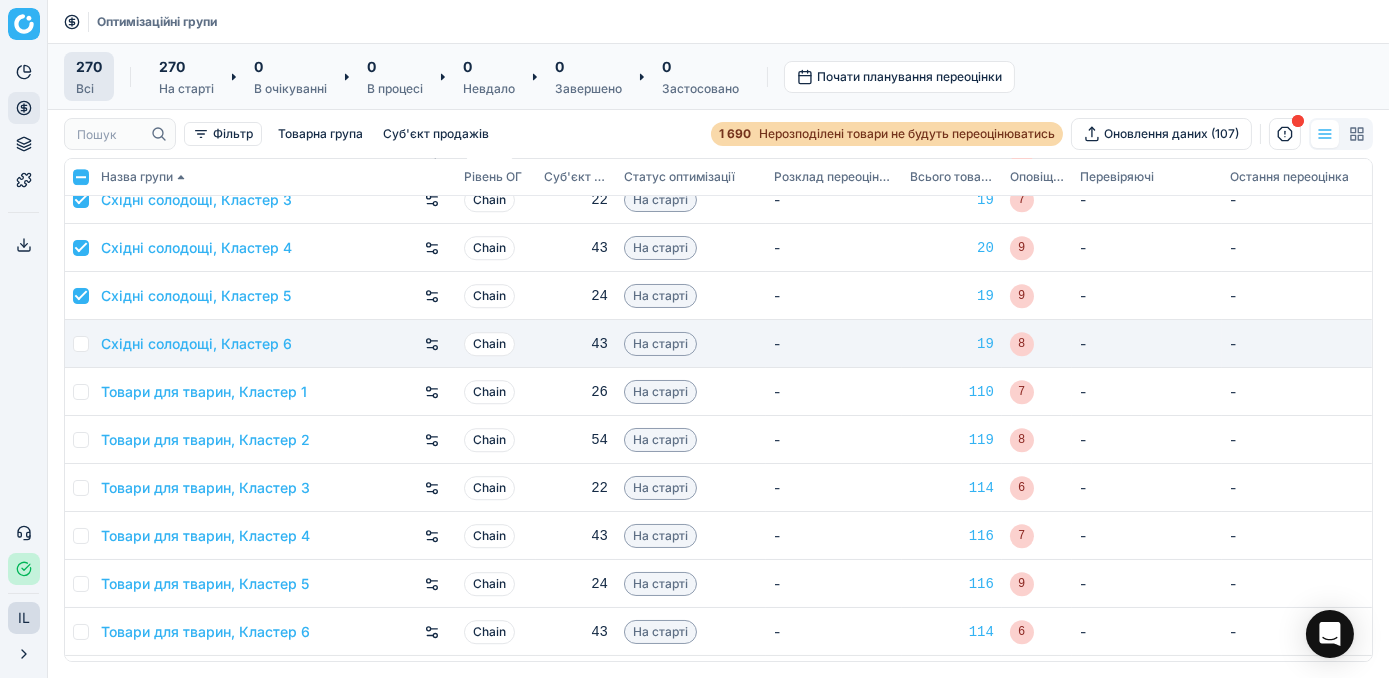 click at bounding box center (81, 344) 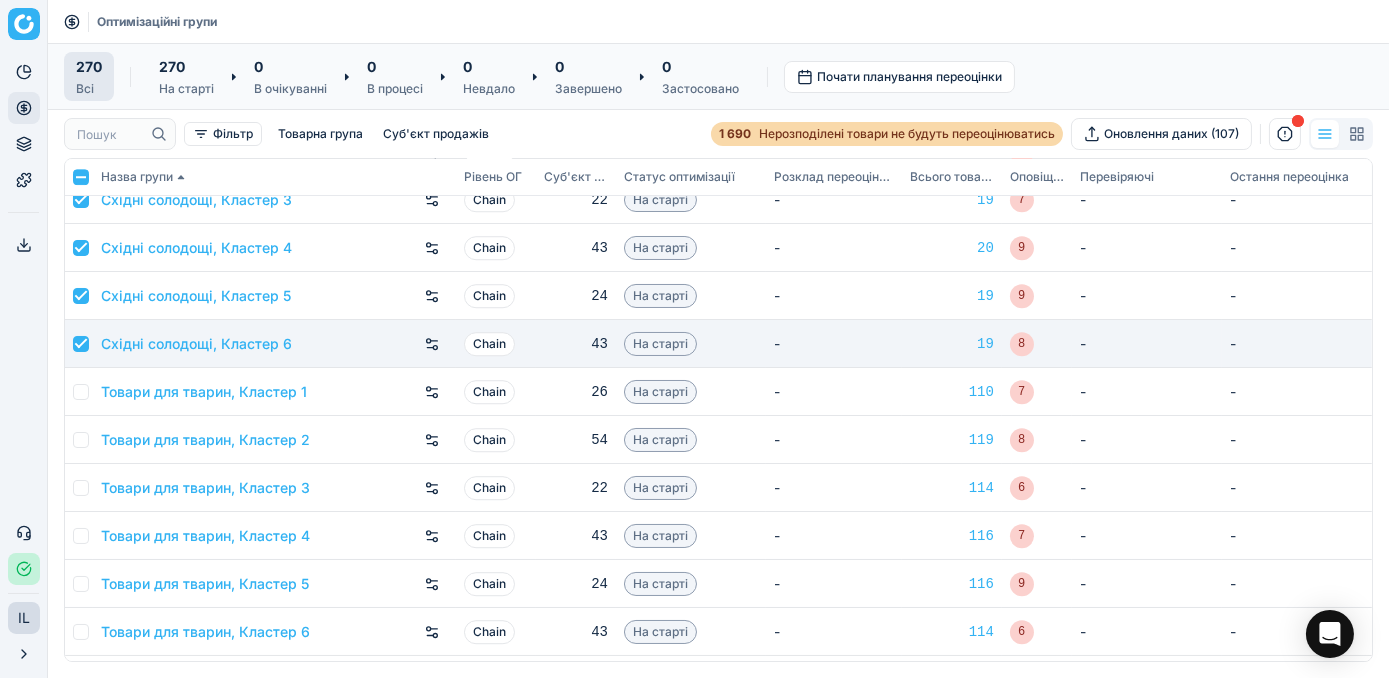 checkbox on "true" 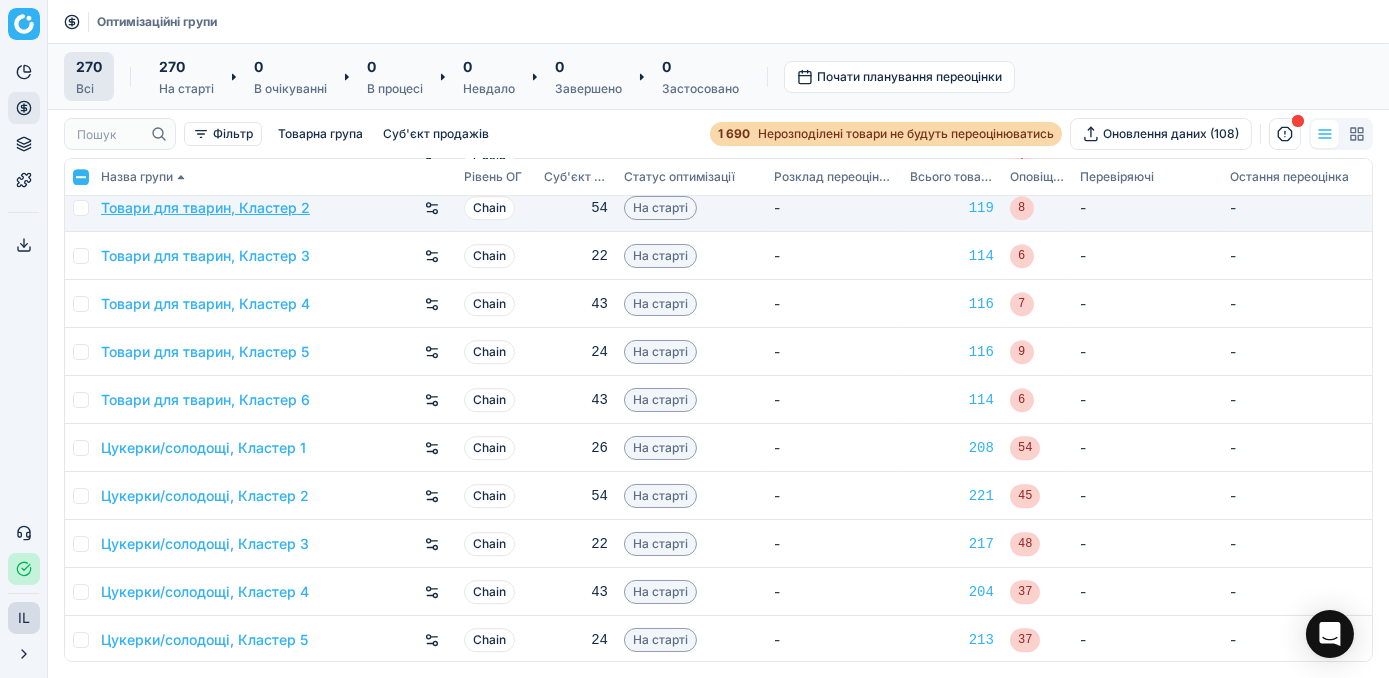 scroll, scrollTop: 11909, scrollLeft: 0, axis: vertical 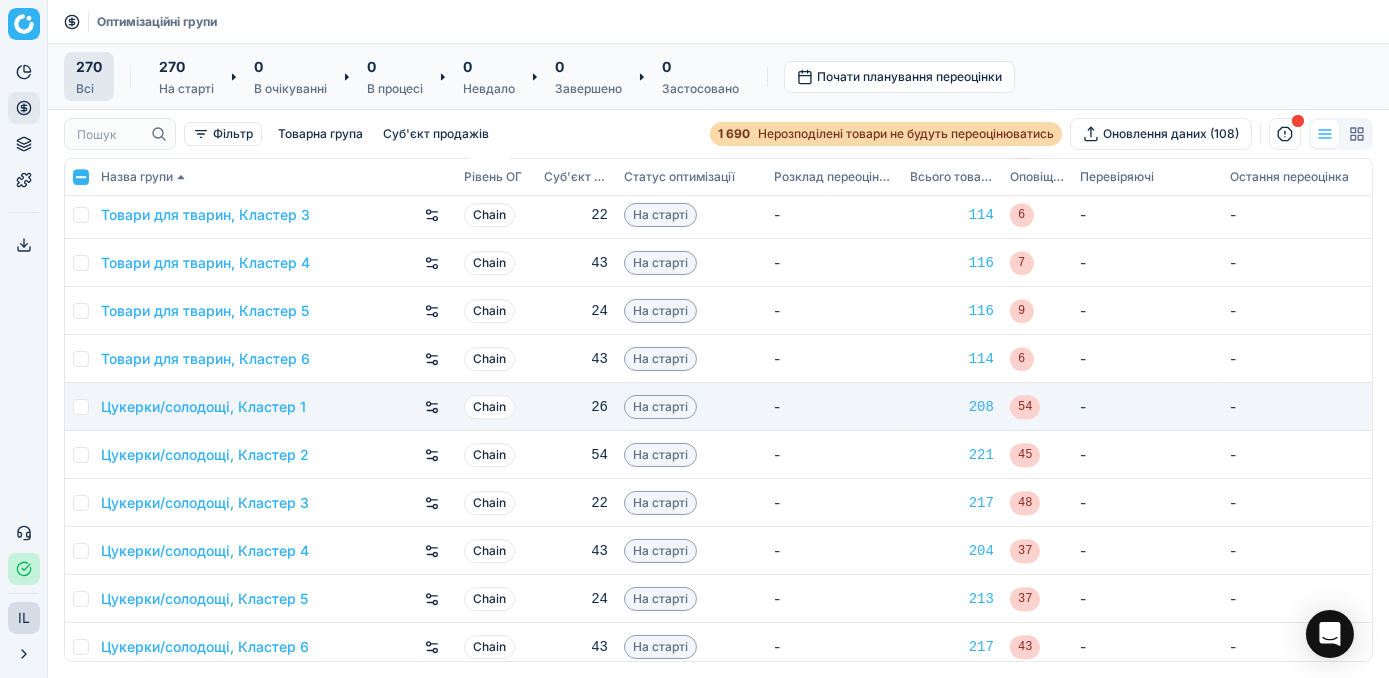 click at bounding box center [81, 407] 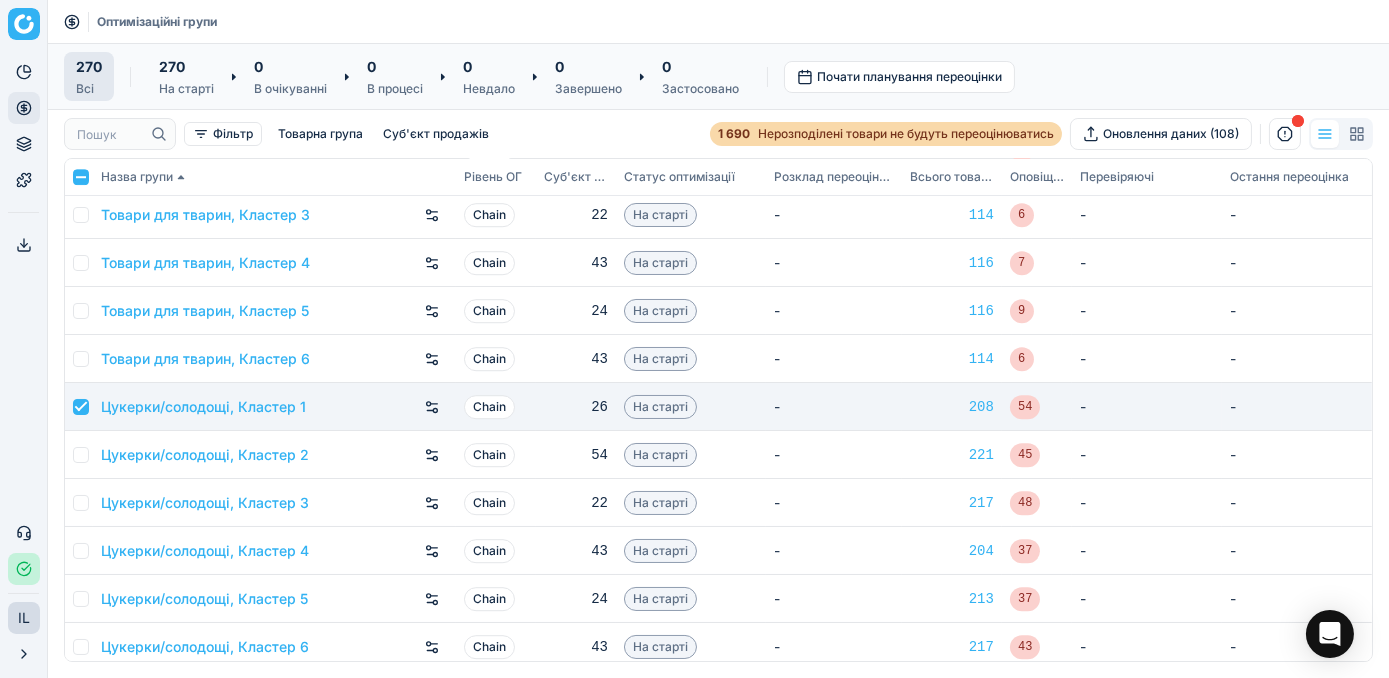 checkbox on "true" 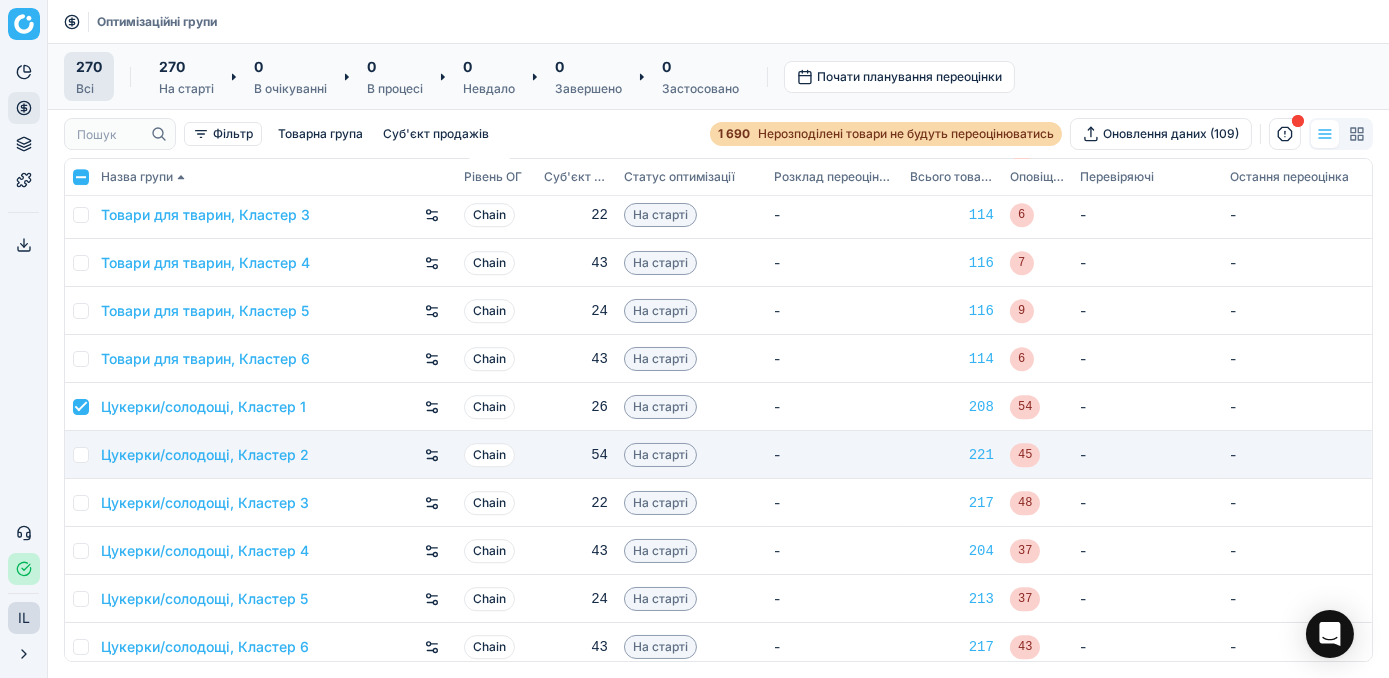 click at bounding box center (81, 455) 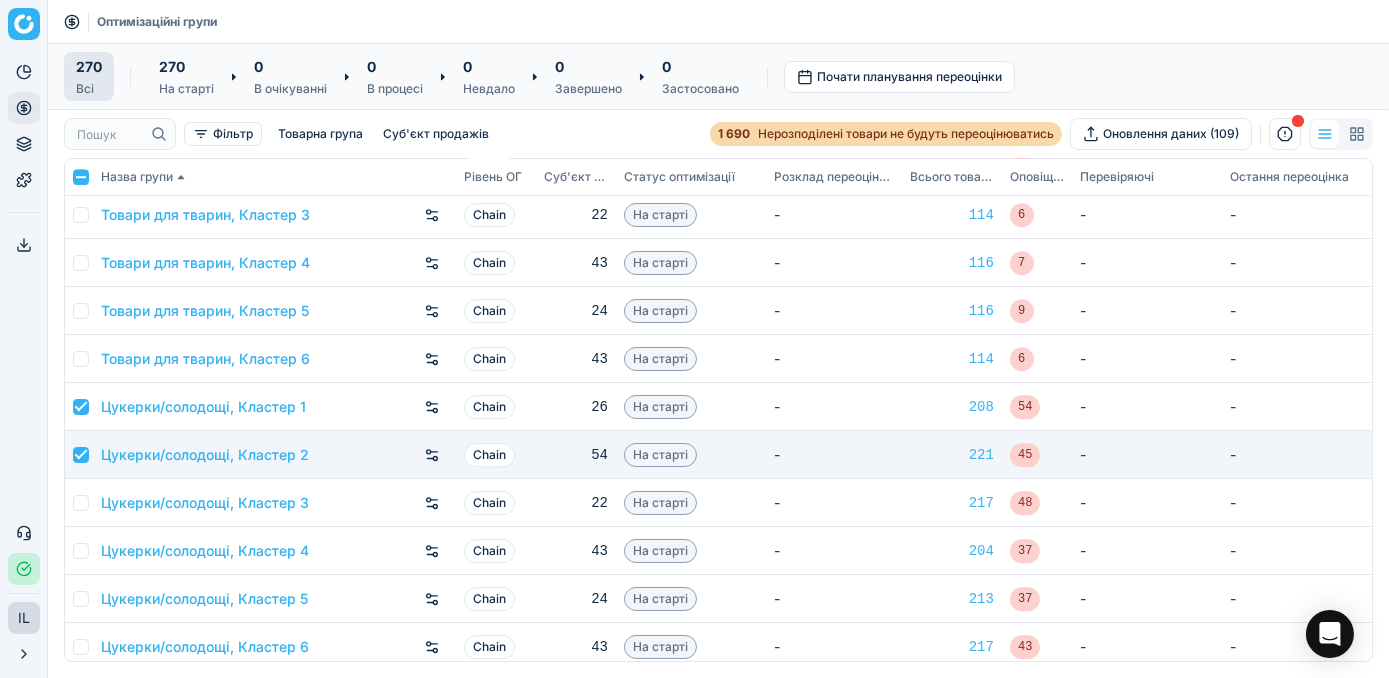 checkbox on "true" 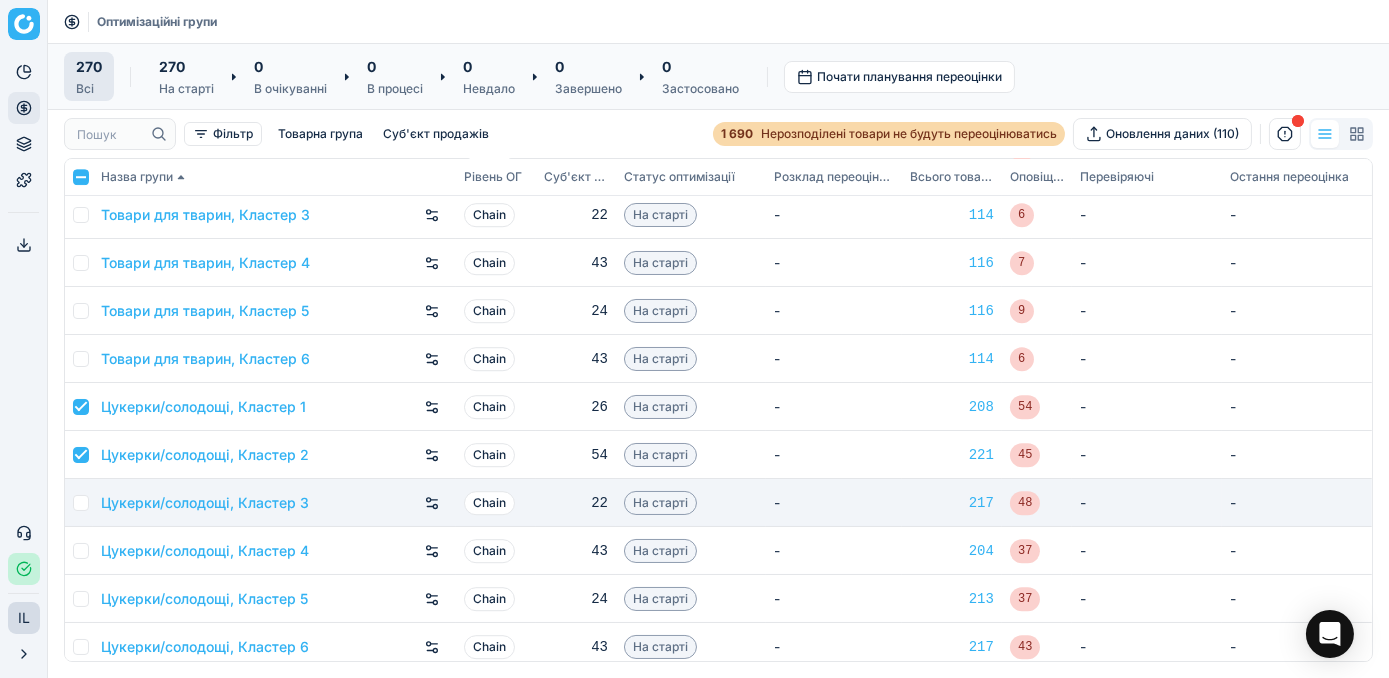 click at bounding box center [81, 503] 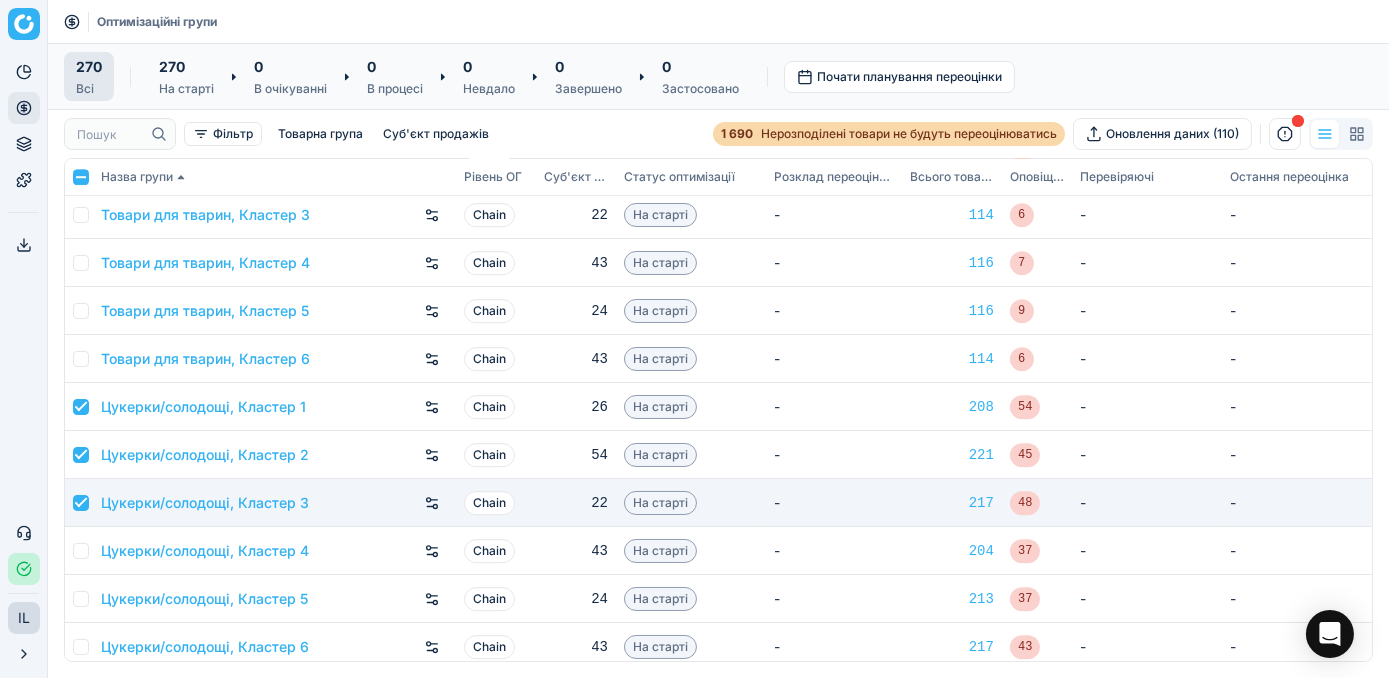 checkbox on "true" 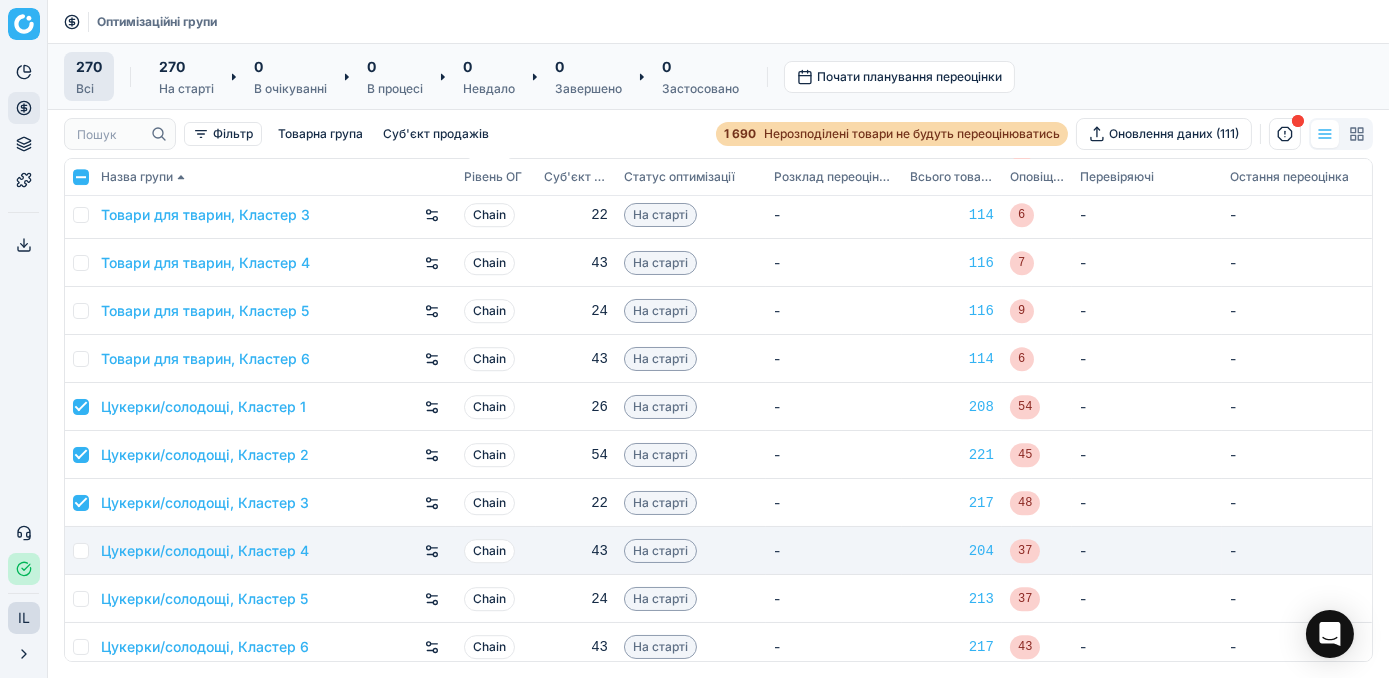 click at bounding box center [81, 551] 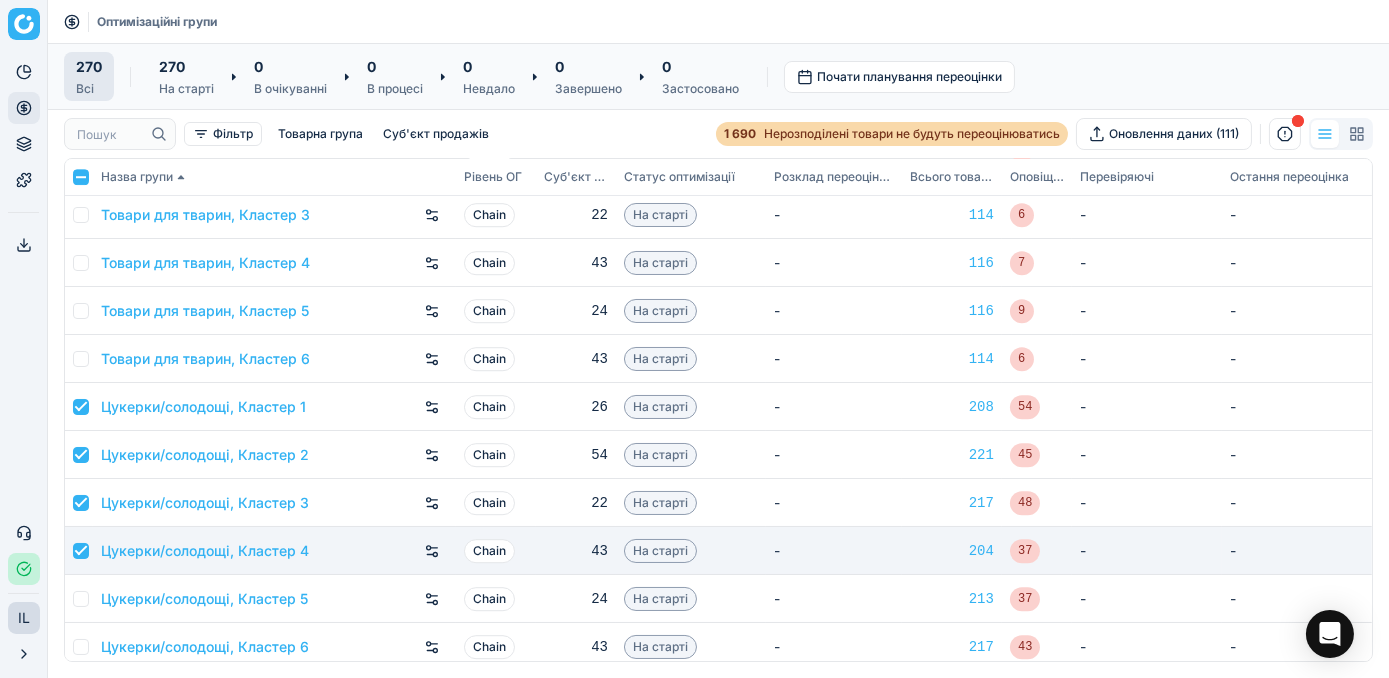 checkbox on "true" 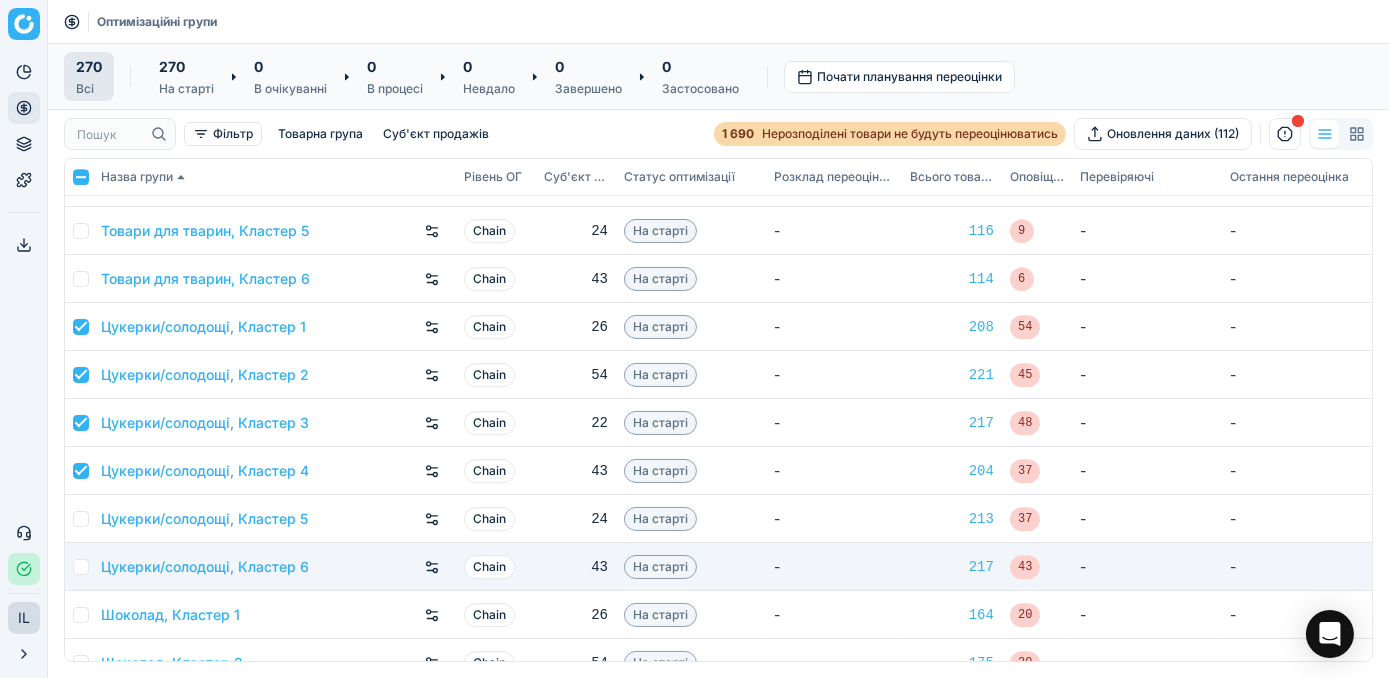 scroll, scrollTop: 12090, scrollLeft: 0, axis: vertical 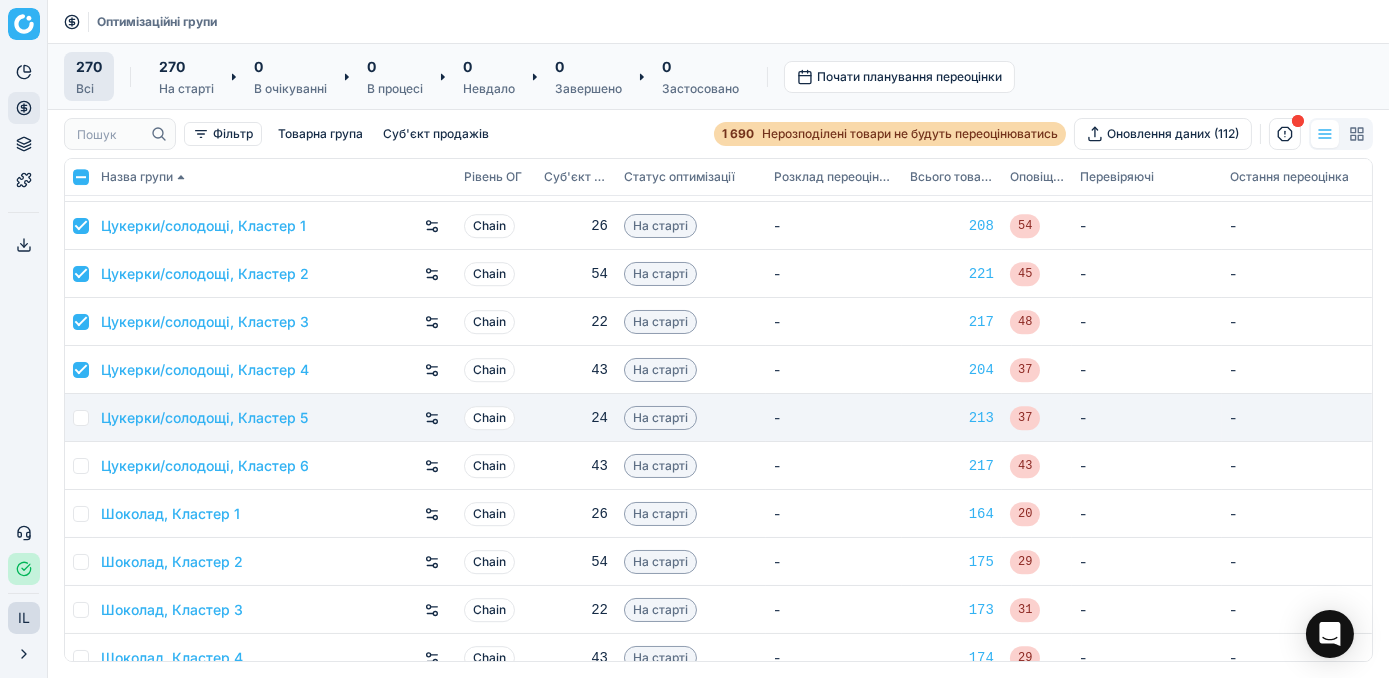 click at bounding box center (81, 418) 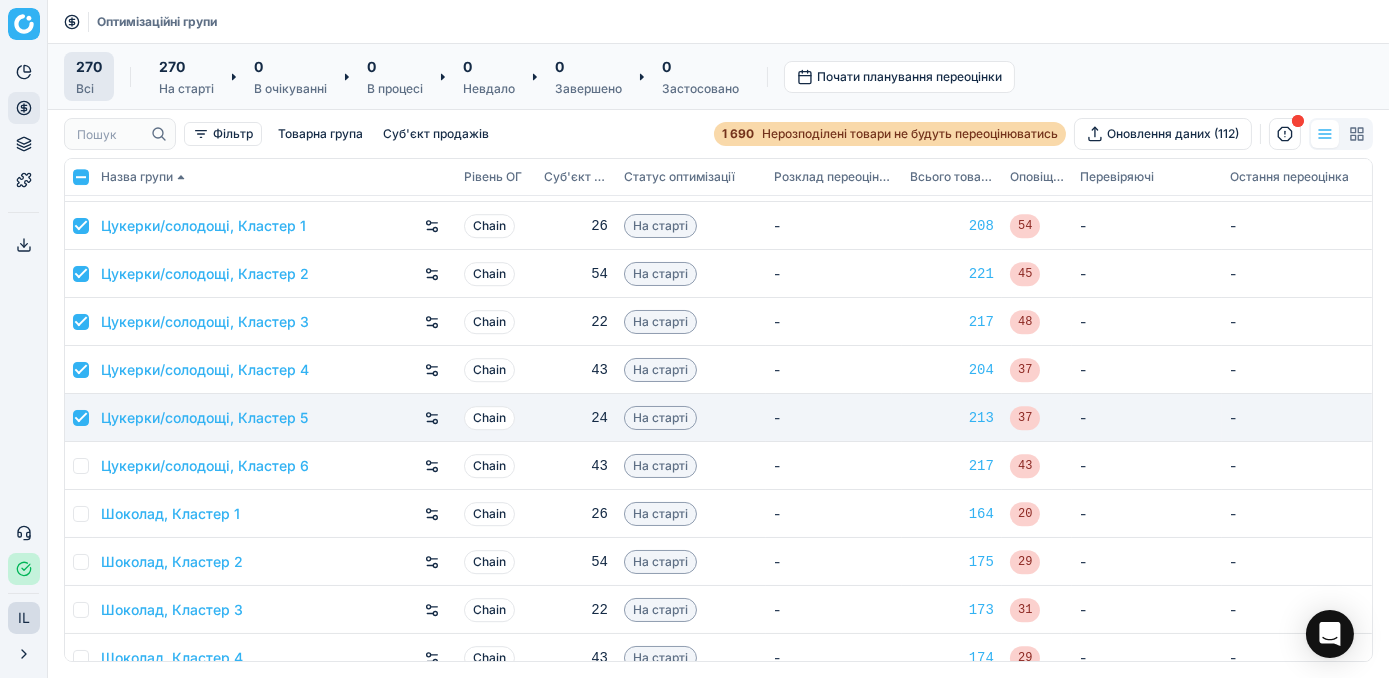 checkbox on "true" 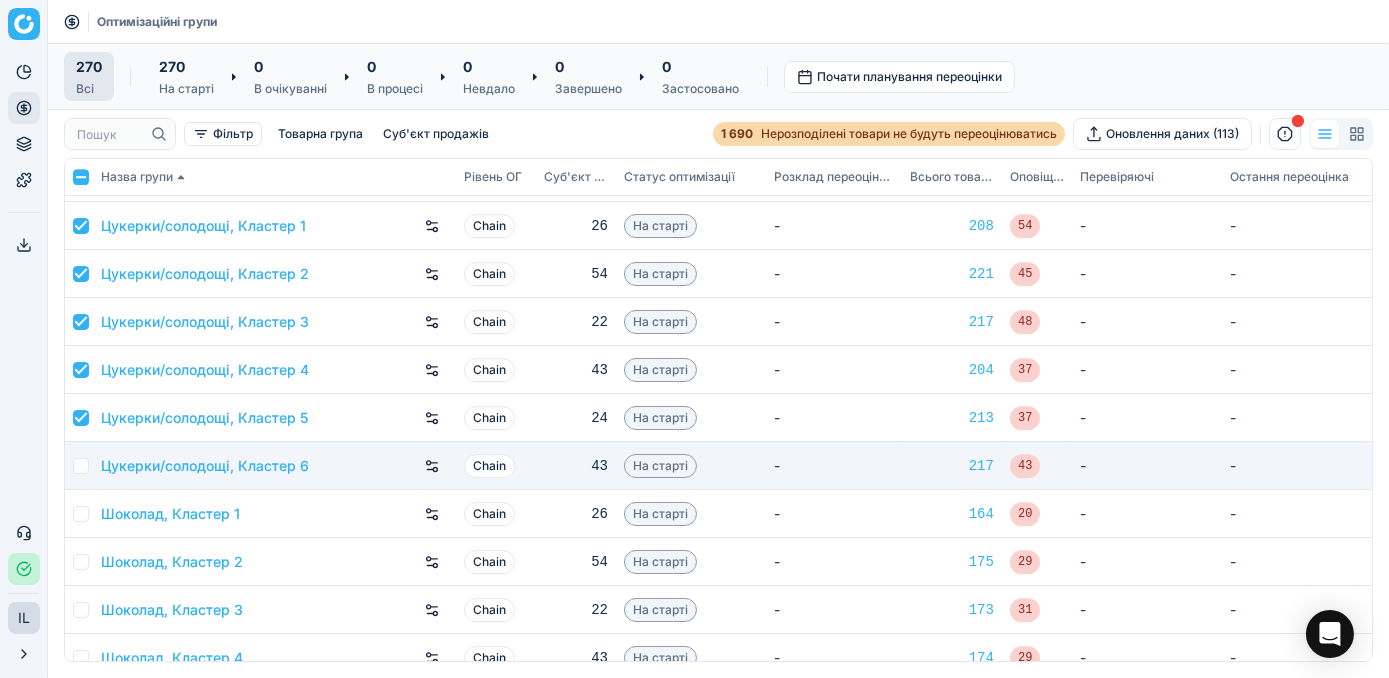 click at bounding box center (81, 466) 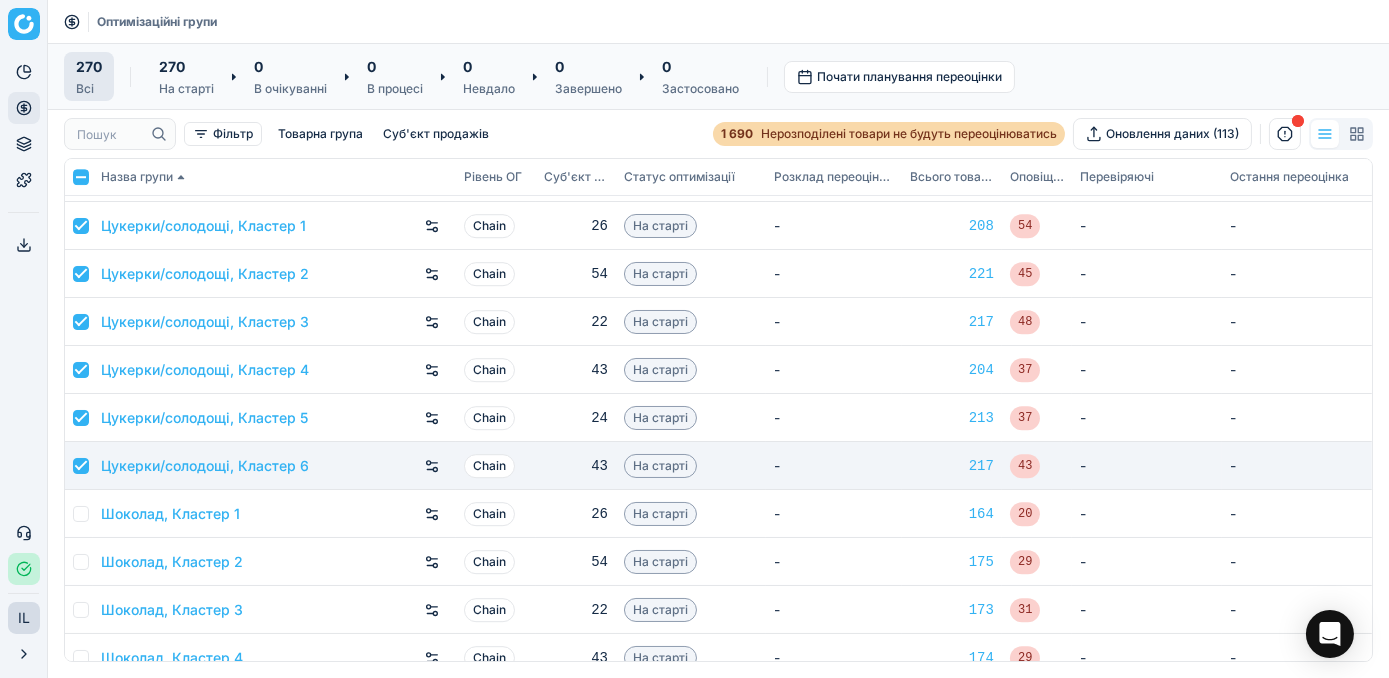 checkbox on "true" 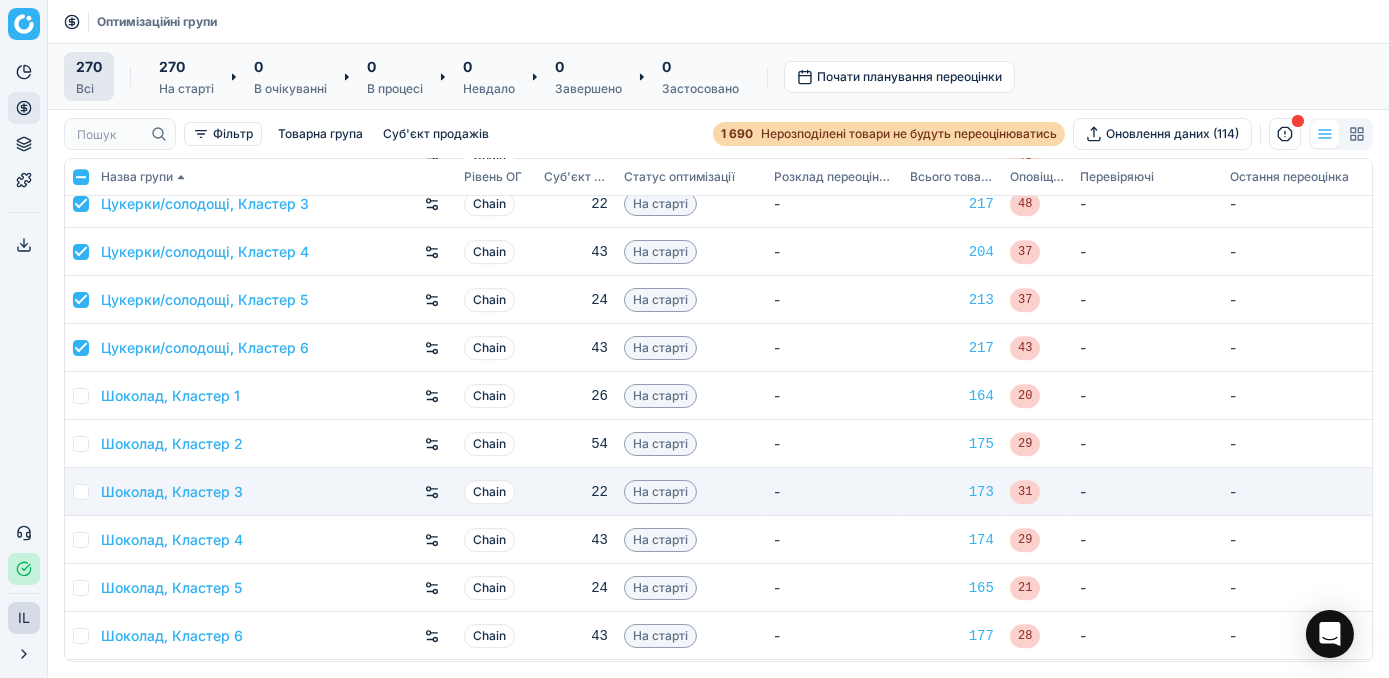 scroll, scrollTop: 12272, scrollLeft: 0, axis: vertical 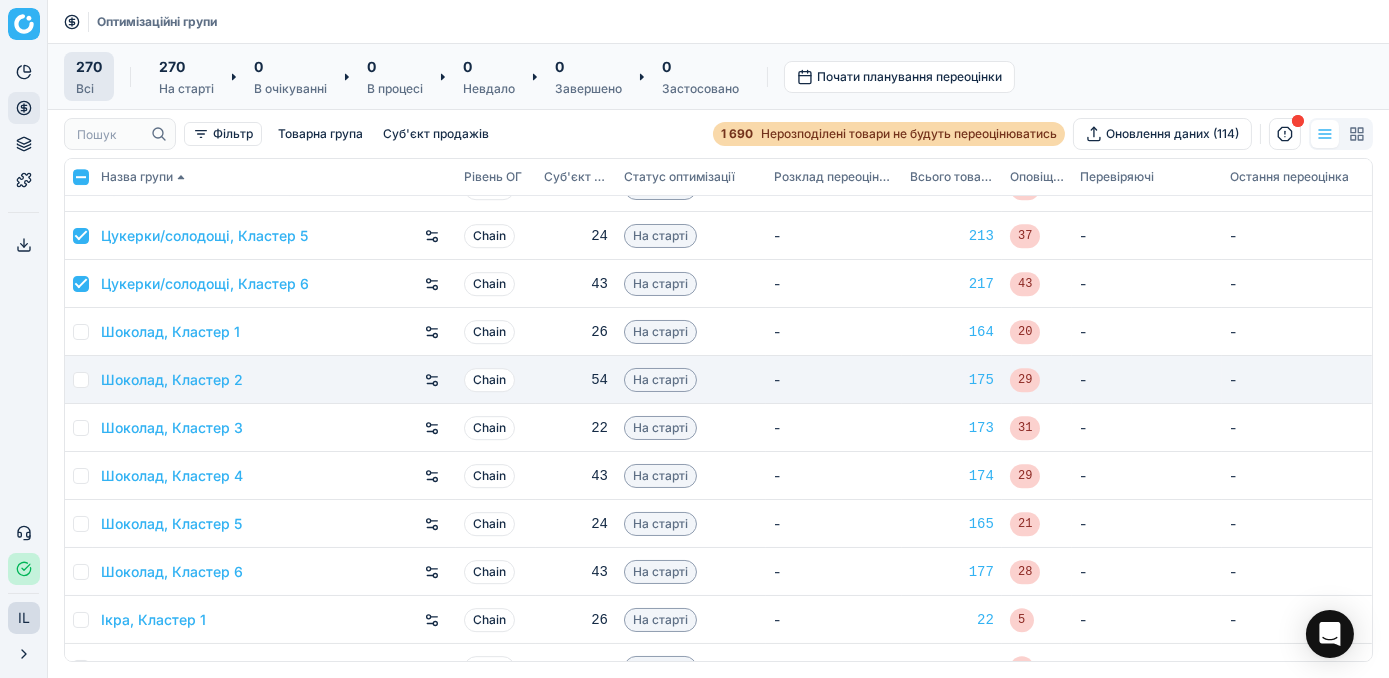 drag, startPoint x: 80, startPoint y: 330, endPoint x: 74, endPoint y: 374, distance: 44.407207 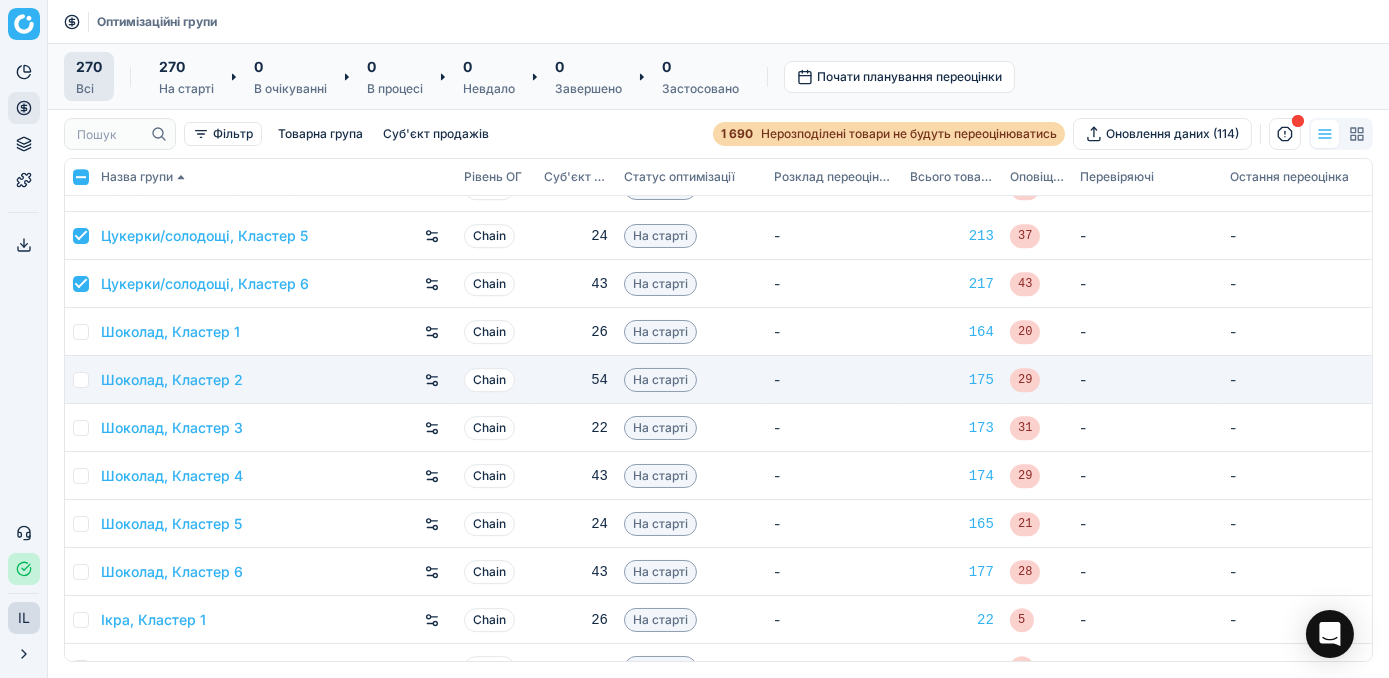 click at bounding box center [81, 332] 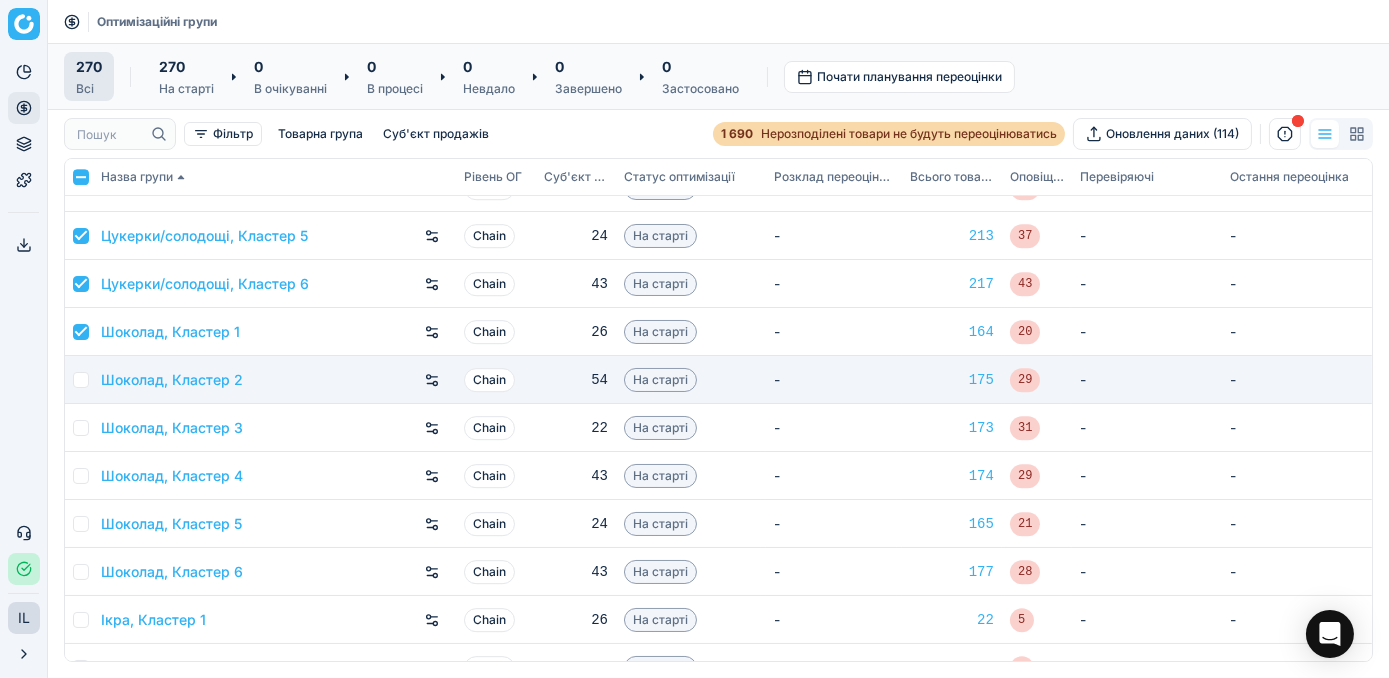 checkbox on "true" 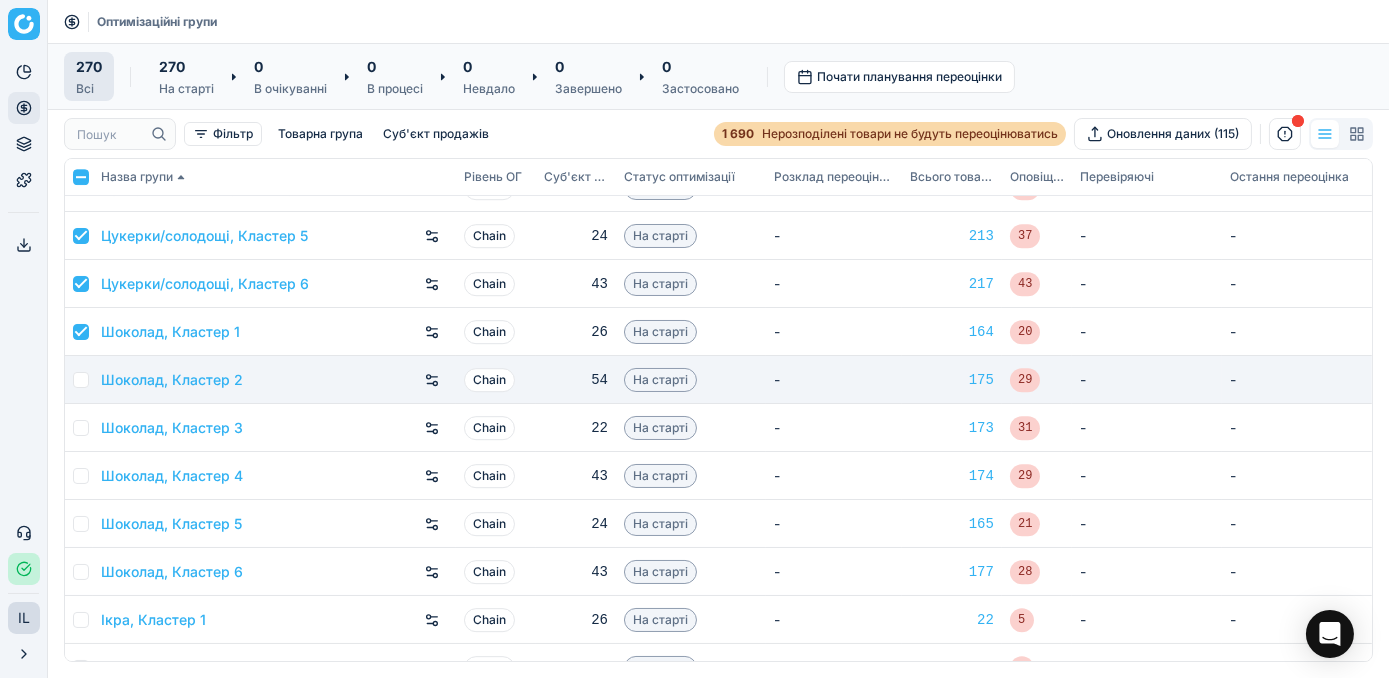 drag, startPoint x: 76, startPoint y: 385, endPoint x: 78, endPoint y: 397, distance: 12.165525 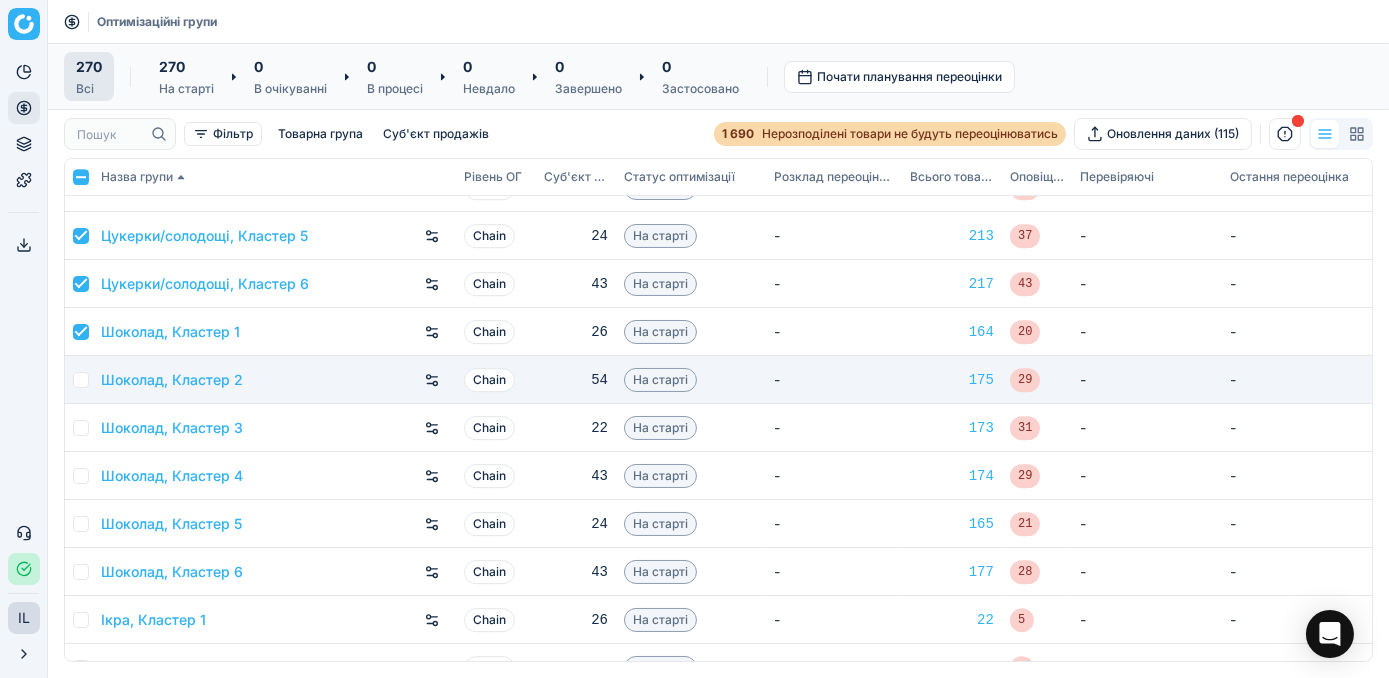 click at bounding box center (81, 380) 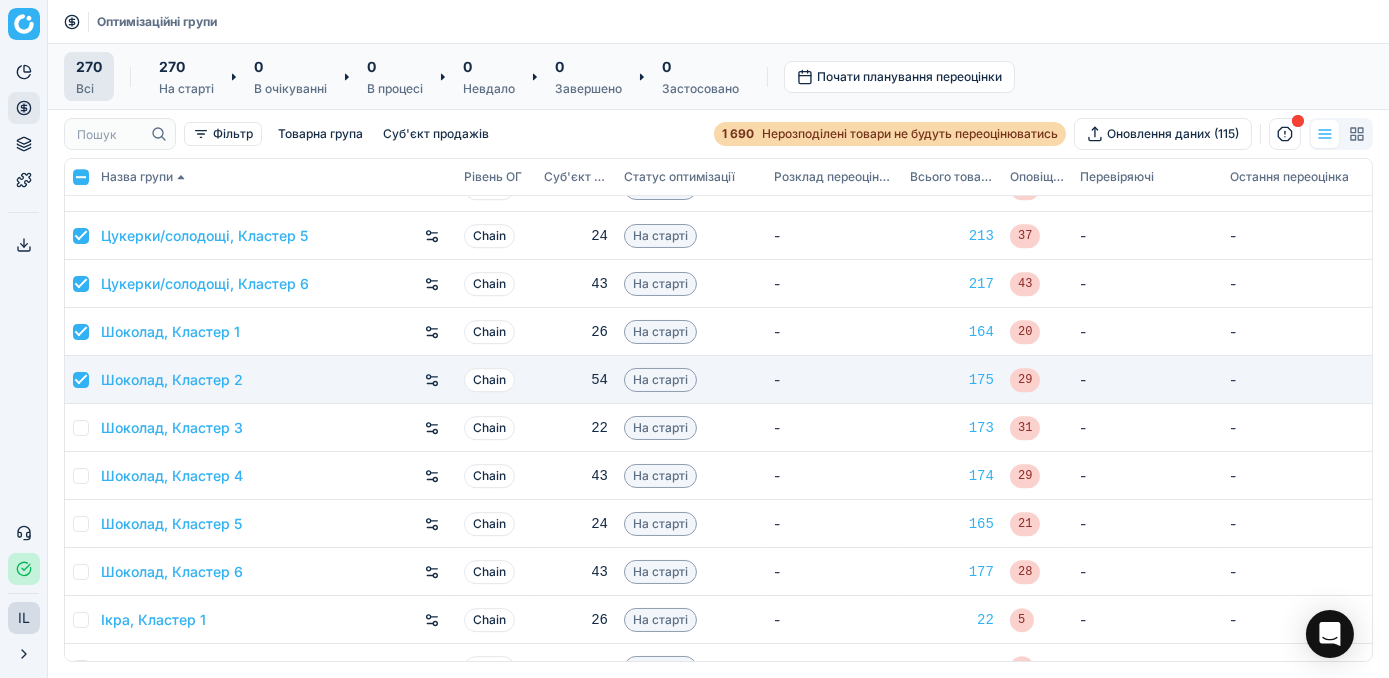 checkbox on "true" 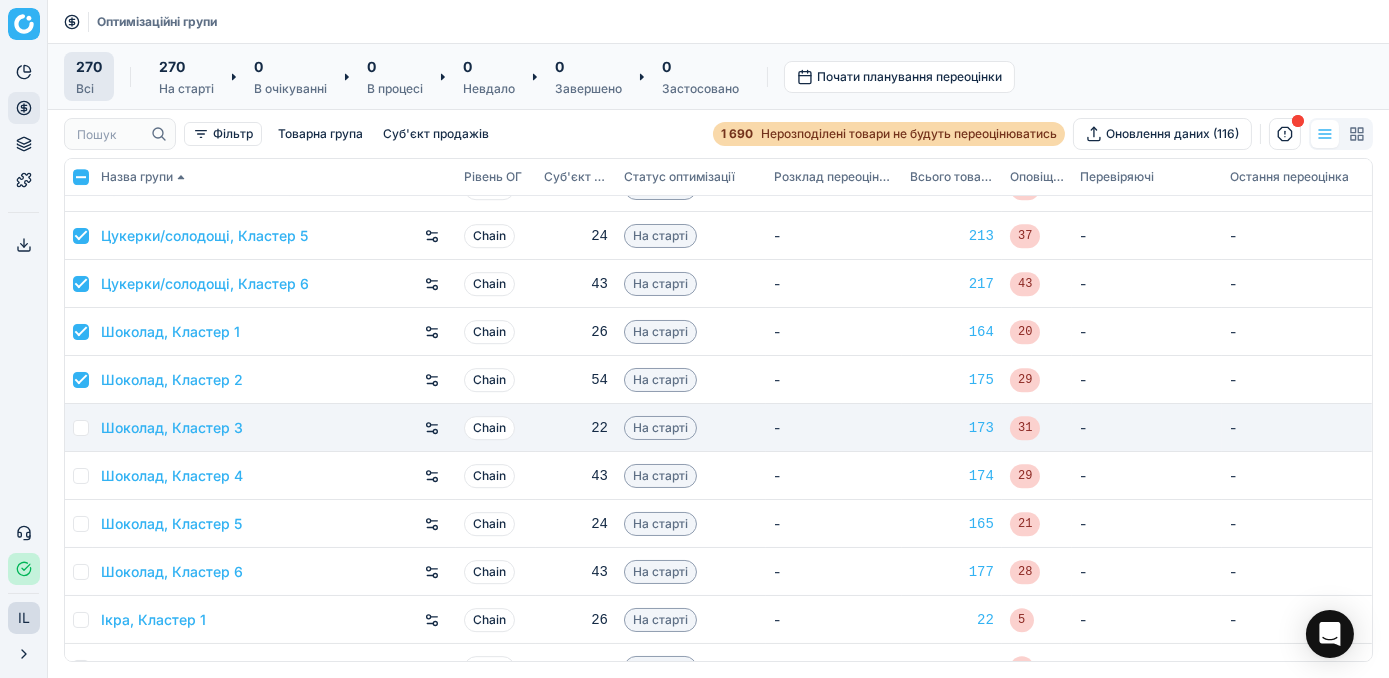 click at bounding box center (81, 428) 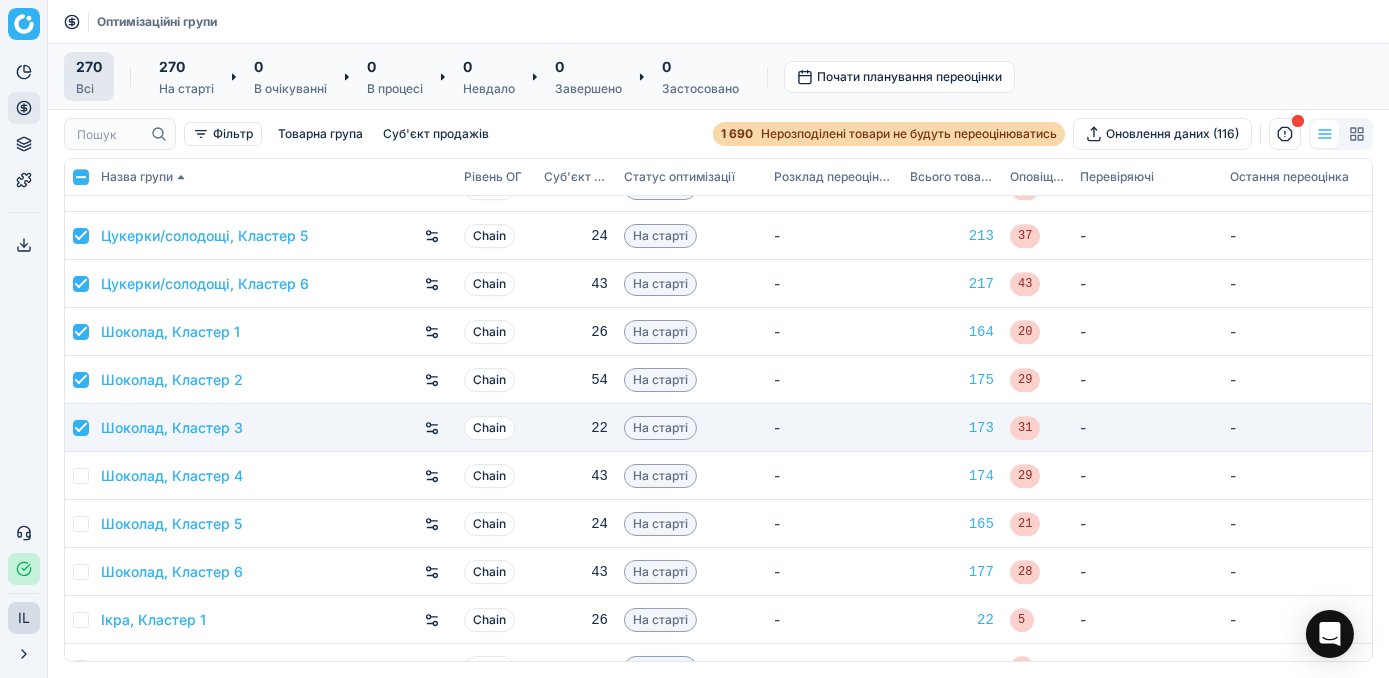 checkbox on "true" 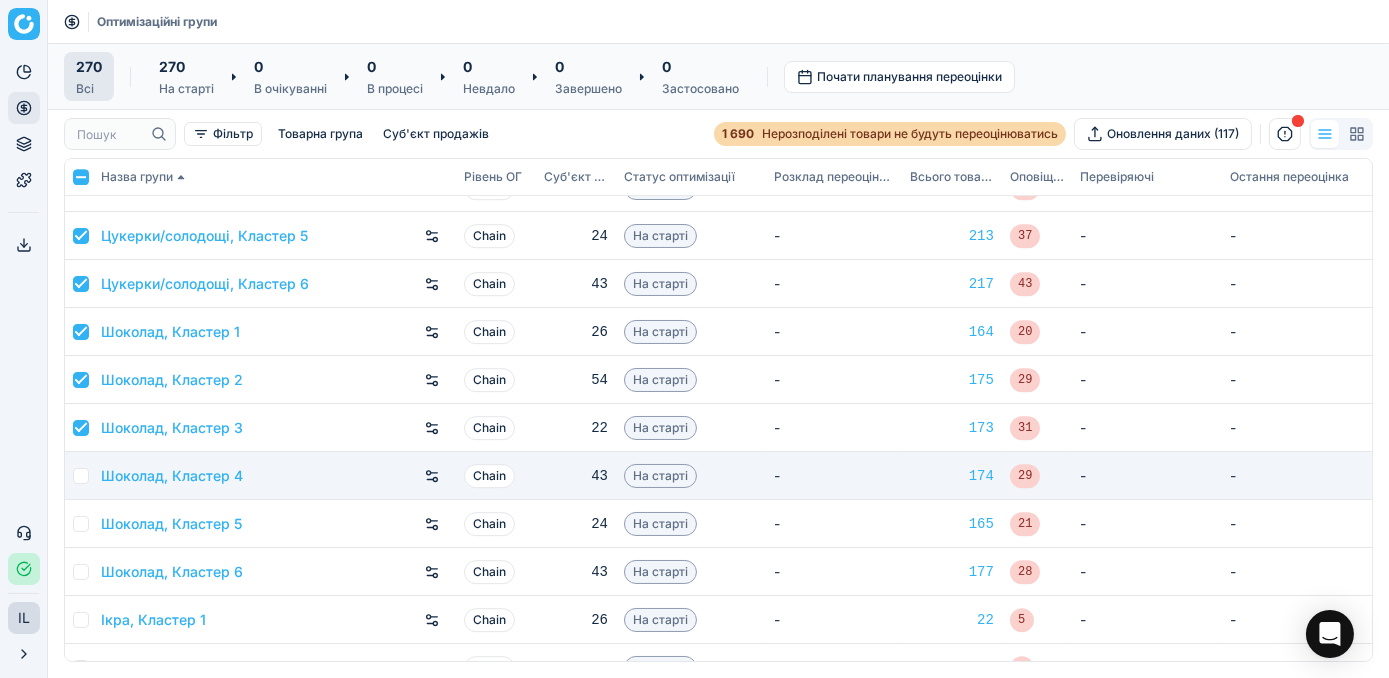 click at bounding box center (81, 476) 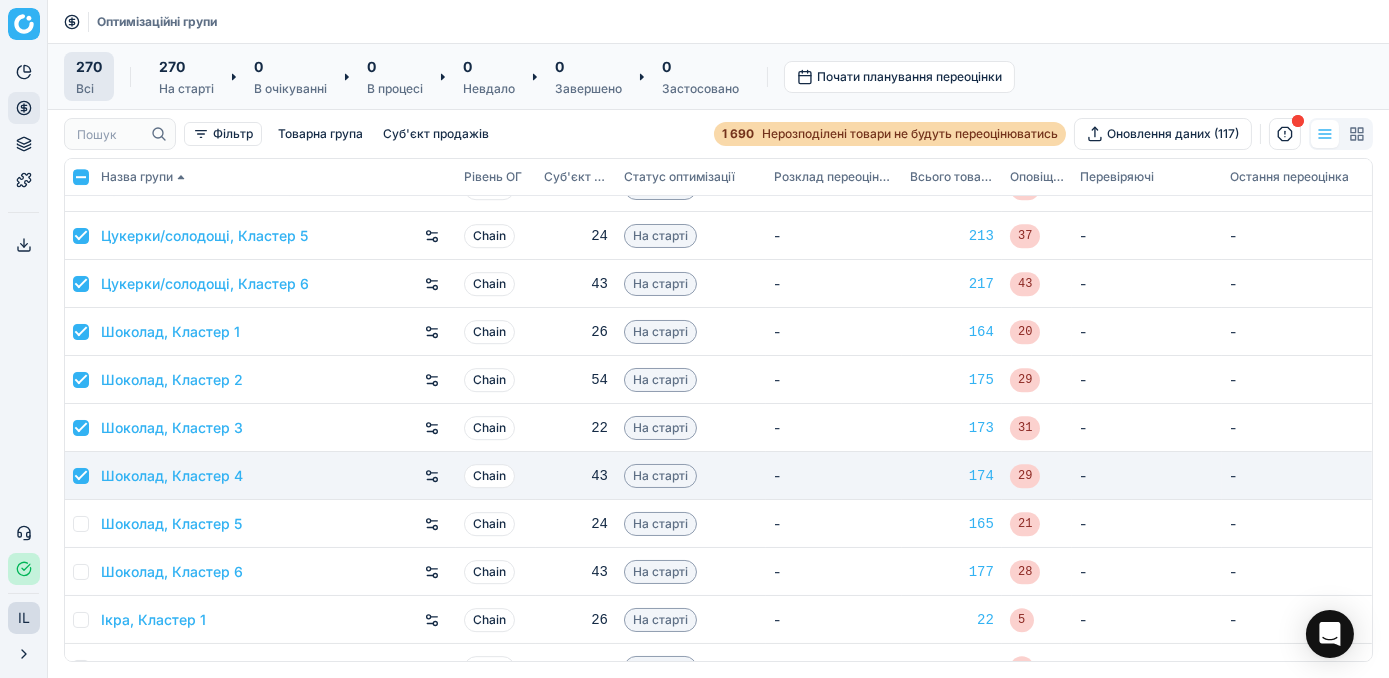 checkbox on "true" 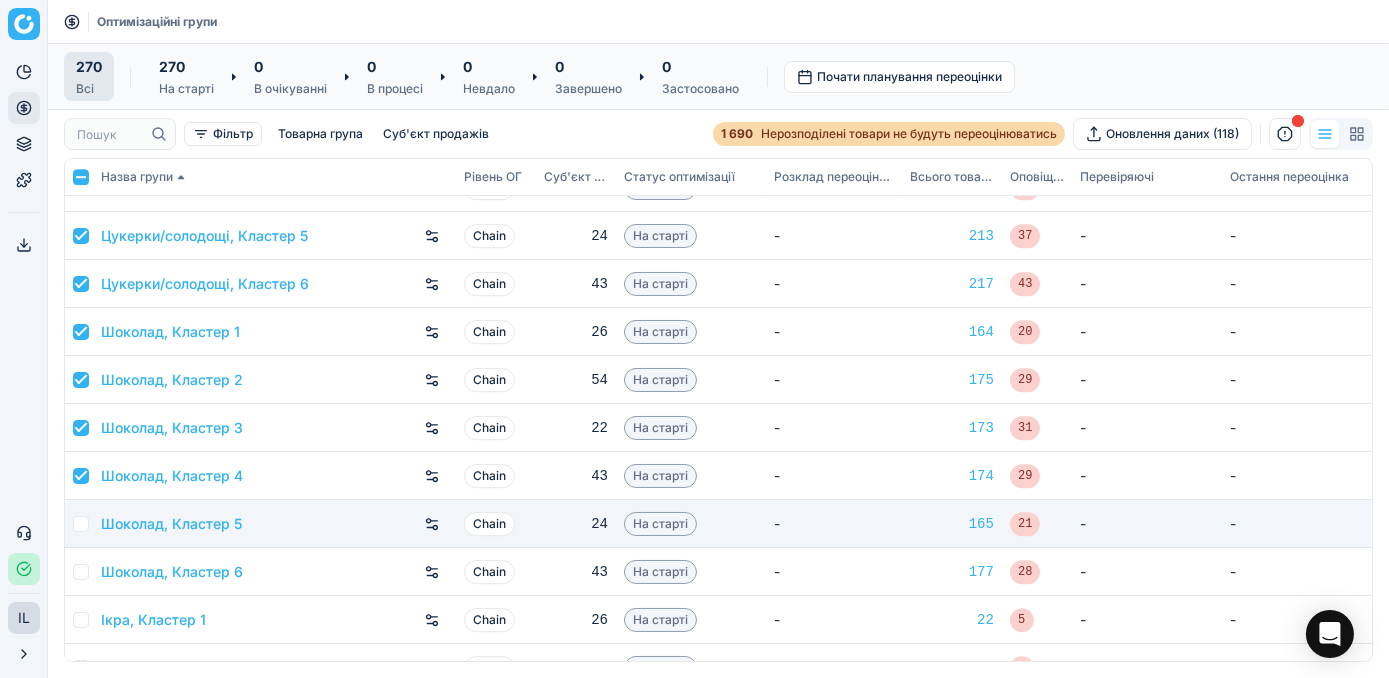click at bounding box center [81, 524] 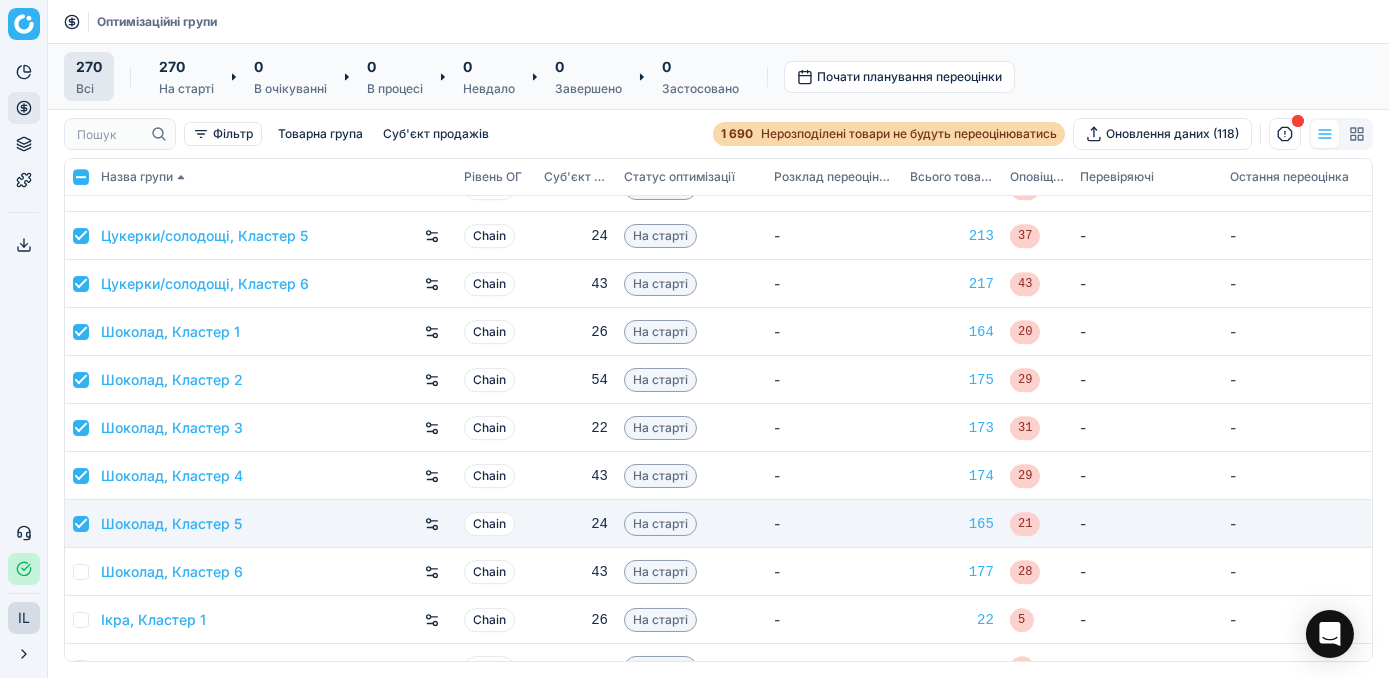 checkbox on "true" 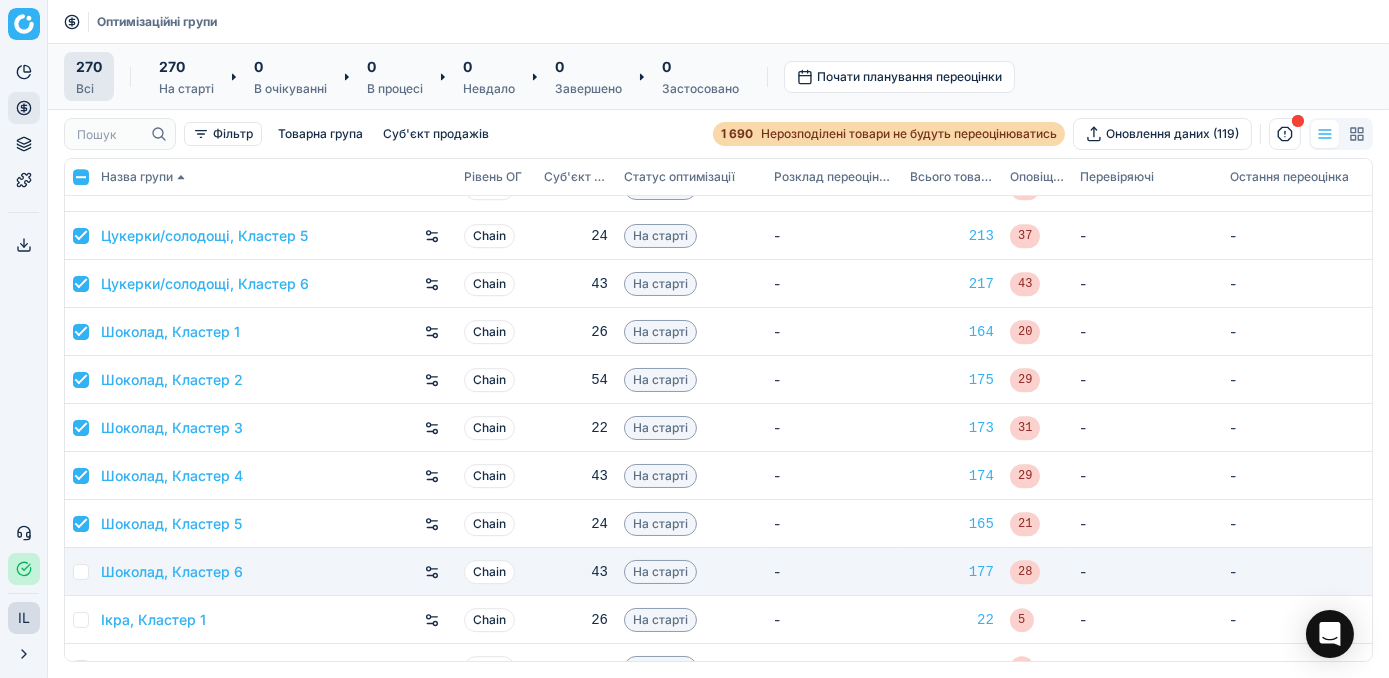 click at bounding box center [81, 572] 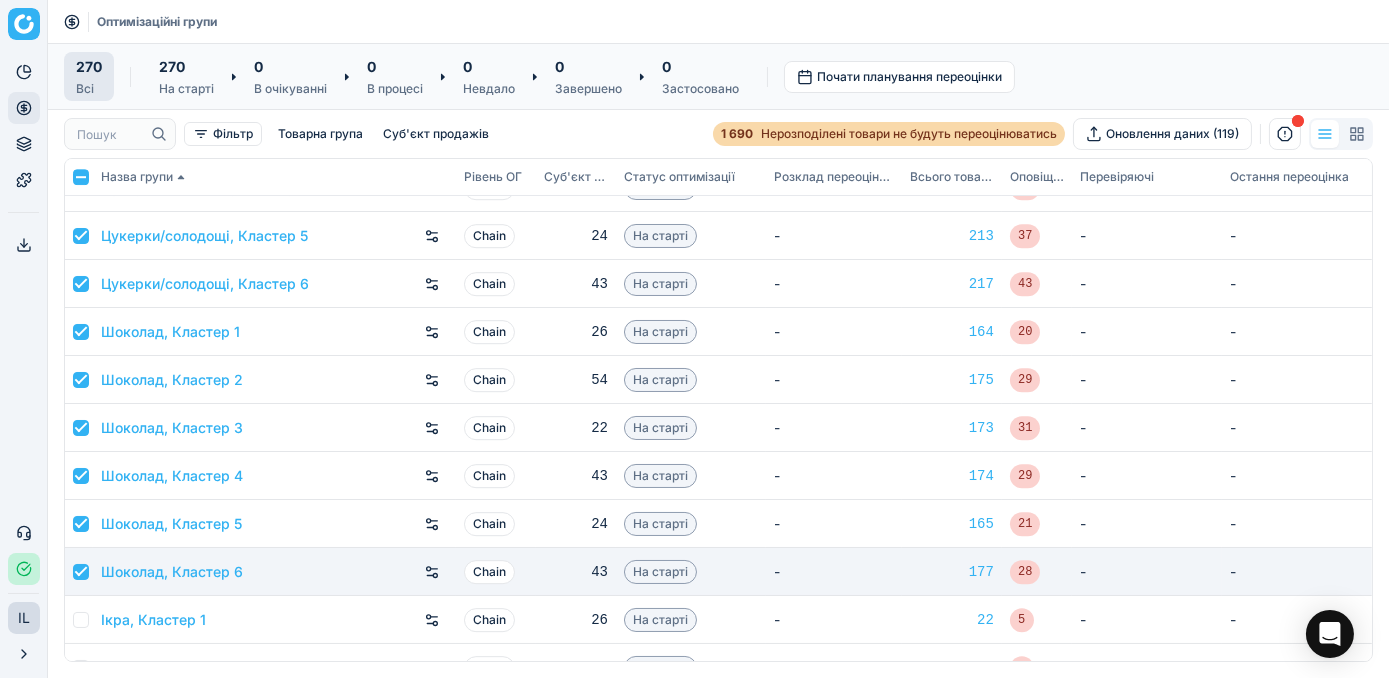 checkbox on "true" 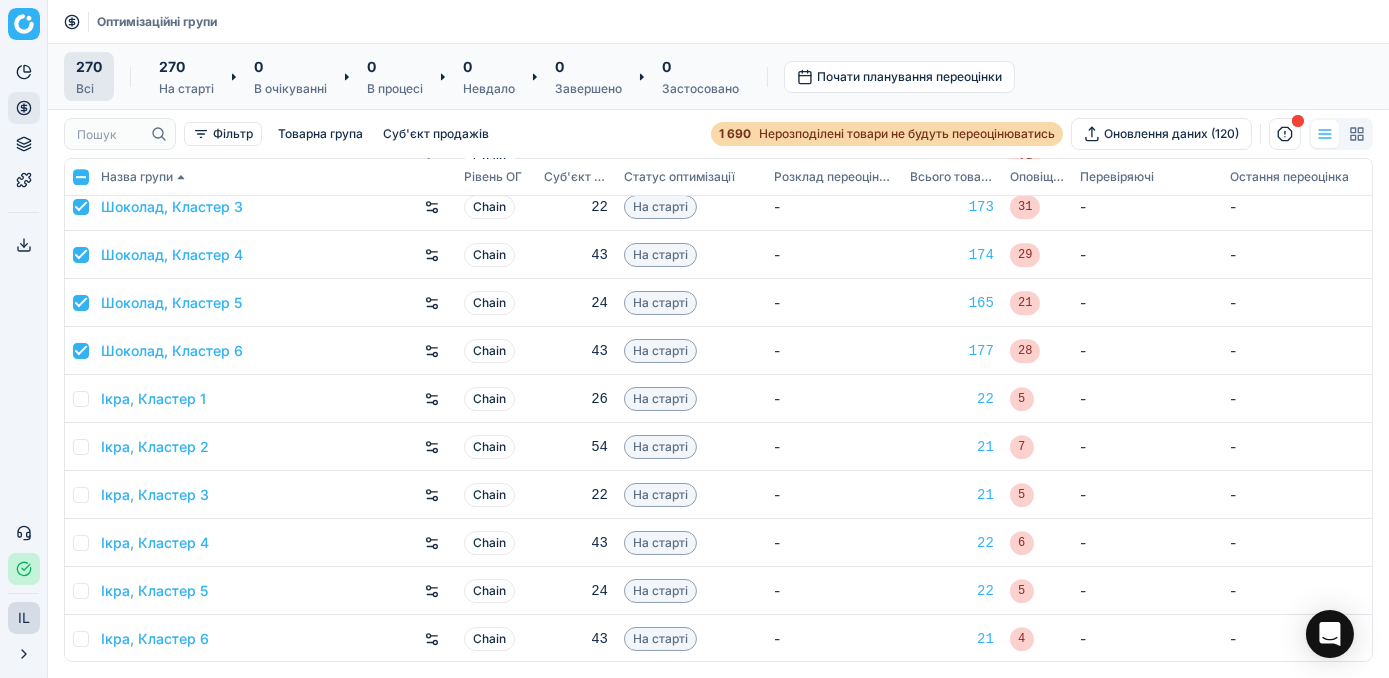 scroll, scrollTop: 12311, scrollLeft: 0, axis: vertical 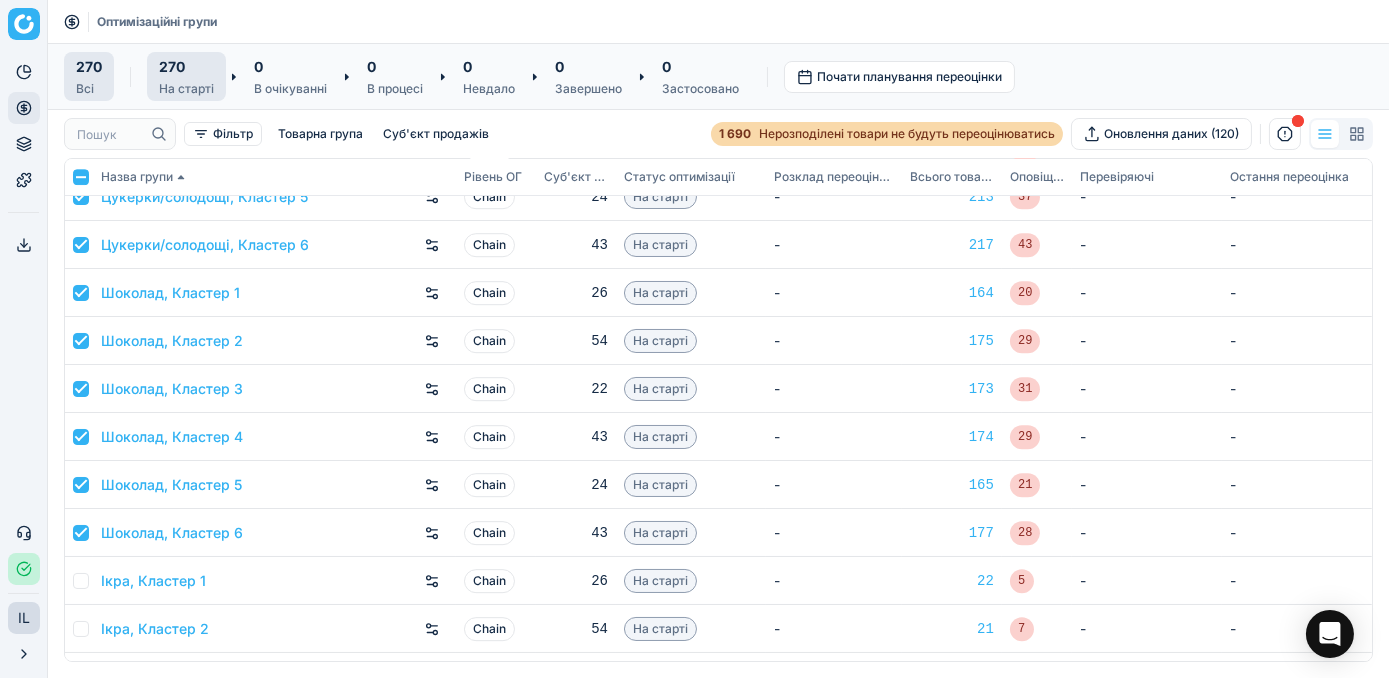 click on "На старті" at bounding box center [186, 89] 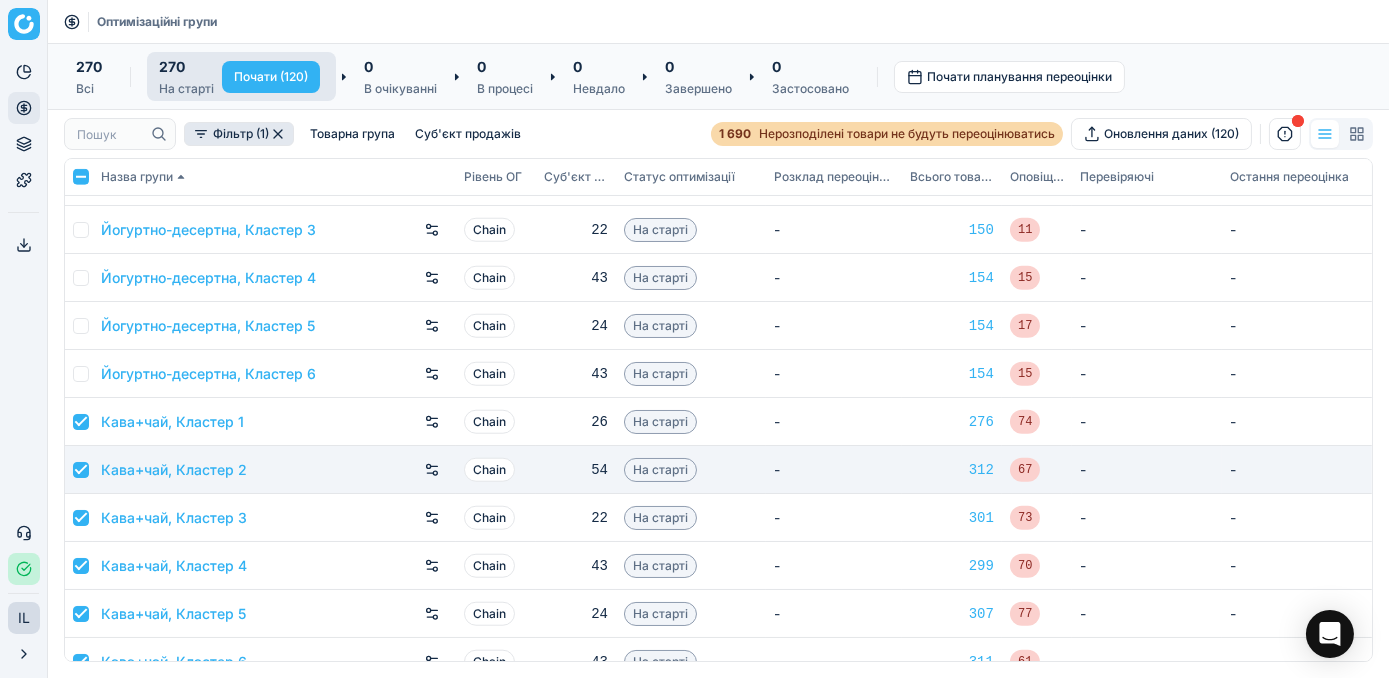 scroll, scrollTop: 3818, scrollLeft: 0, axis: vertical 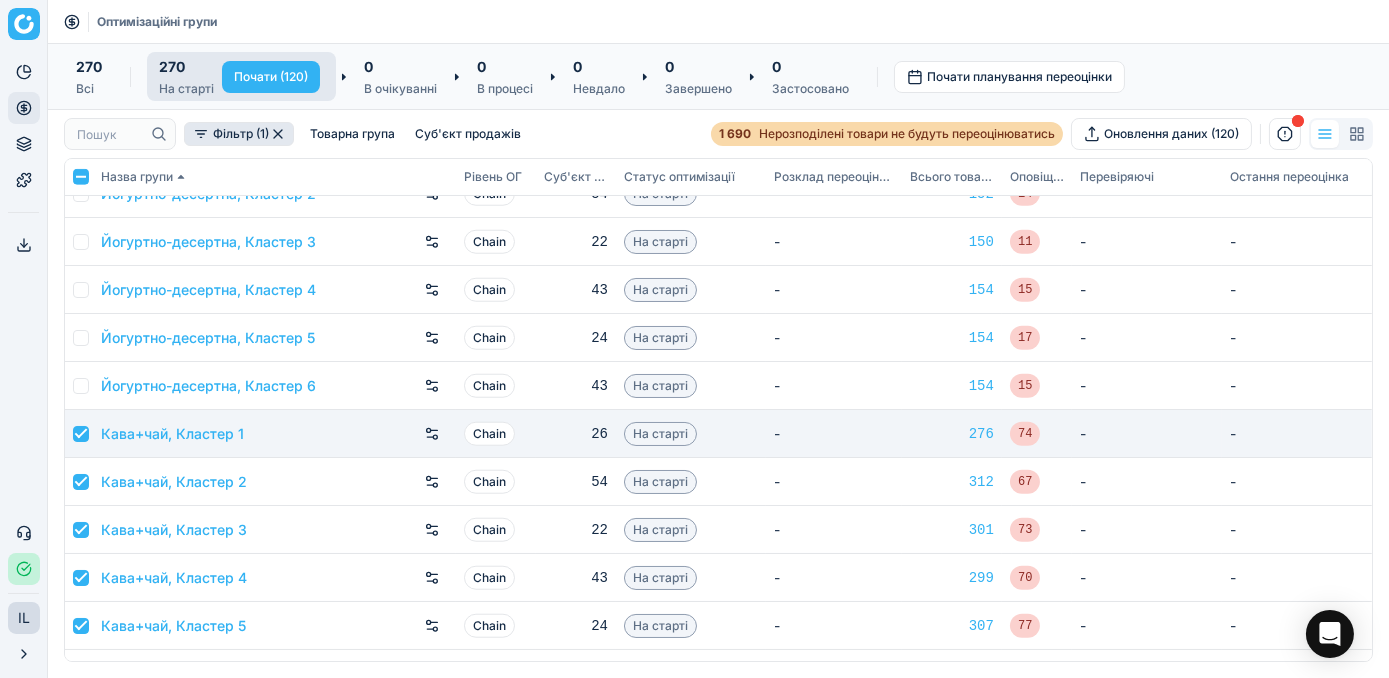 drag, startPoint x: 80, startPoint y: 434, endPoint x: 77, endPoint y: 452, distance: 18.248287 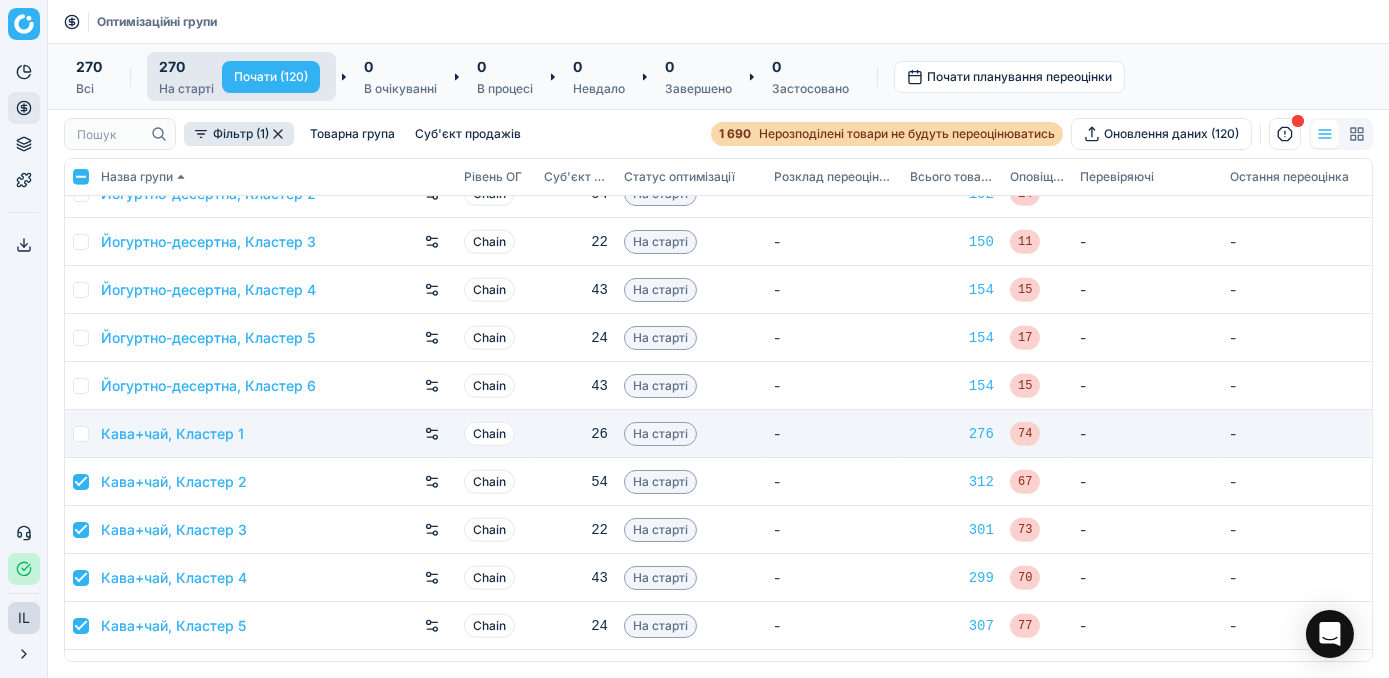 checkbox on "false" 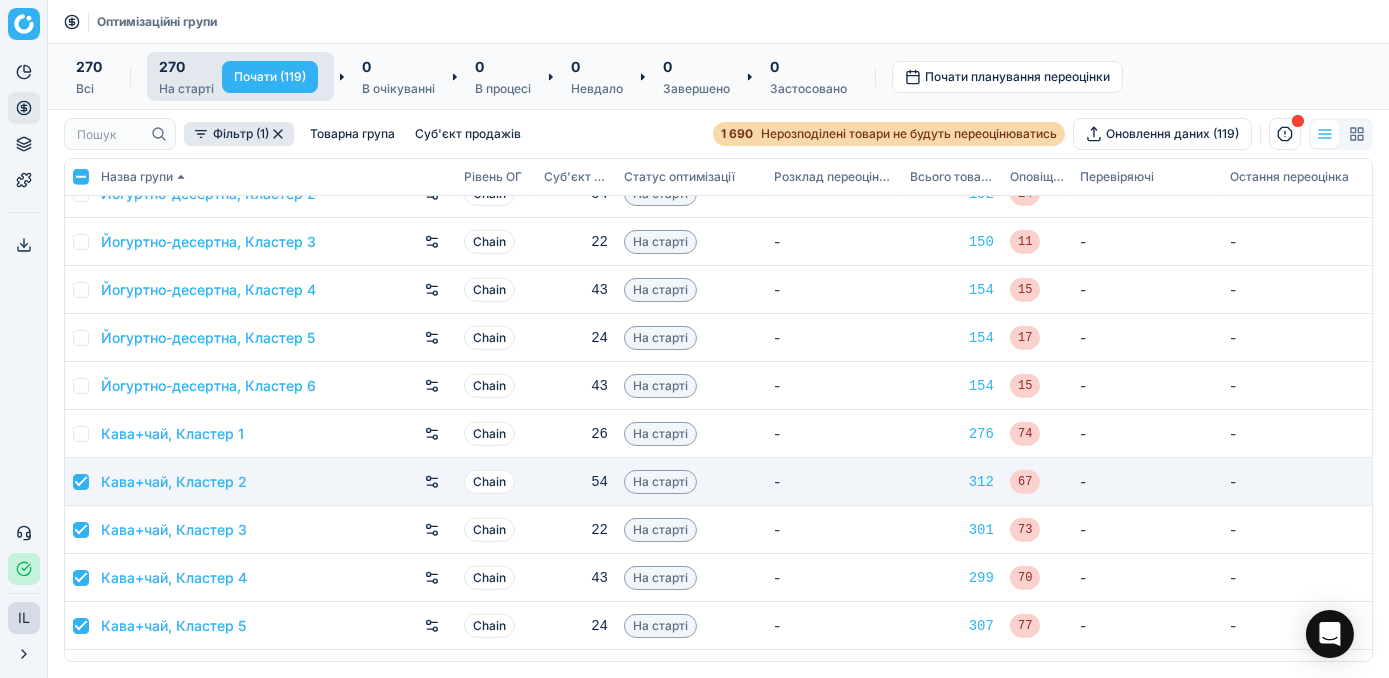 click at bounding box center (81, 482) 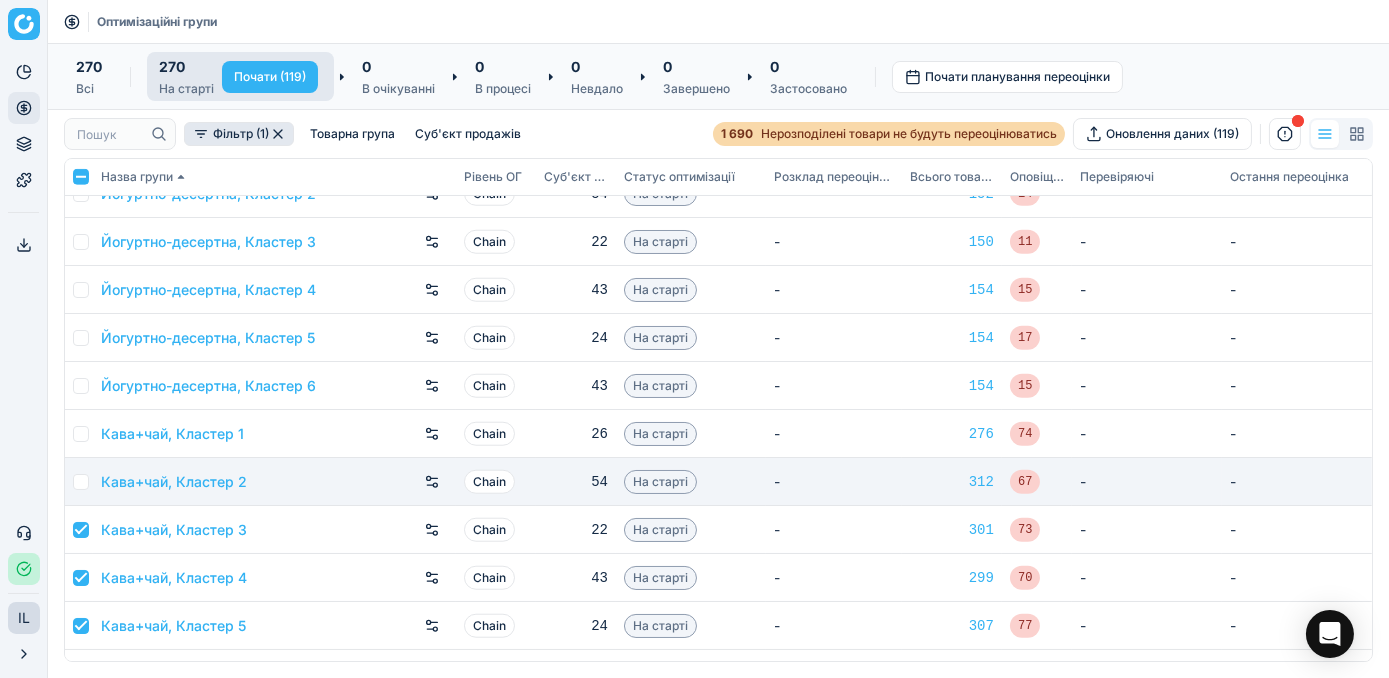 checkbox on "false" 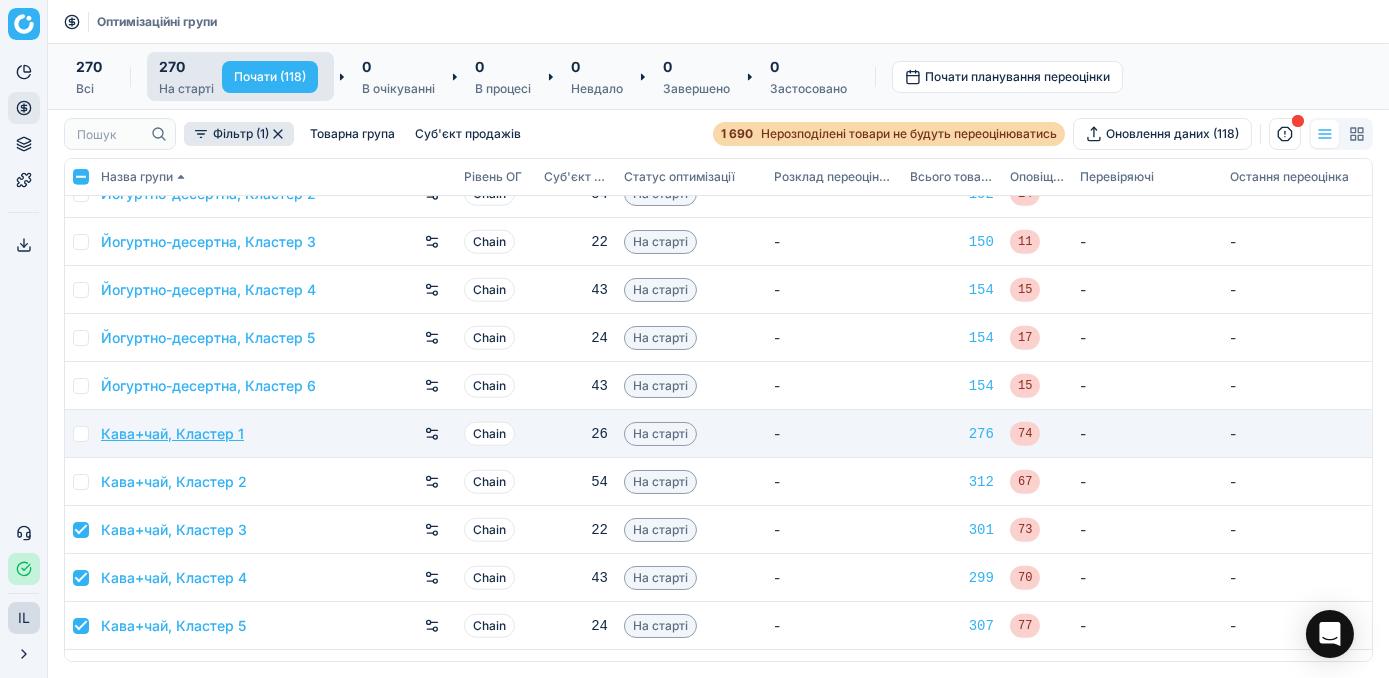 scroll, scrollTop: 3909, scrollLeft: 0, axis: vertical 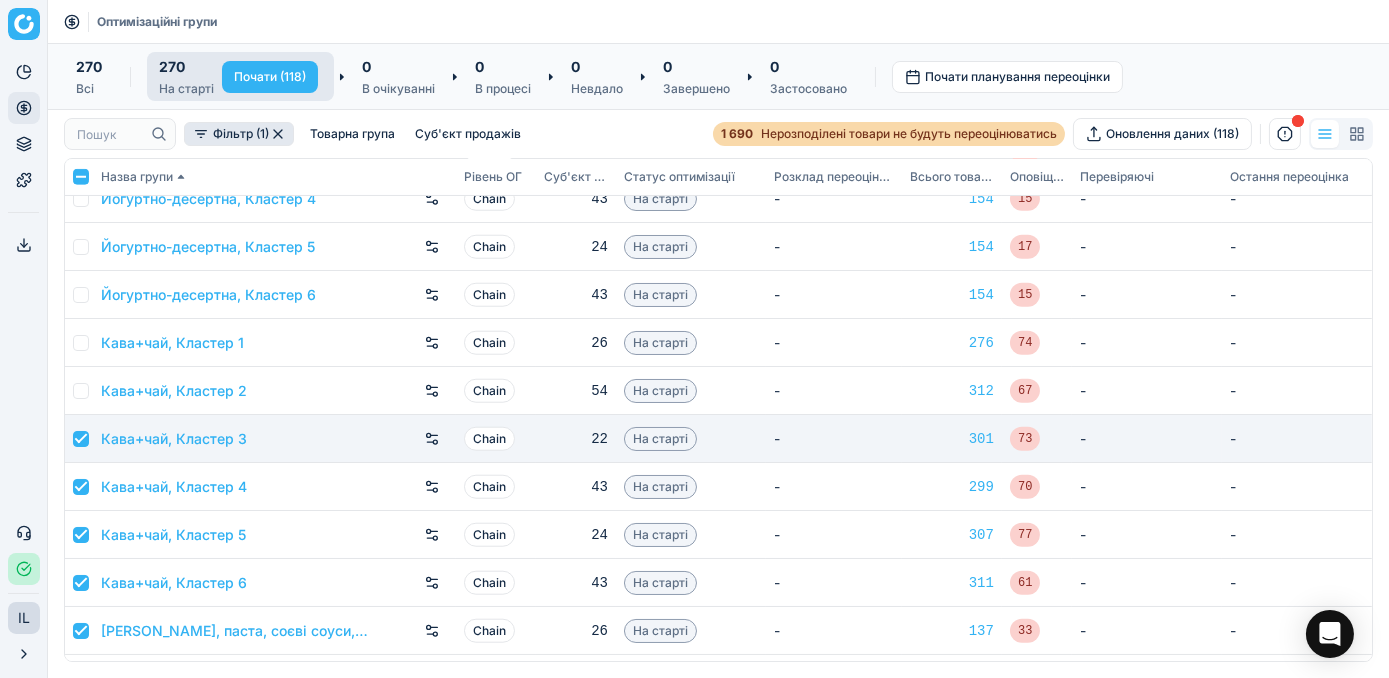 drag, startPoint x: 80, startPoint y: 444, endPoint x: 80, endPoint y: 460, distance: 16 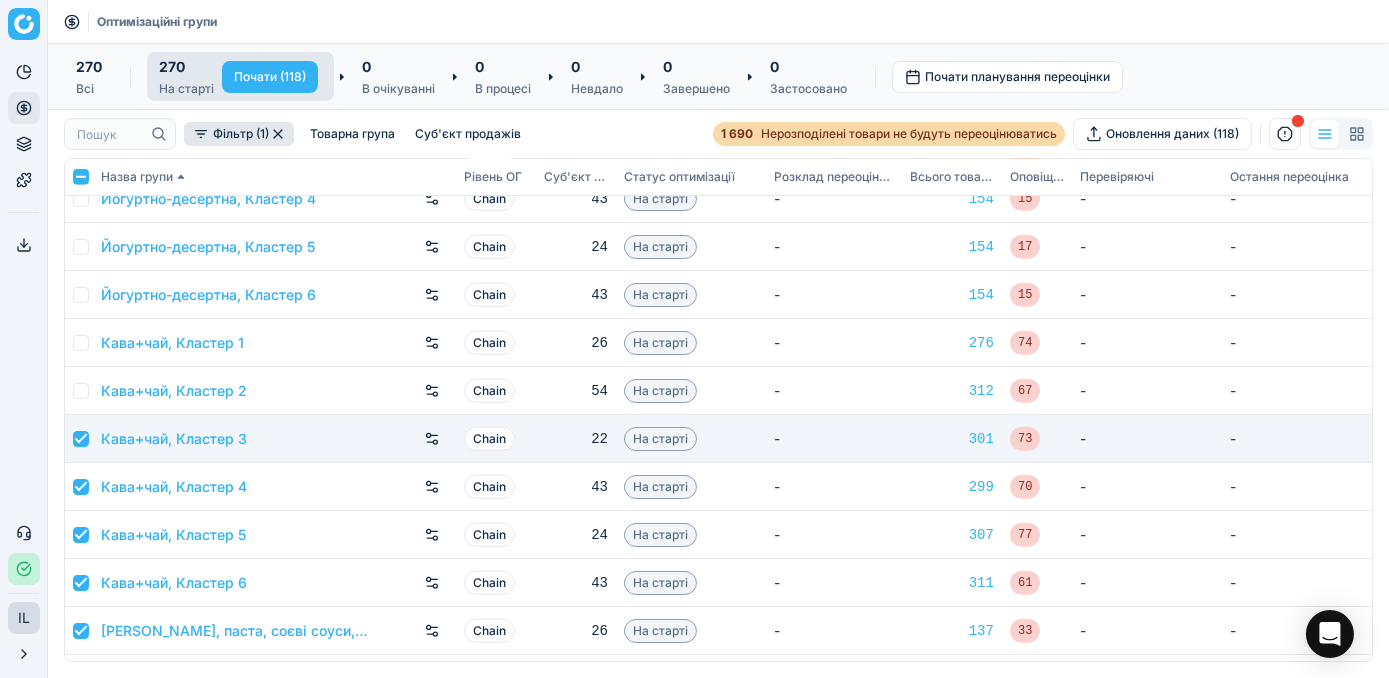 click at bounding box center [79, 439] 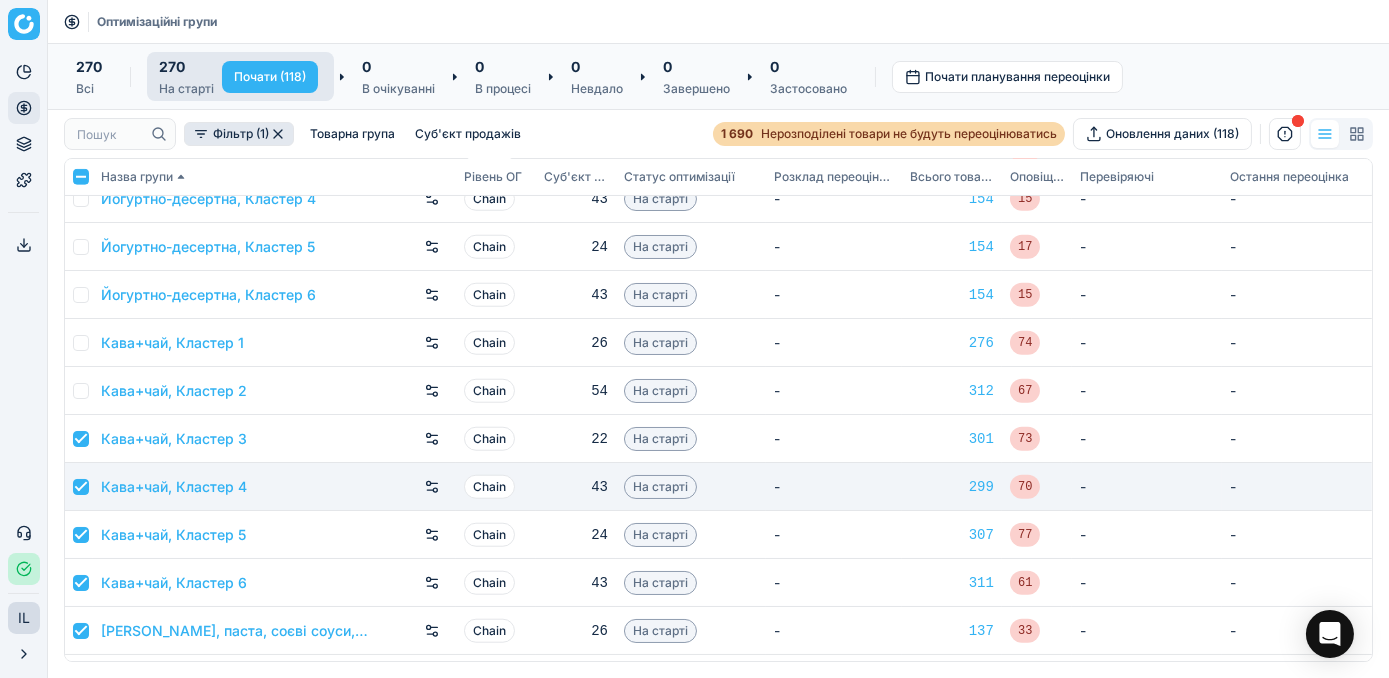 click at bounding box center (81, 487) 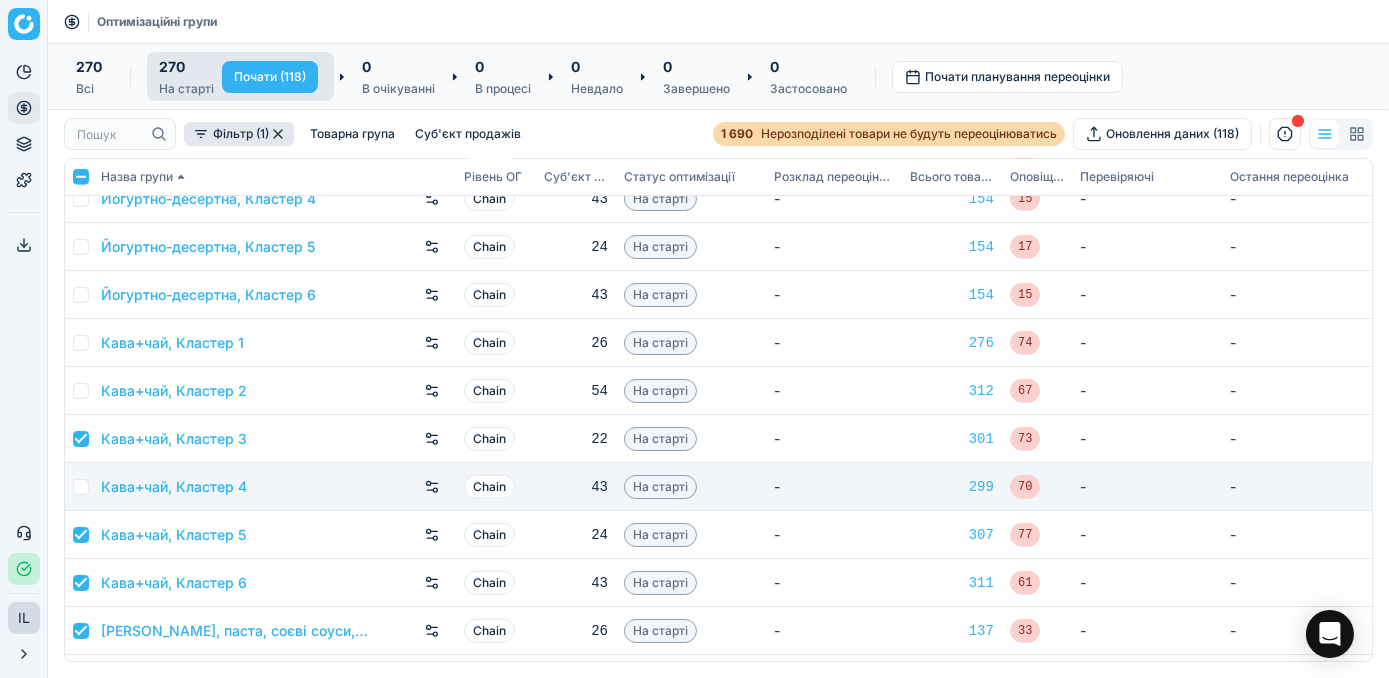 checkbox on "false" 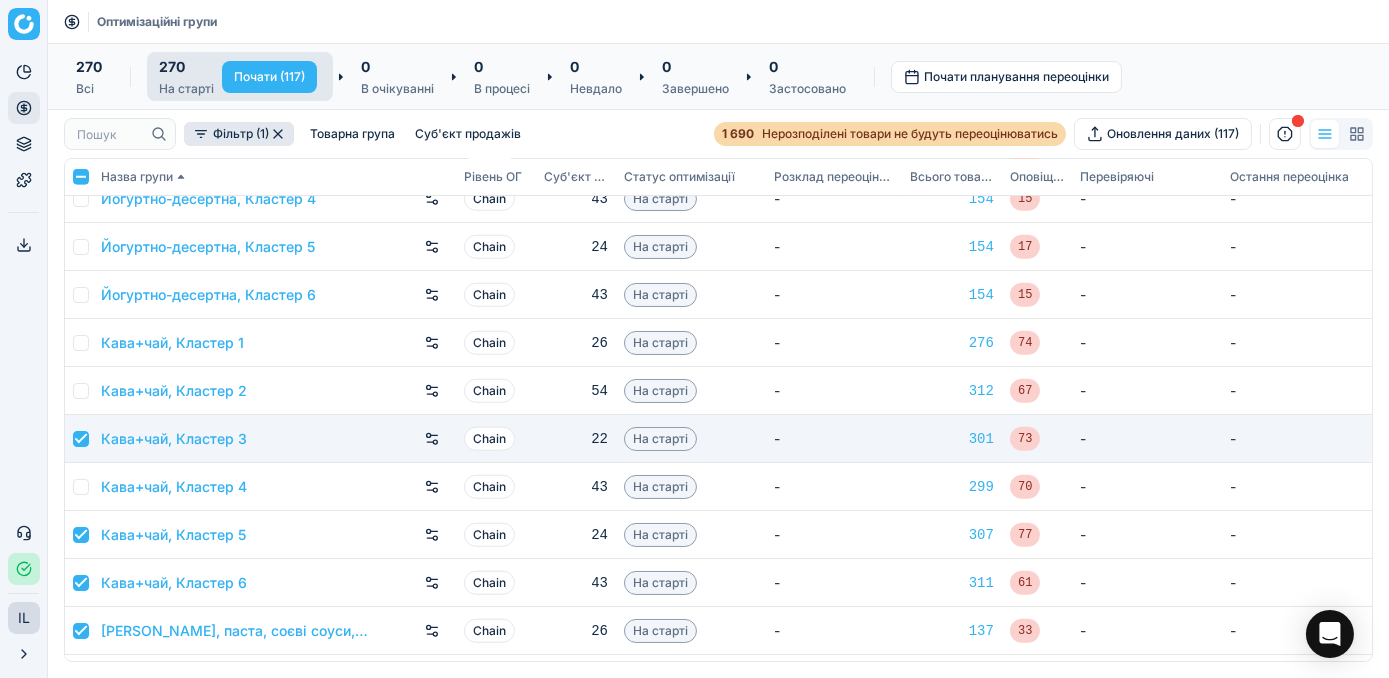 click at bounding box center [81, 439] 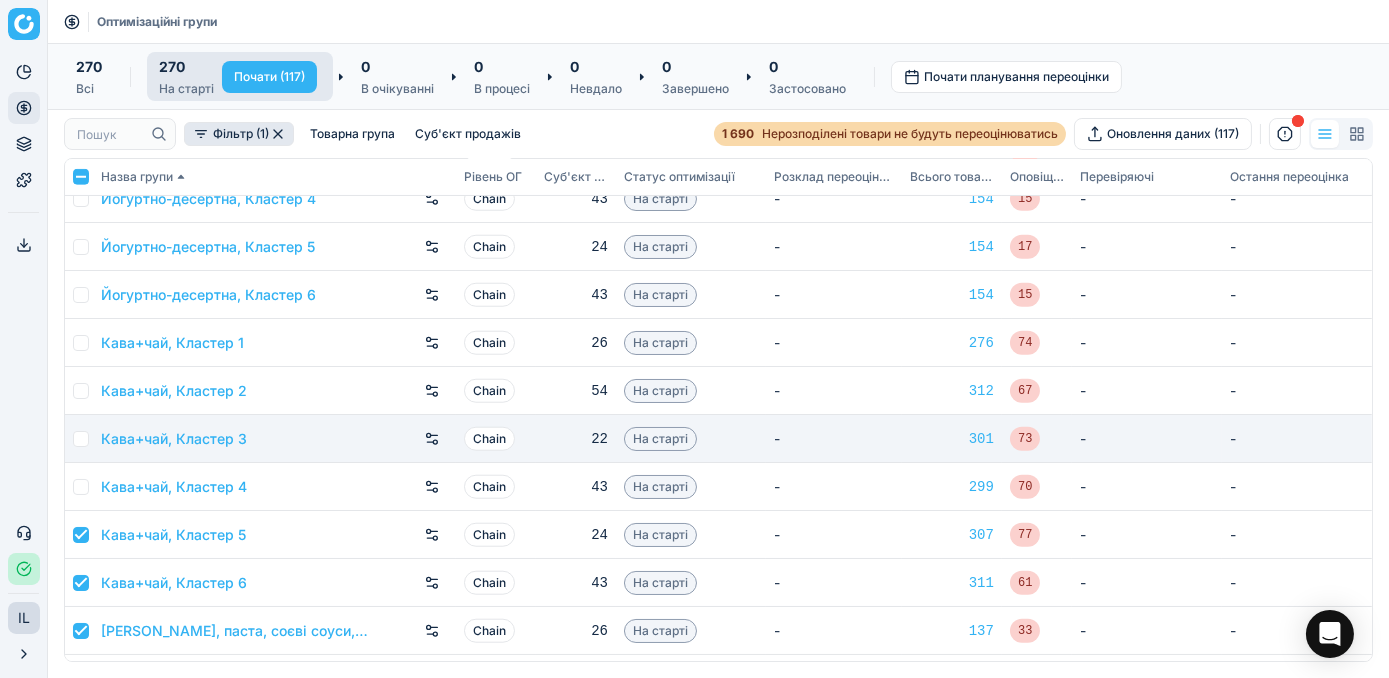 checkbox on "false" 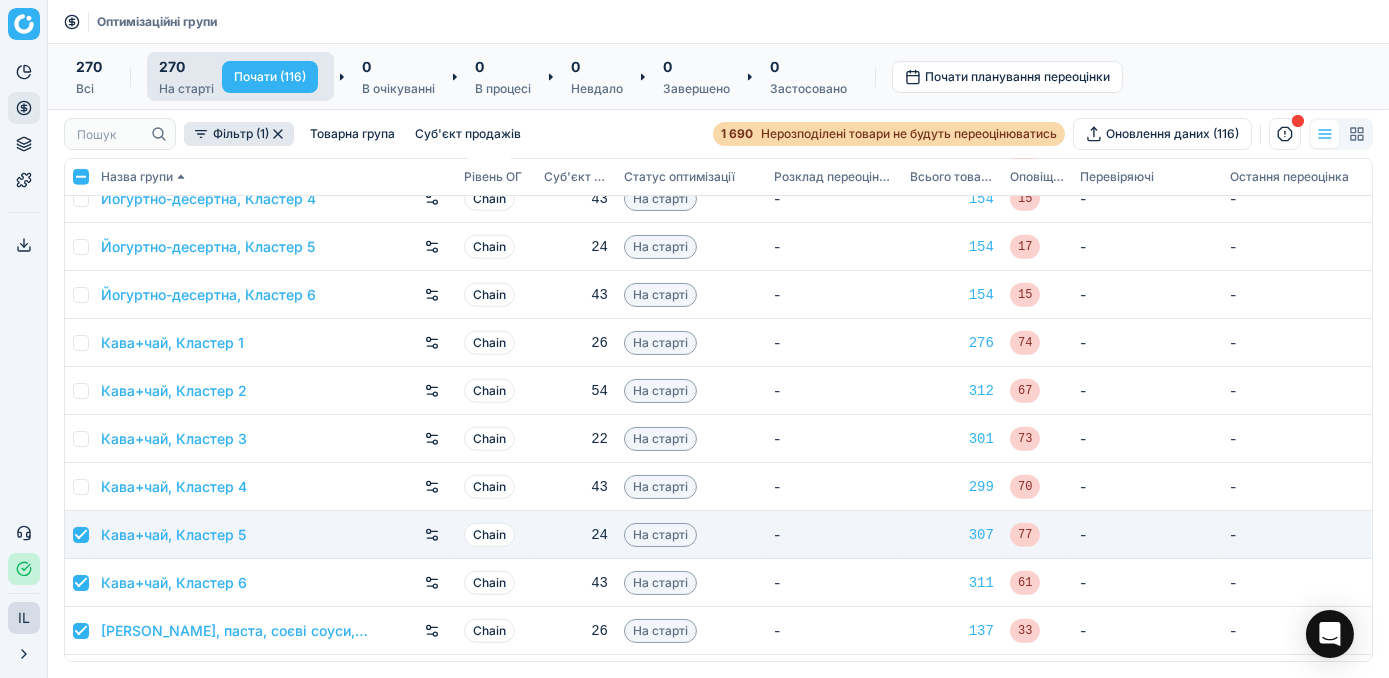 click at bounding box center (81, 535) 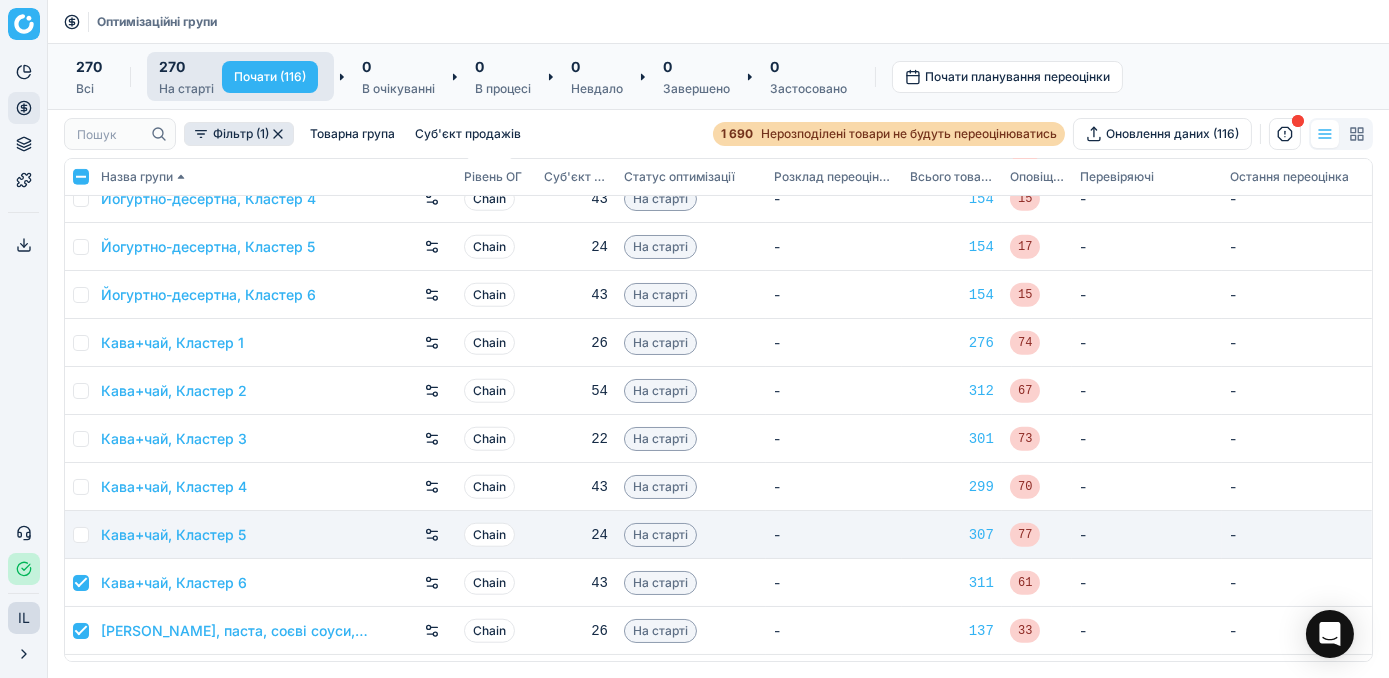 checkbox on "false" 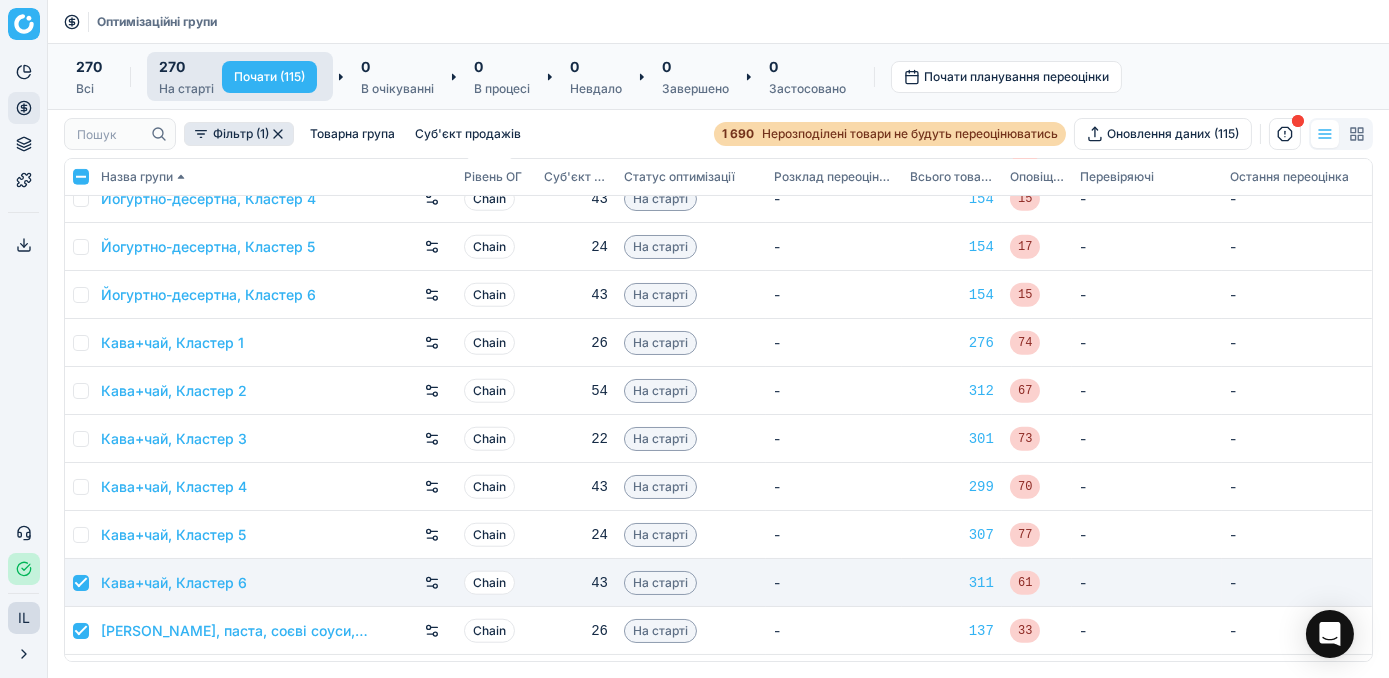click at bounding box center (81, 583) 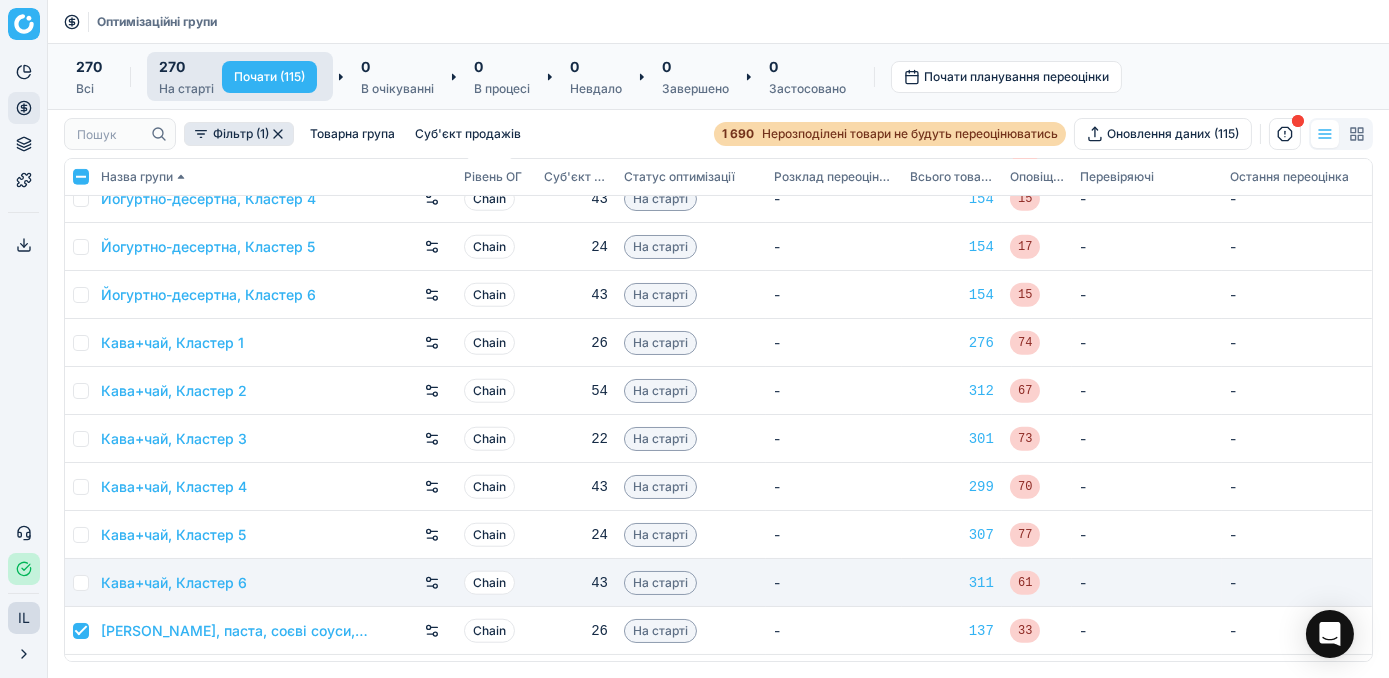 checkbox on "false" 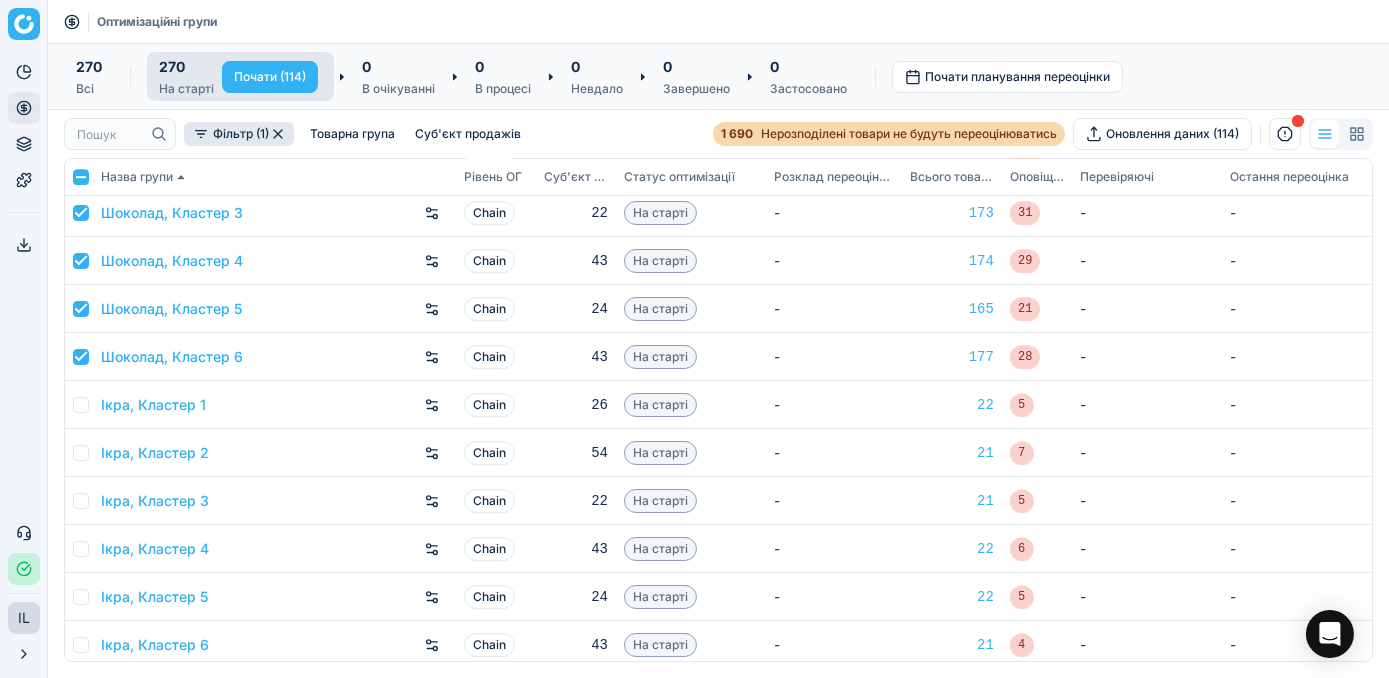 scroll, scrollTop: 12493, scrollLeft: 0, axis: vertical 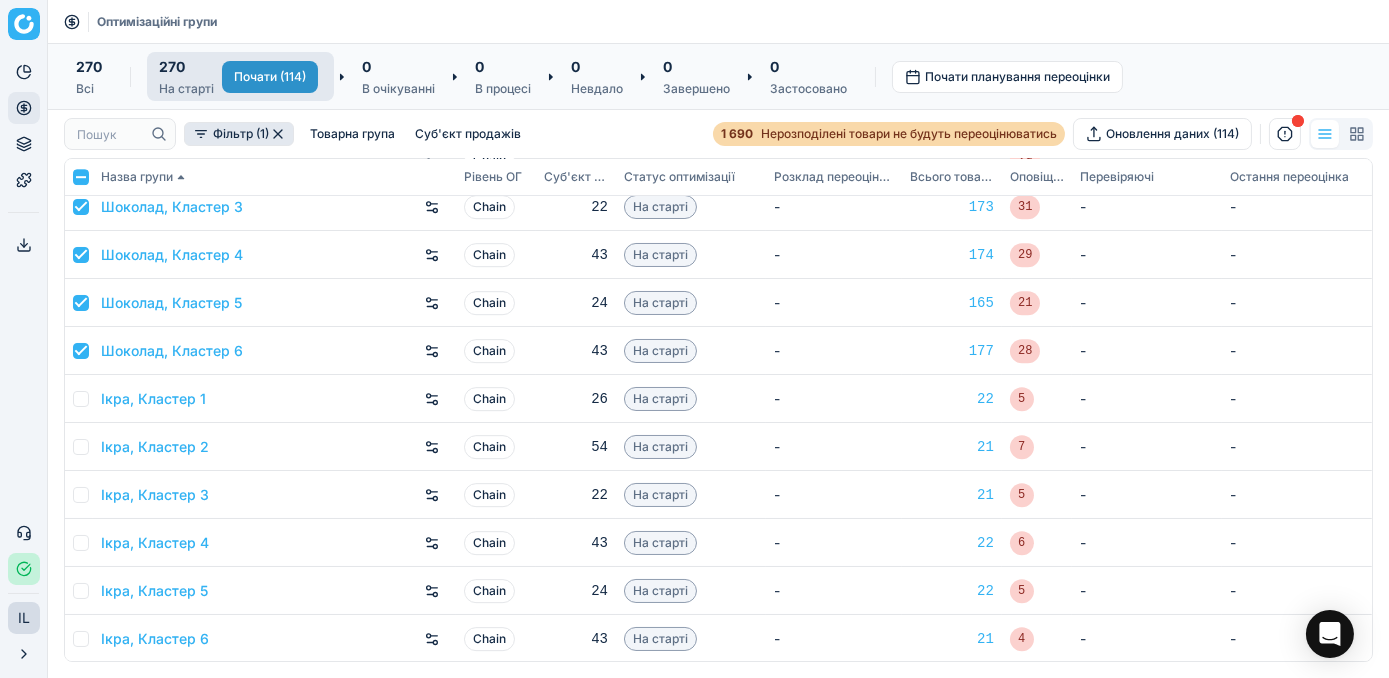 click on "Почати   (114)" at bounding box center [270, 77] 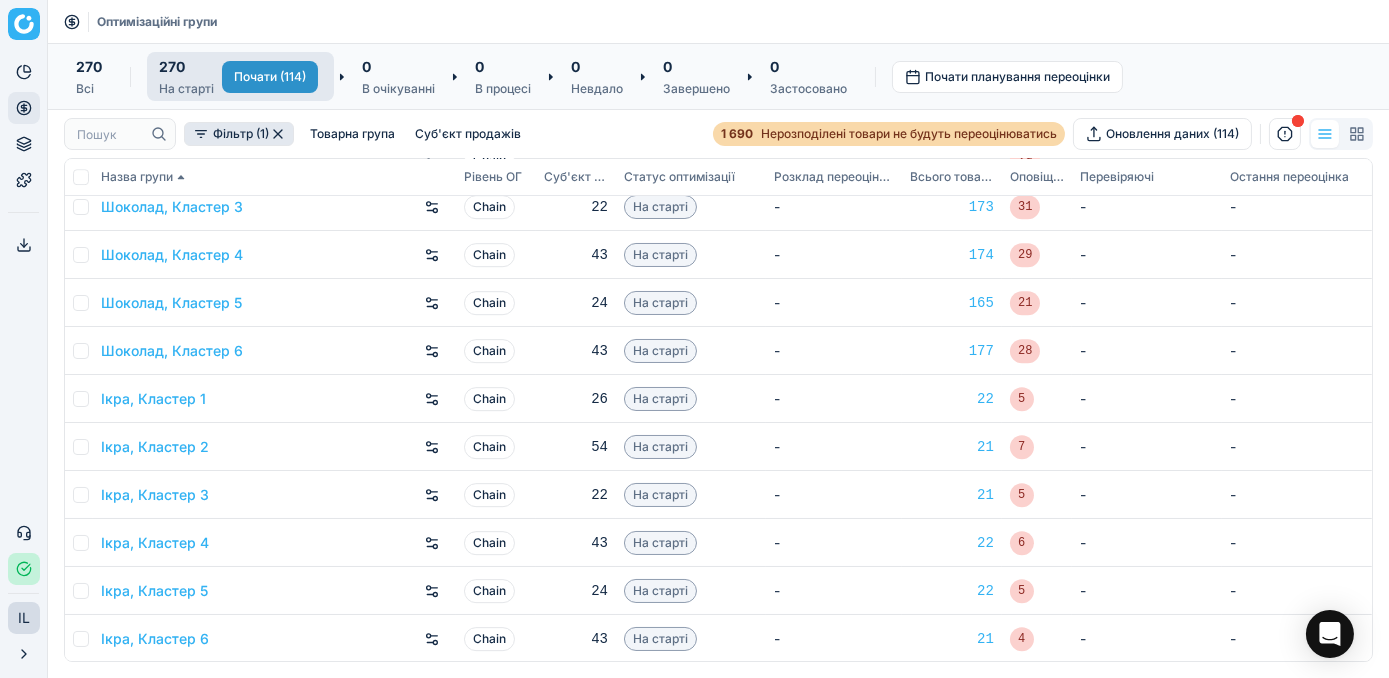 checkbox on "false" 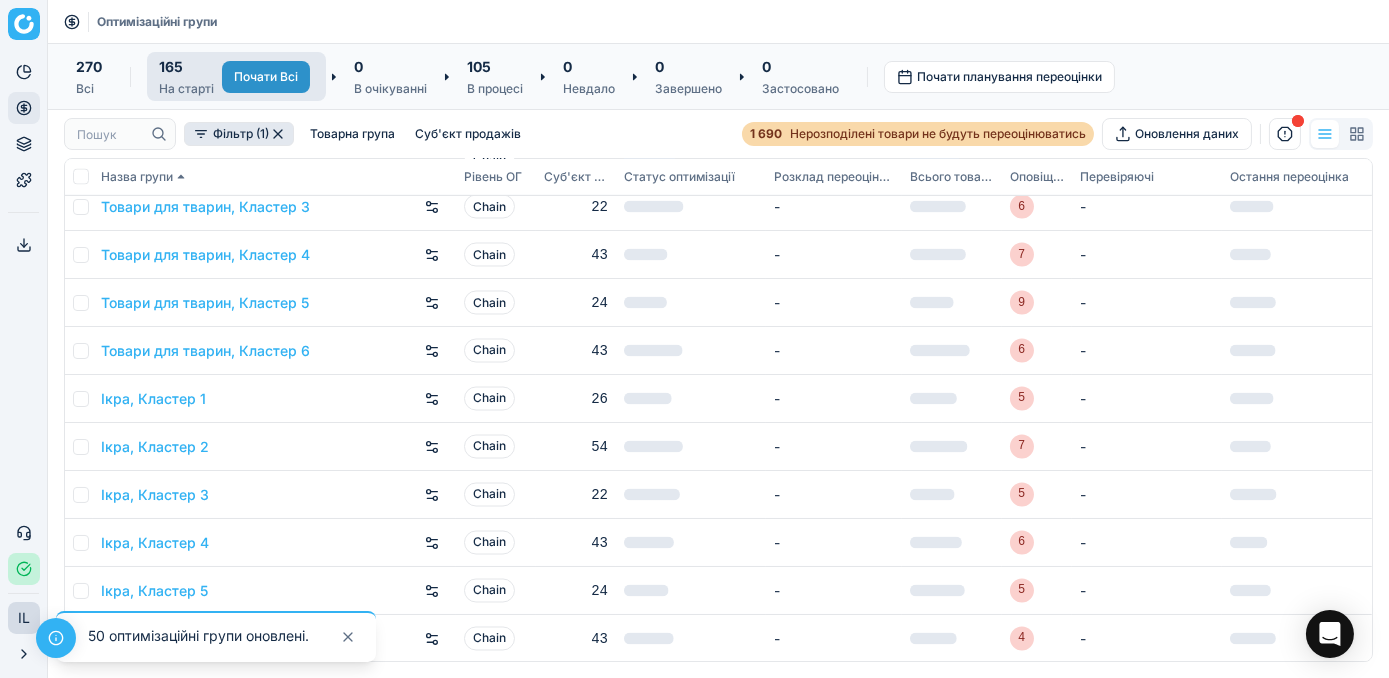 scroll, scrollTop: 7021, scrollLeft: 0, axis: vertical 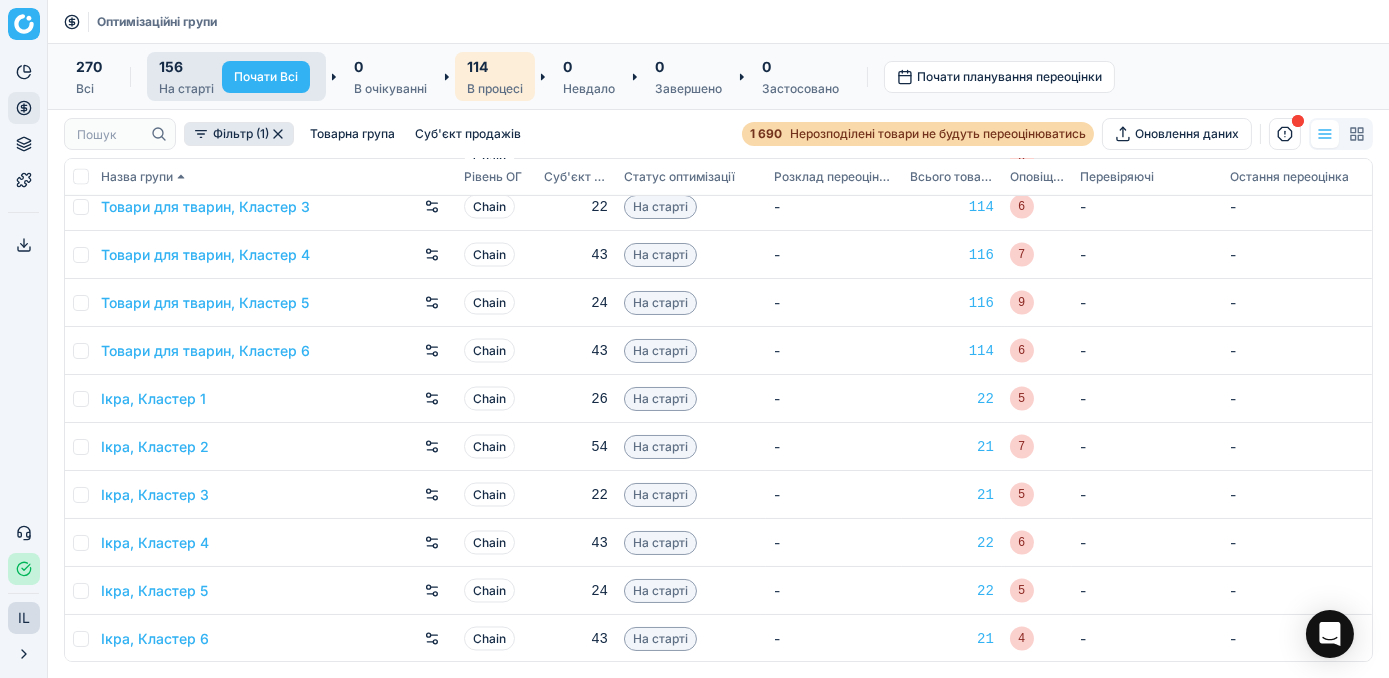 click on "114" at bounding box center (477, 66) 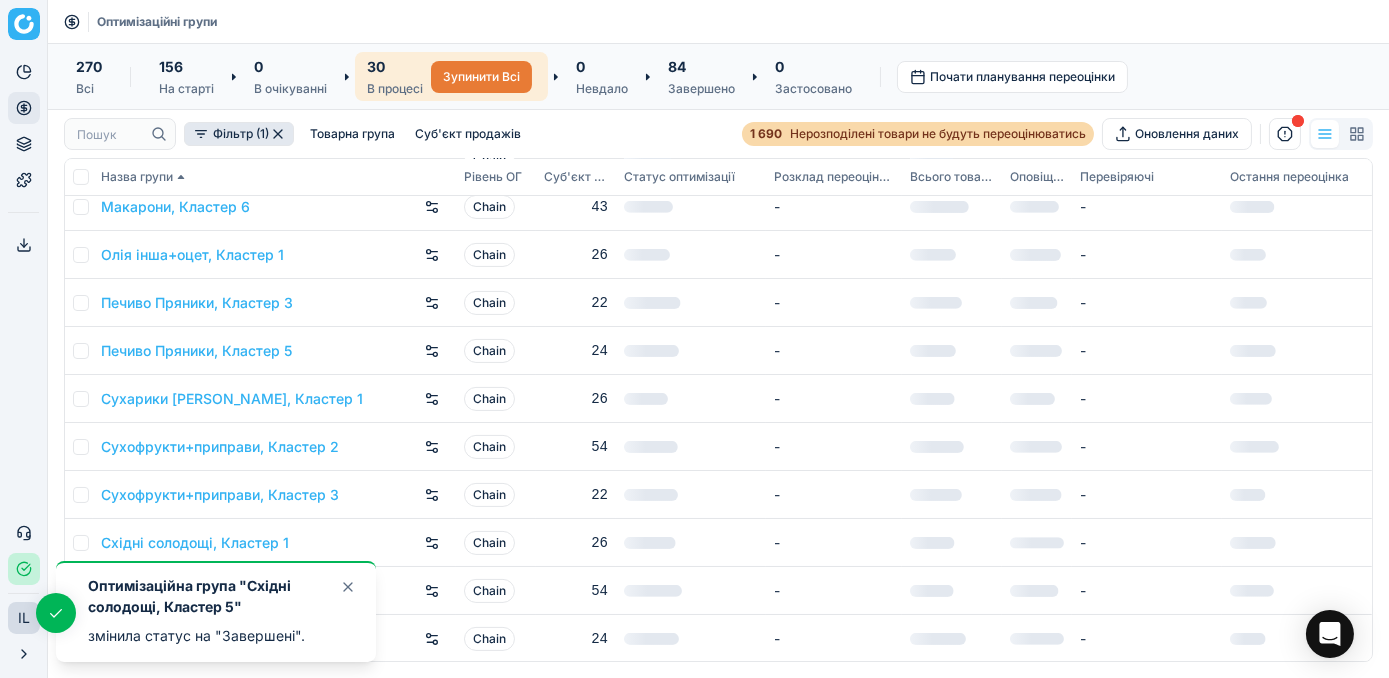scroll, scrollTop: 925, scrollLeft: 0, axis: vertical 